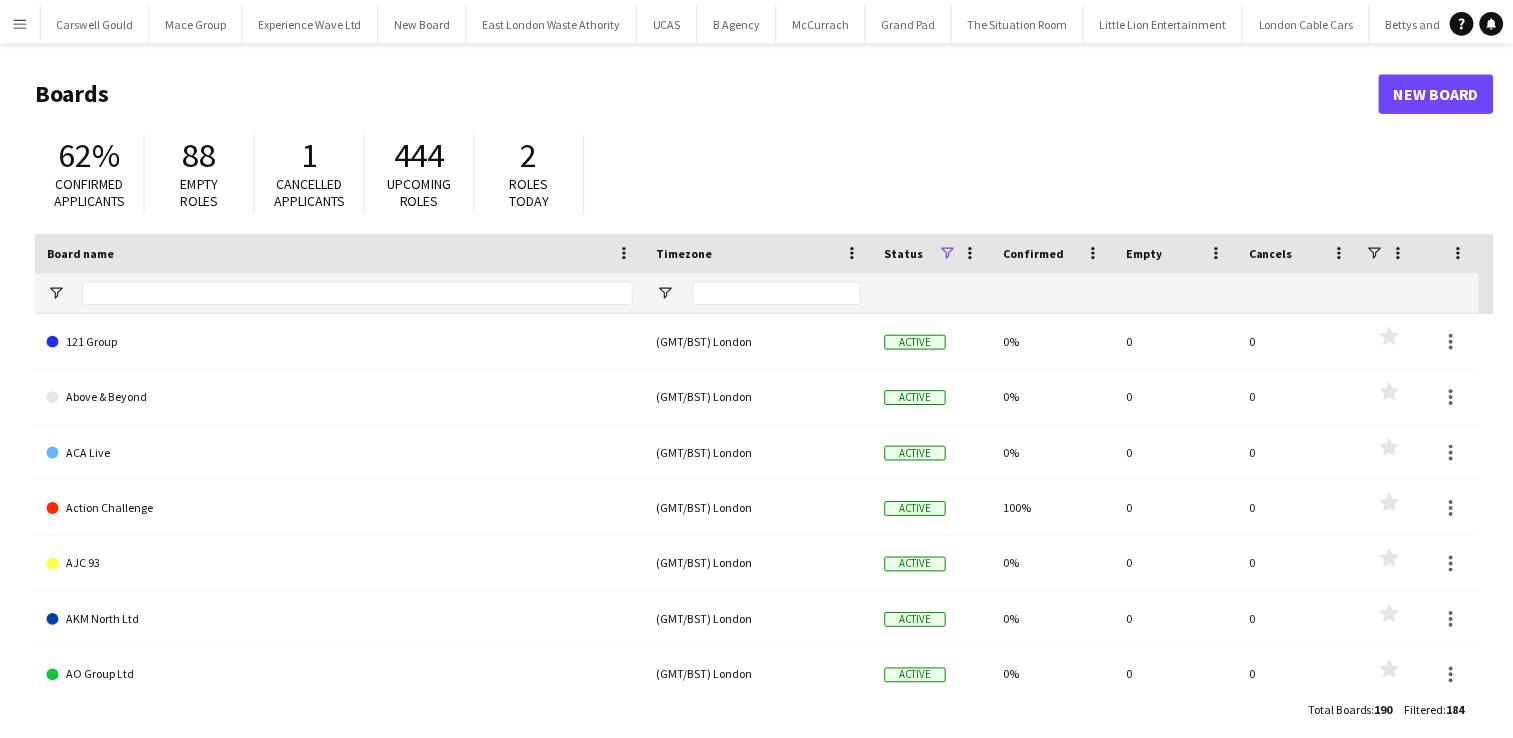 scroll, scrollTop: 0, scrollLeft: 0, axis: both 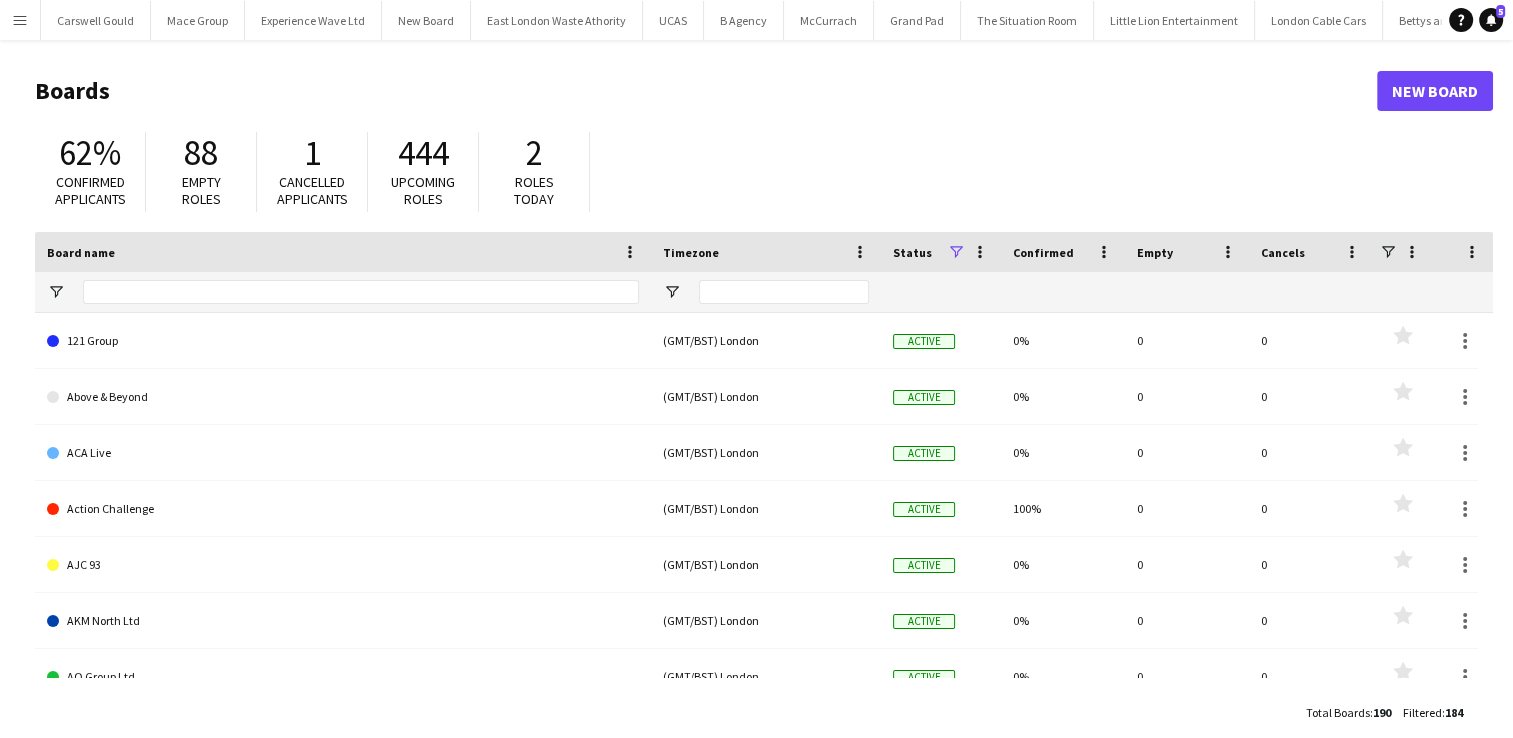 click on "Menu" at bounding box center (20, 20) 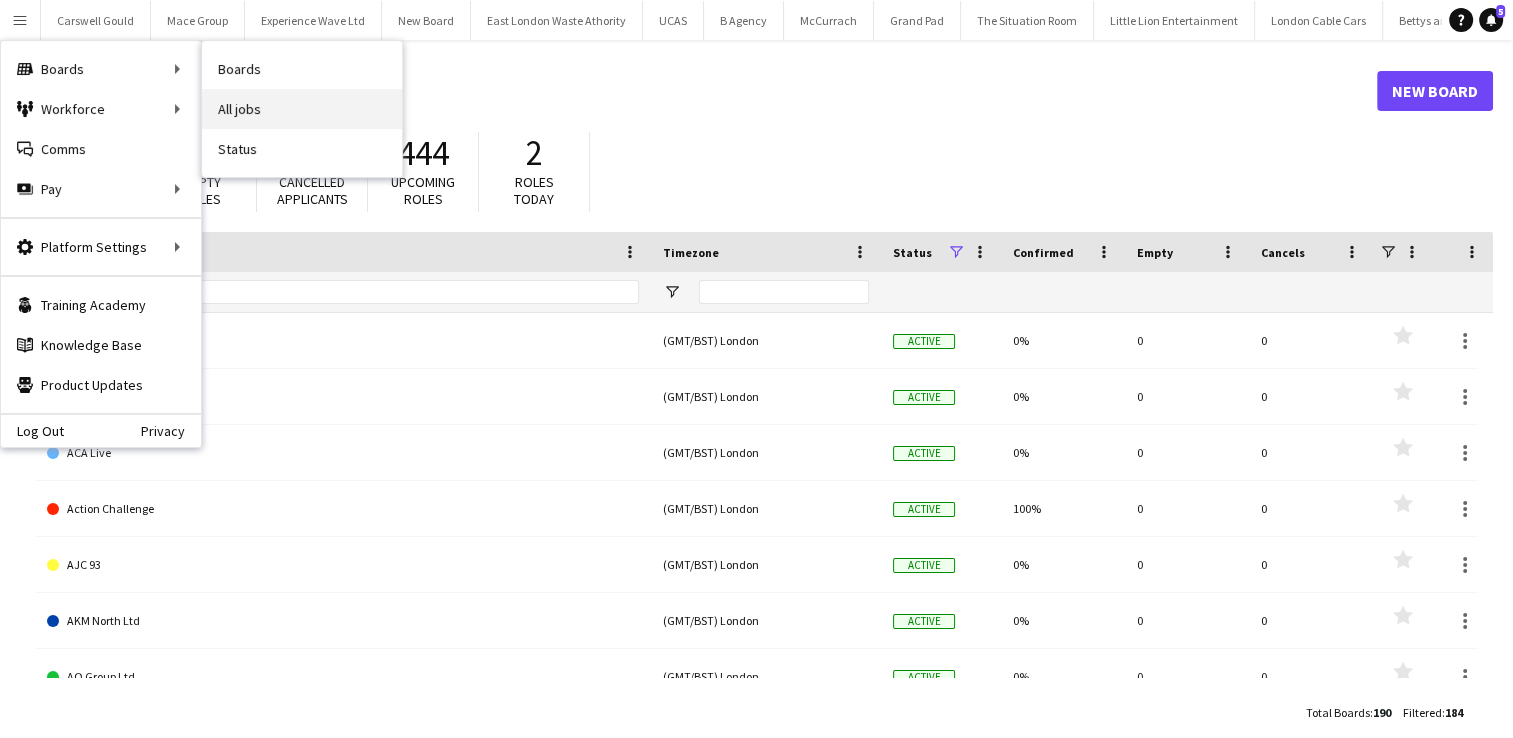 click on "All jobs" at bounding box center (302, 109) 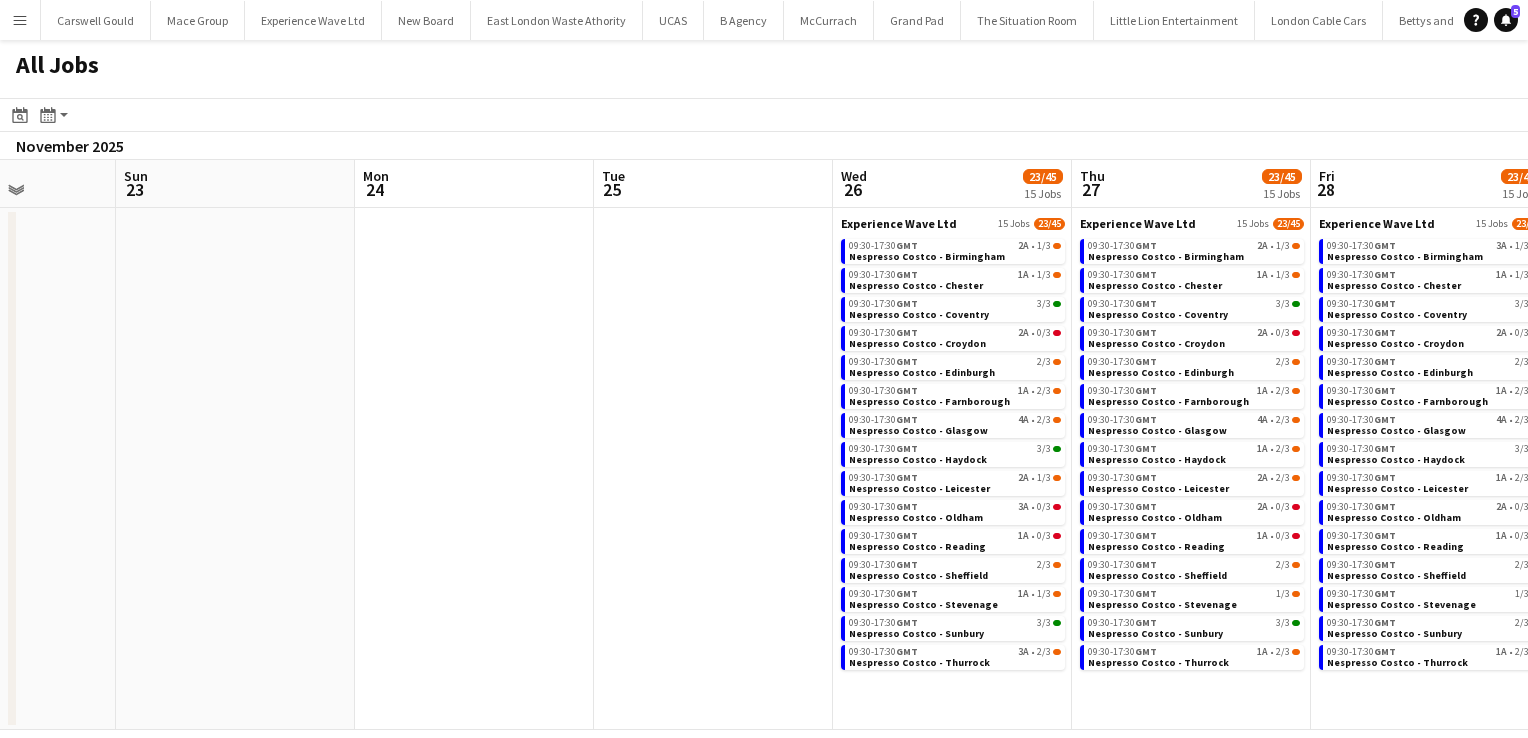 scroll, scrollTop: 0, scrollLeft: 593, axis: horizontal 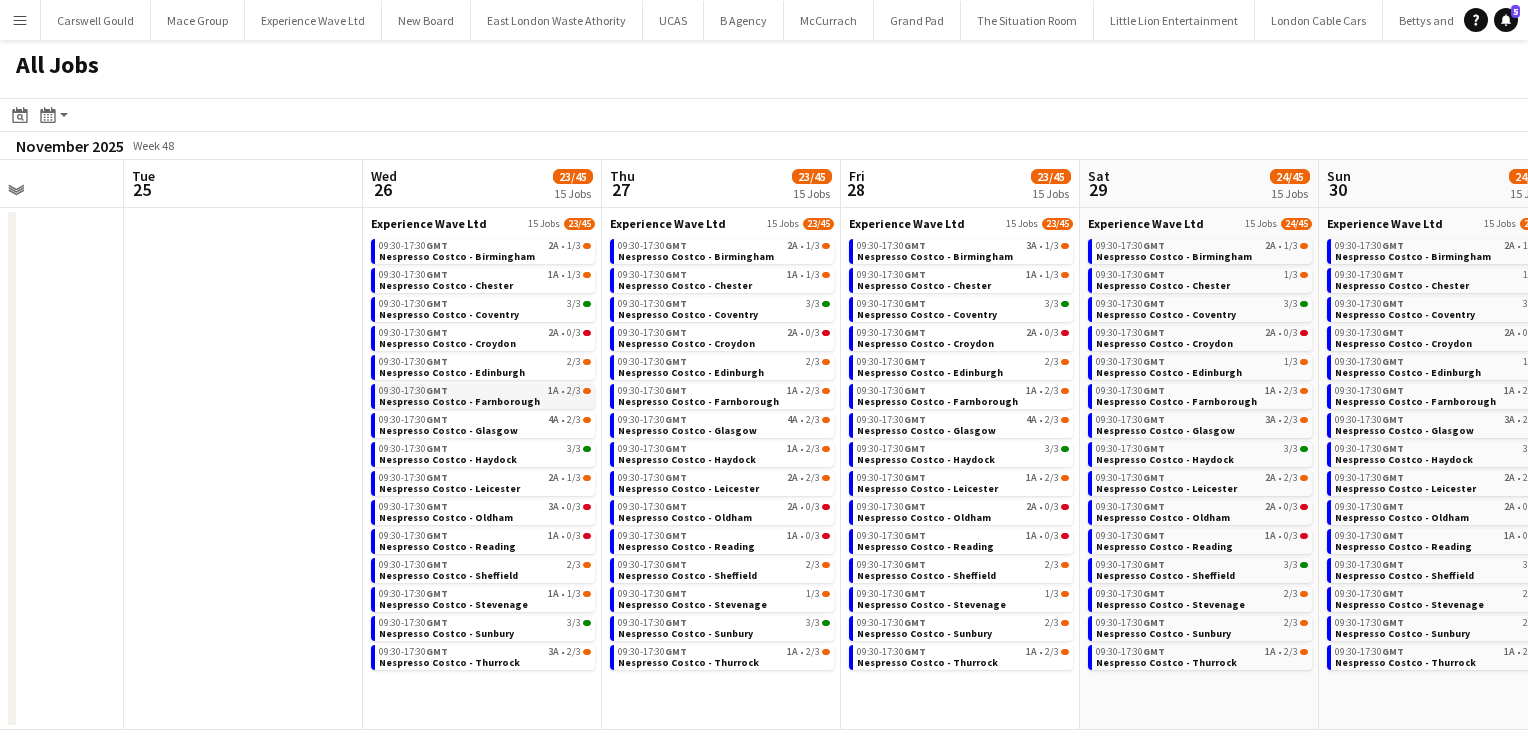 click on "09:30-17:30    GMT   1A   •   2/3   Nespresso Costco - Farnborough" at bounding box center (483, 396) 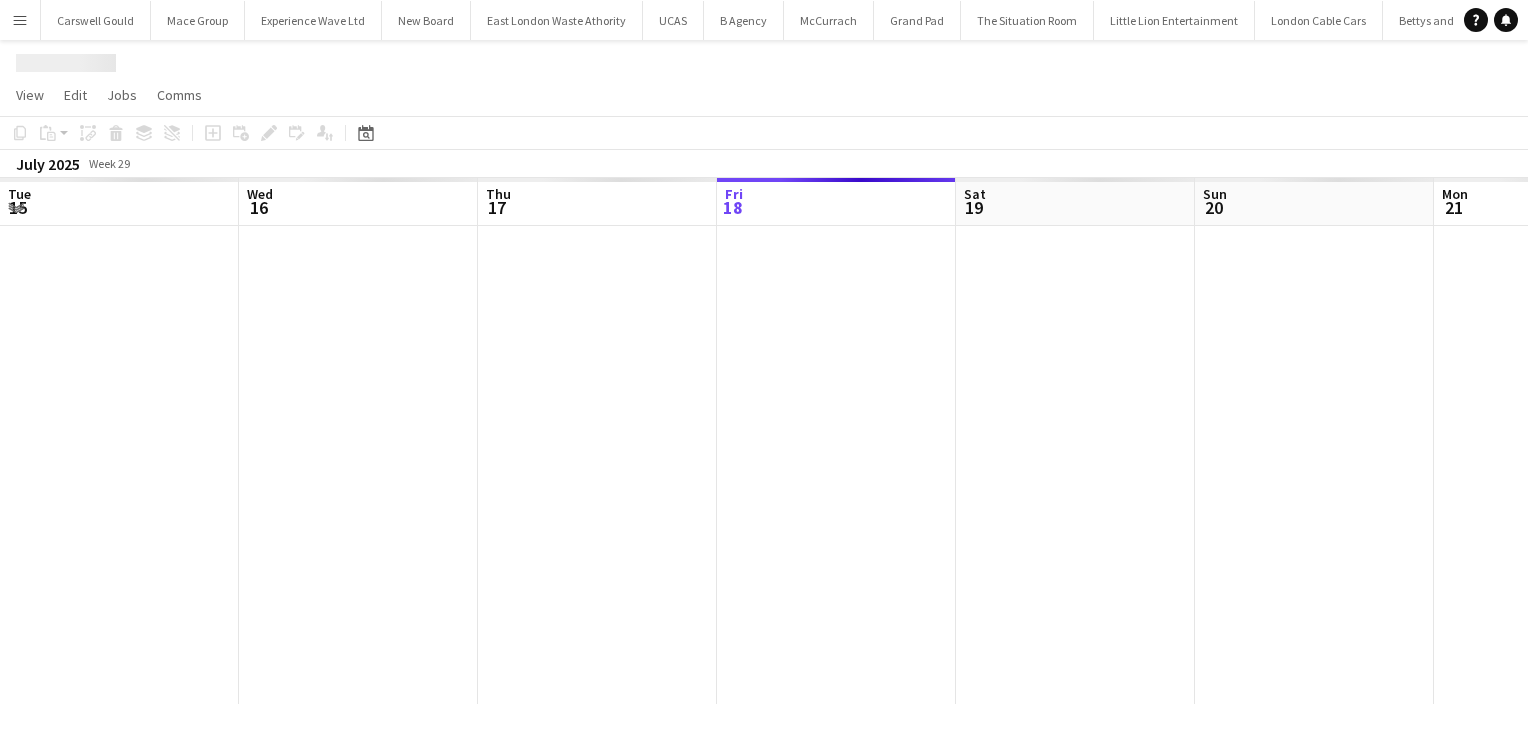 scroll, scrollTop: 0, scrollLeft: 0, axis: both 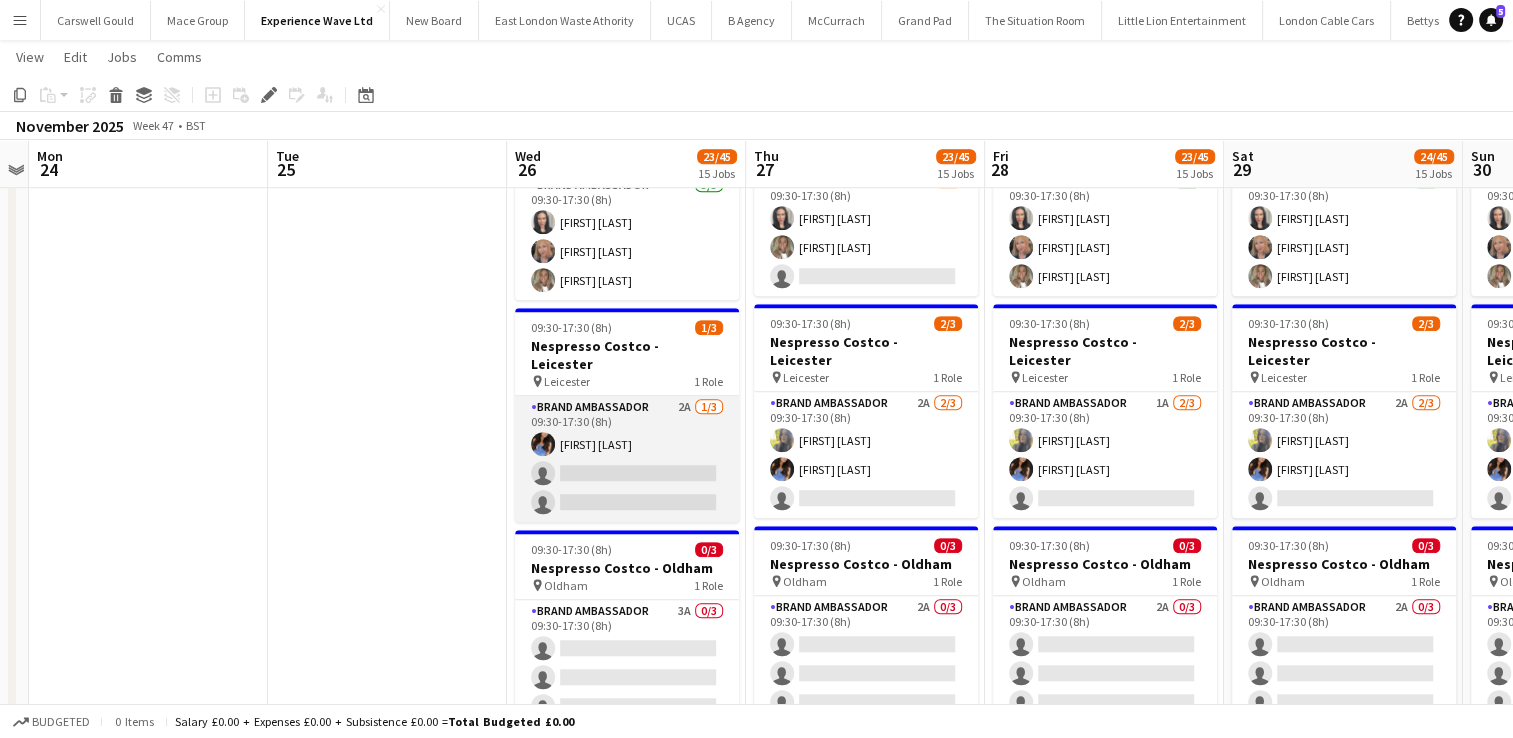 click on "Brand Ambassador   2A   1/3   09:30-17:30 (8h)
[FIRST] [LAST]
single-neutral-actions
single-neutral-actions" at bounding box center (627, 459) 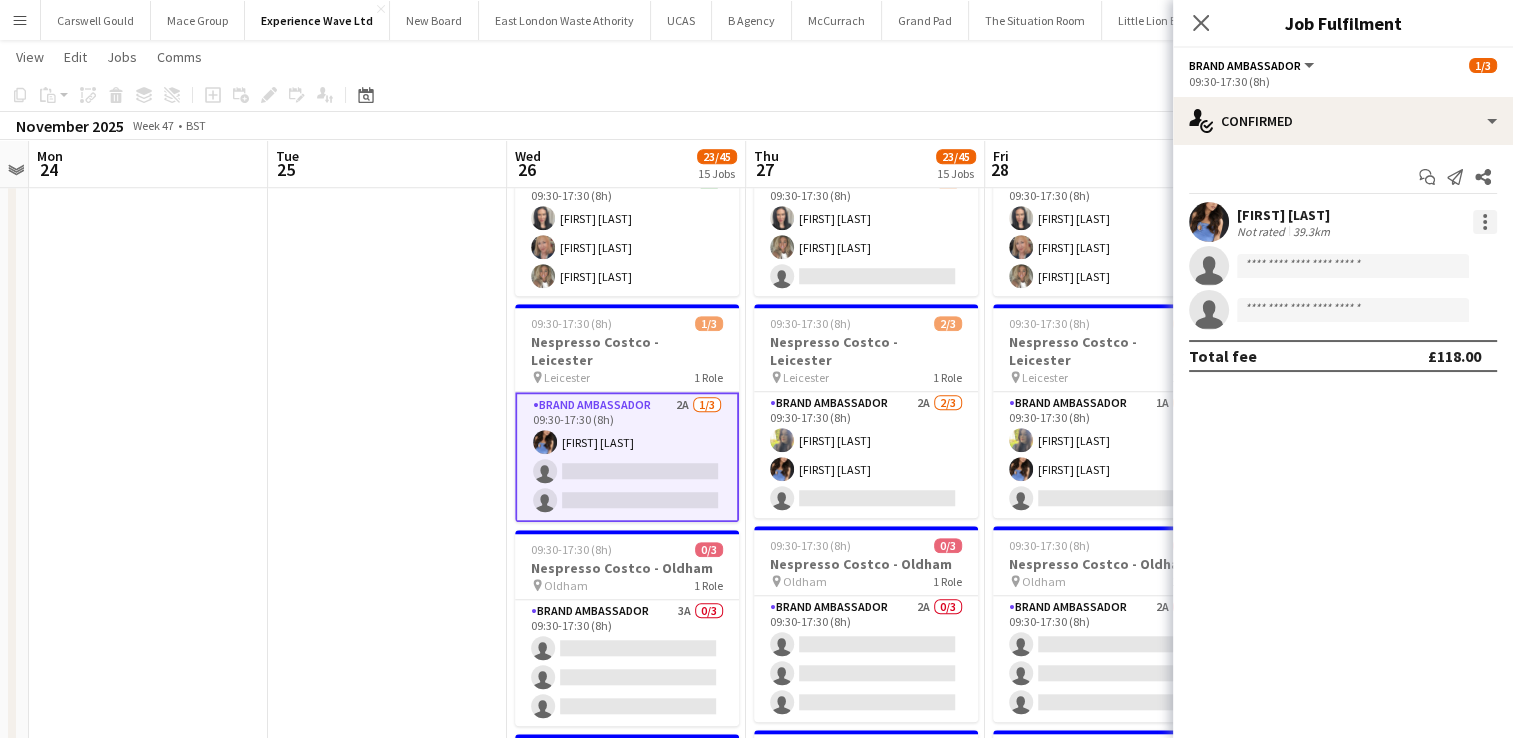 click at bounding box center [1485, 222] 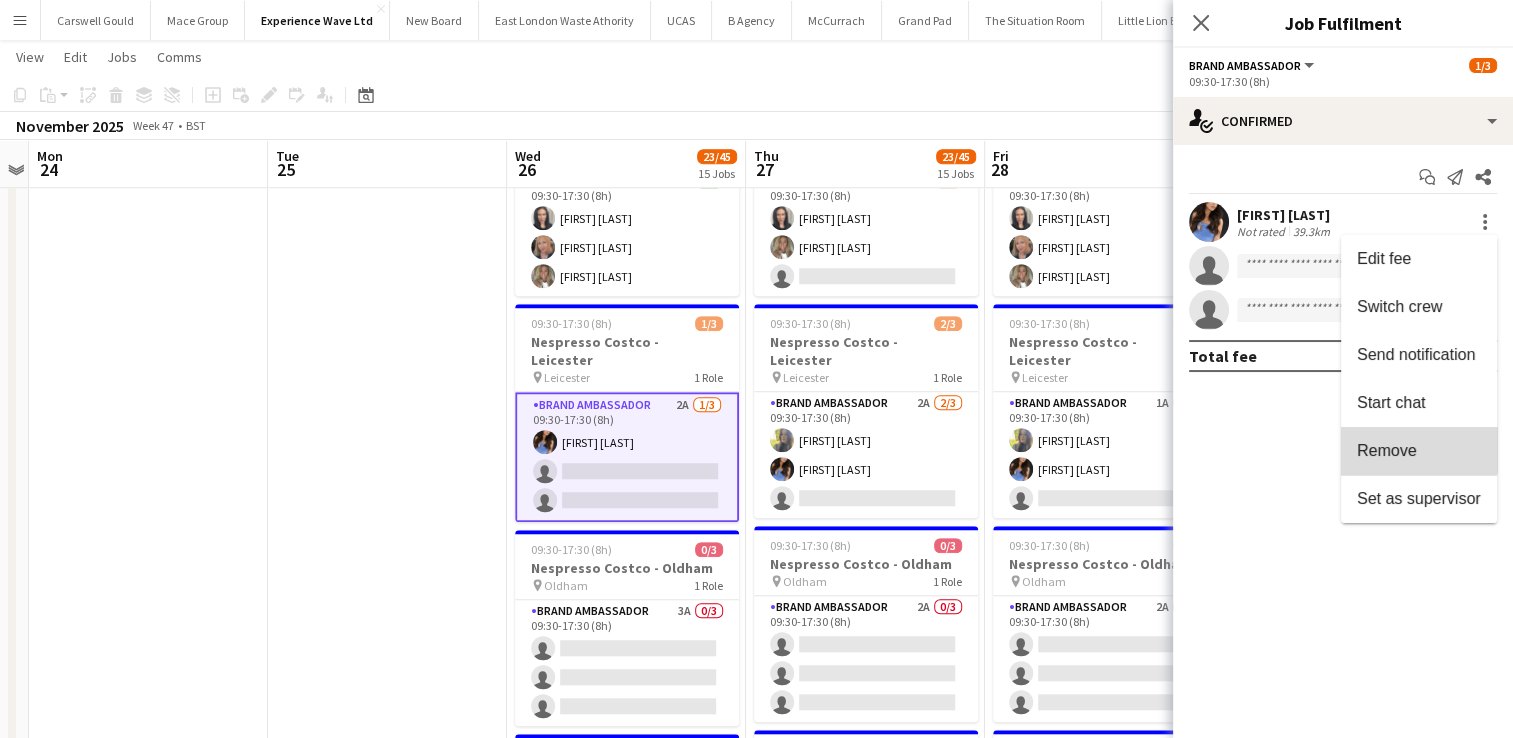click on "Remove" at bounding box center (1387, 450) 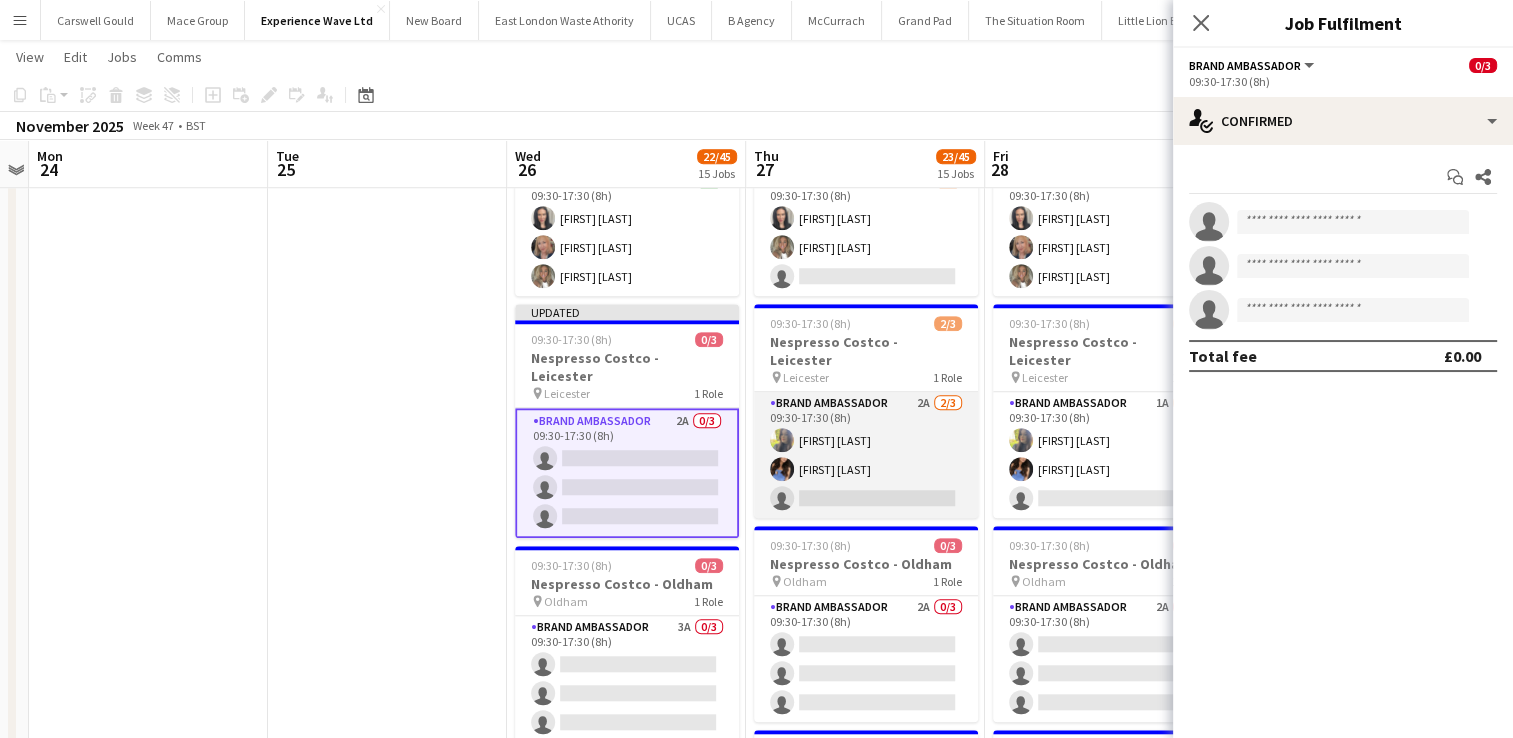 click on "Brand Ambassador   2A   2/3   09:30-17:30 (8h)
[FIRST] [LAST] [FIRST] [LAST]
single-neutral-actions" at bounding box center (866, 455) 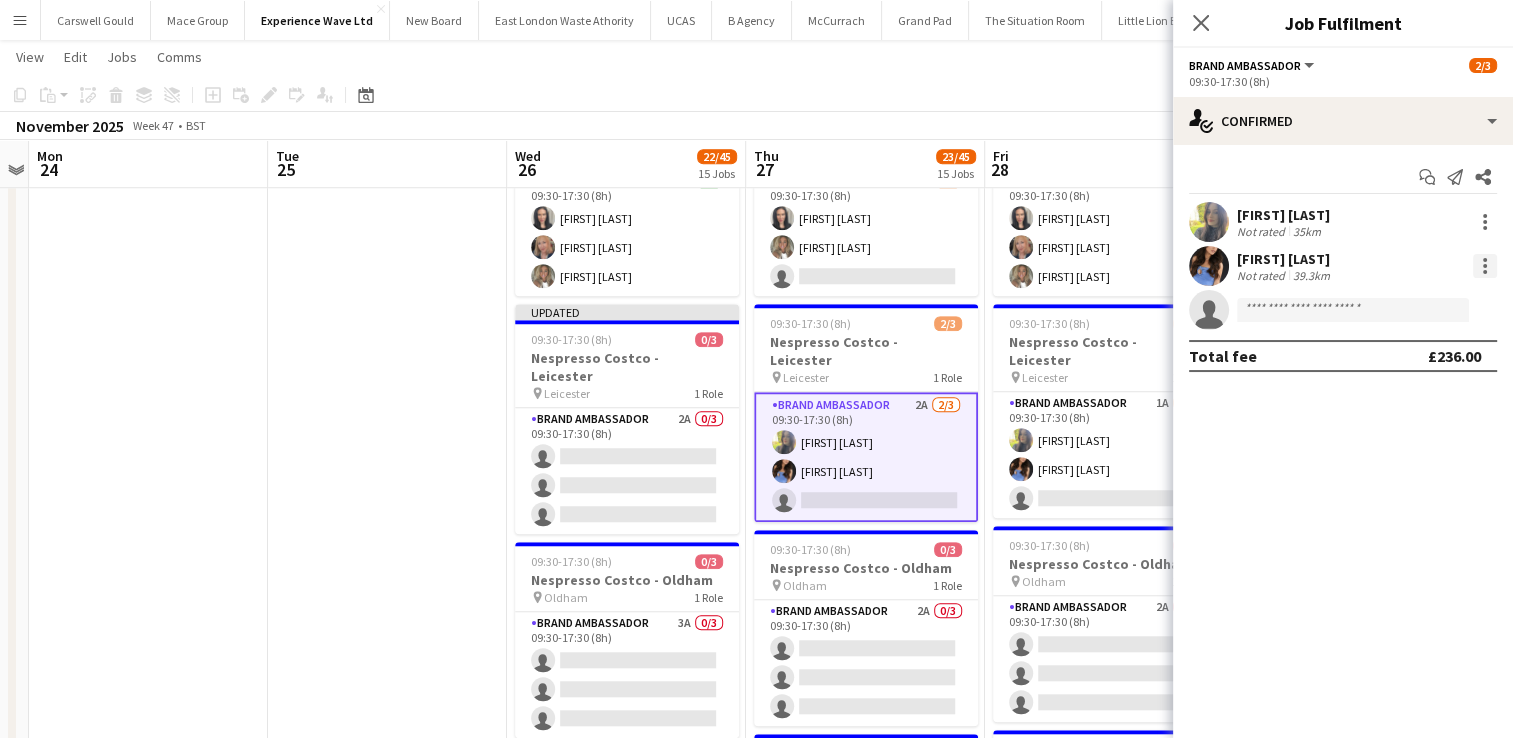 click at bounding box center [1485, 266] 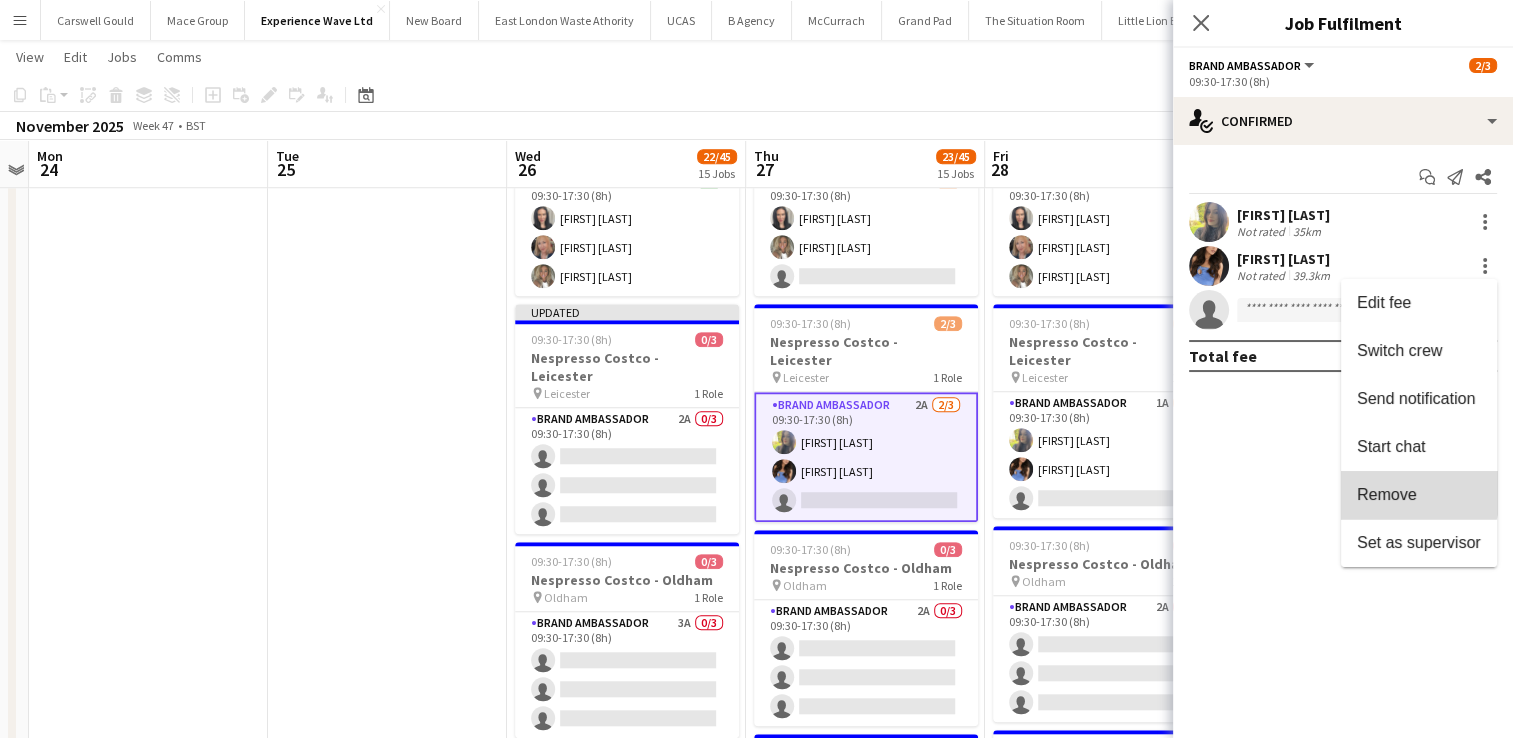 click on "Remove" at bounding box center (1387, 494) 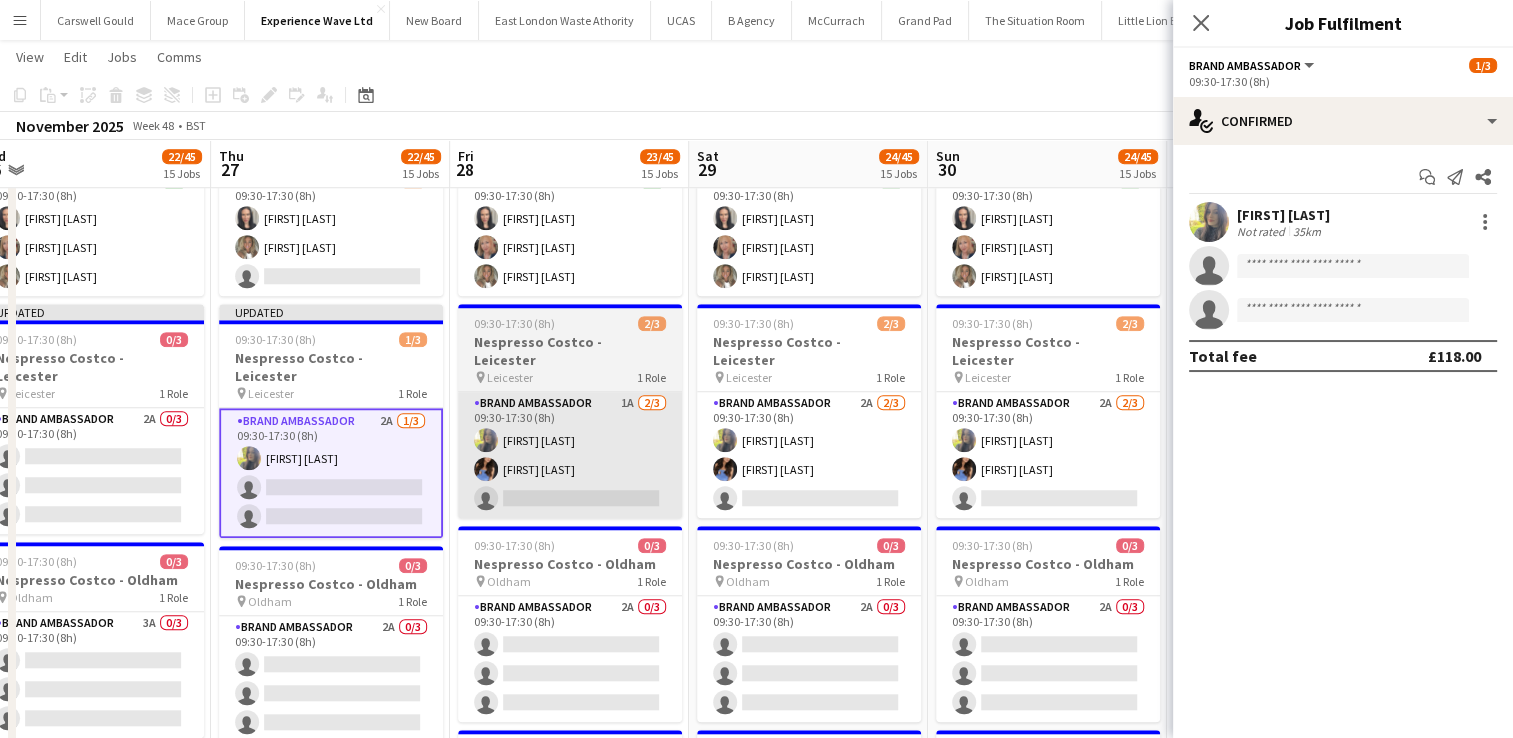 scroll, scrollTop: 0, scrollLeft: 746, axis: horizontal 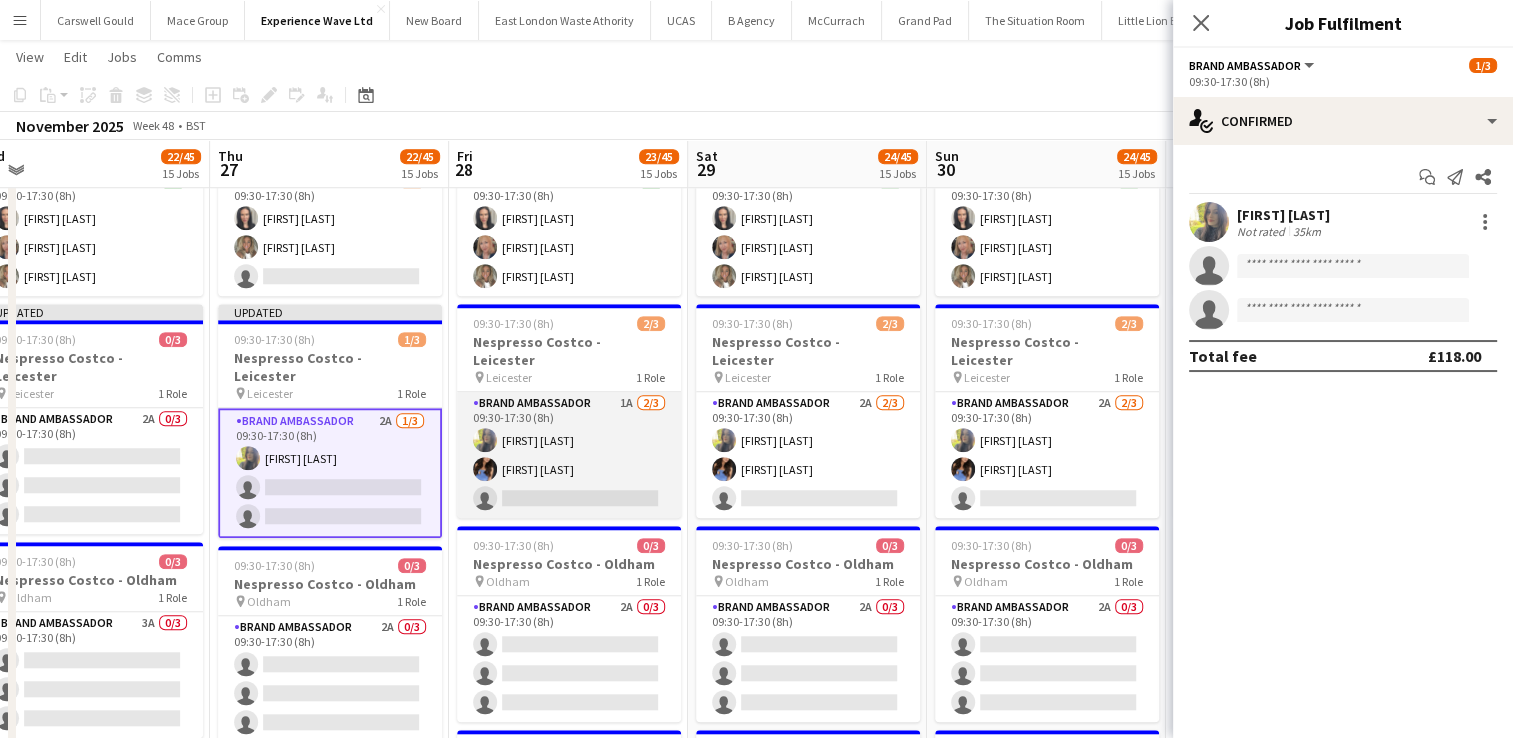 click on "Brand Ambassador   1A   2/3   09:30-17:30 (8h)
[FIRST] [LAST] [FIRST] [LAST]
single-neutral-actions" at bounding box center (569, 455) 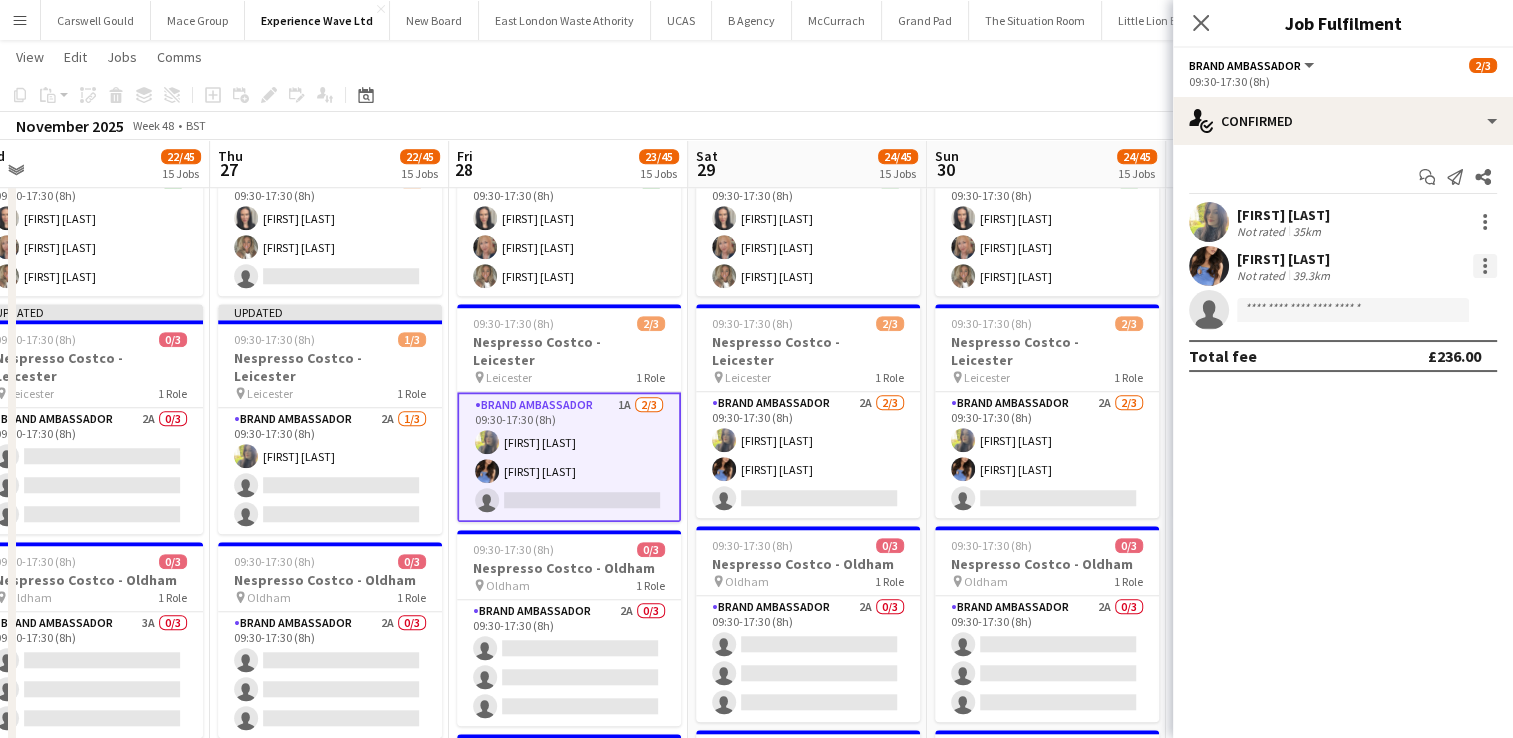 click at bounding box center [1485, 266] 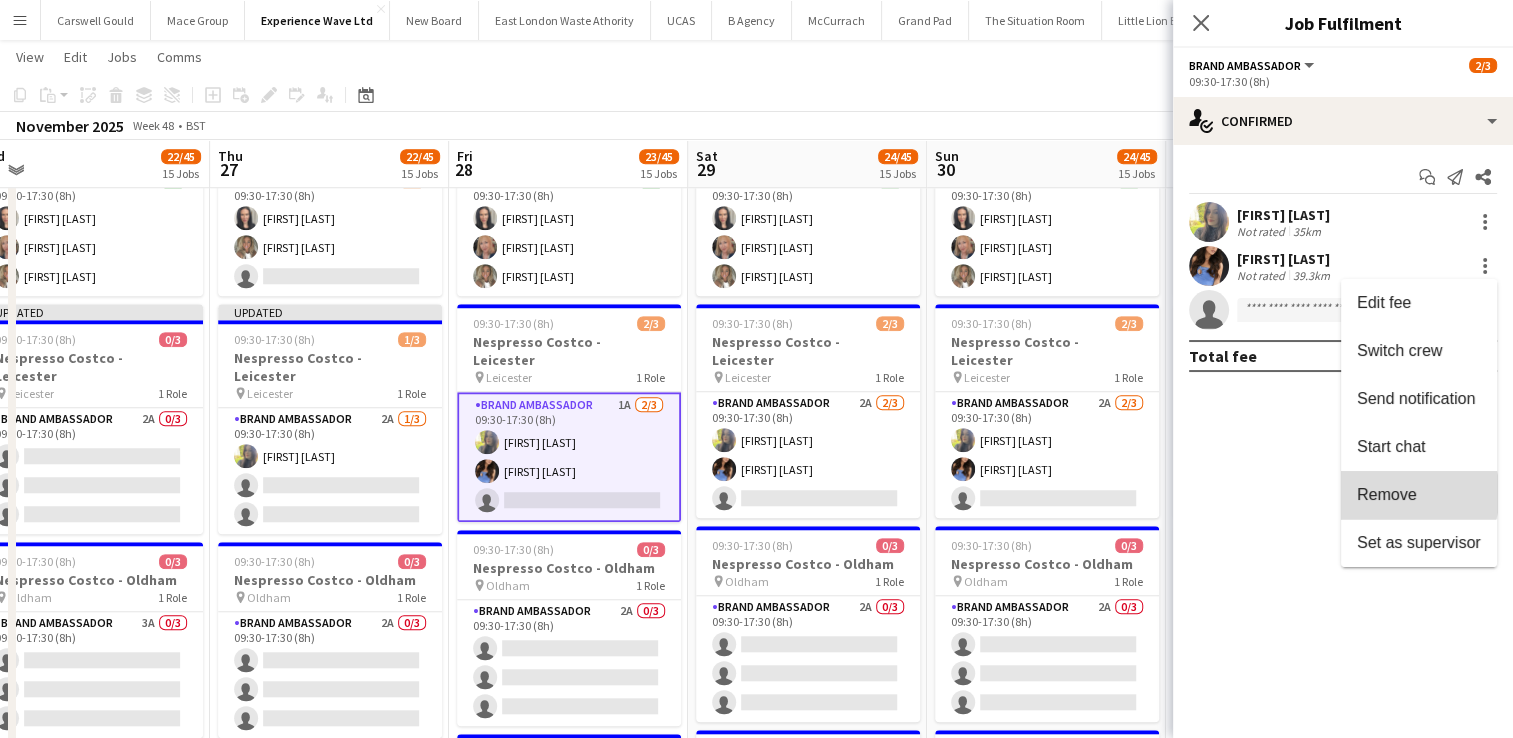 click on "Remove" at bounding box center (1387, 494) 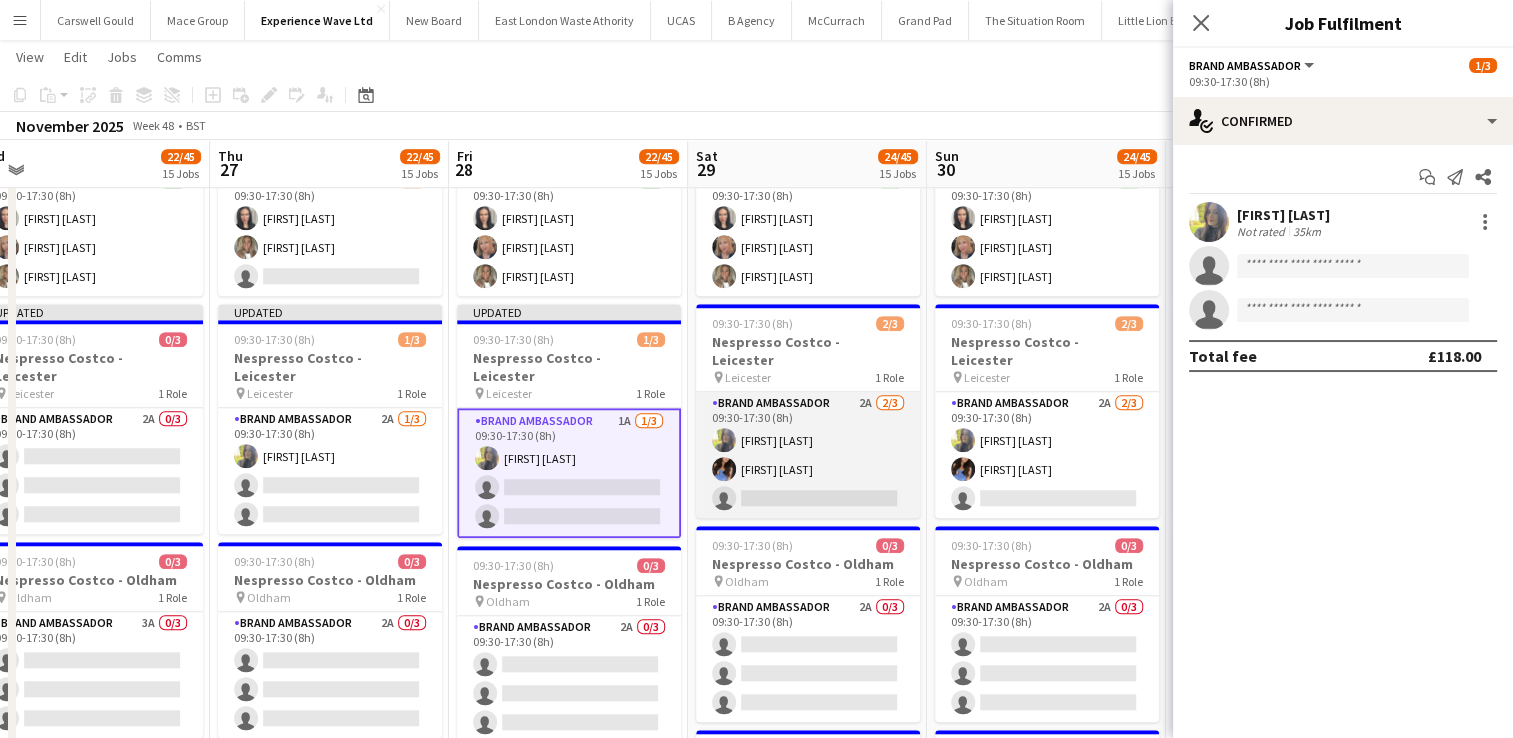 click on "Brand Ambassador   2A   2/3   09:30-17:30 (8h)
[FIRST] [LAST] [FIRST] [LAST]
single-neutral-actions" at bounding box center (808, 455) 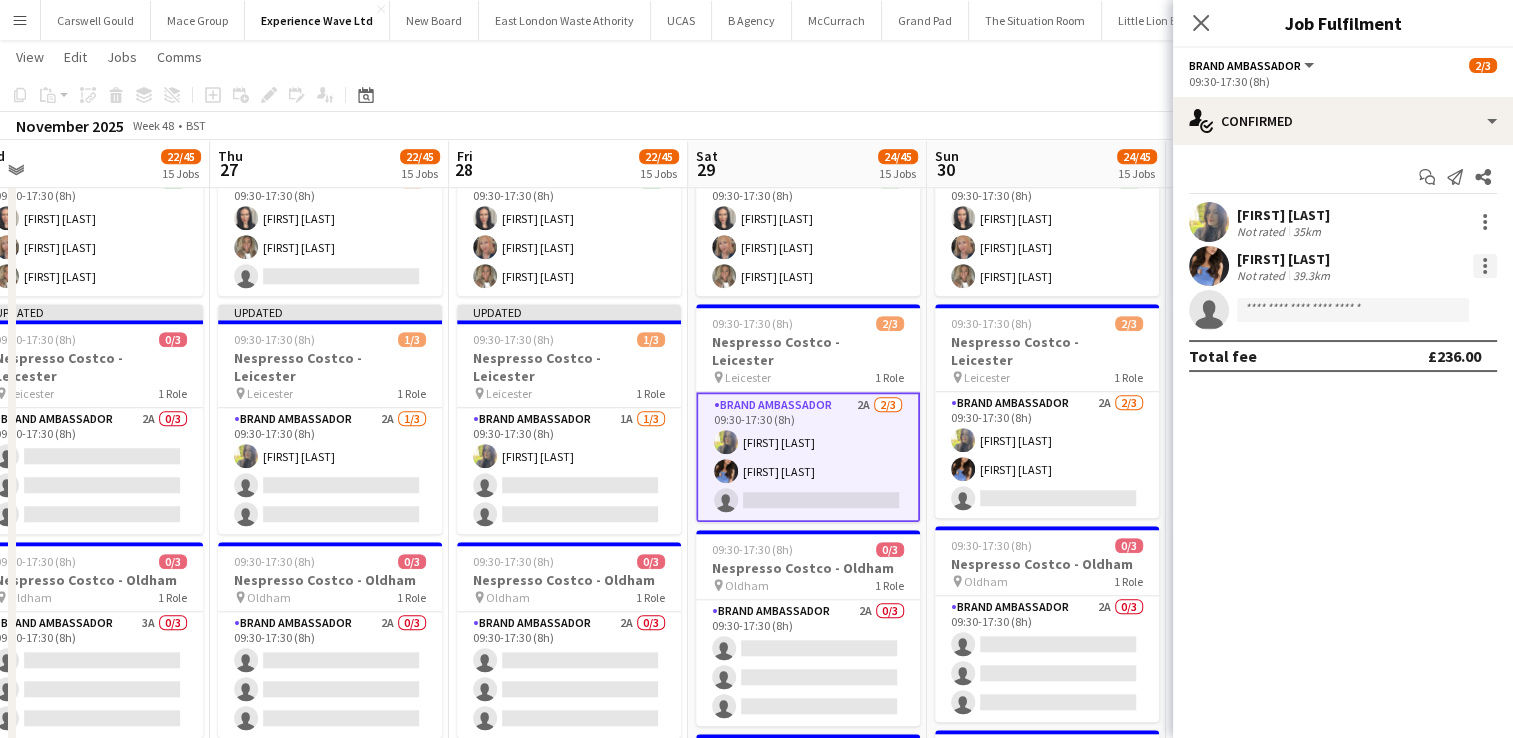 click at bounding box center (1485, 266) 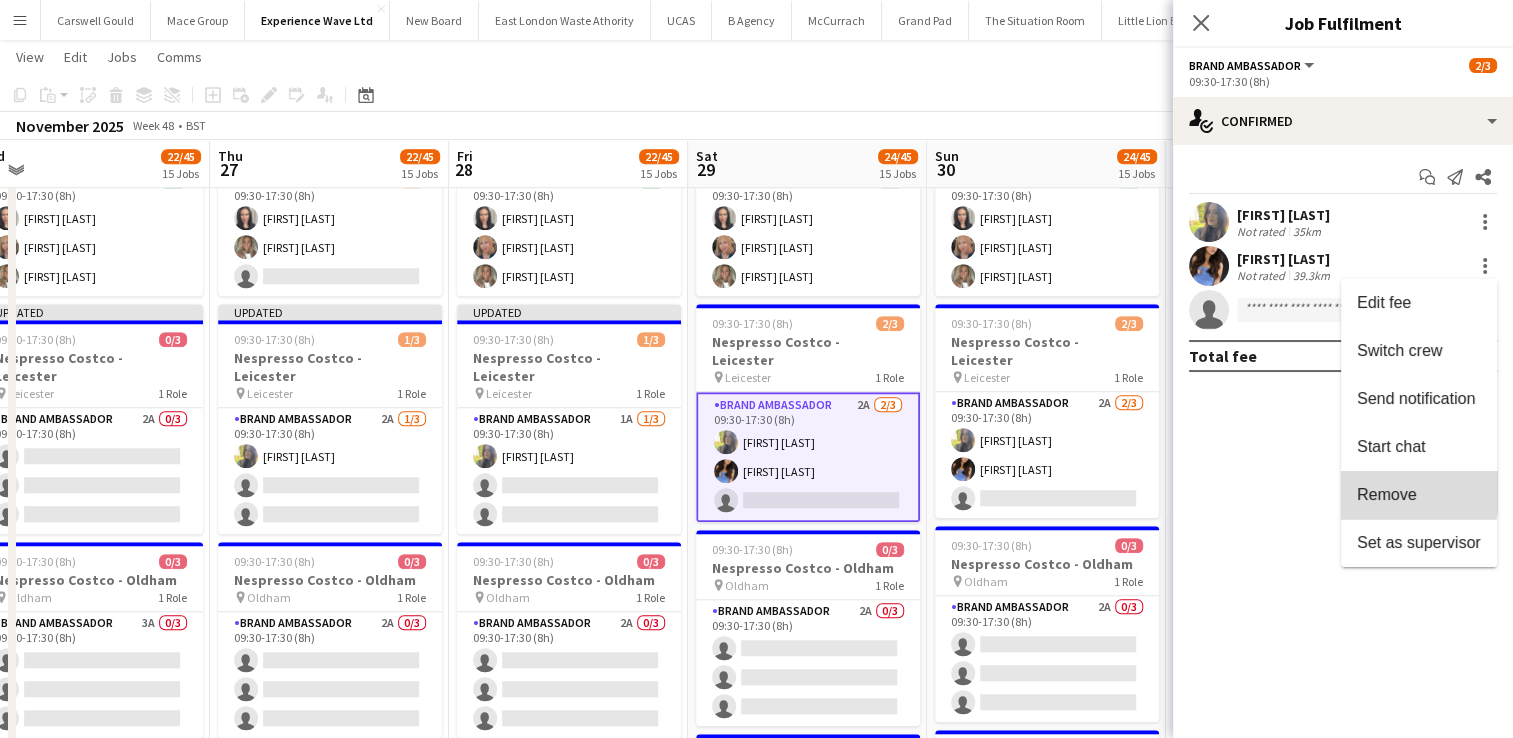 click on "Remove" at bounding box center (1419, 495) 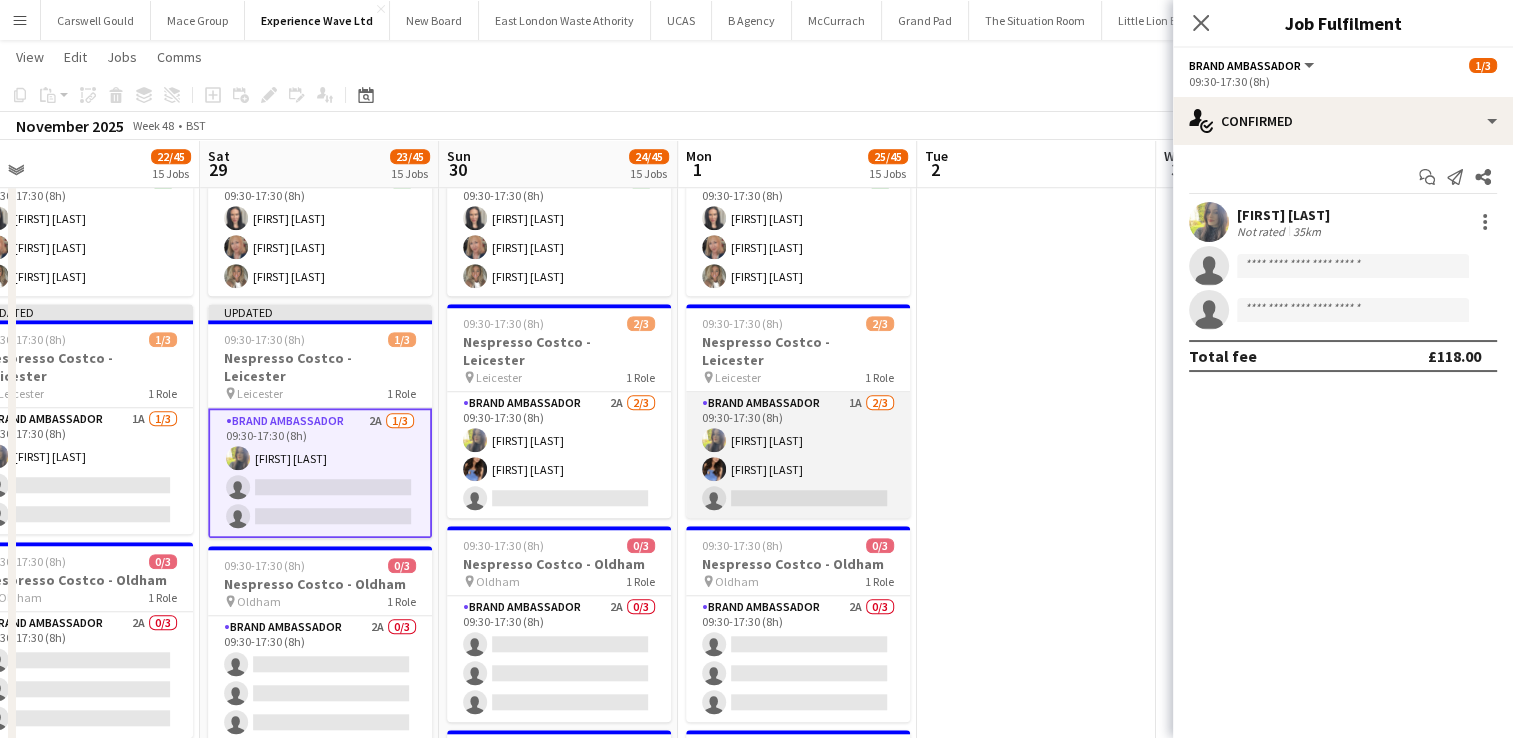 scroll, scrollTop: 0, scrollLeft: 804, axis: horizontal 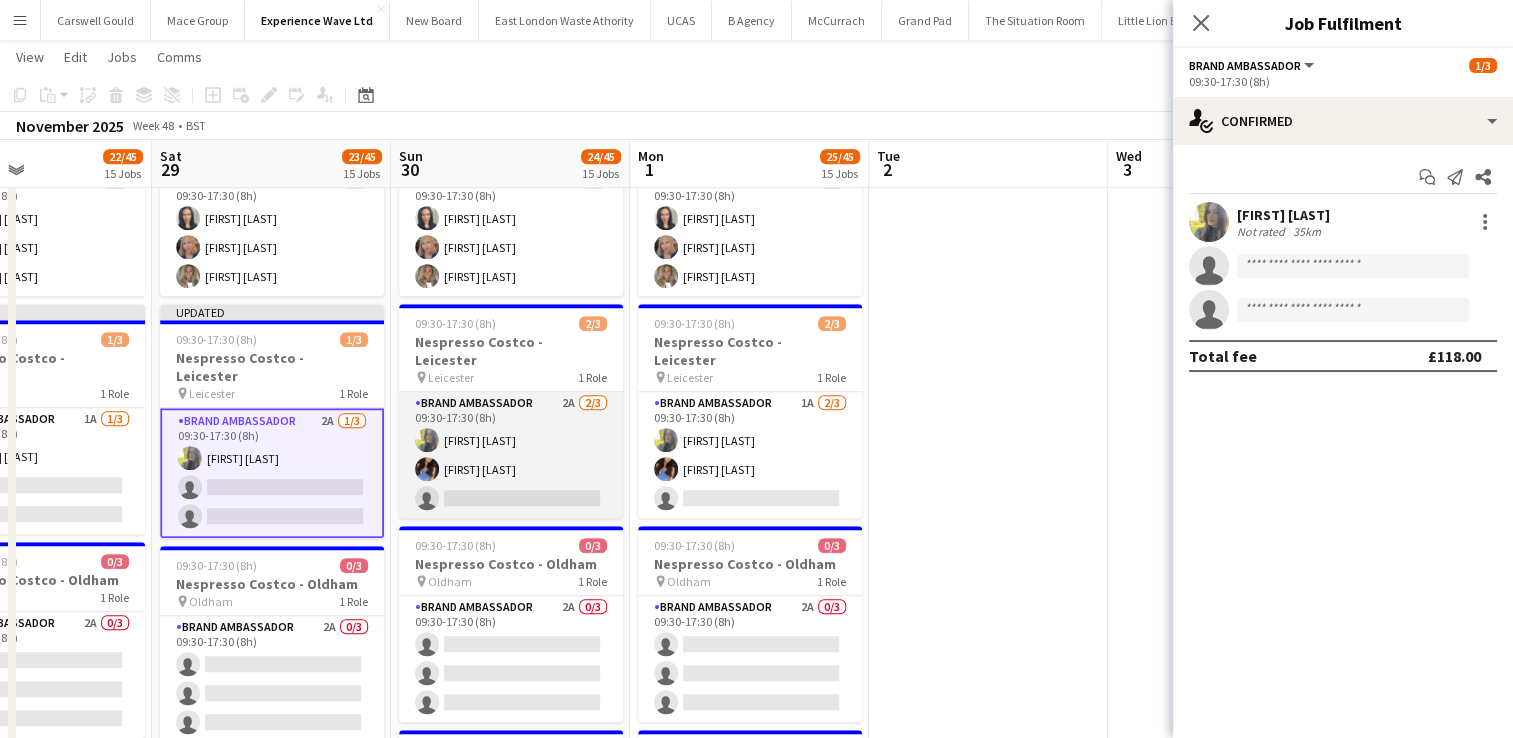 click on "Brand Ambassador   2A   2/3   09:30-17:30 (8h)
[FIRST] [LAST] [FIRST] [LAST]
single-neutral-actions" at bounding box center (511, 455) 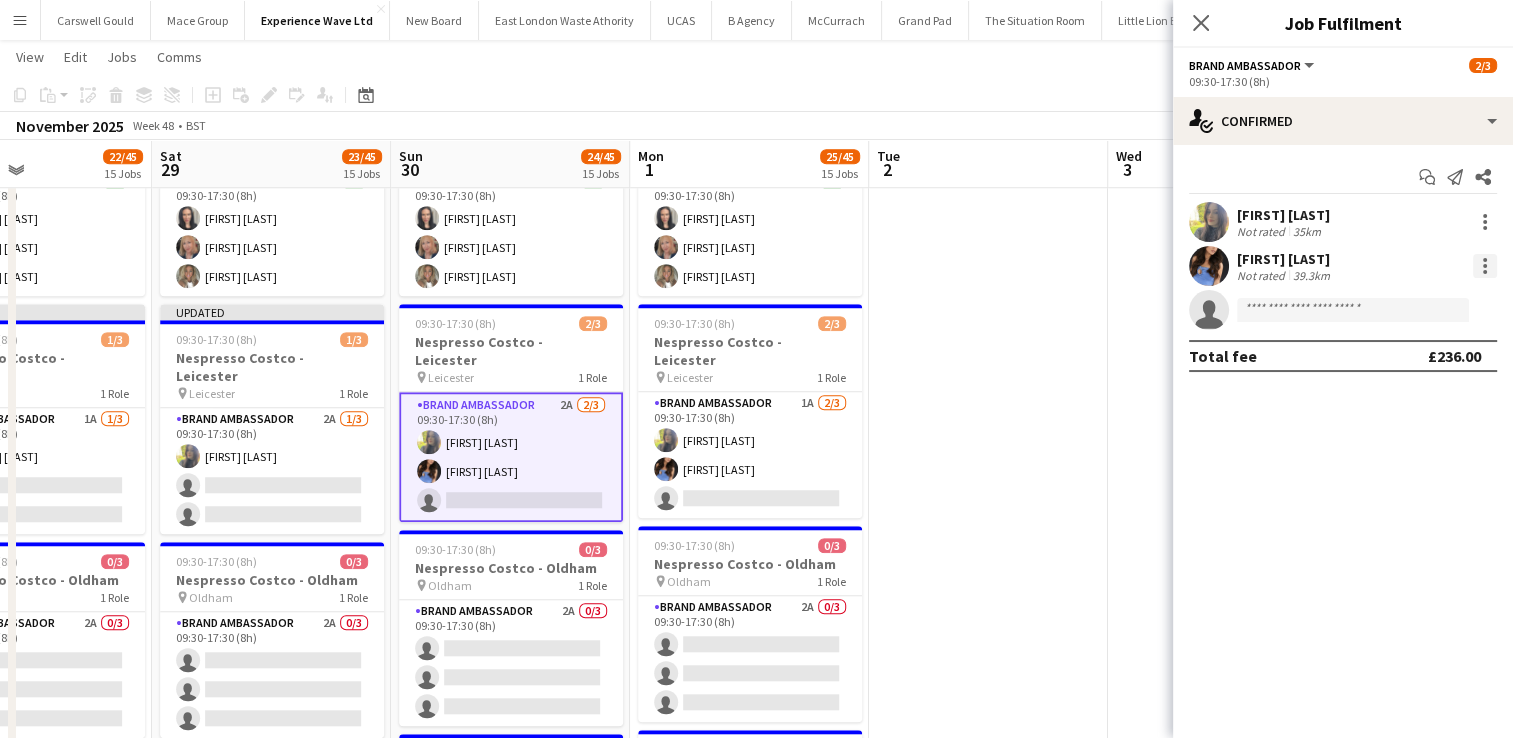 click at bounding box center (1485, 266) 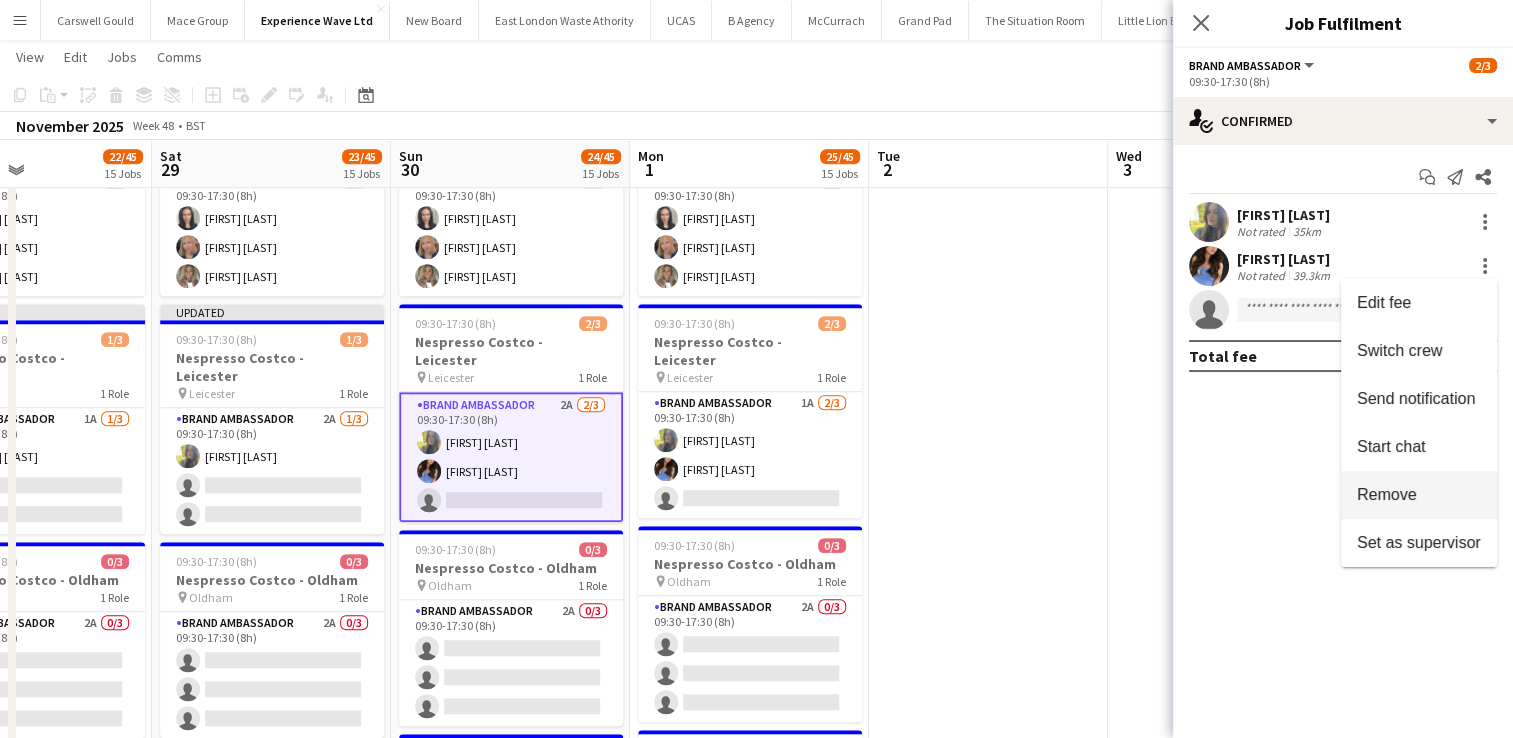 click on "Remove" at bounding box center (1387, 494) 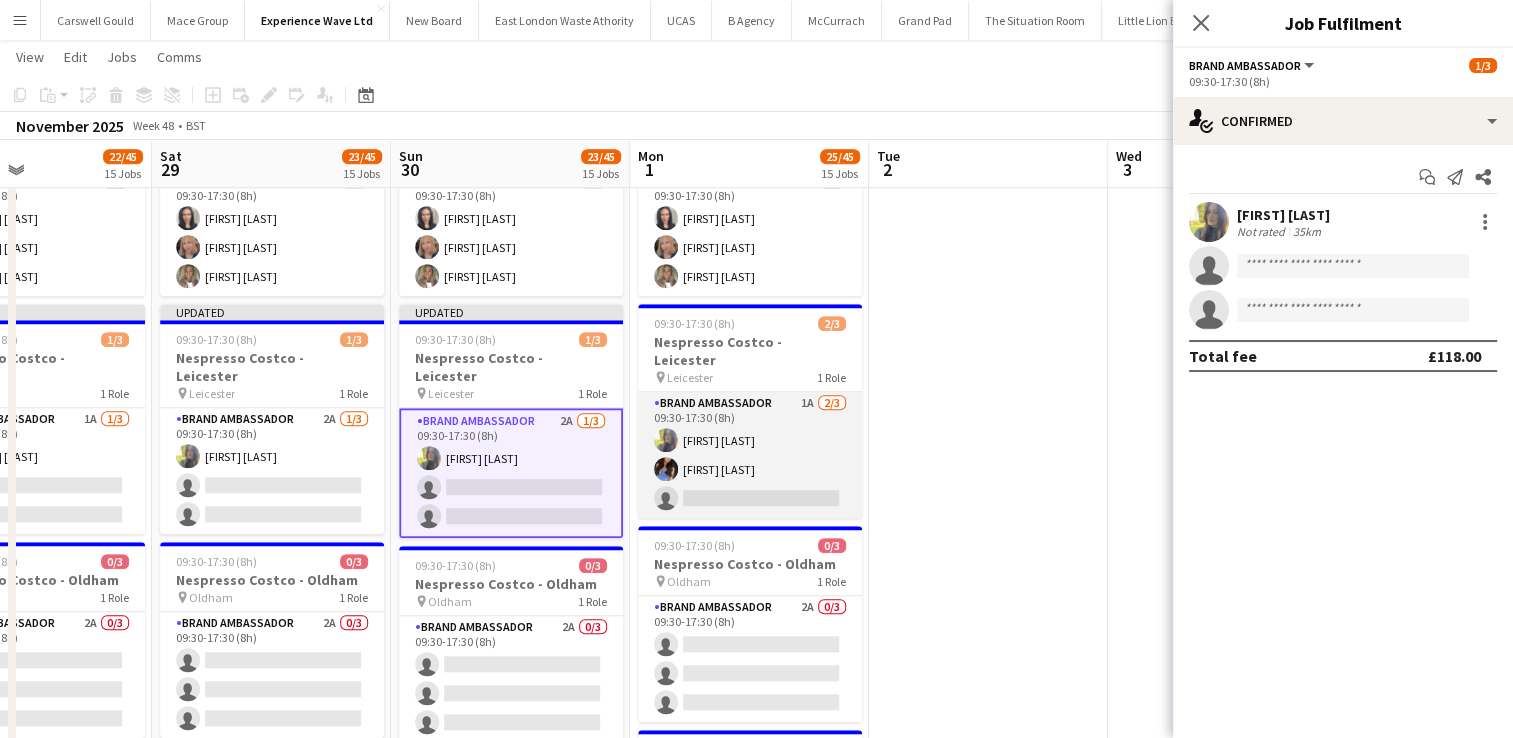 click on "Brand Ambassador   1A   2/3   09:30-17:30 (8h)
[FIRST] [LAST] [FIRST] [LAST]
single-neutral-actions" at bounding box center (750, 455) 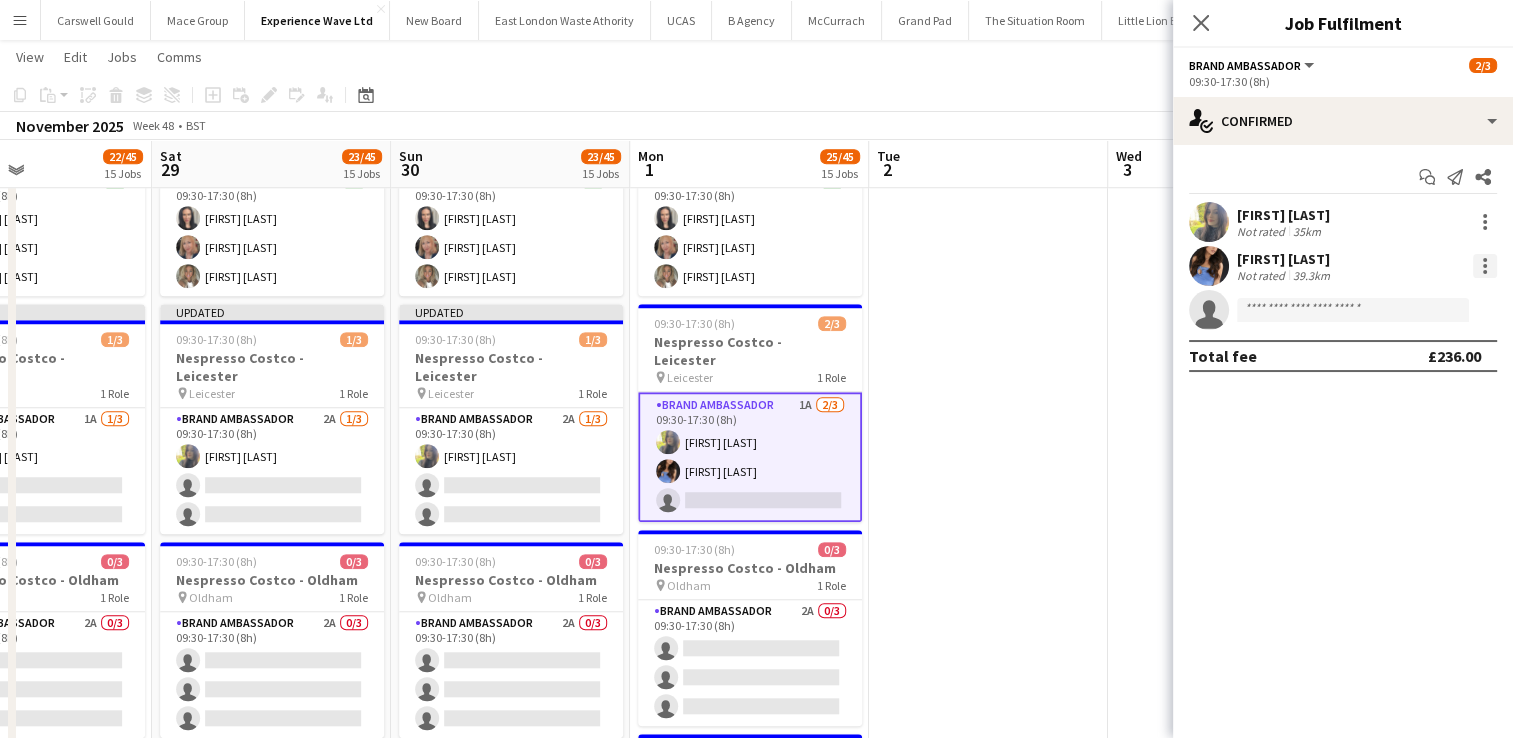 click at bounding box center (1485, 266) 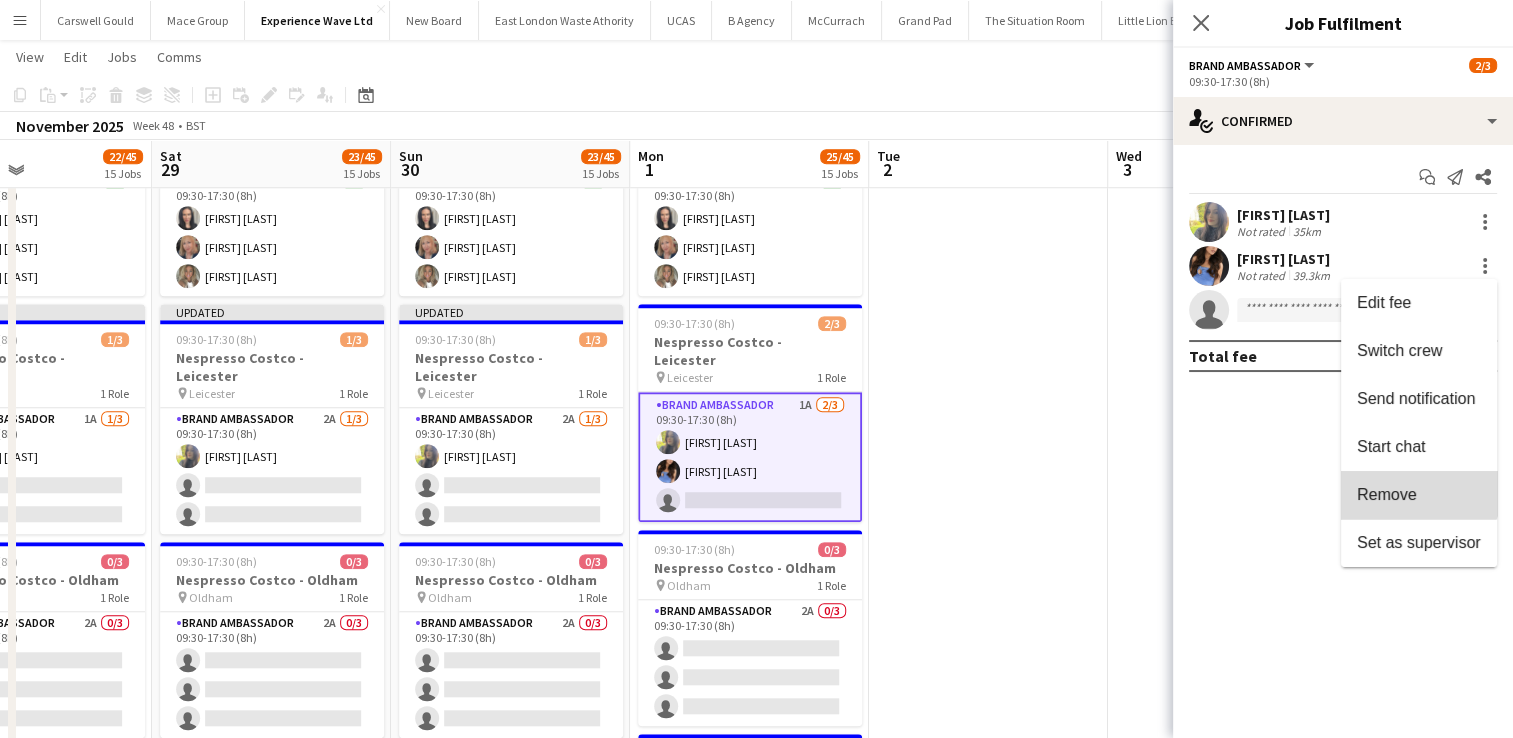 click on "Remove" at bounding box center [1419, 495] 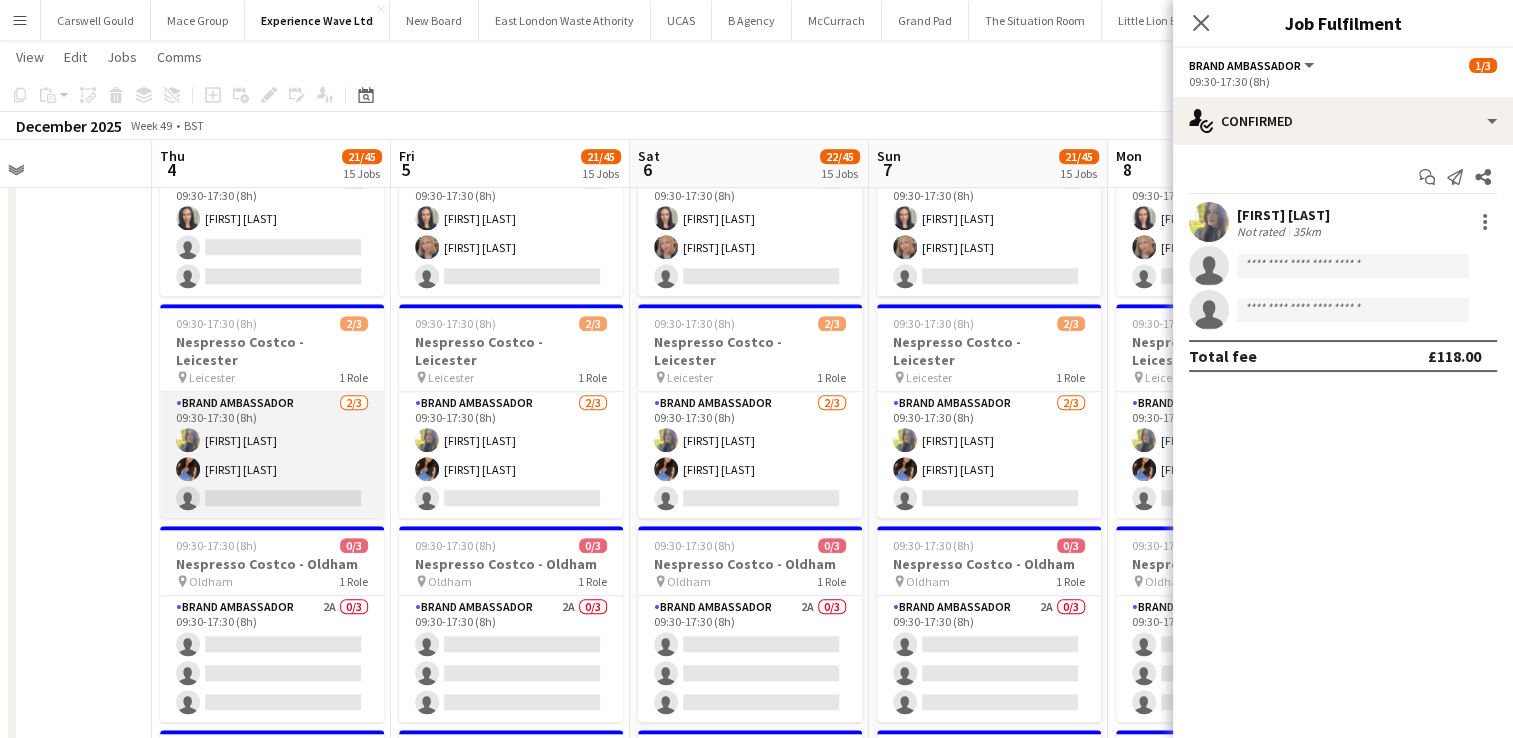 scroll, scrollTop: 0, scrollLeft: 556, axis: horizontal 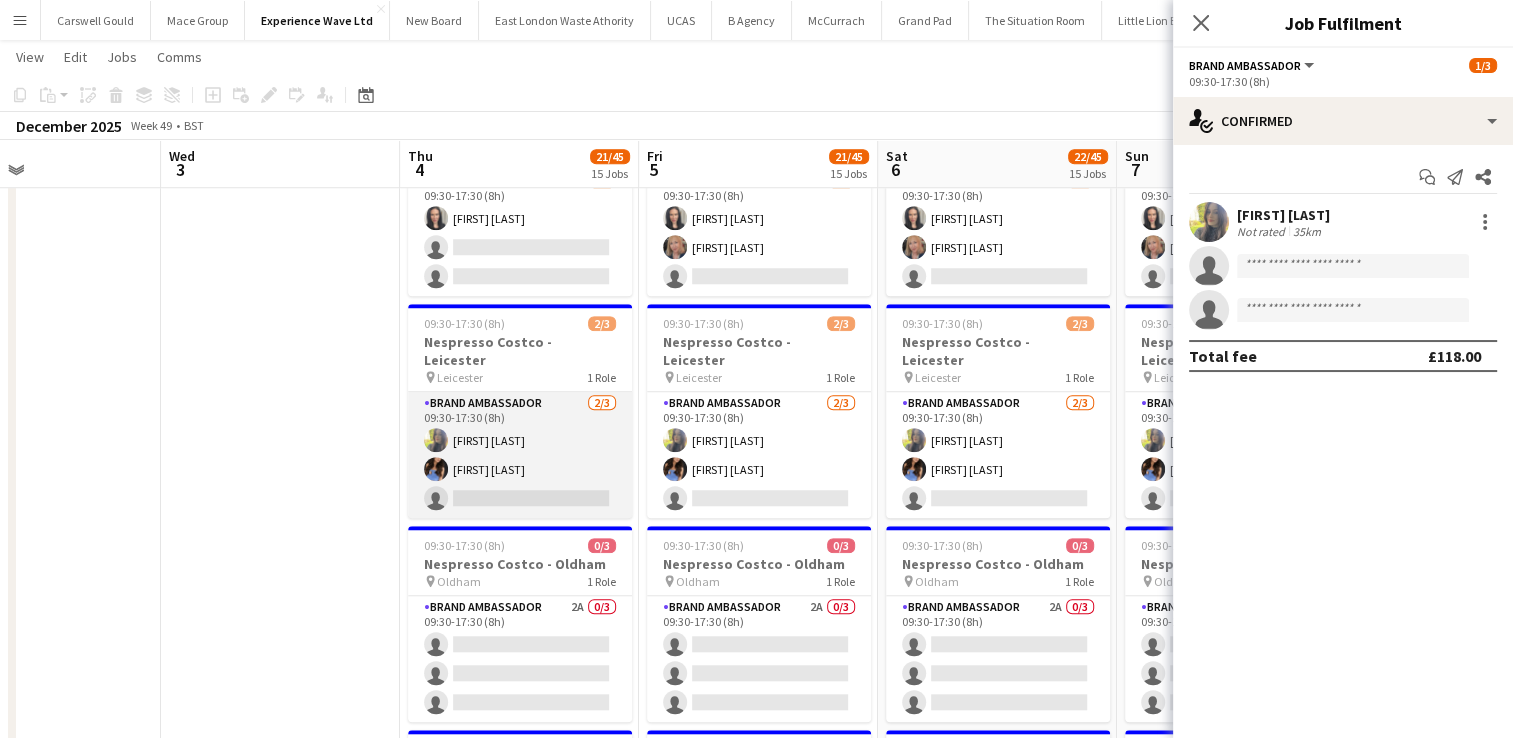 click on "Brand Ambassador   2/3   09:30-17:30 (8h)
[FIRST] [LAST] [FIRST] [LAST]
single-neutral-actions" at bounding box center (520, 455) 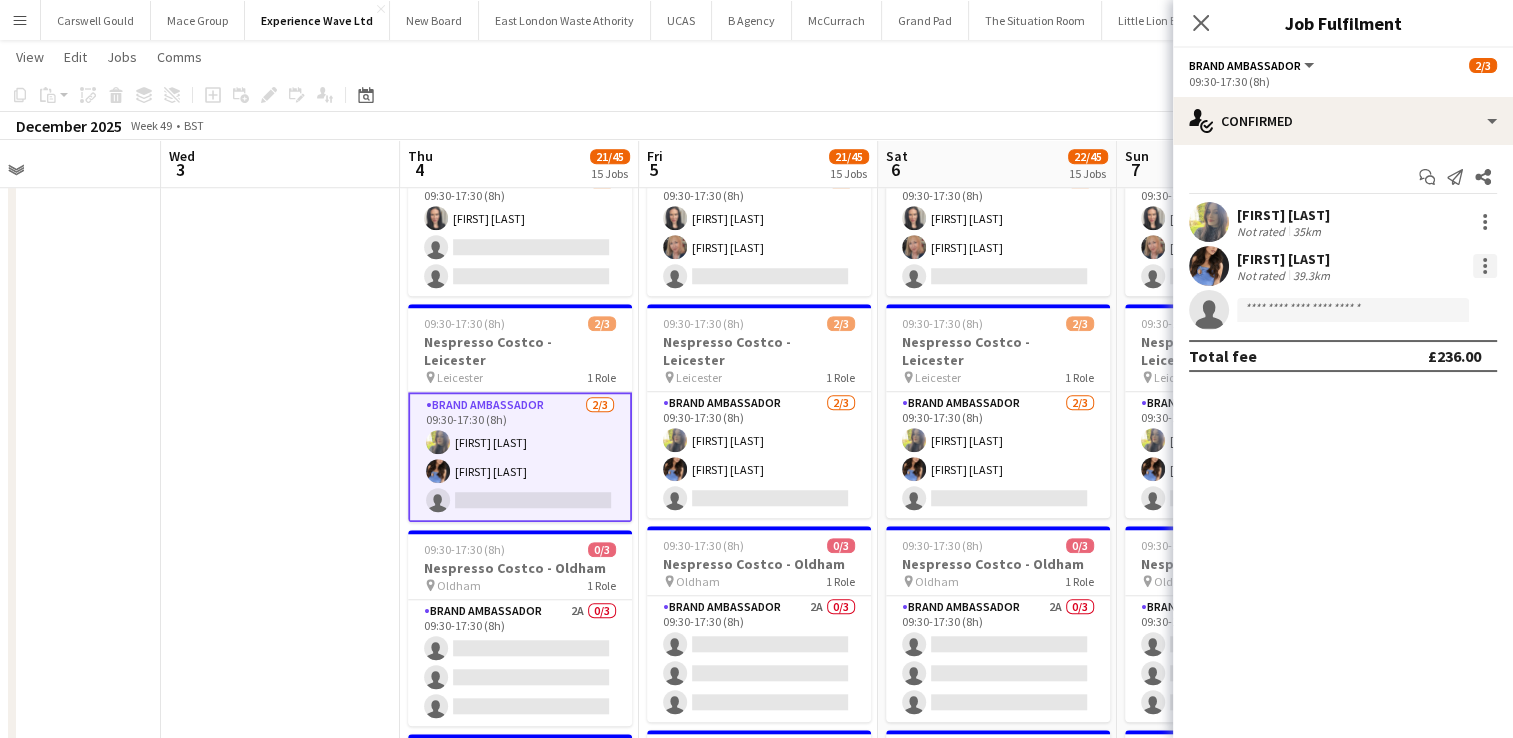 click at bounding box center (1485, 266) 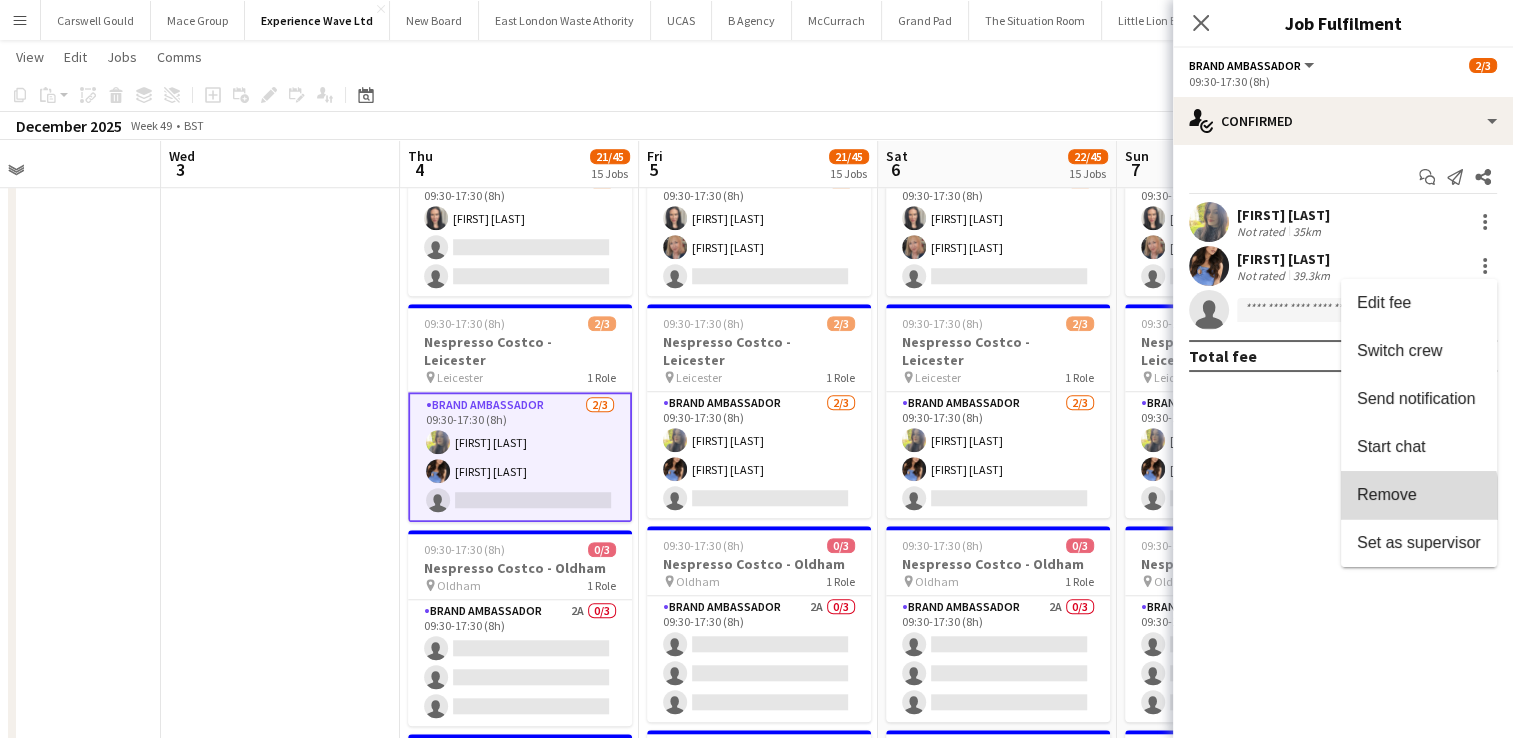 click on "Remove" at bounding box center (1419, 495) 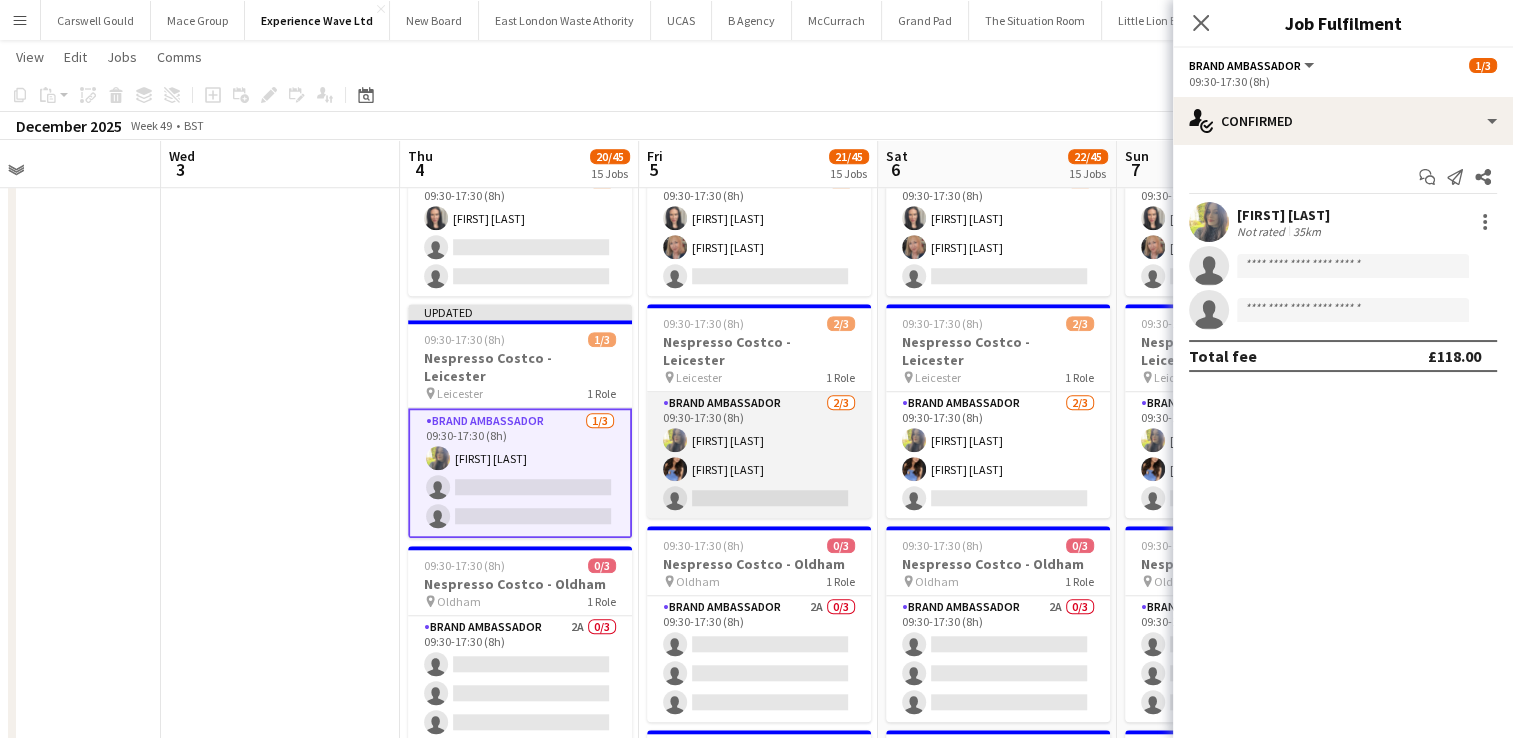 click on "Brand Ambassador   2/3   09:30-17:30 (8h)
[FIRST] [LAST] [FIRST] [LAST]
single-neutral-actions" at bounding box center (759, 455) 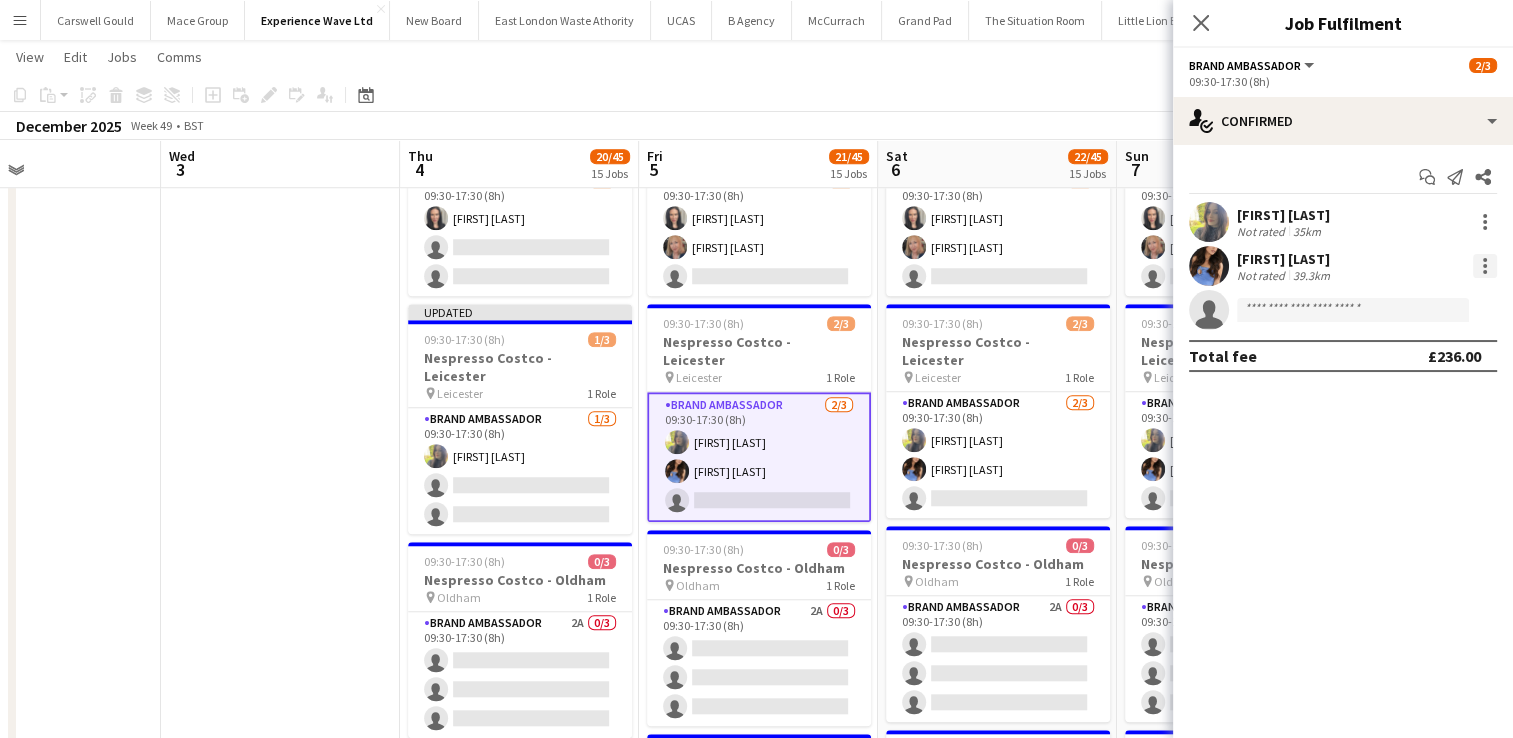 click at bounding box center [1485, 260] 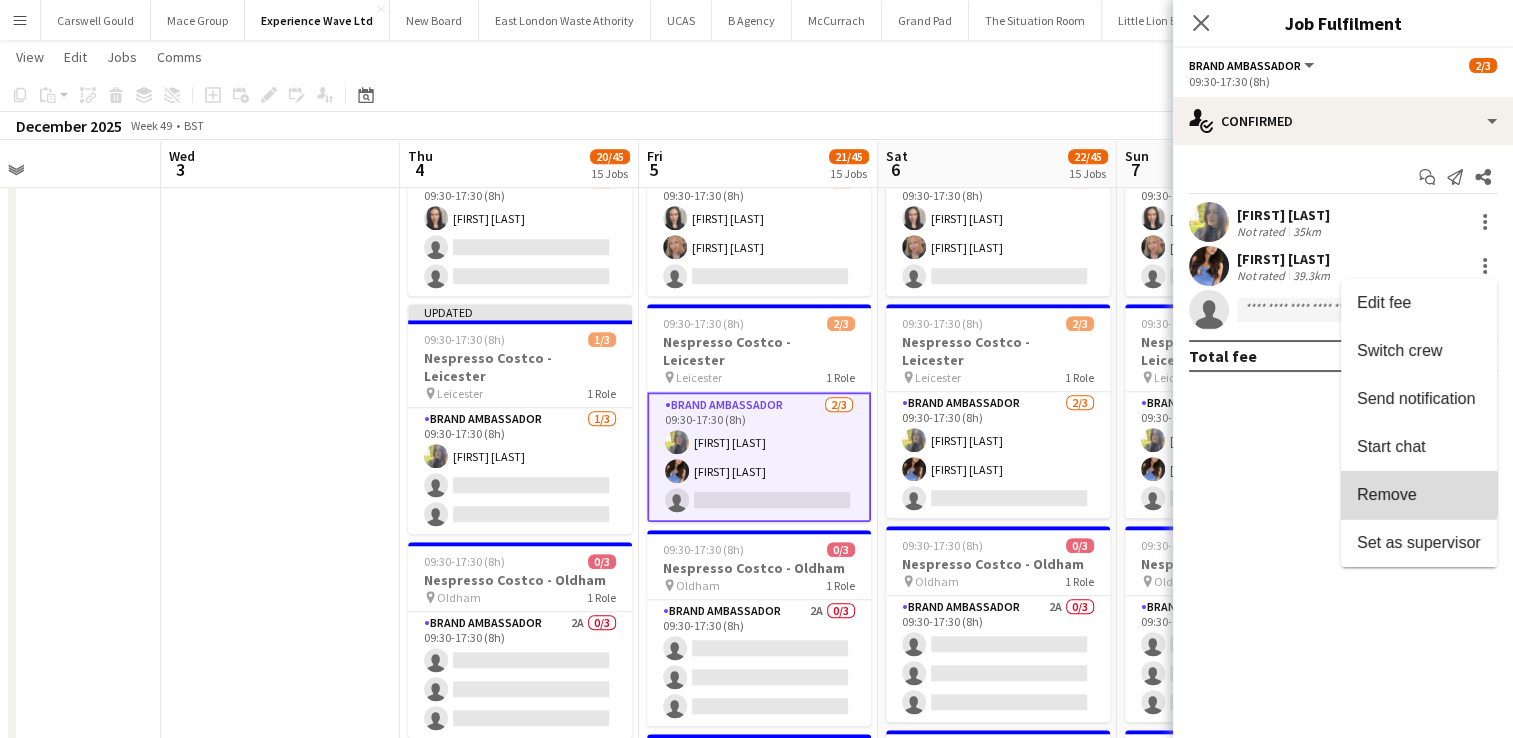 click on "Remove" at bounding box center (1387, 494) 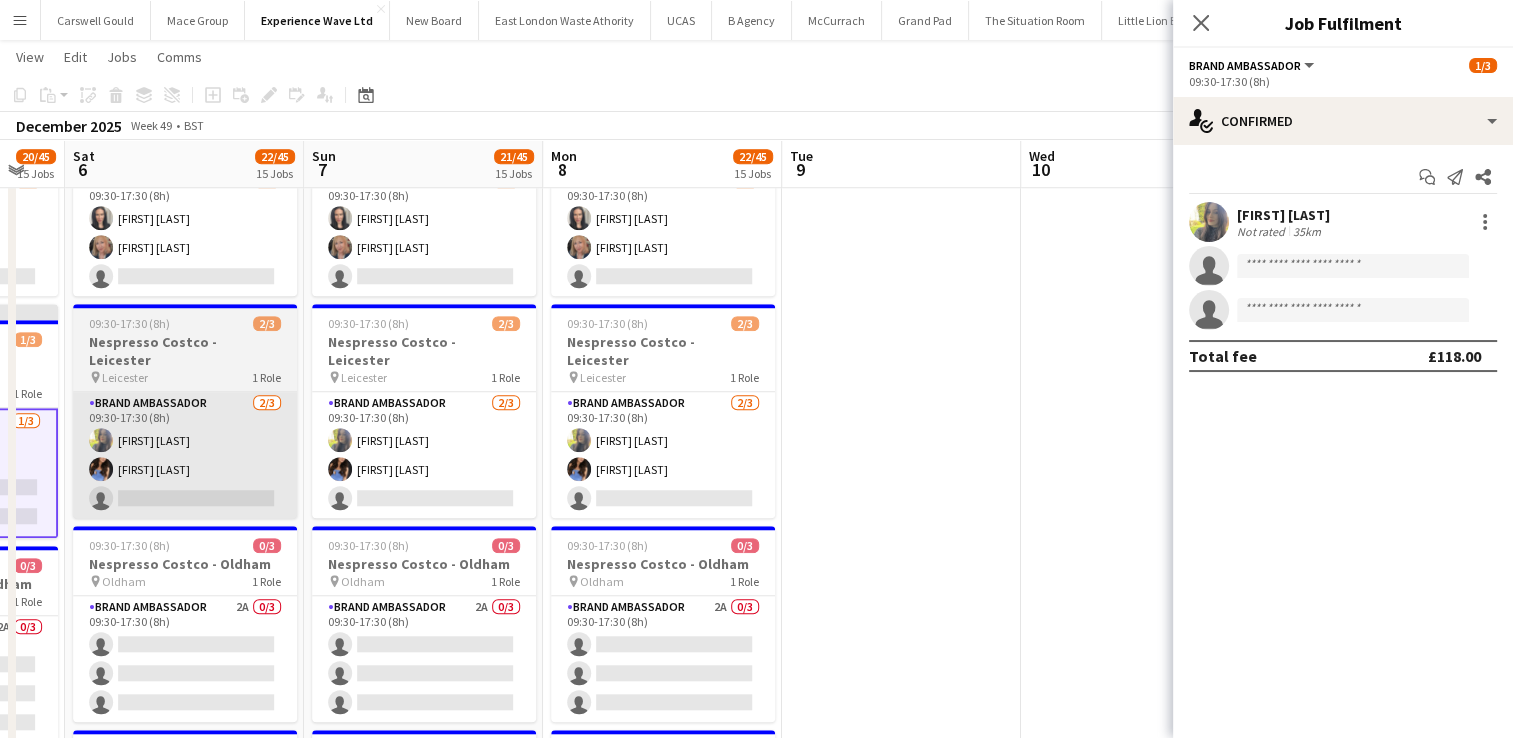 scroll, scrollTop: 0, scrollLeft: 704, axis: horizontal 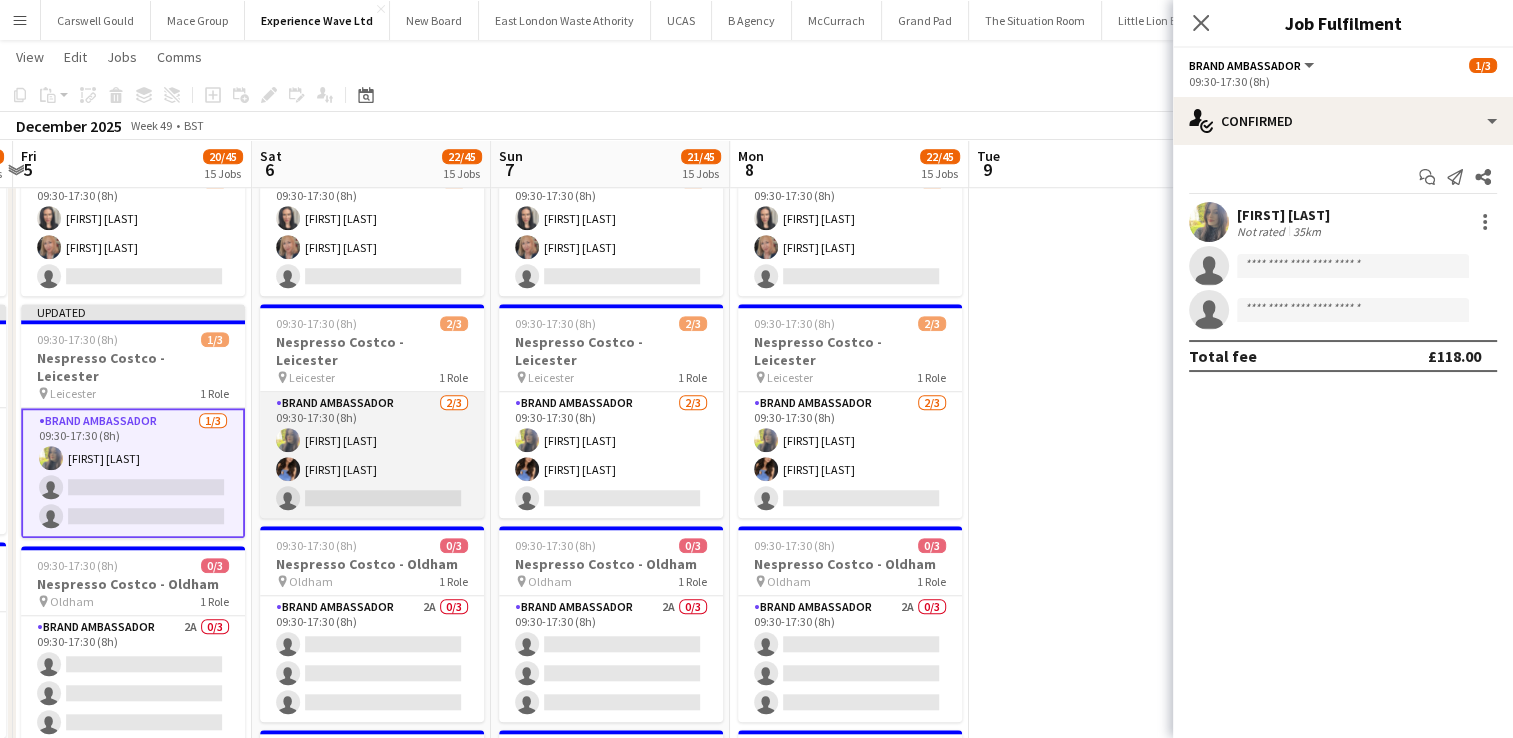 click on "Brand Ambassador   2/3   09:30-17:30 (8h)
[FIRST] [LAST] [FIRST] [LAST]
single-neutral-actions" at bounding box center (372, 455) 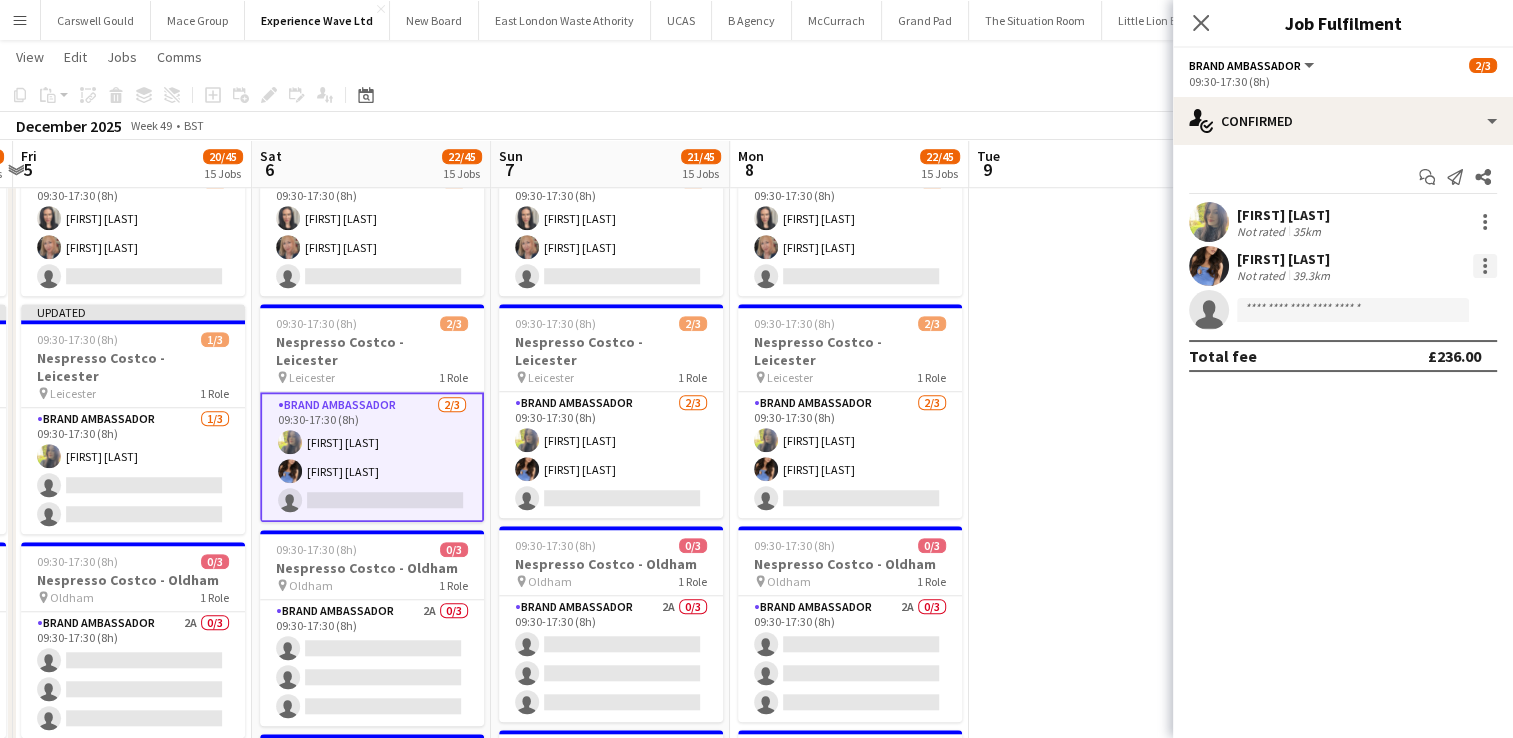 click at bounding box center [1485, 266] 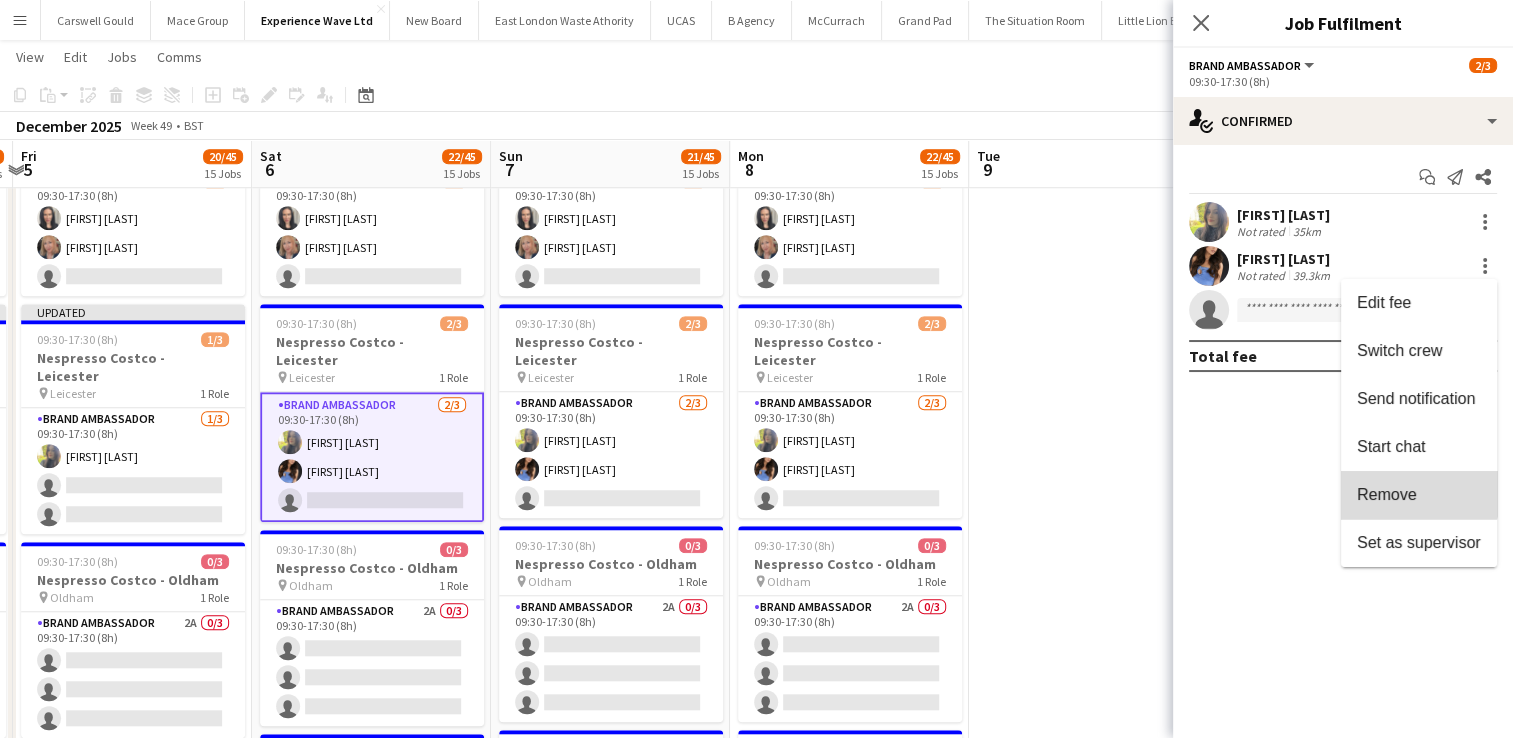 click on "Remove" at bounding box center [1419, 495] 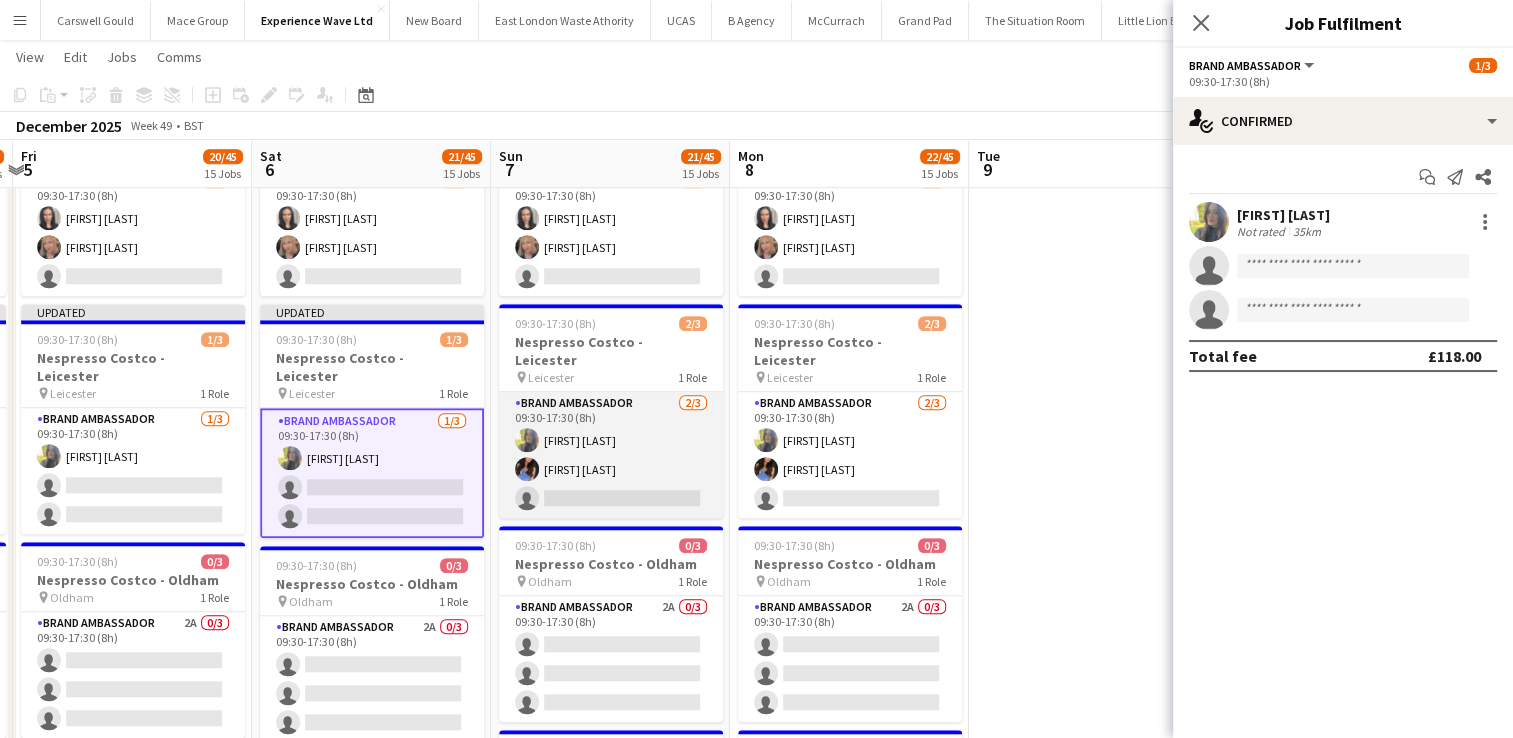 click on "Brand Ambassador   2/3   09:30-17:30 (8h)
[FIRST] [LAST] [FIRST] [LAST]
single-neutral-actions" at bounding box center (611, 455) 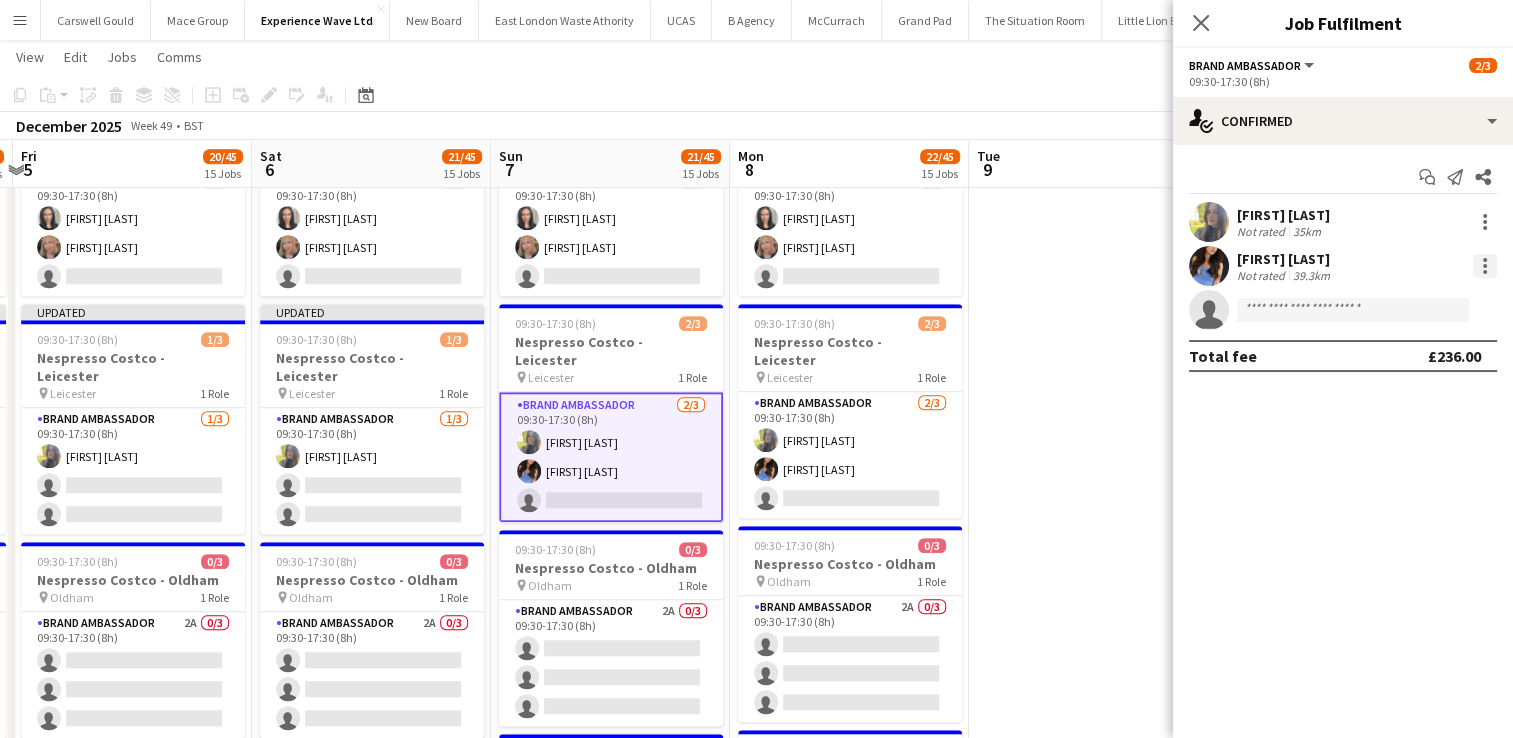 click at bounding box center [1485, 266] 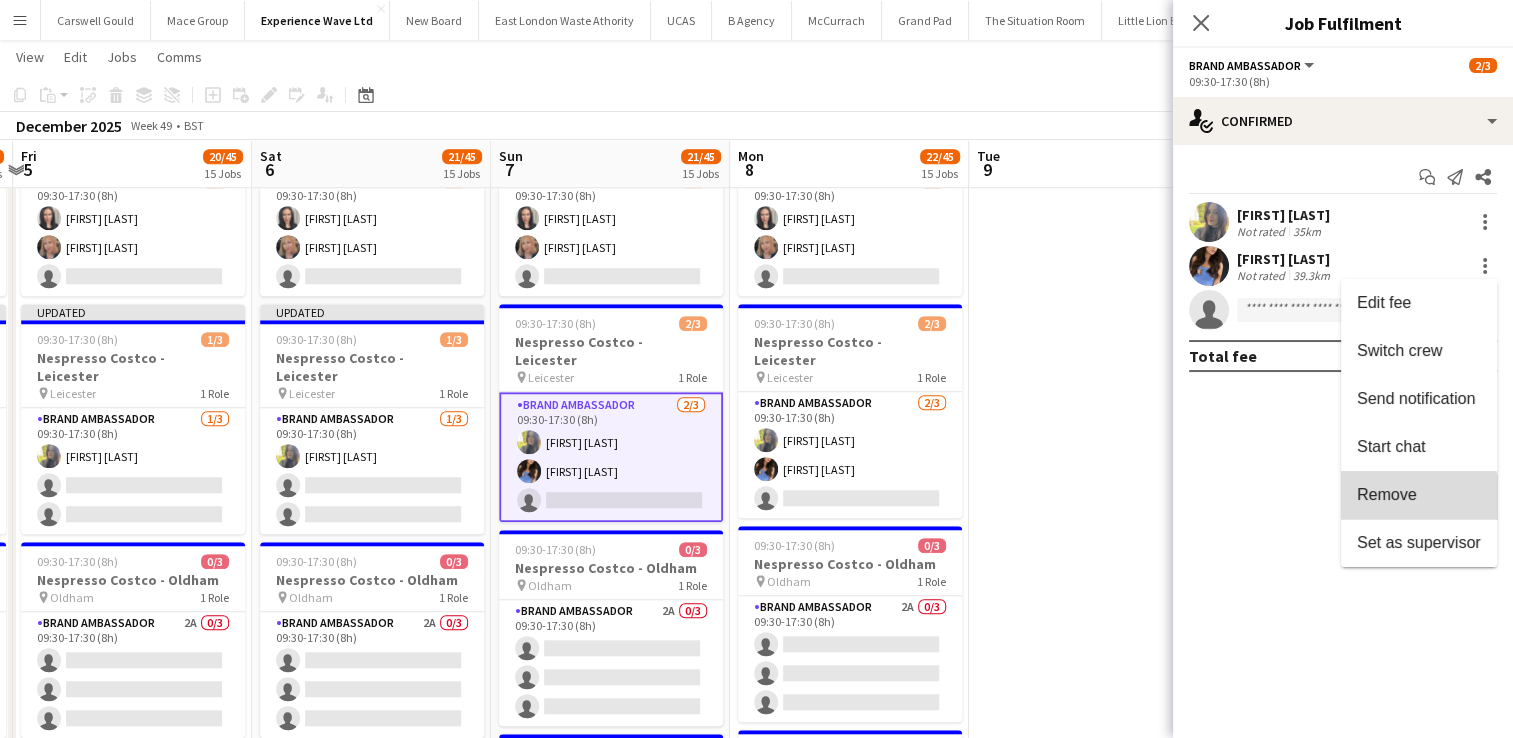 click on "Remove" at bounding box center [1419, 495] 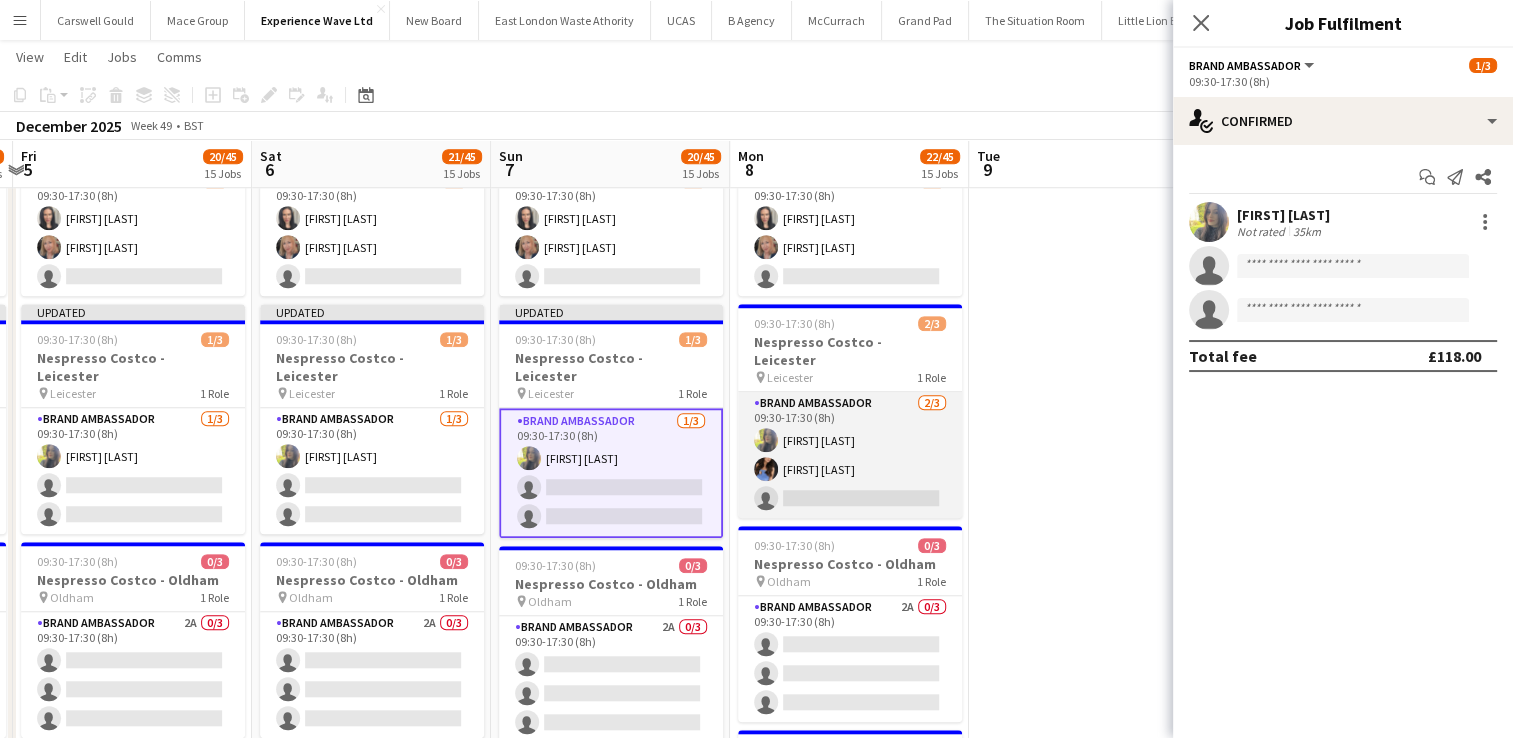 click on "Brand Ambassador   2/3   09:30-17:30 (8h)
[FIRST] [LAST] [FIRST] [LAST]
single-neutral-actions" at bounding box center [850, 455] 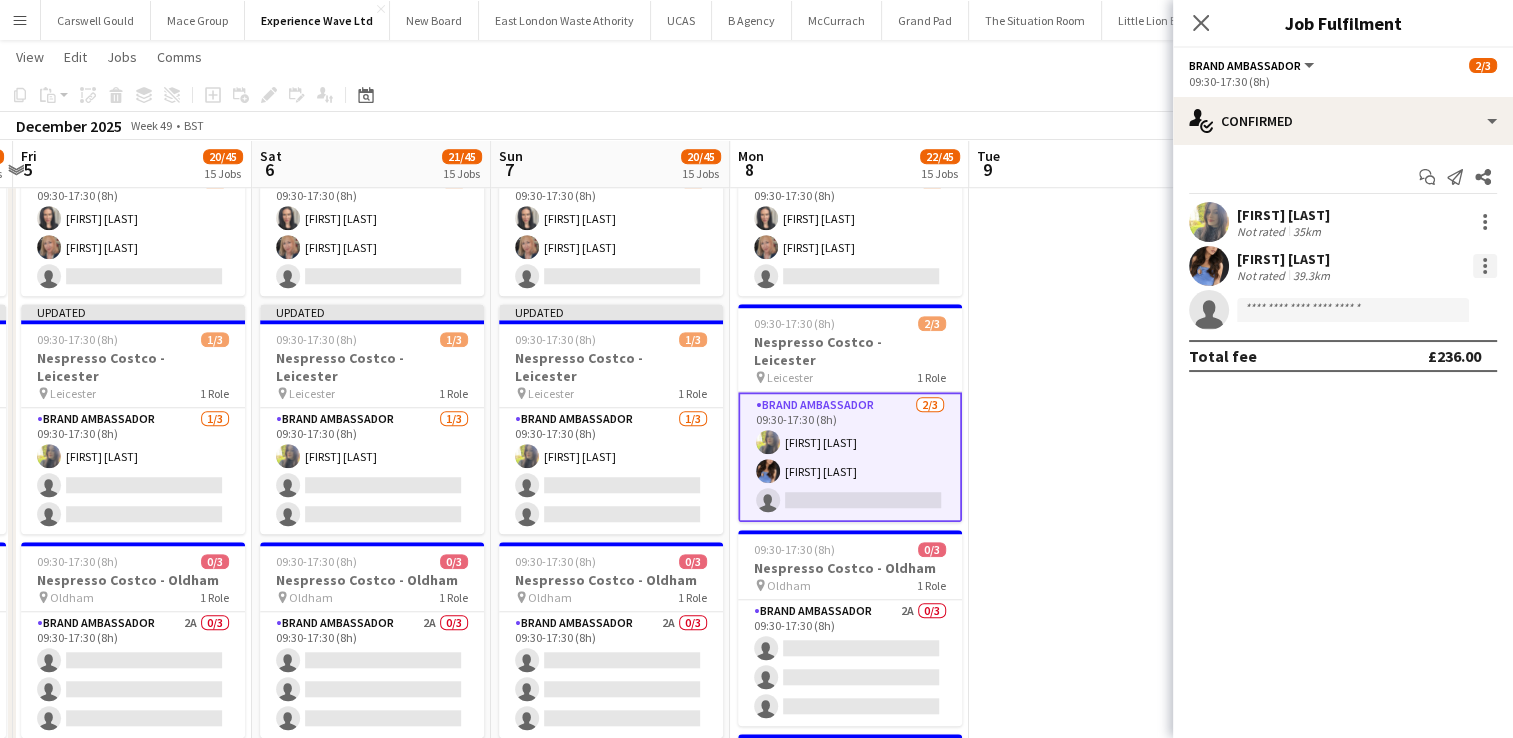 click at bounding box center (1485, 266) 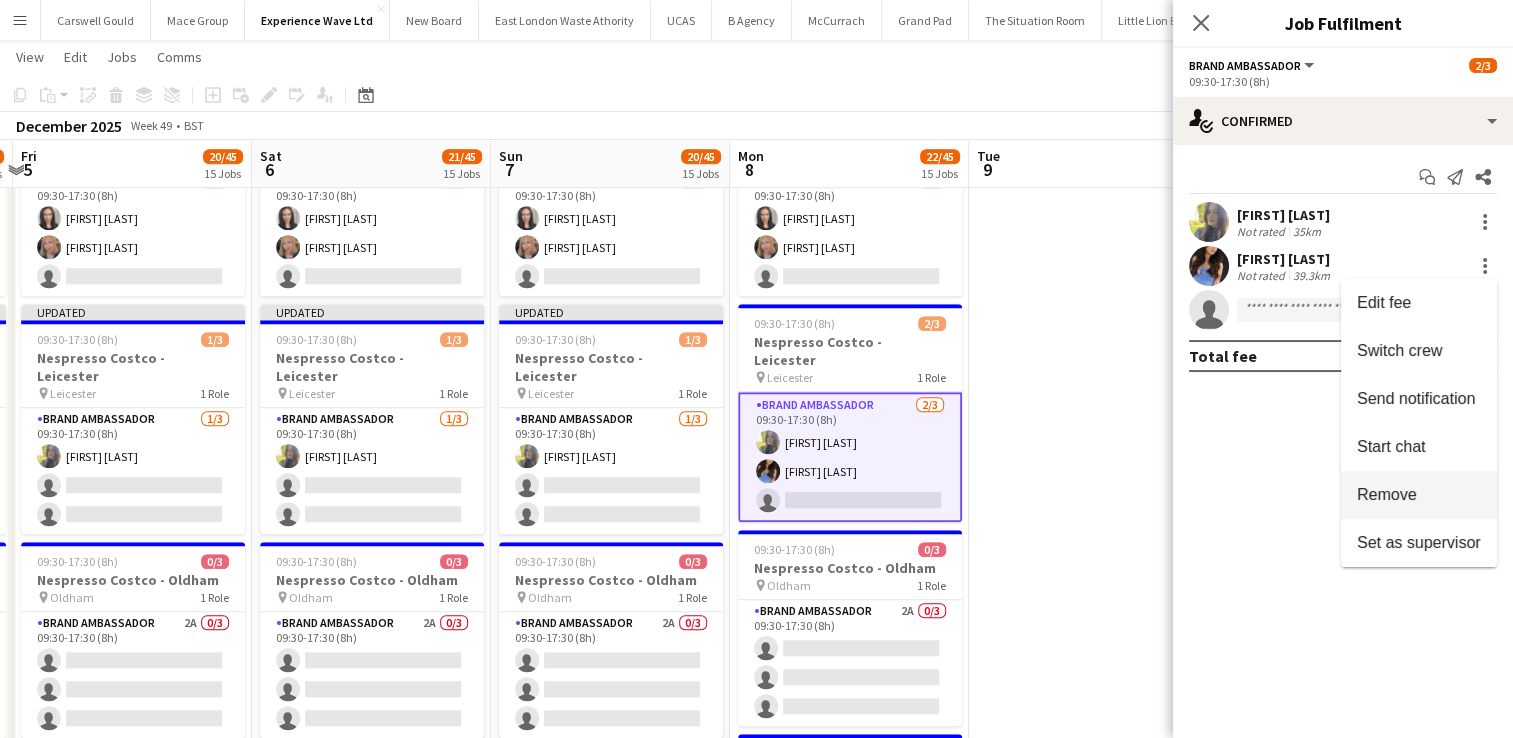 click on "Remove" at bounding box center (1387, 494) 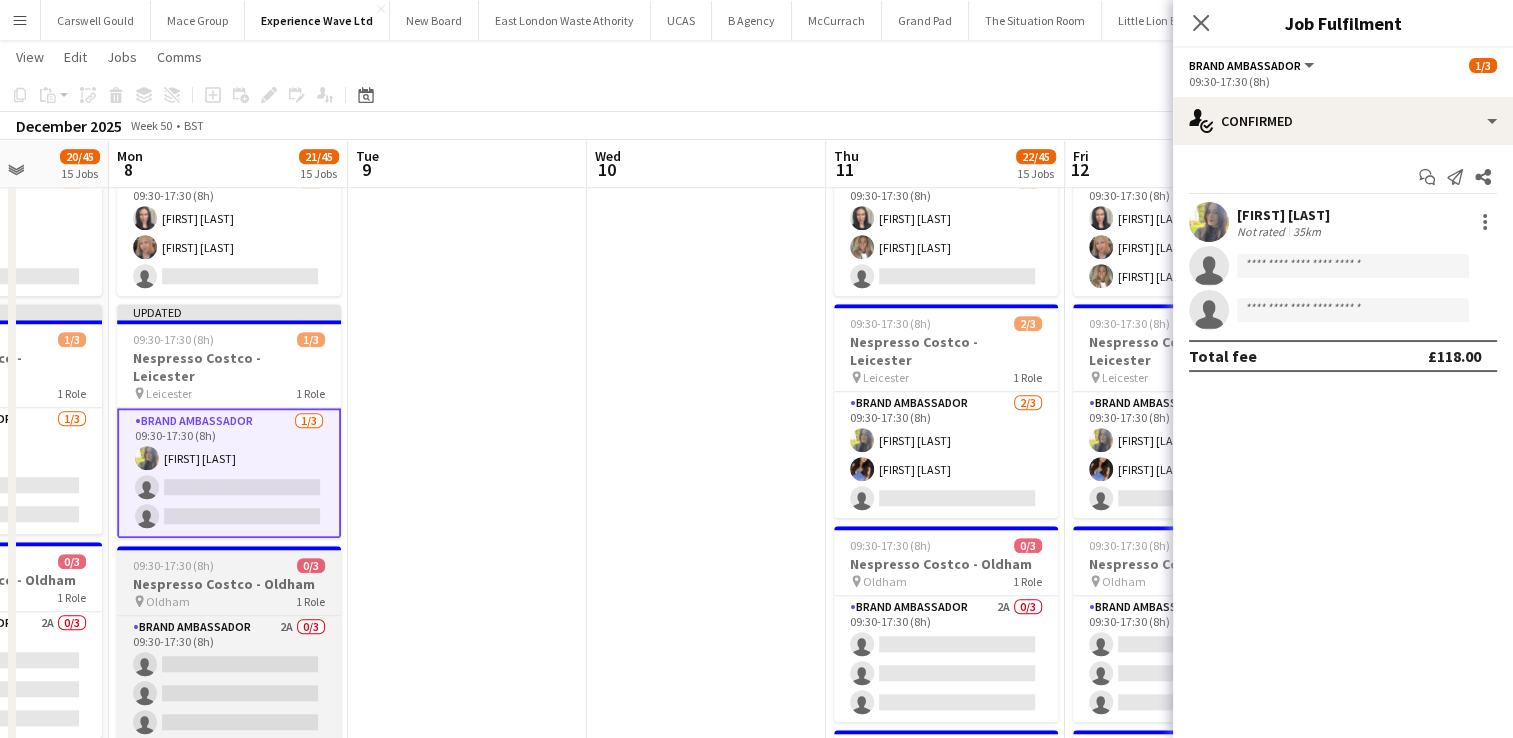 scroll, scrollTop: 0, scrollLeft: 893, axis: horizontal 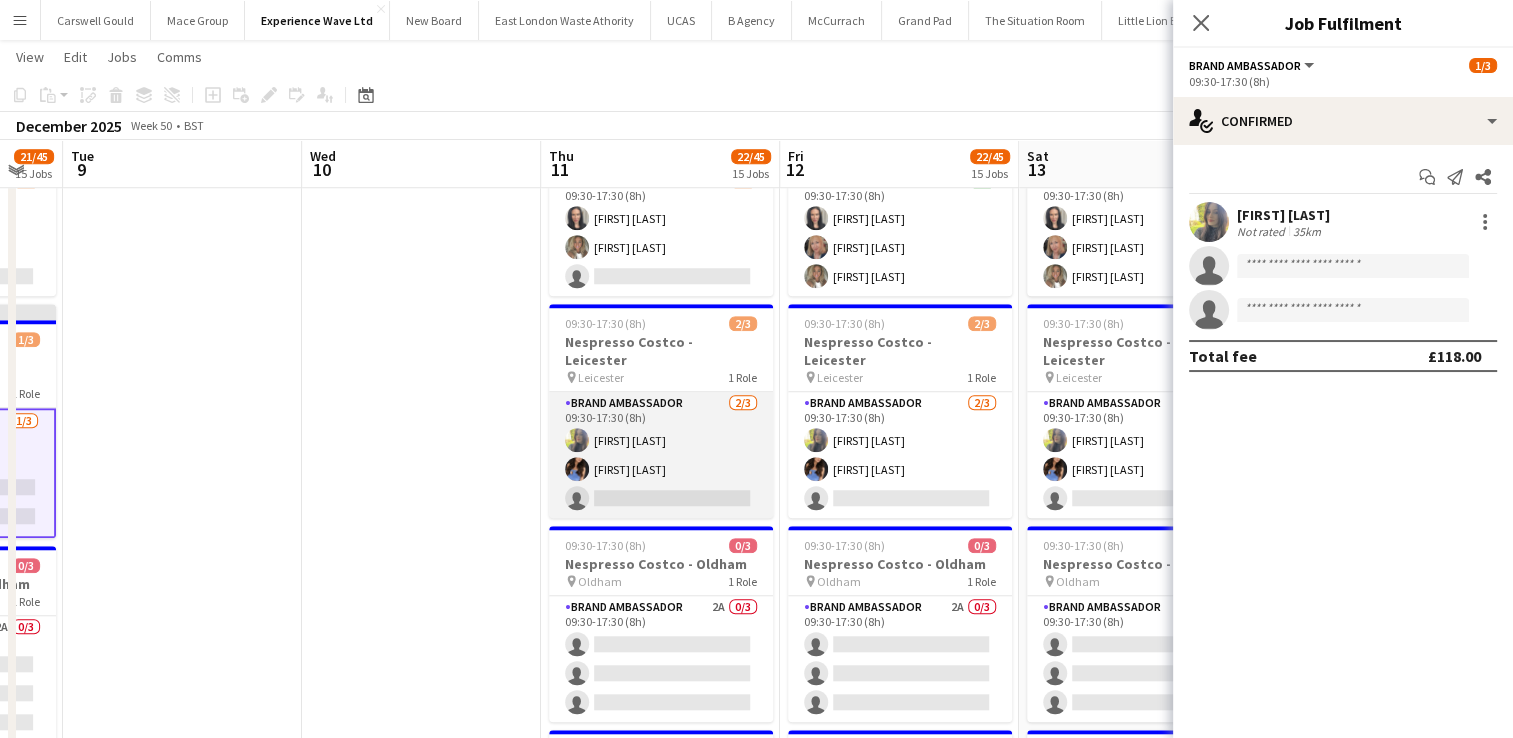 click on "Brand Ambassador   2/3   09:30-17:30 (8h)
[FIRST] [LAST] [FIRST] [LAST]
single-neutral-actions" at bounding box center [661, 455] 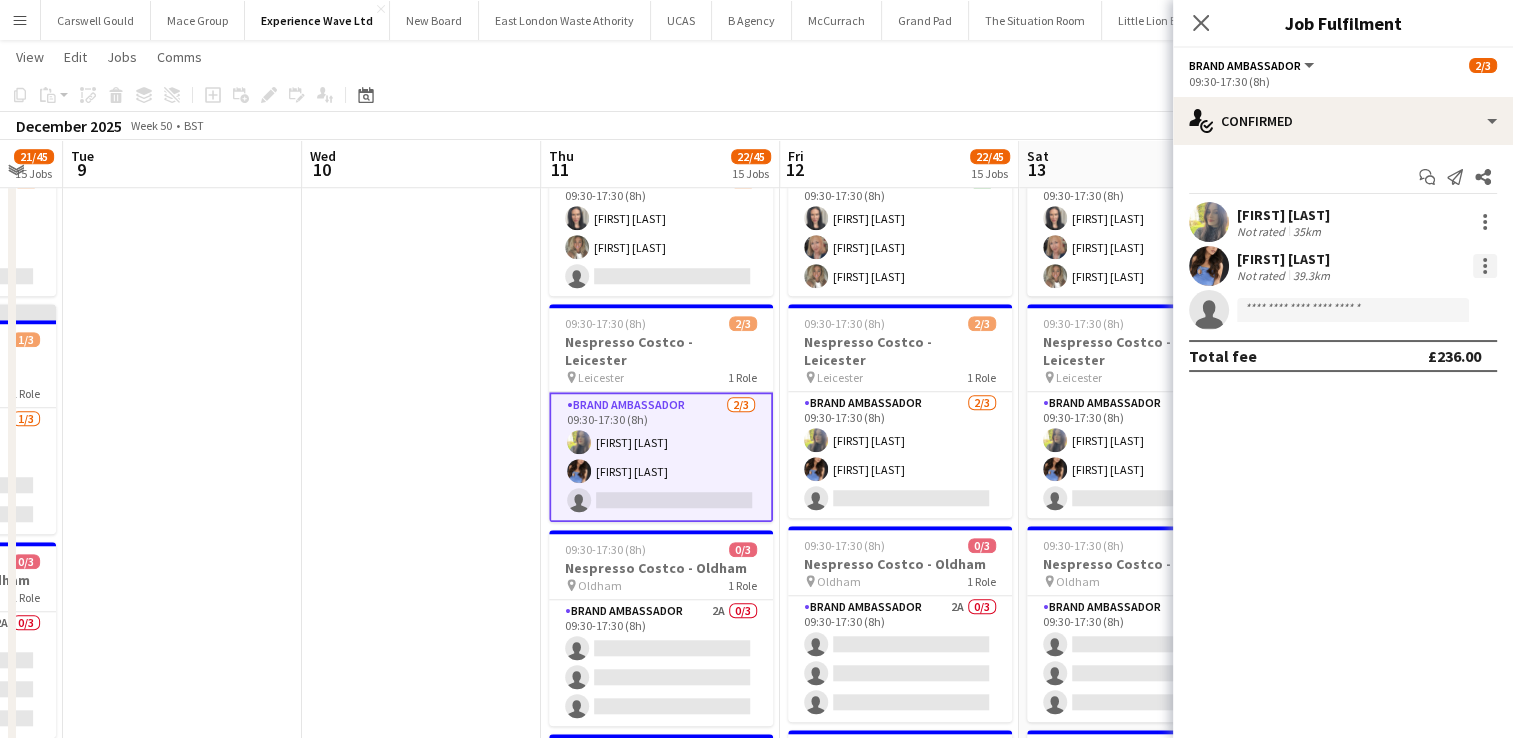 click at bounding box center (1485, 266) 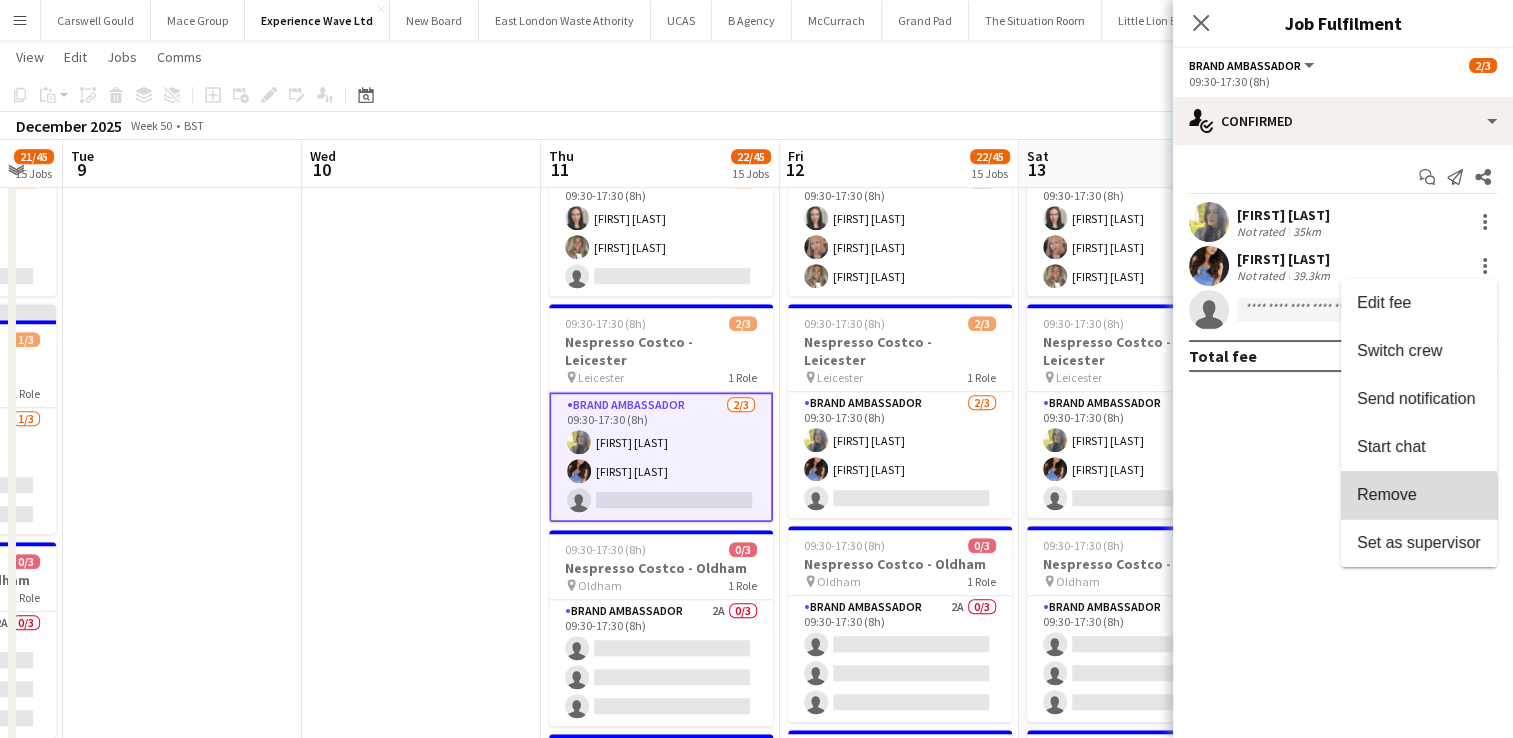 click on "Remove" at bounding box center [1419, 495] 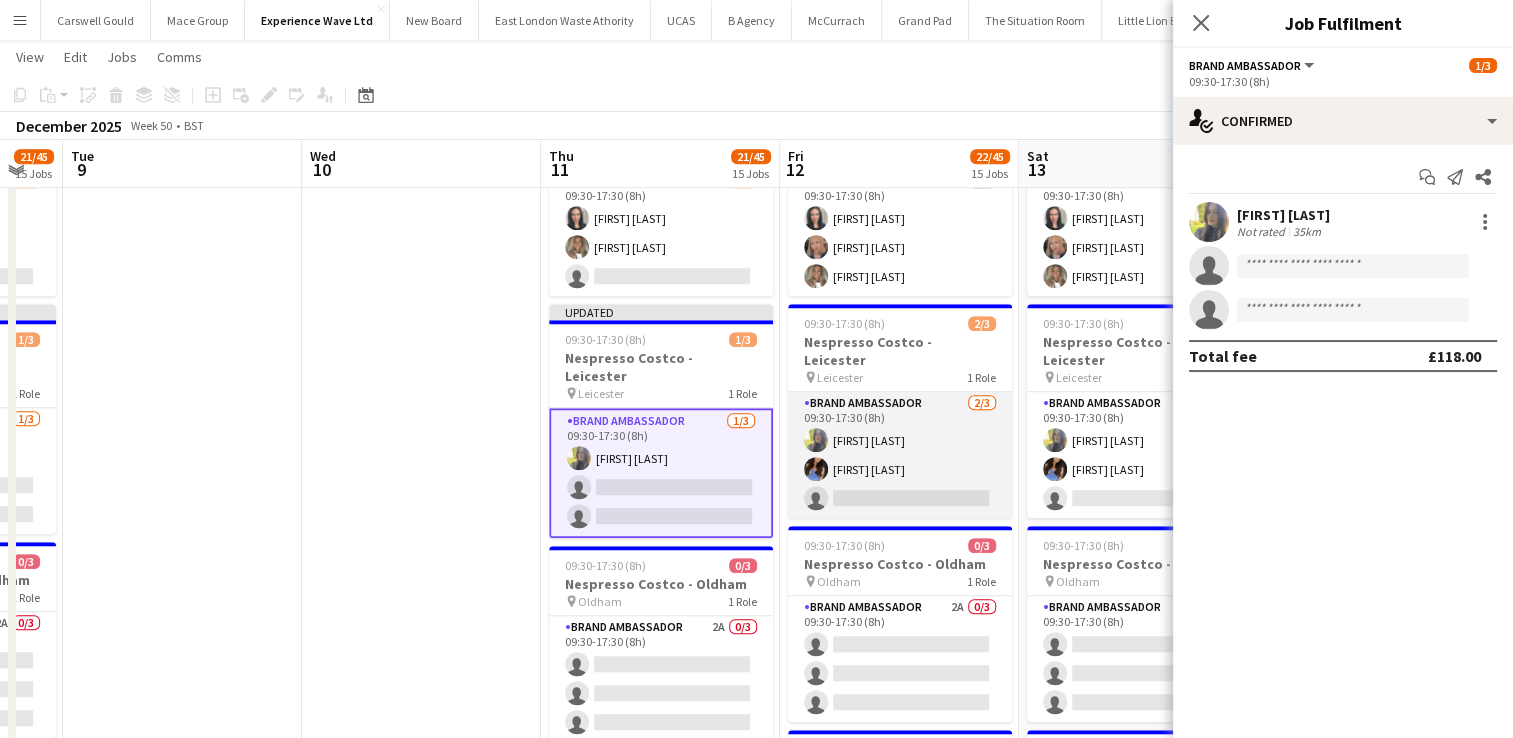 click on "Brand Ambassador   2/3   09:30-17:30 (8h)
[FIRST] [LAST] [FIRST] [LAST]
single-neutral-actions" at bounding box center (900, 455) 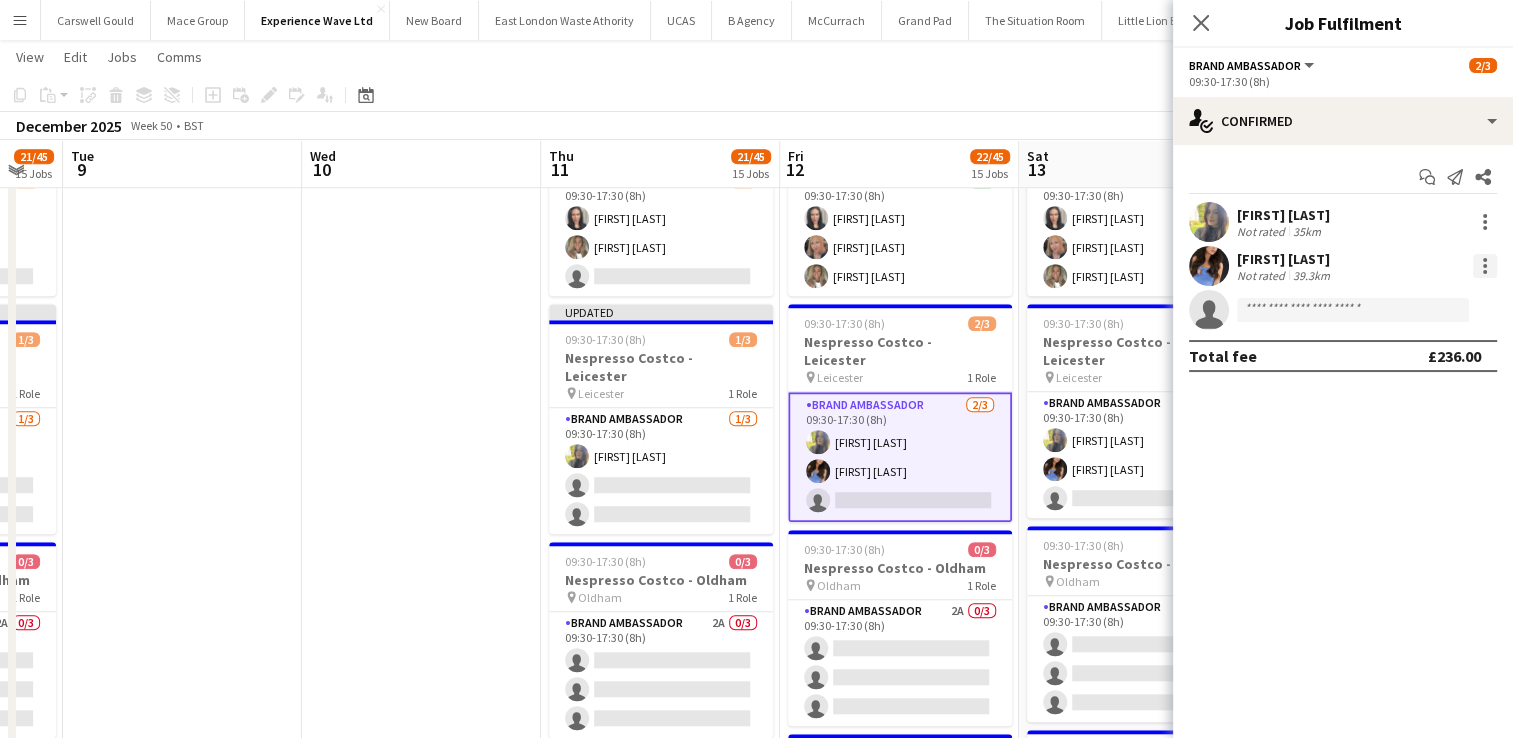click at bounding box center [1485, 266] 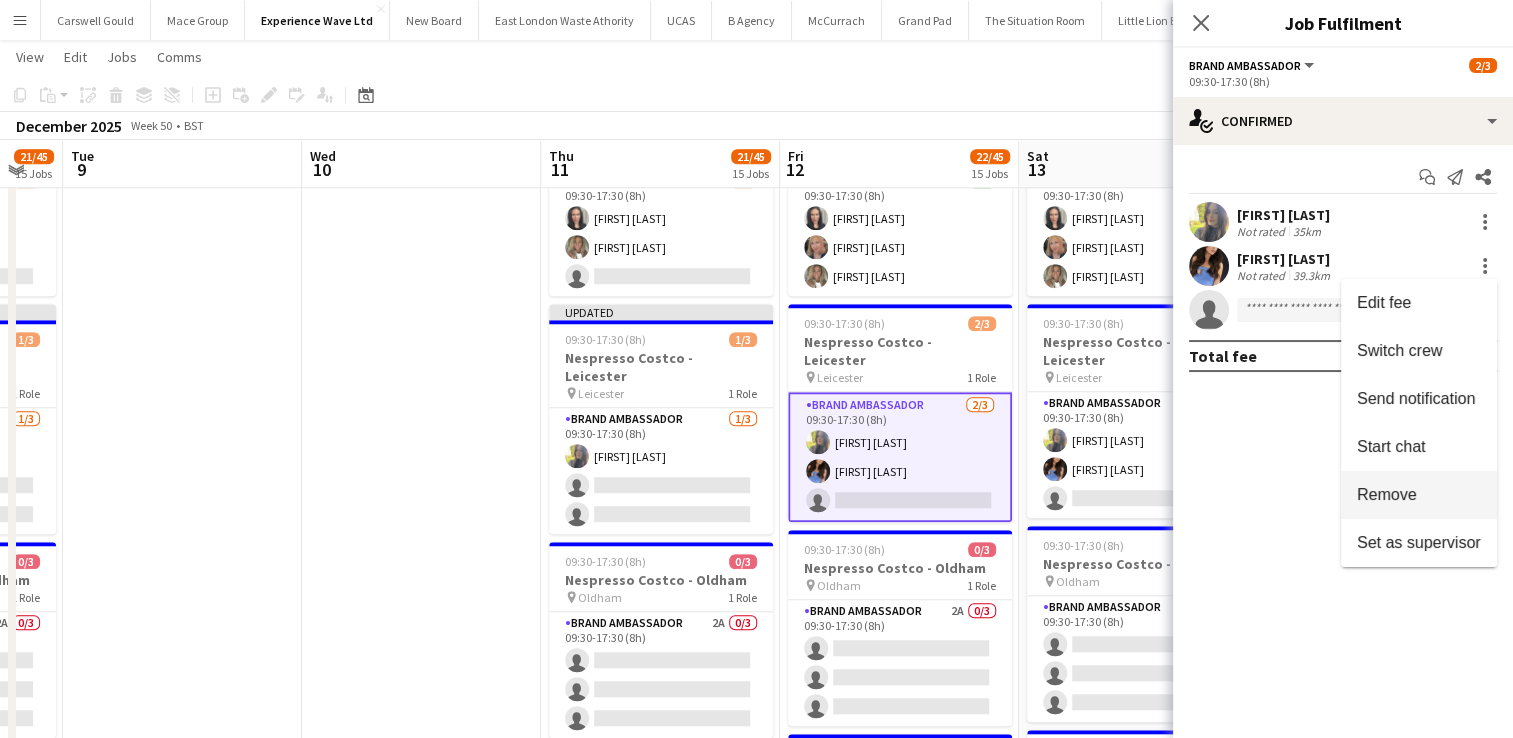 click on "Remove" at bounding box center (1387, 494) 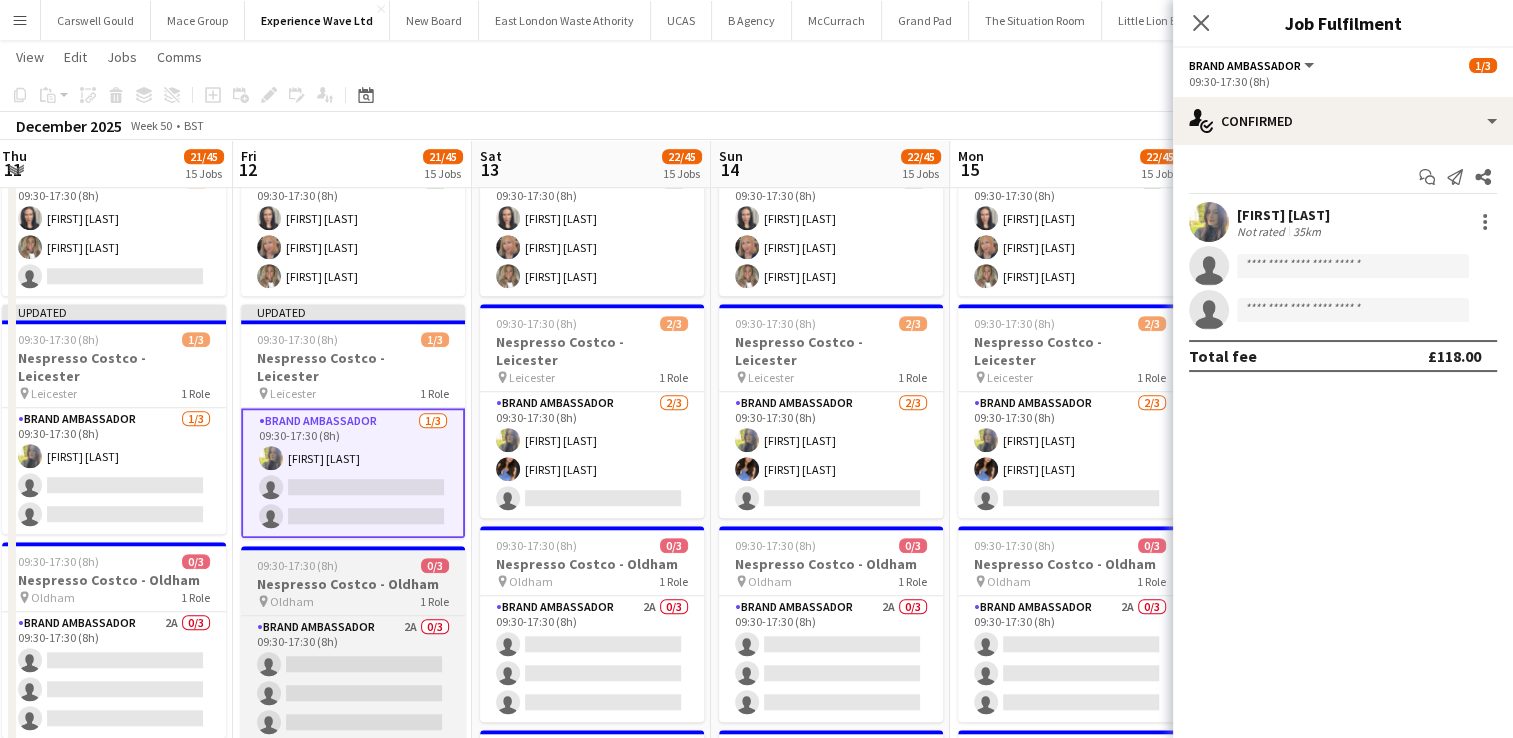 scroll, scrollTop: 0, scrollLeft: 590, axis: horizontal 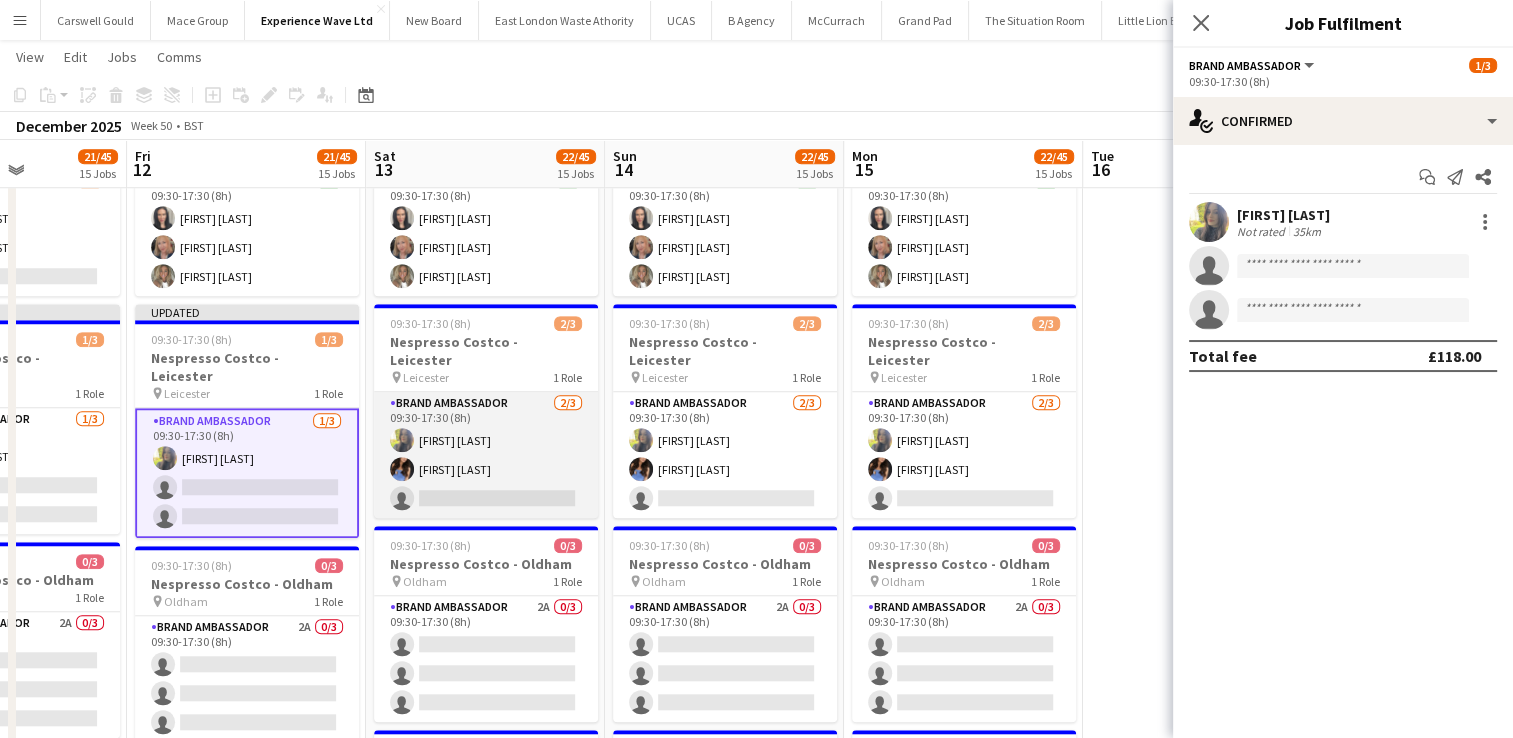 click on "Brand Ambassador   2/3   09:30-17:30 (8h)
[FIRST] [LAST] [FIRST] [LAST]
single-neutral-actions" at bounding box center [486, 455] 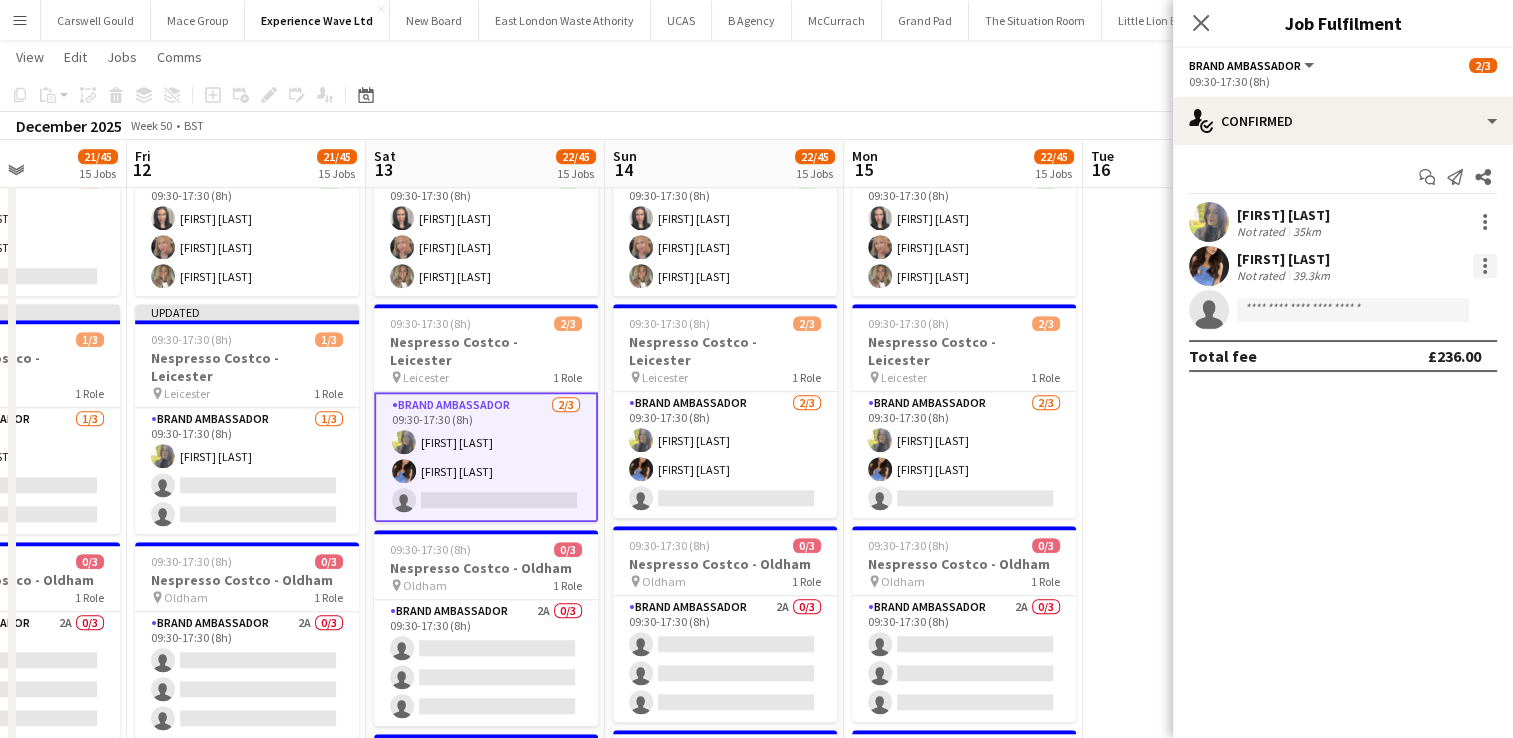 click at bounding box center [1485, 266] 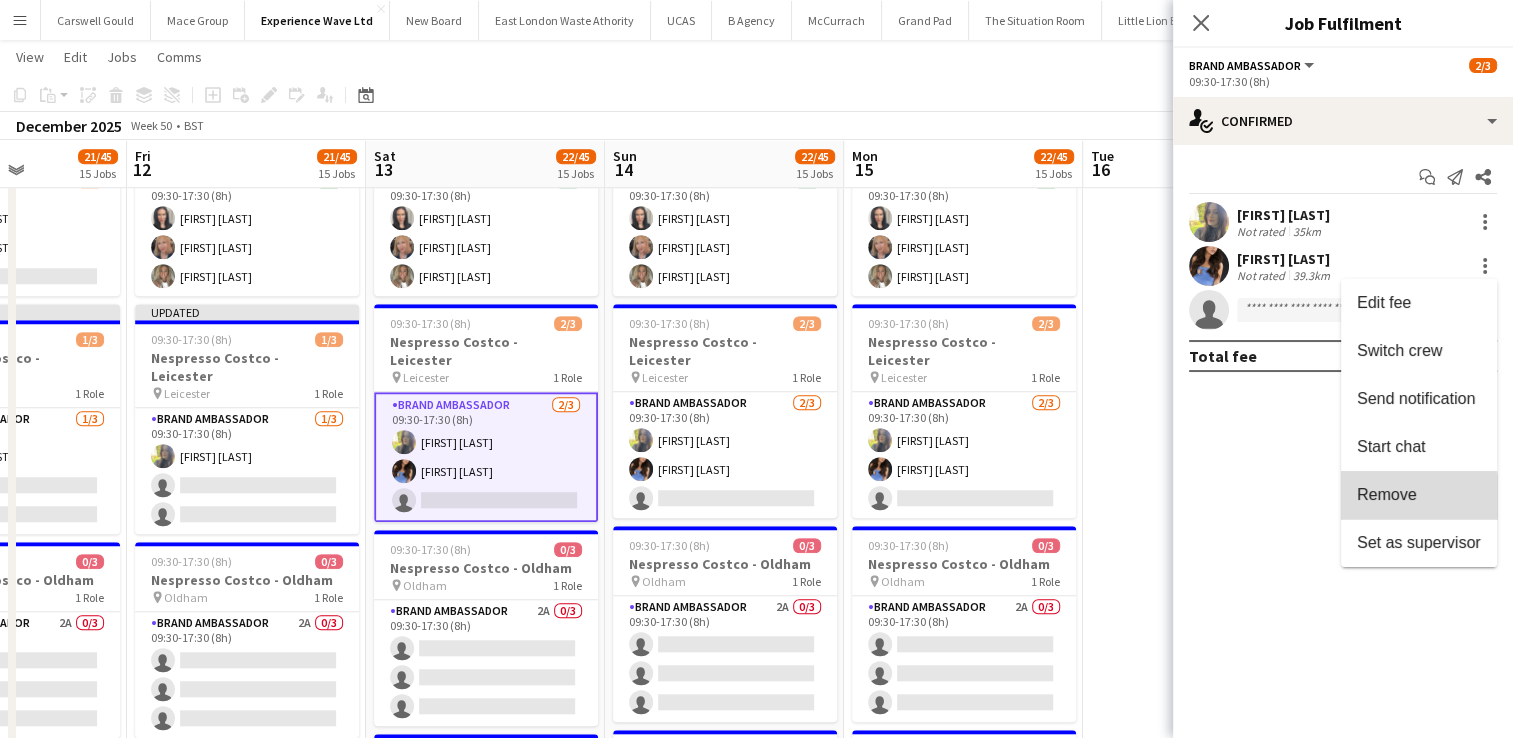 click on "Remove" at bounding box center (1387, 494) 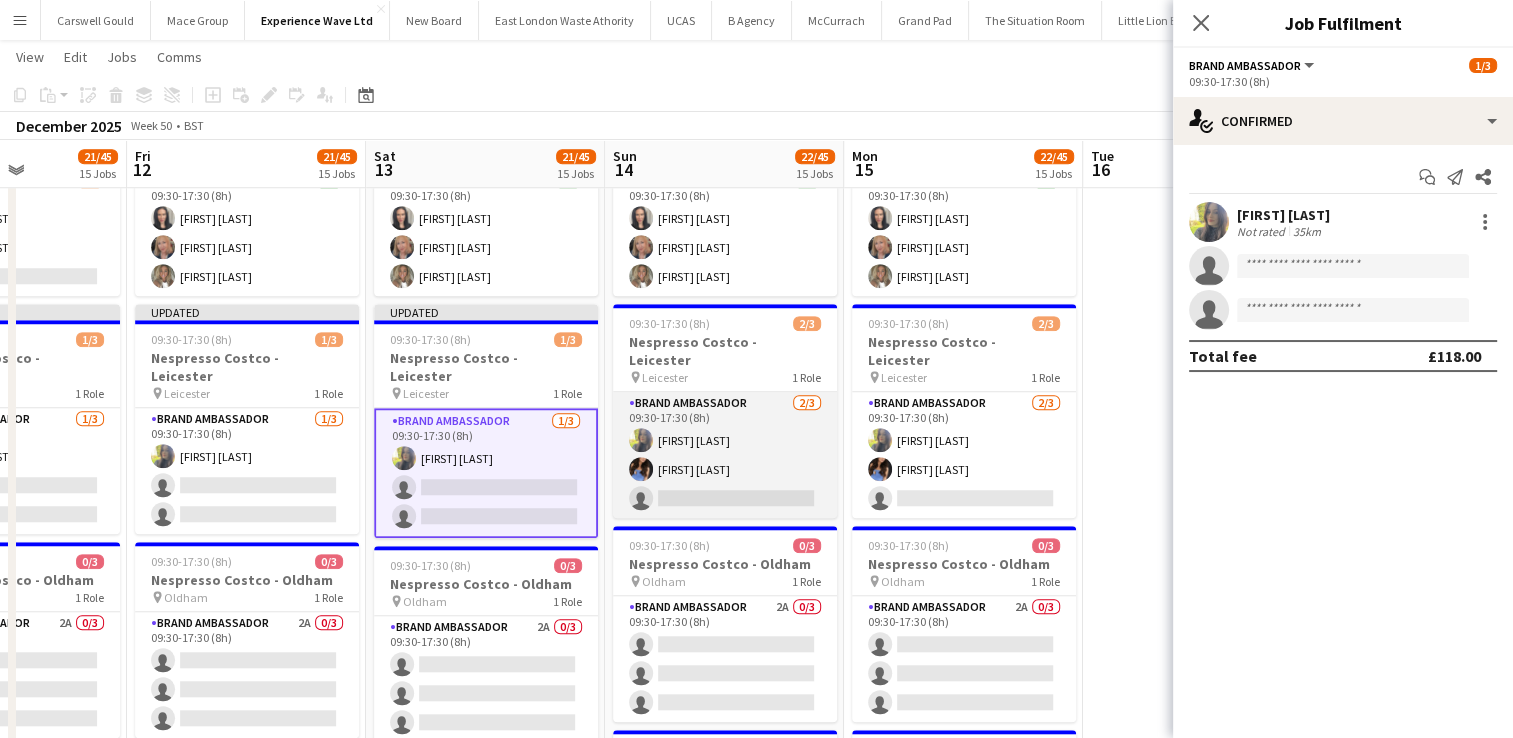 click on "Brand Ambassador   2/3   09:30-17:30 (8h)
[FIRST] [LAST] [FIRST] [LAST]
single-neutral-actions" at bounding box center [725, 455] 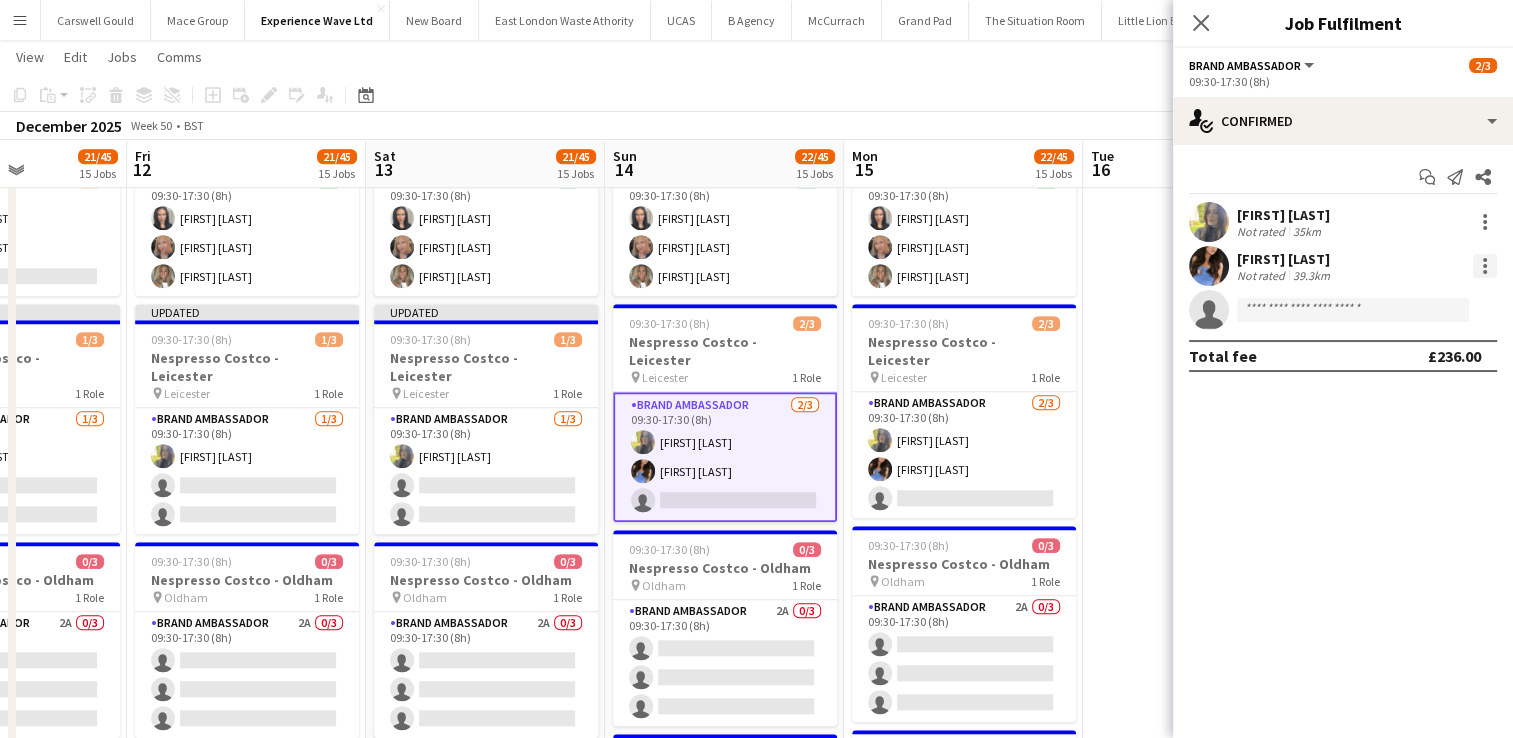 click at bounding box center [1485, 266] 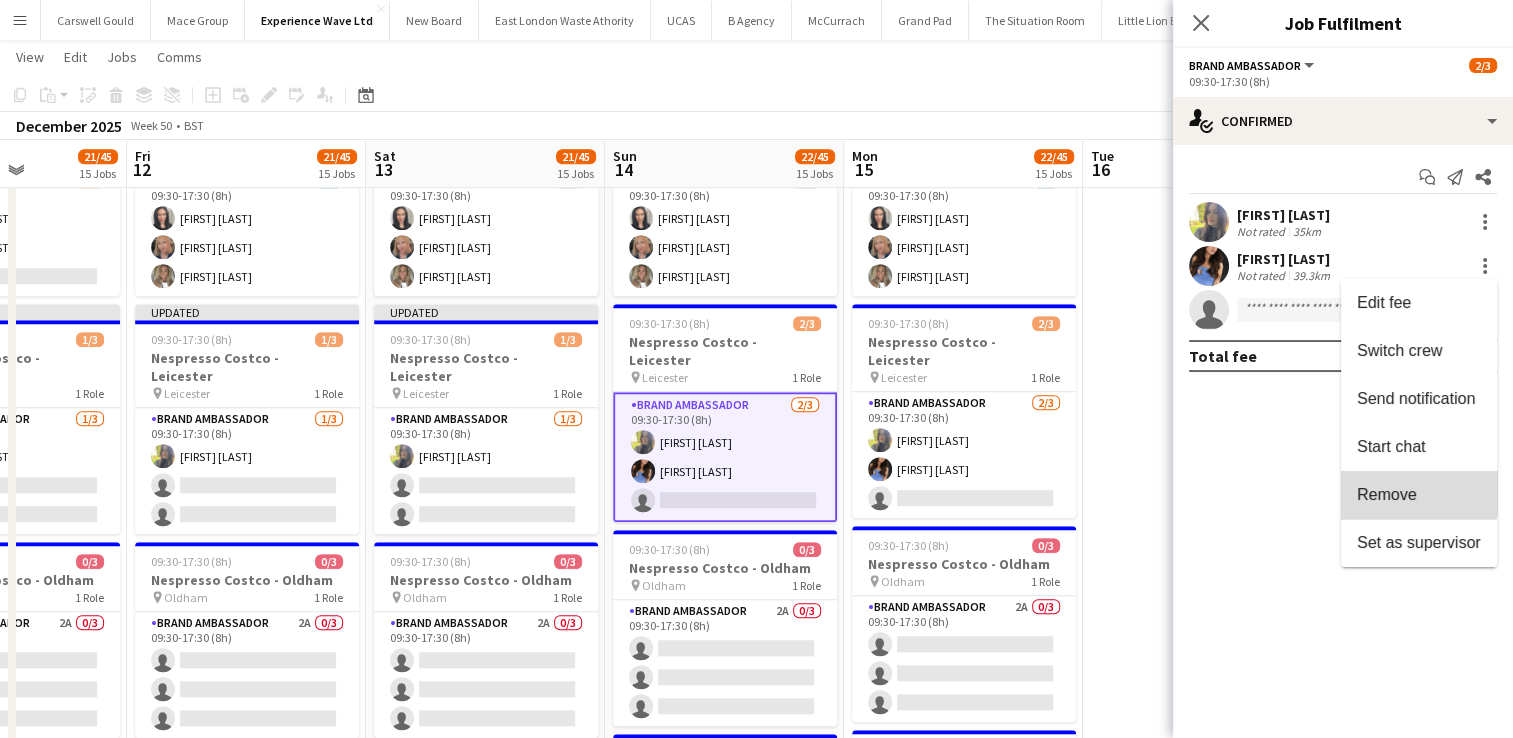 click on "Remove" at bounding box center [1419, 495] 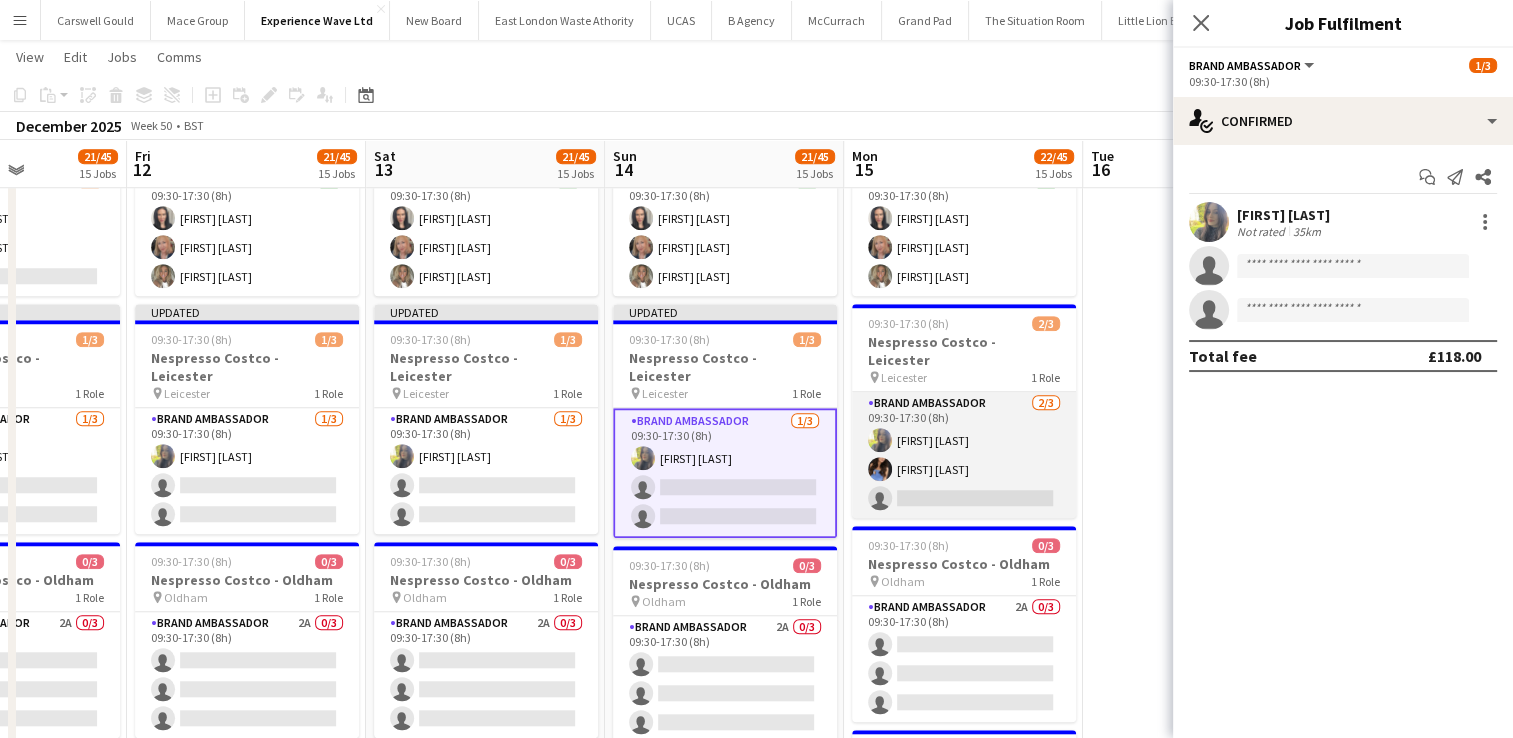 click on "Brand Ambassador   2/3   09:30-17:30 (8h)
[FIRST] [LAST] [FIRST] [LAST]
single-neutral-actions" at bounding box center [964, 455] 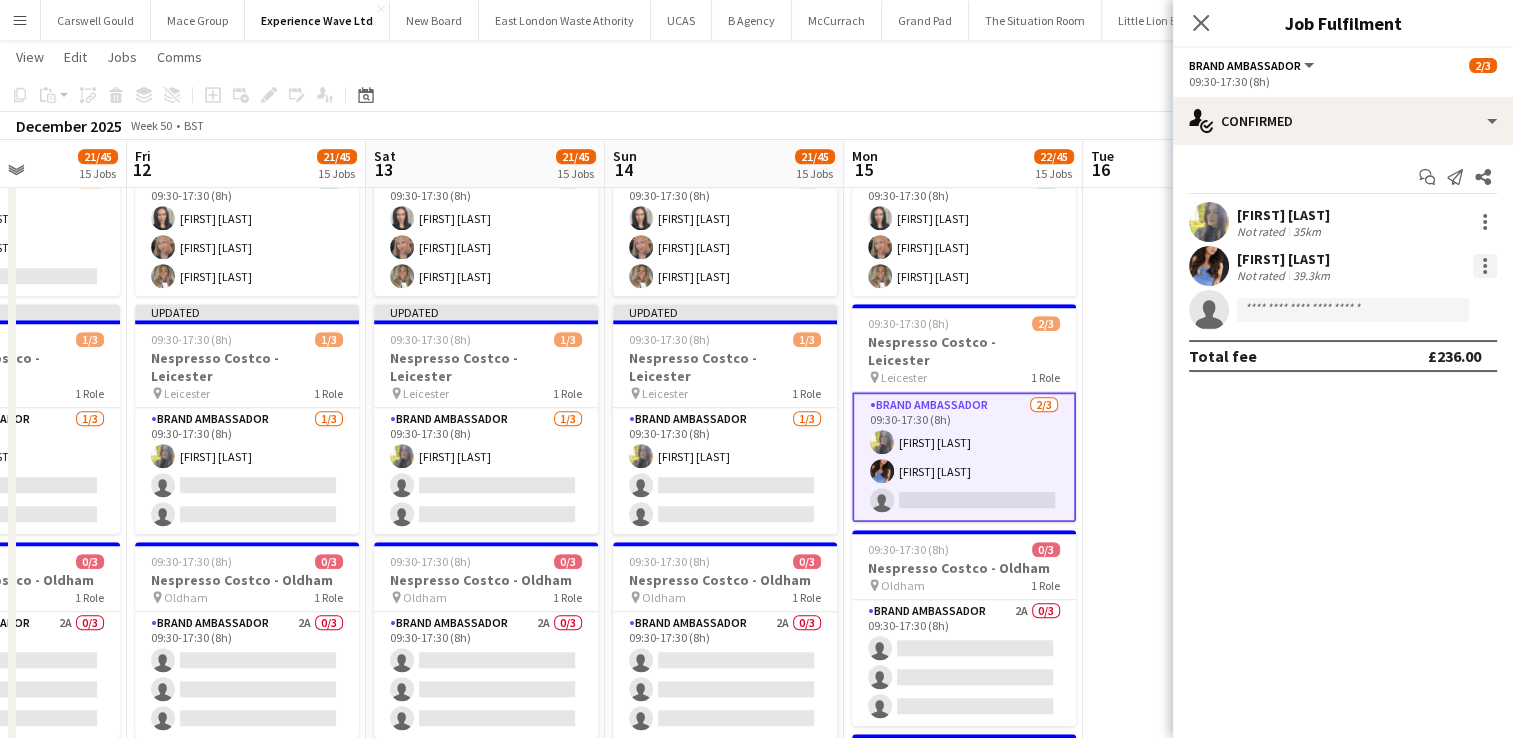 click at bounding box center [1485, 266] 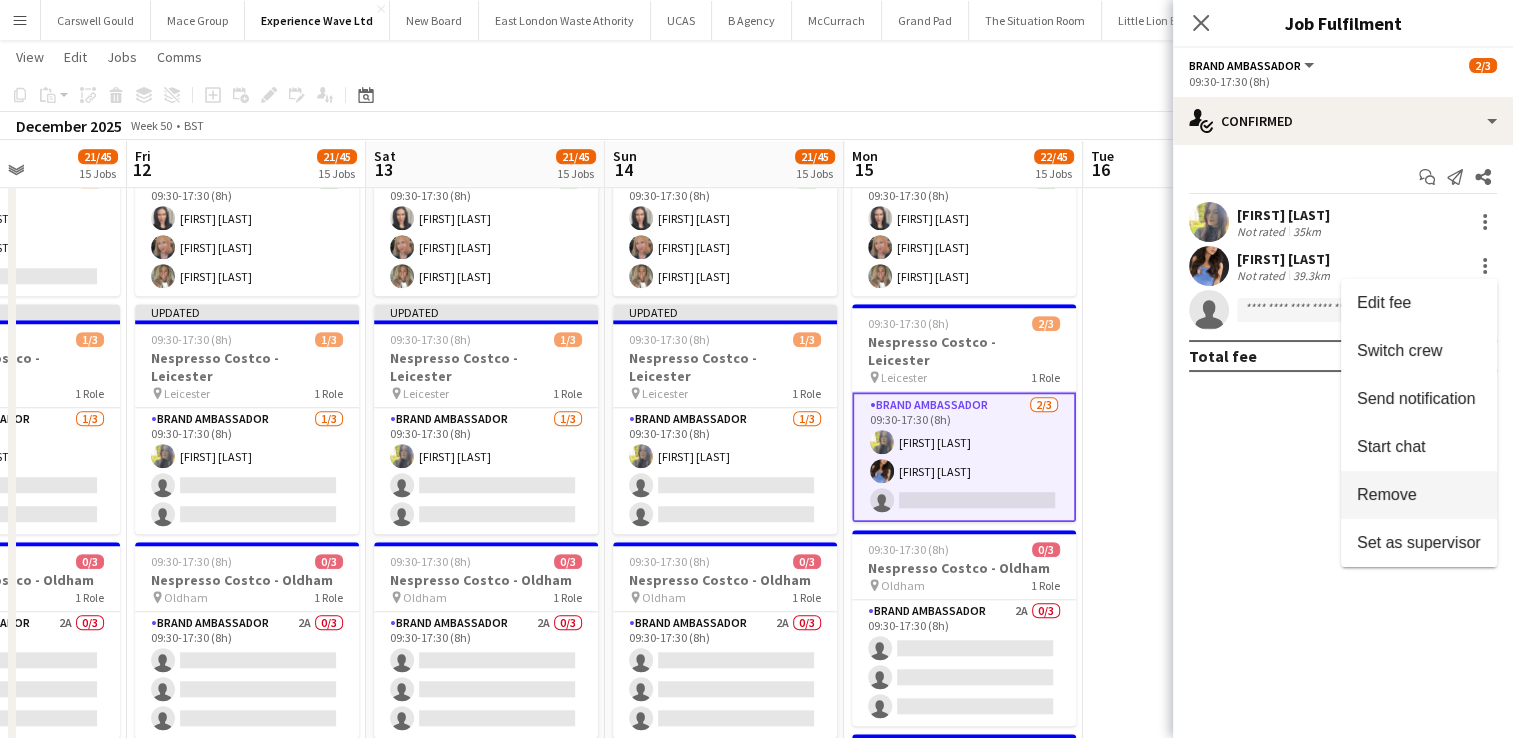 click on "Remove" at bounding box center [1419, 495] 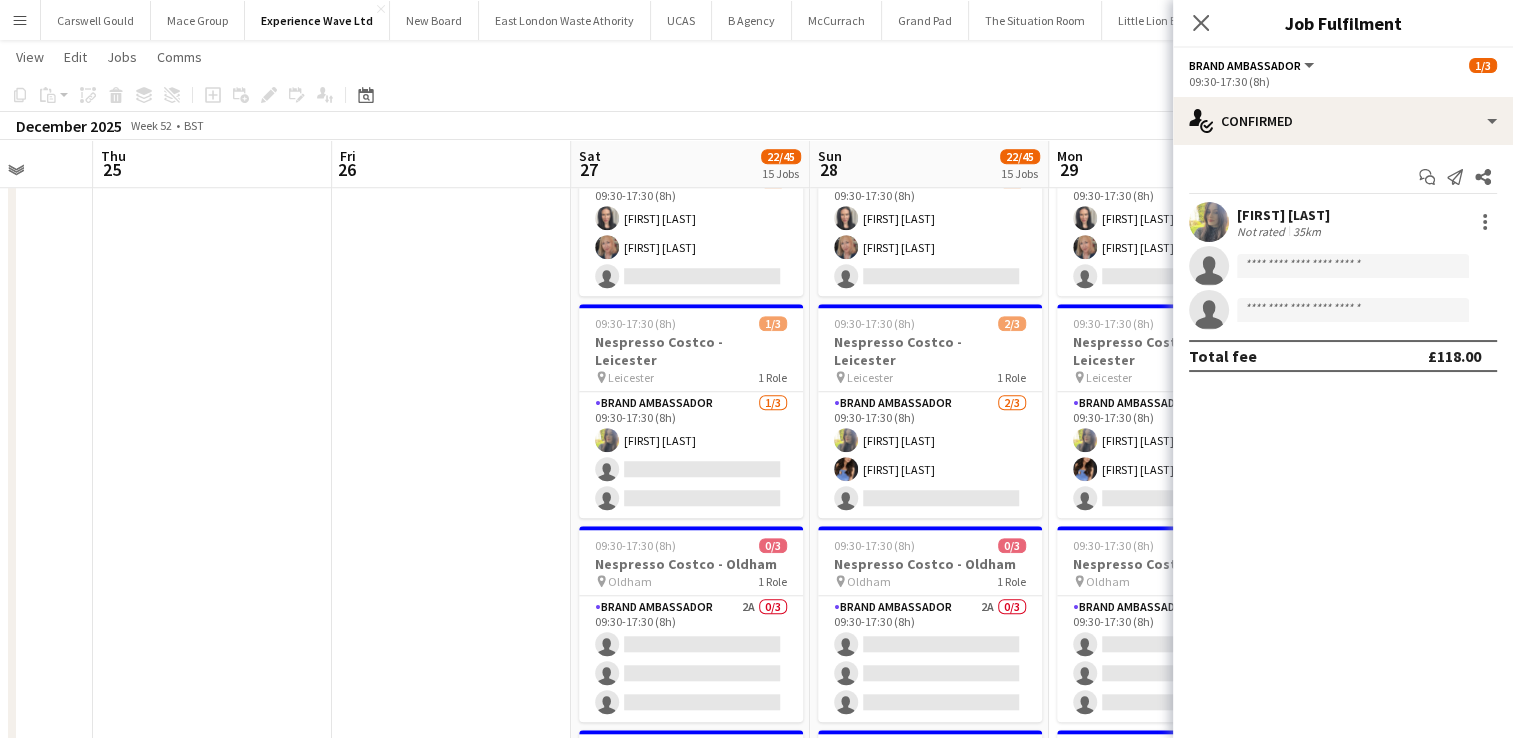 scroll, scrollTop: 0, scrollLeft: 876, axis: horizontal 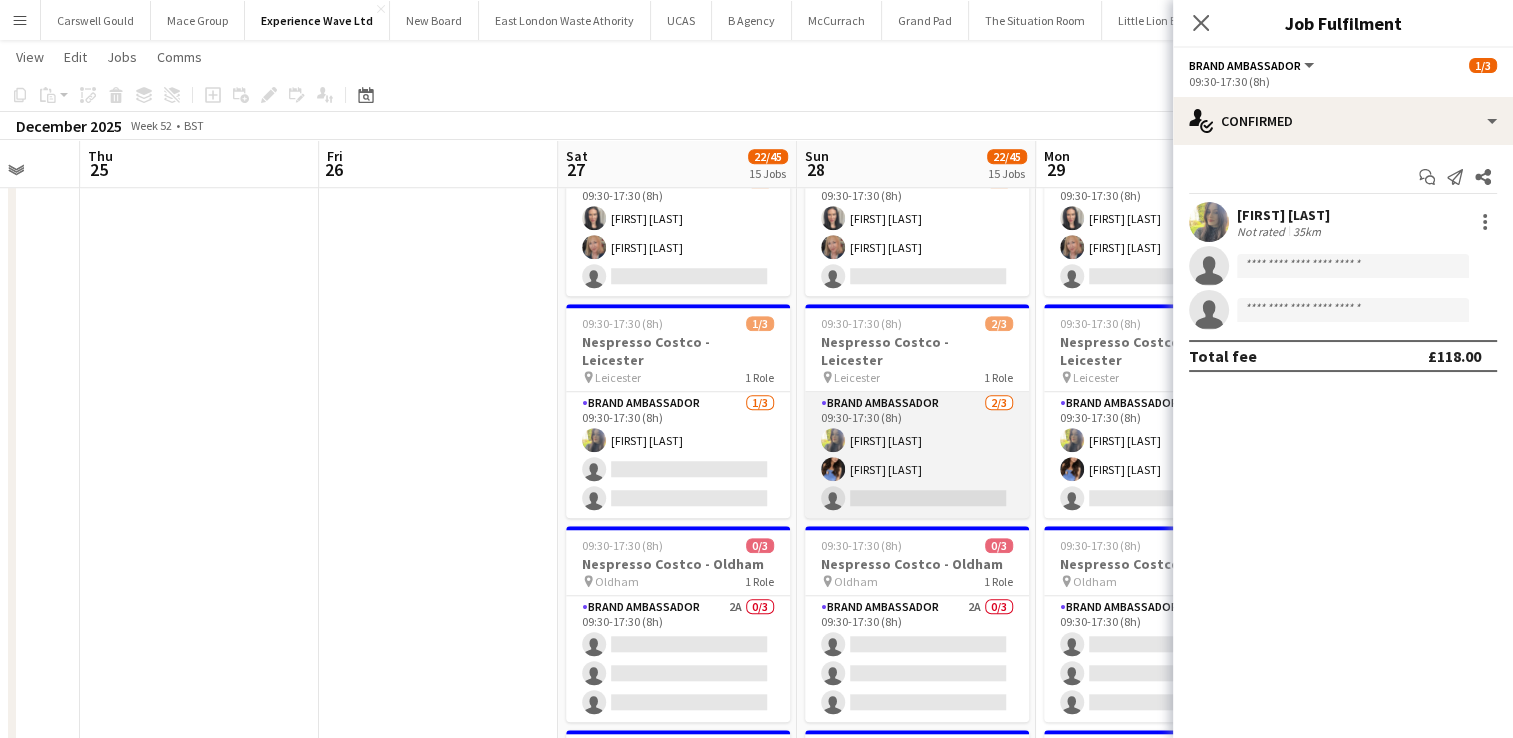click on "Brand Ambassador   2/3   09:30-17:30 (8h)
[FIRST] [LAST] [FIRST] [LAST]
single-neutral-actions" at bounding box center (917, 455) 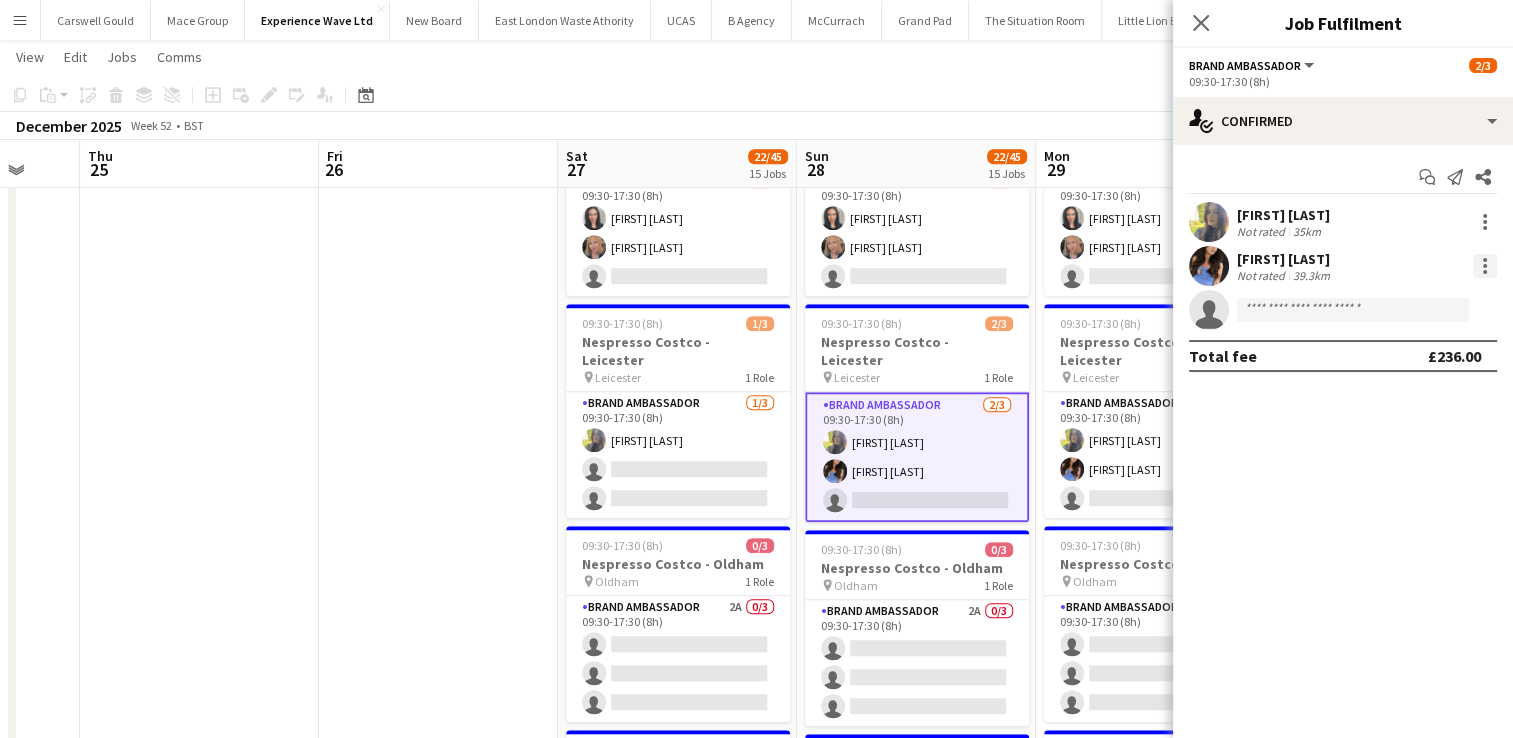 click at bounding box center [1485, 266] 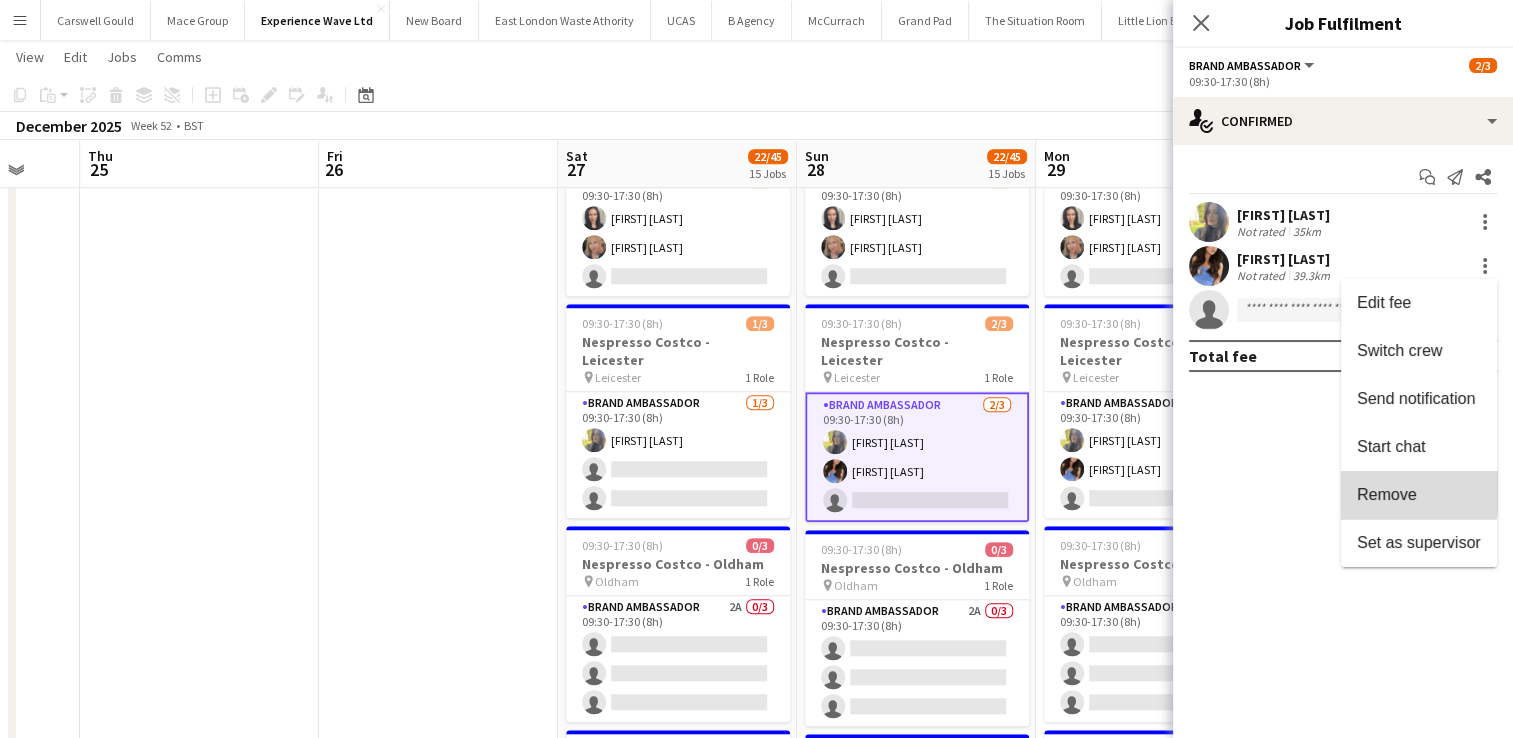 click on "Remove" at bounding box center (1387, 494) 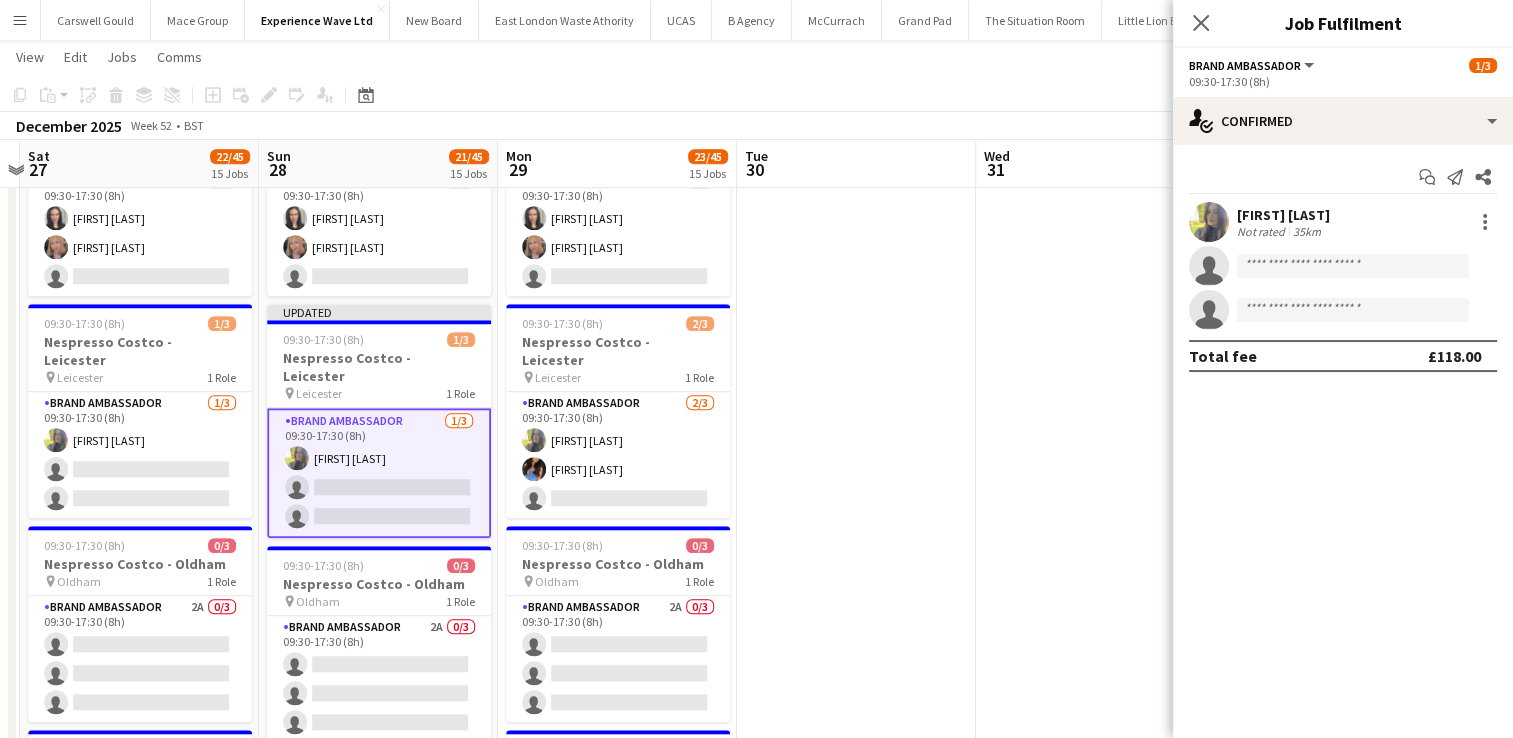 scroll, scrollTop: 0, scrollLeft: 735, axis: horizontal 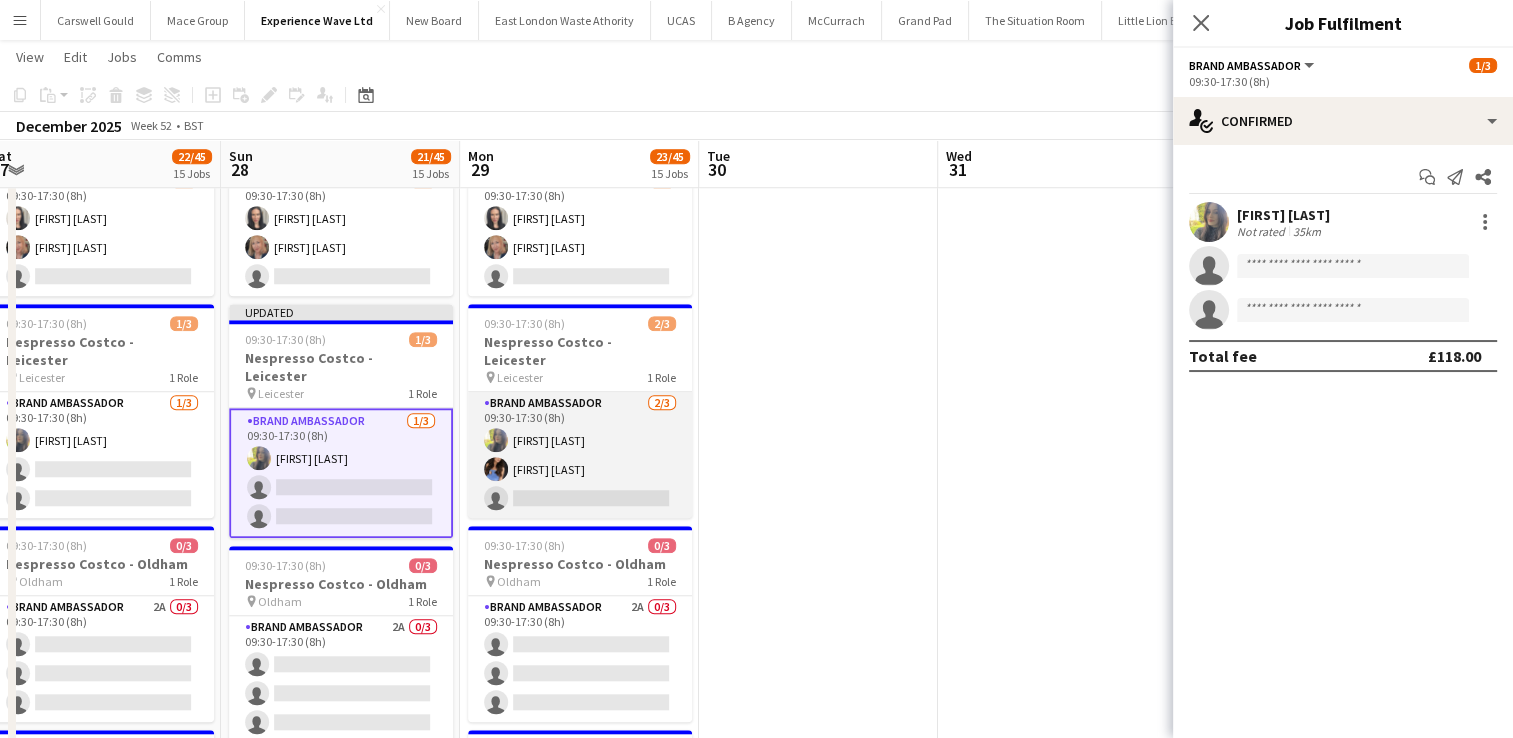 click on "Brand Ambassador   2/3   09:30-17:30 (8h)
[FIRST] [LAST] [FIRST] [LAST]
single-neutral-actions" at bounding box center [580, 455] 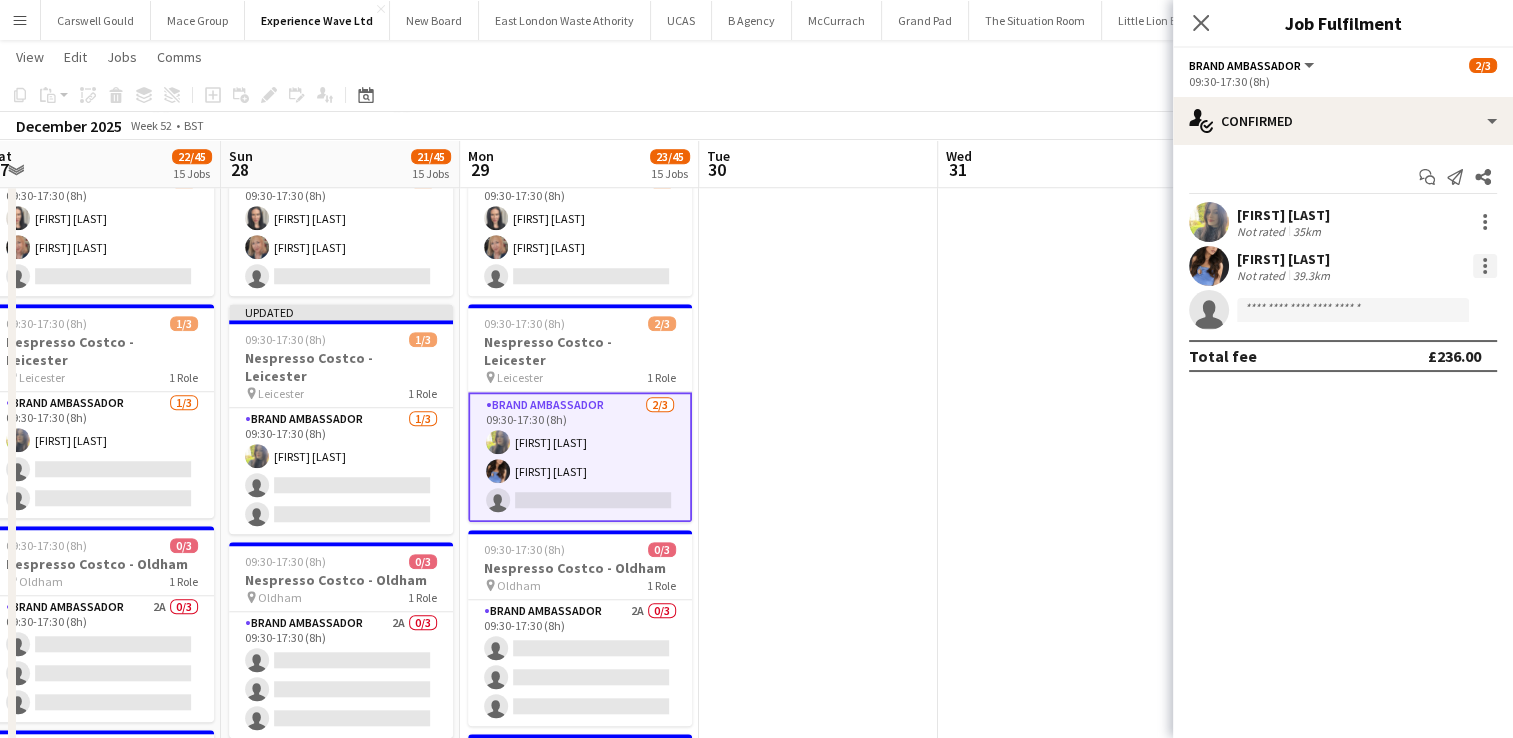 click at bounding box center [1485, 266] 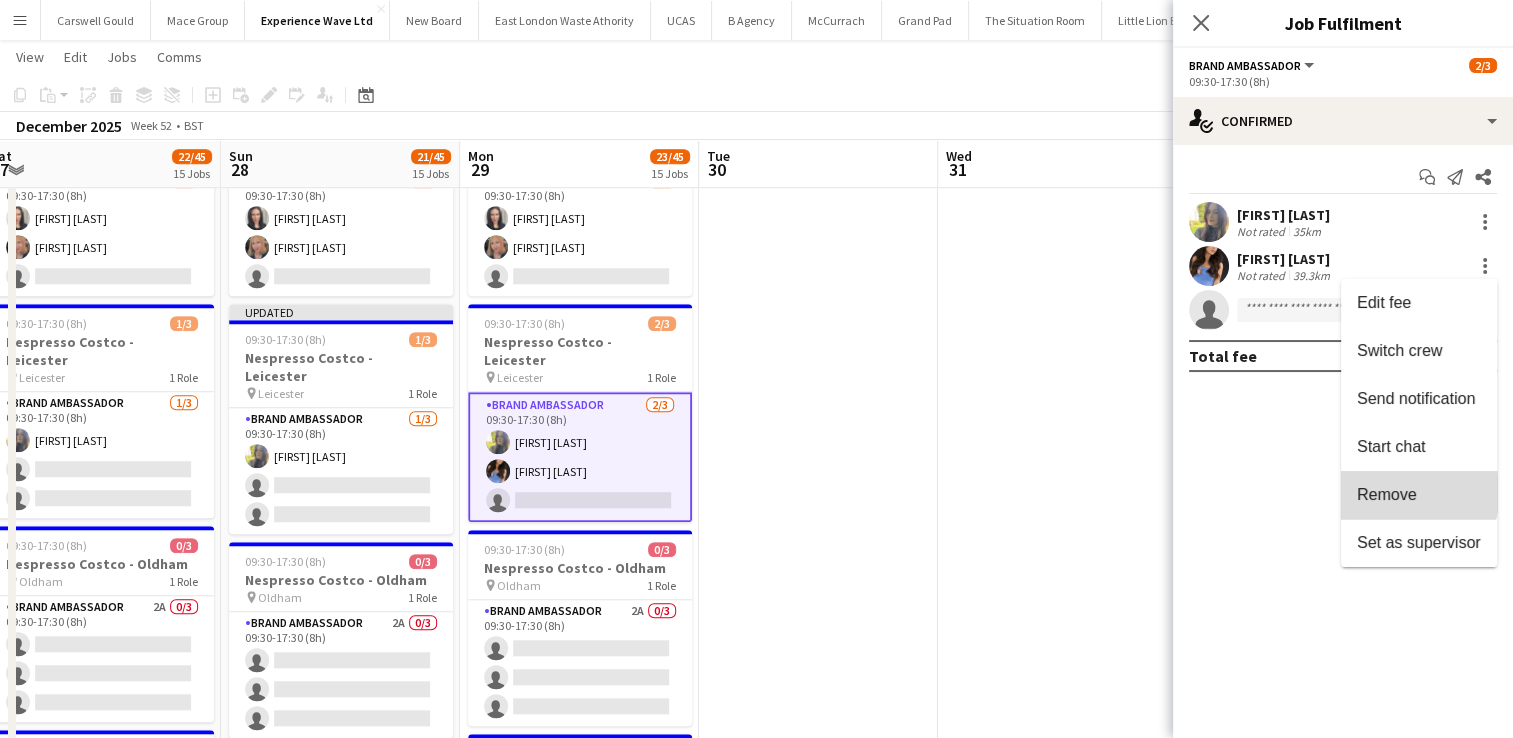 click on "Remove" at bounding box center [1387, 494] 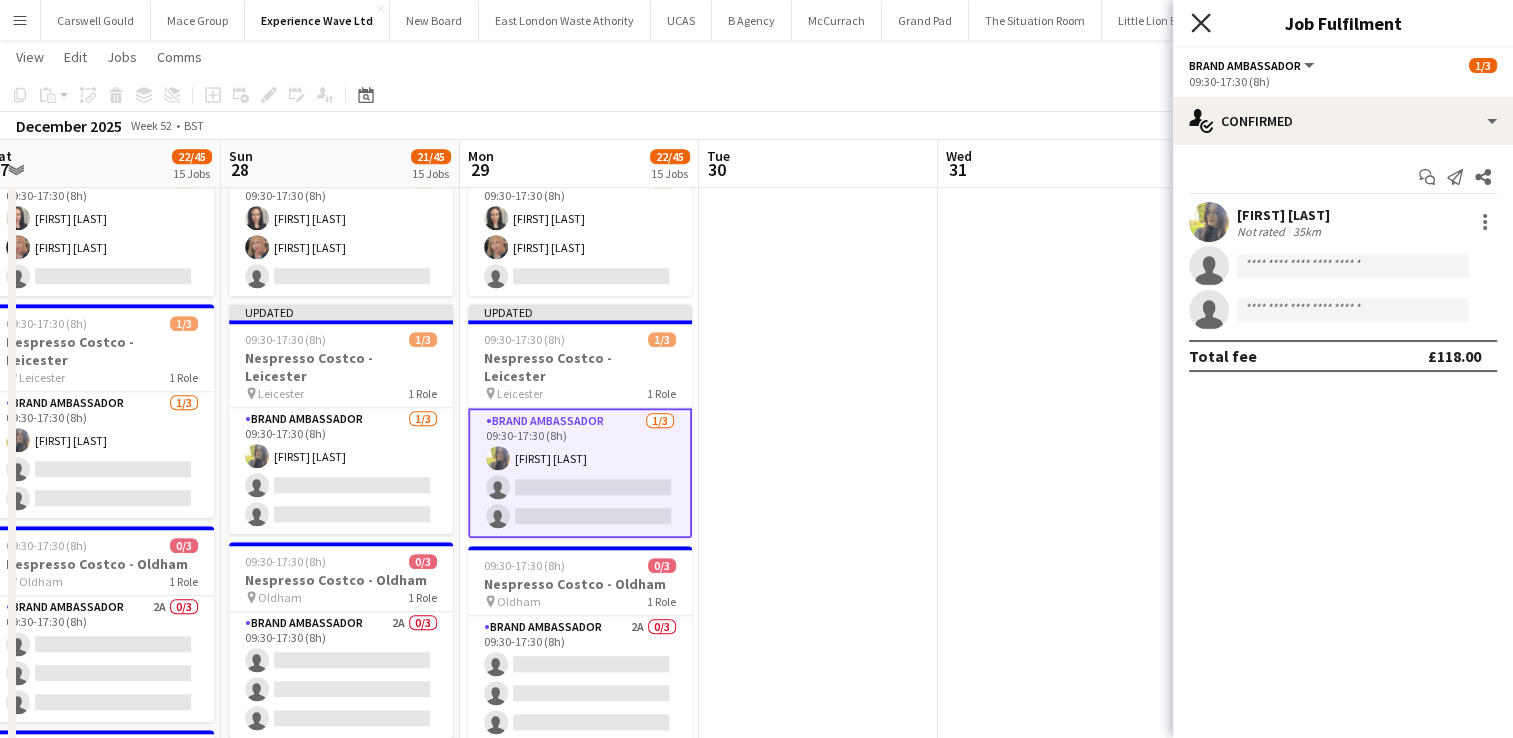 click on "Close pop-in" 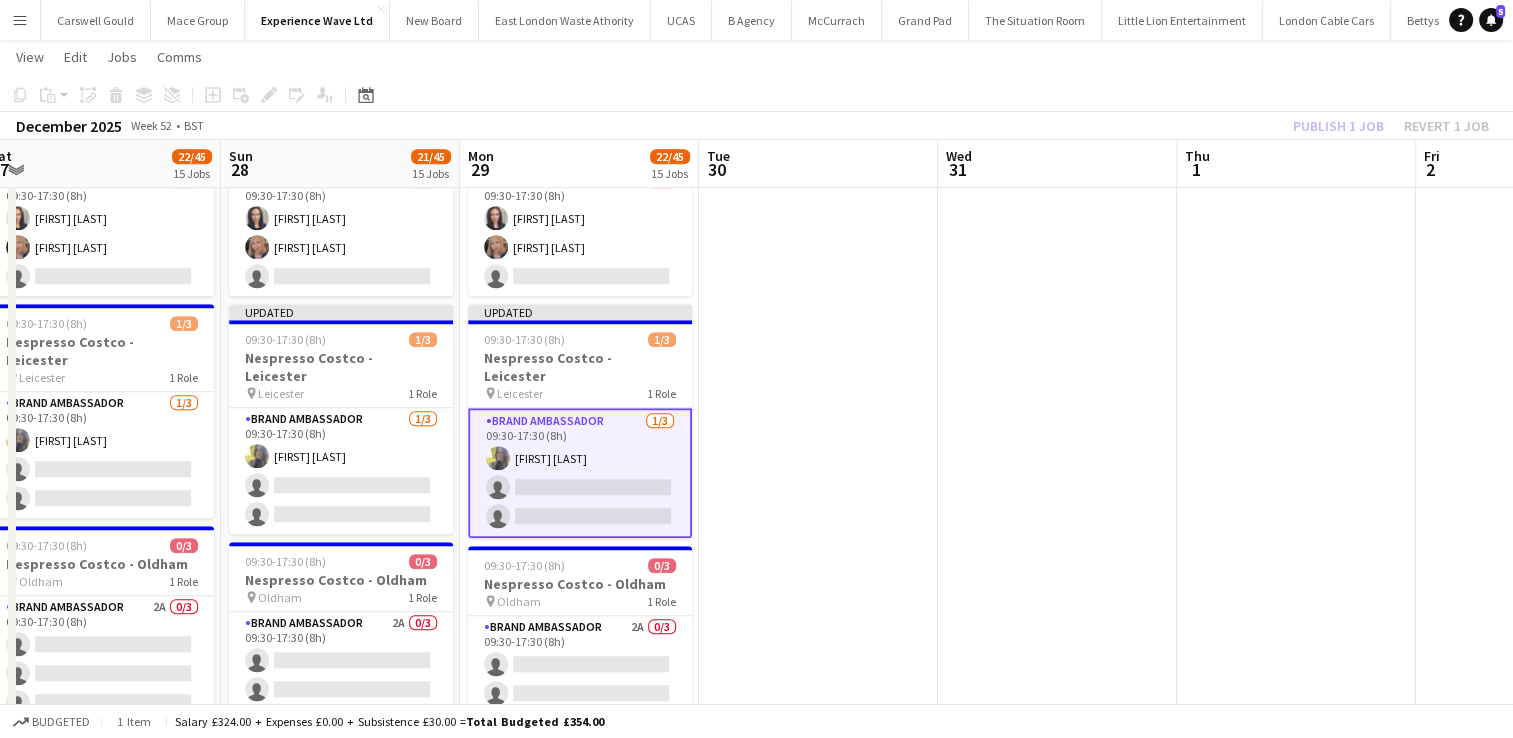 click on "Publish 1 job   Revert 1 job" 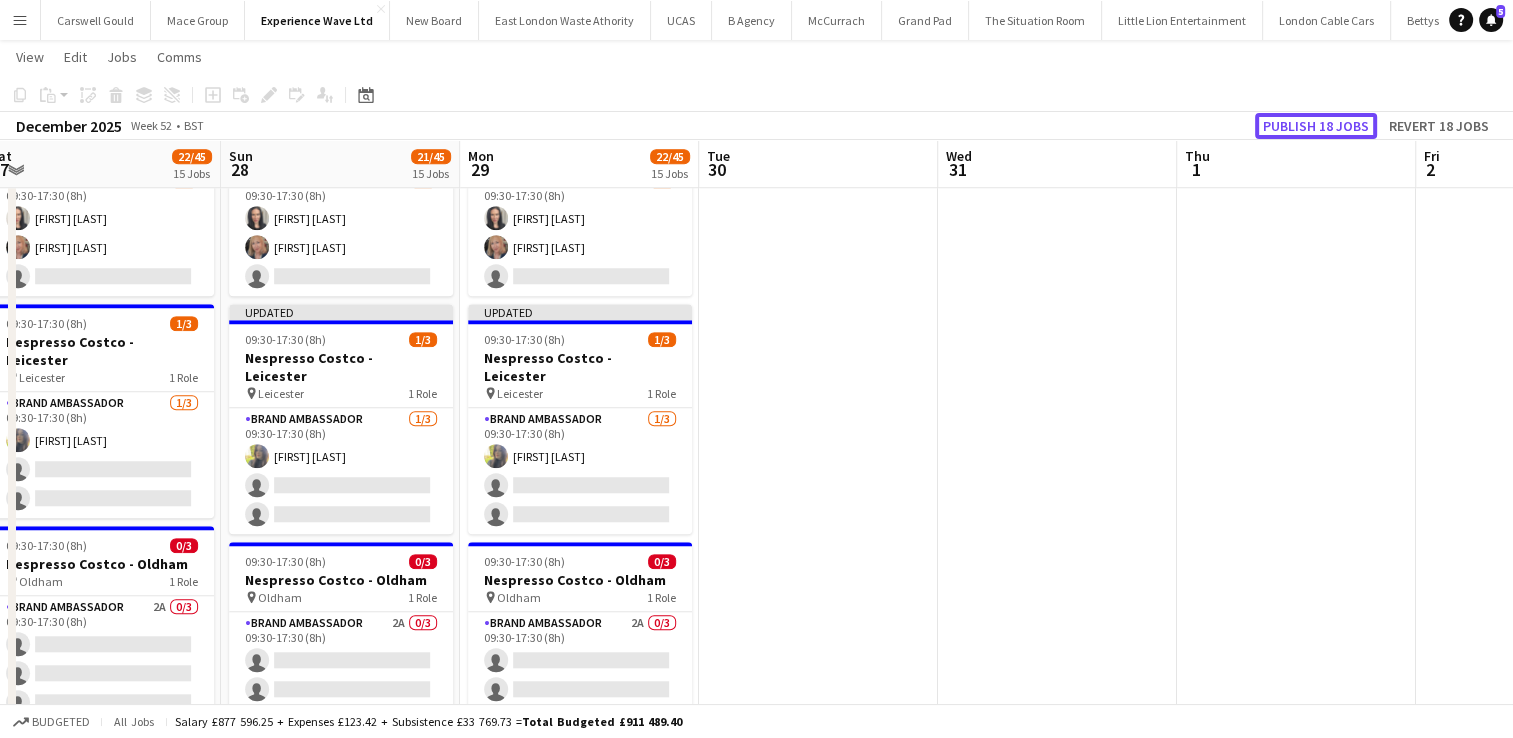 click on "Publish 18 jobs" 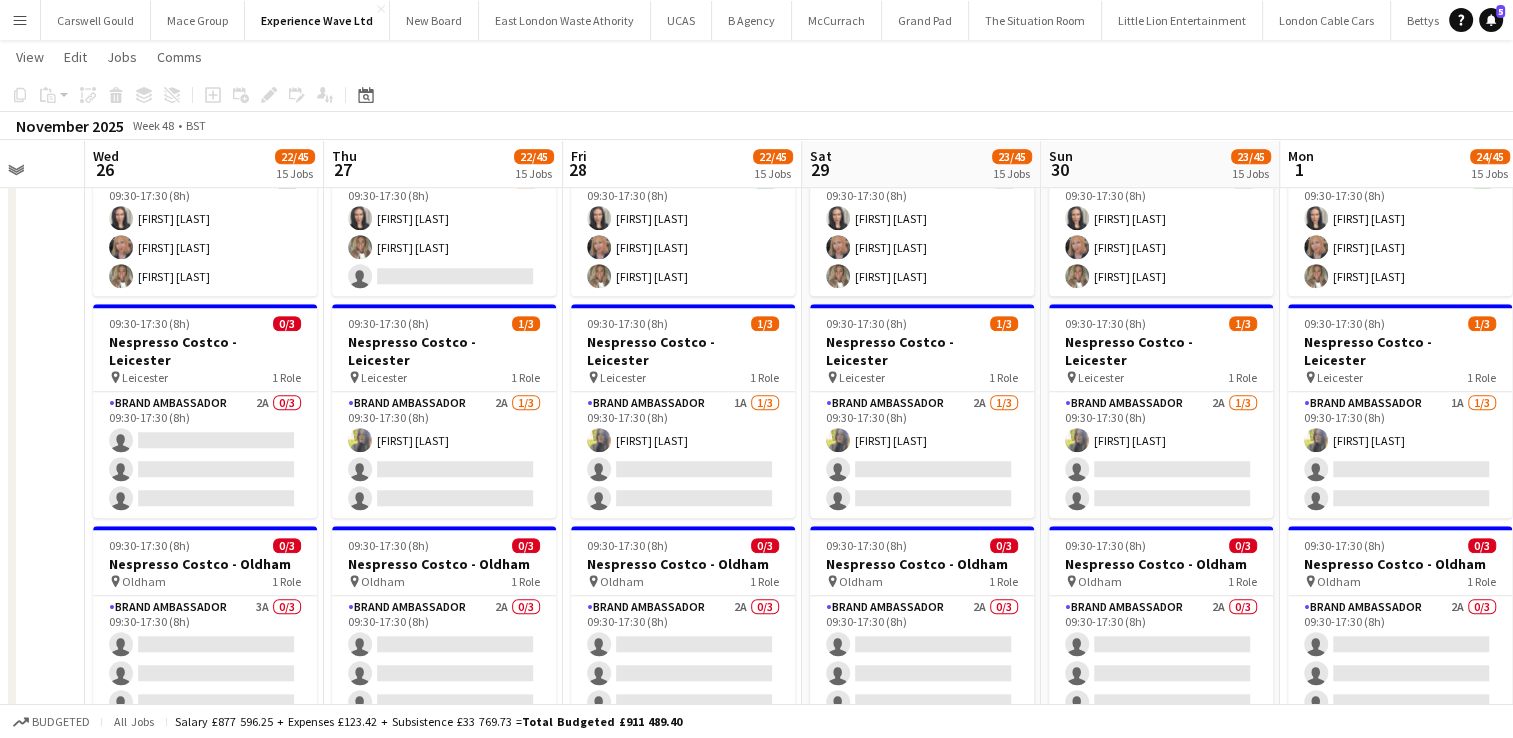 scroll, scrollTop: 0, scrollLeft: 437, axis: horizontal 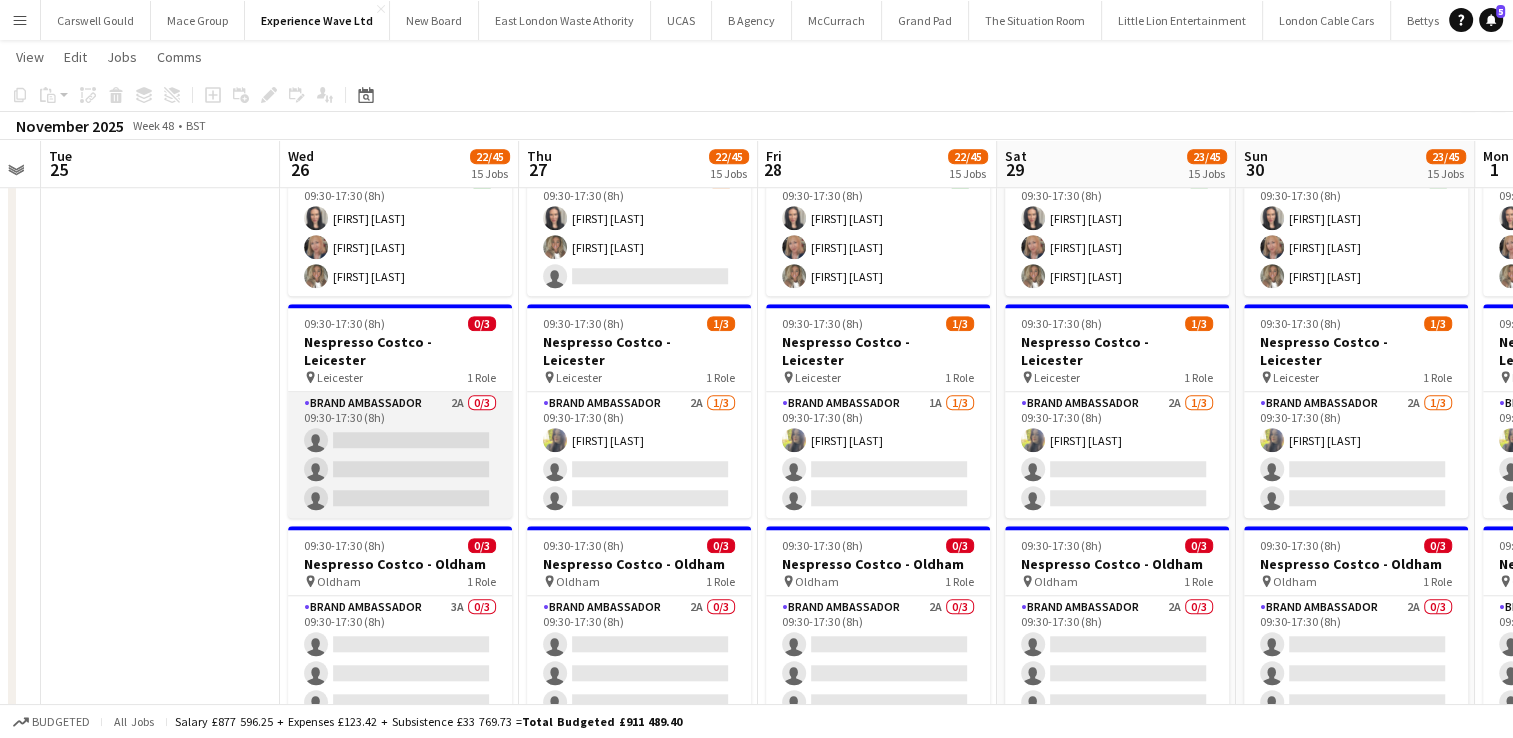 click on "Brand Ambassador   2A   0/3   09:30-17:30 (8h)
single-neutral-actions
single-neutral-actions
single-neutral-actions" at bounding box center (400, 455) 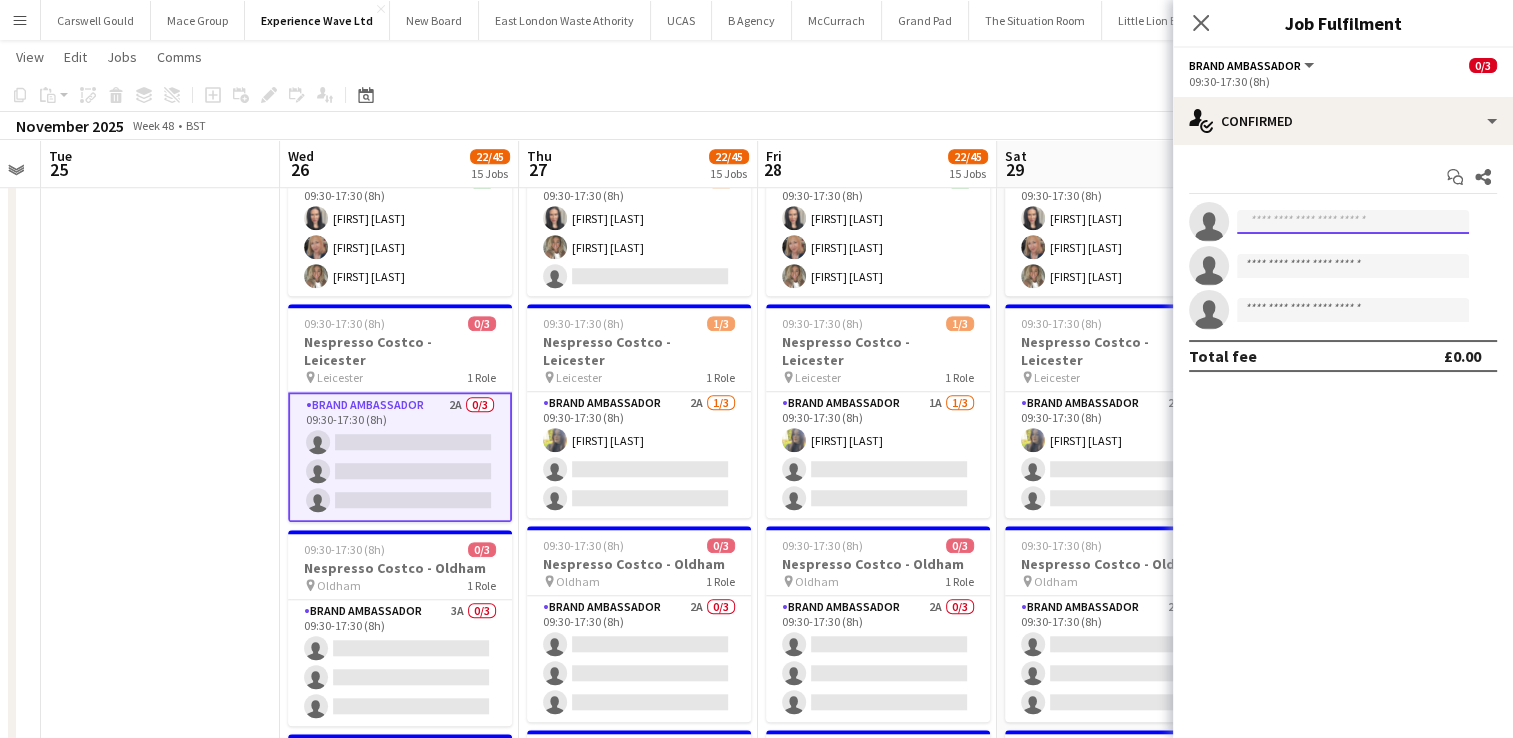 click at bounding box center [1353, 222] 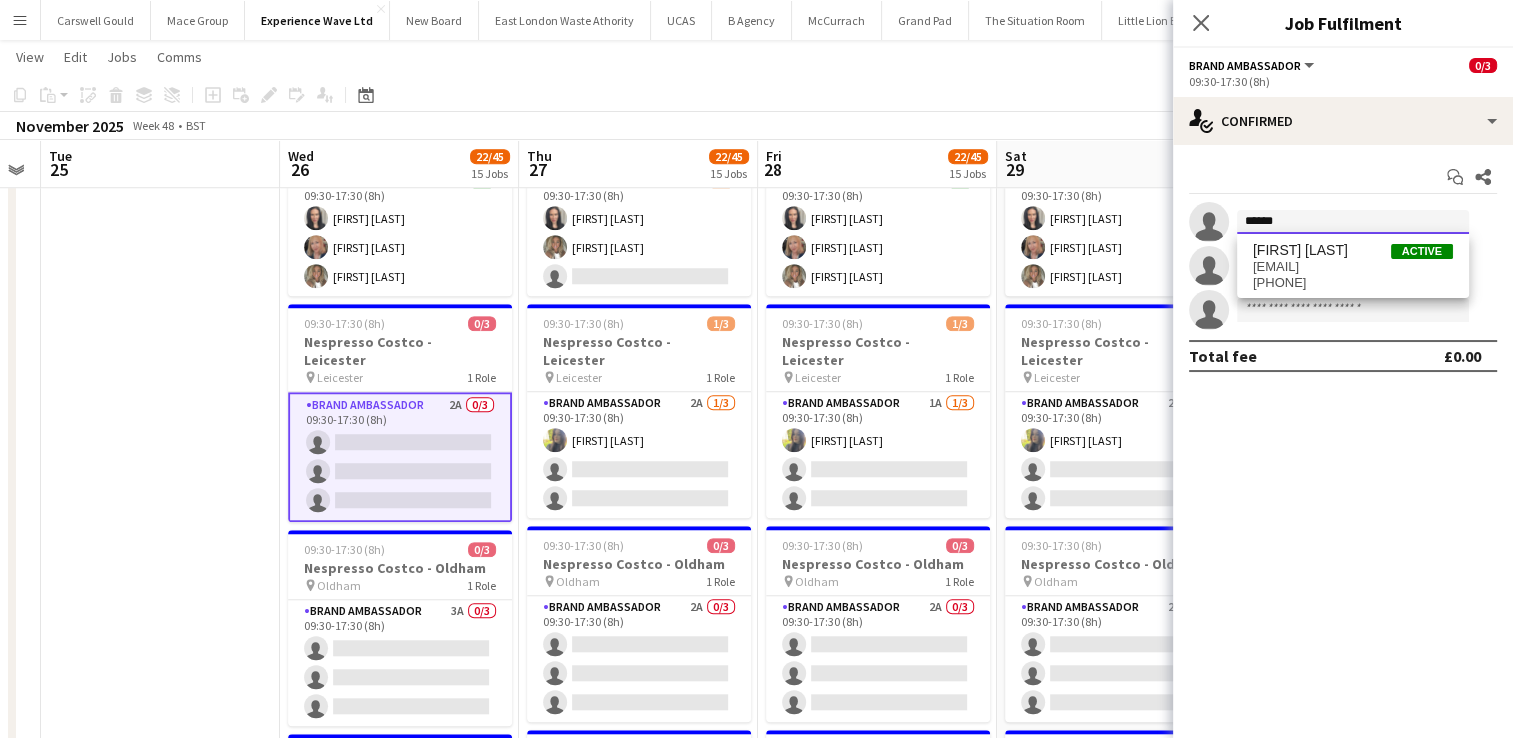 drag, startPoint x: 1300, startPoint y: 227, endPoint x: 1218, endPoint y: 225, distance: 82.02438 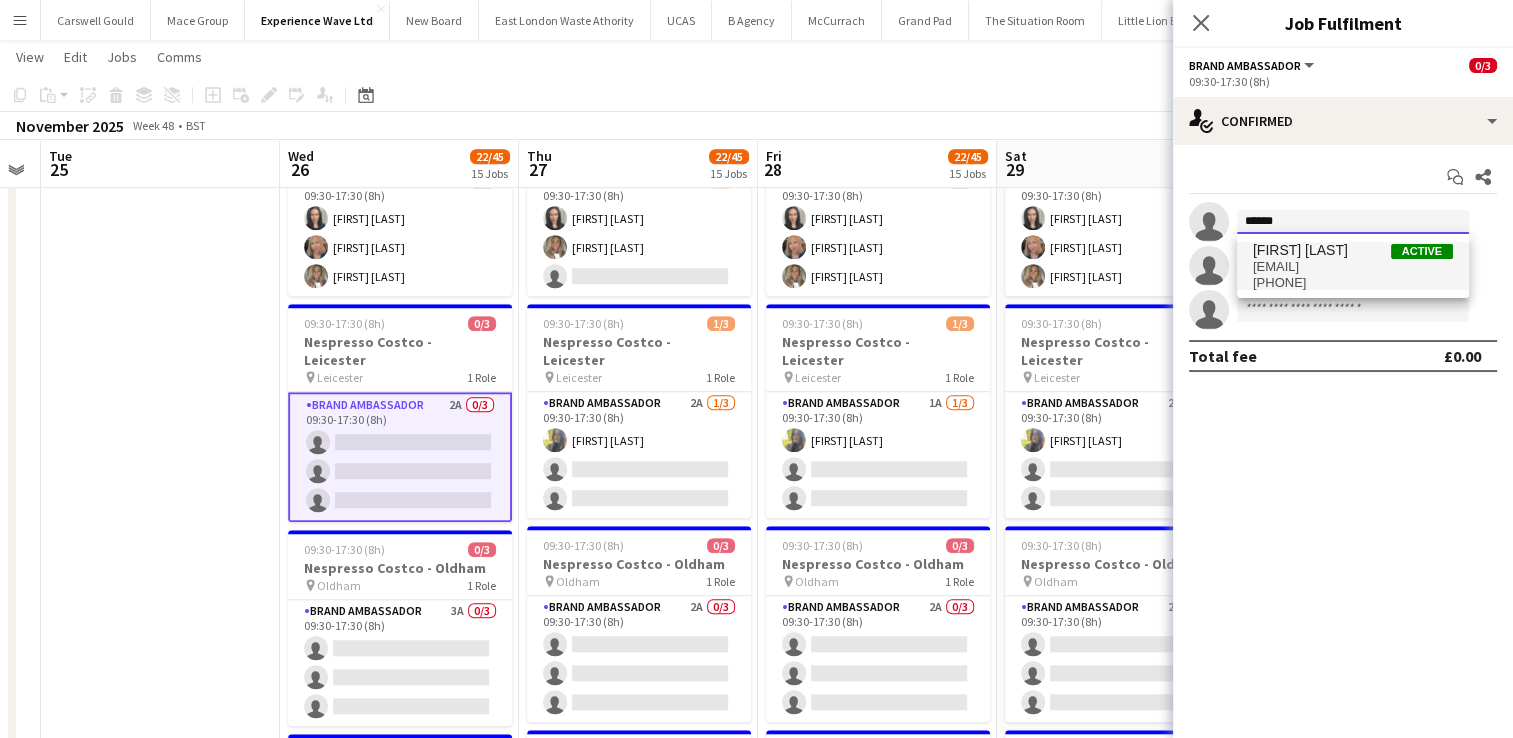 type on "******" 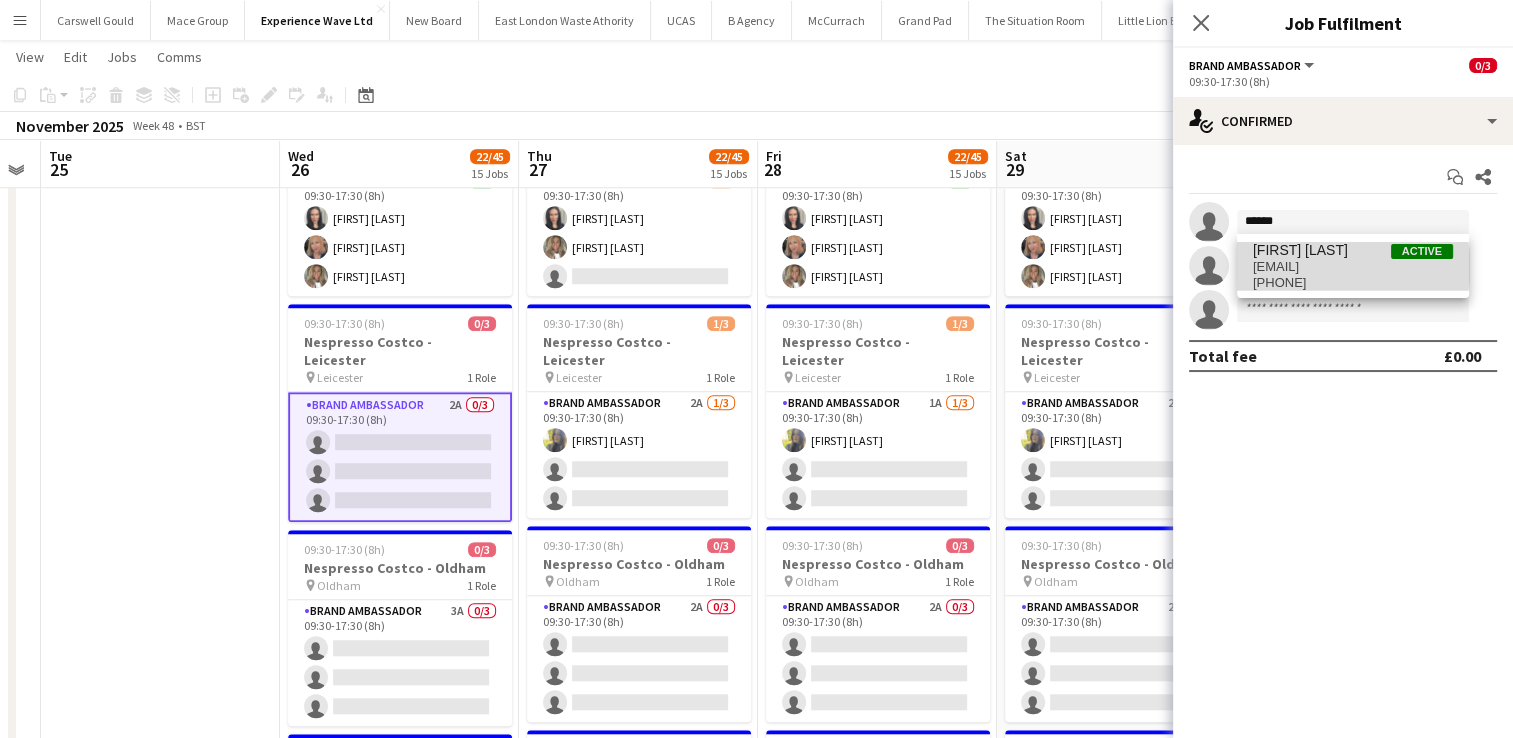 click on "[EMAIL]" at bounding box center (1353, 267) 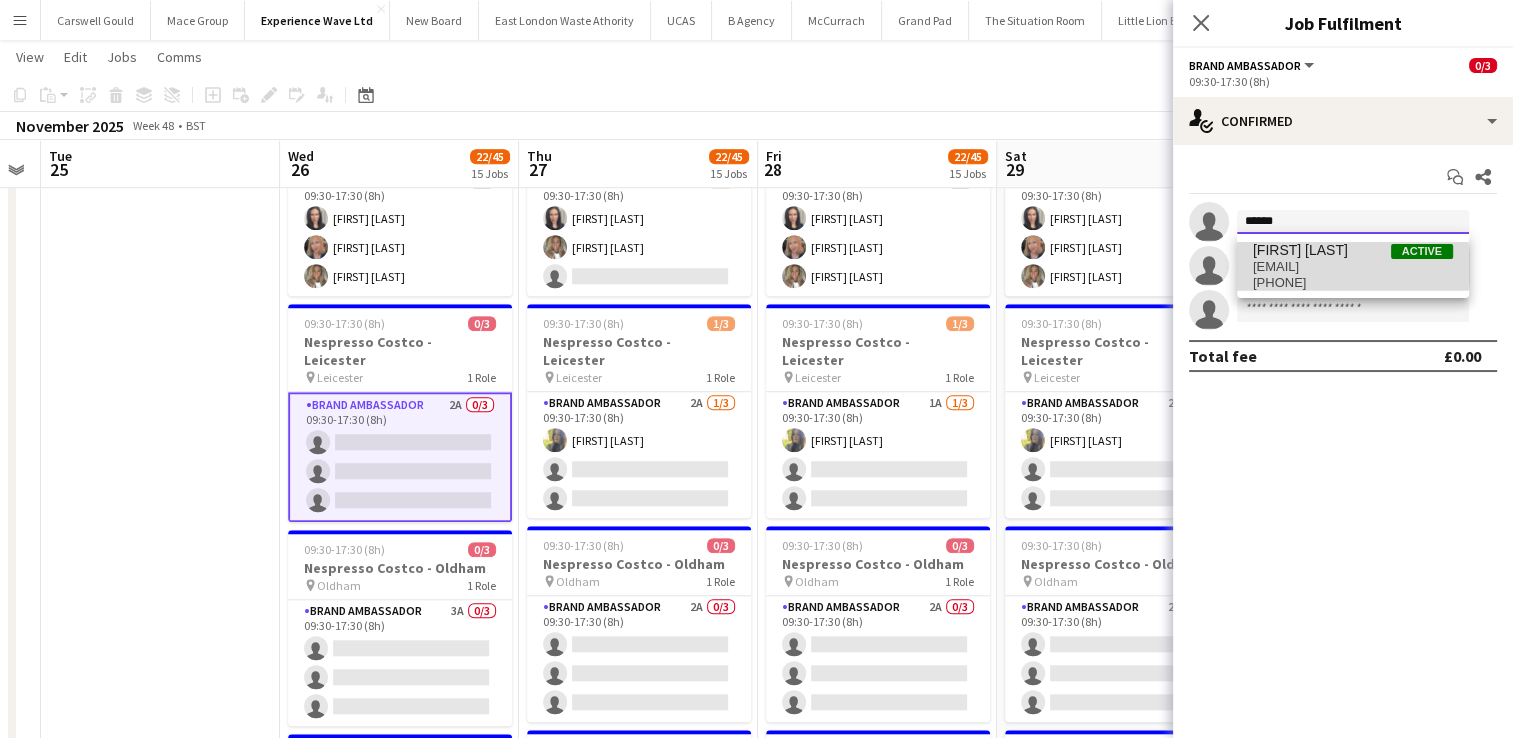 type 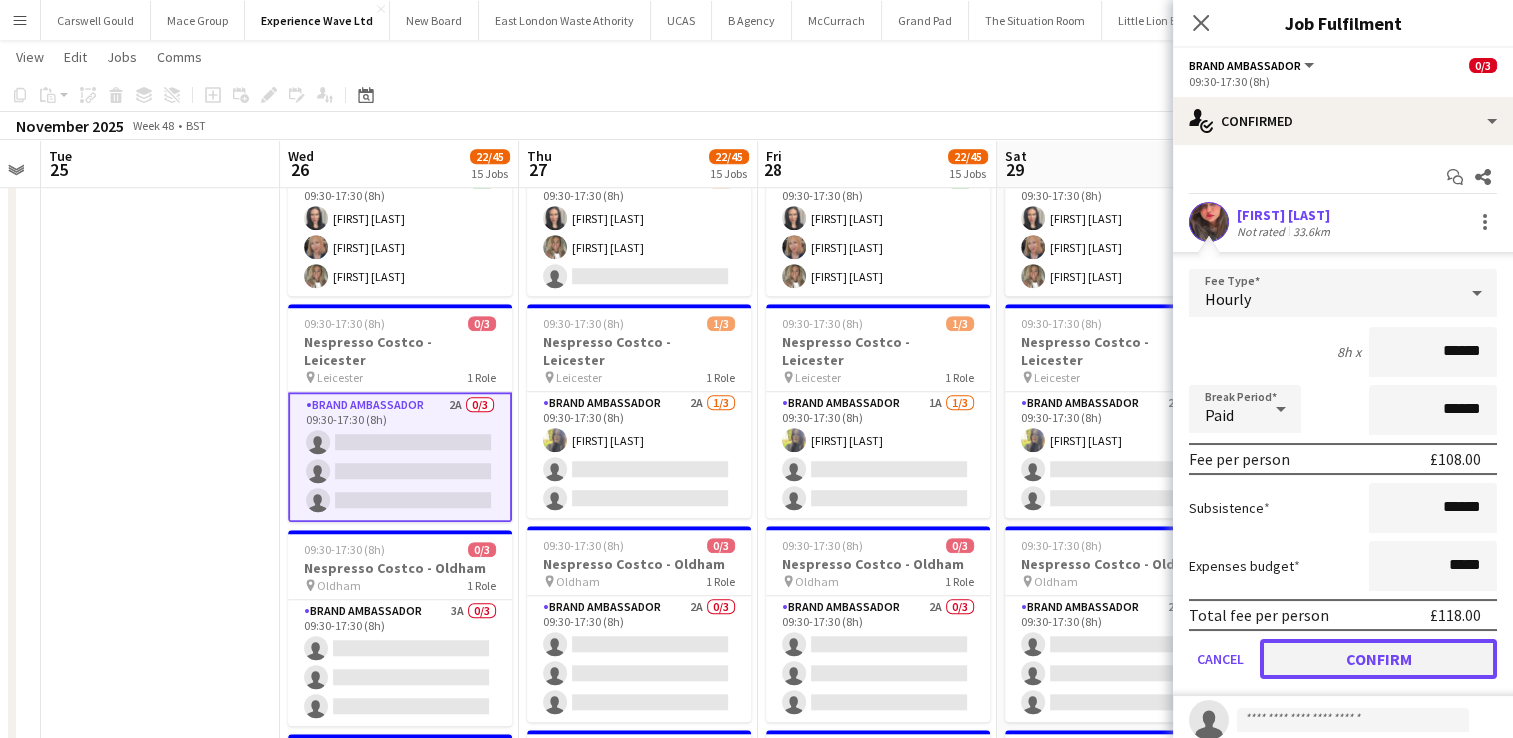 click on "Confirm" at bounding box center (1378, 659) 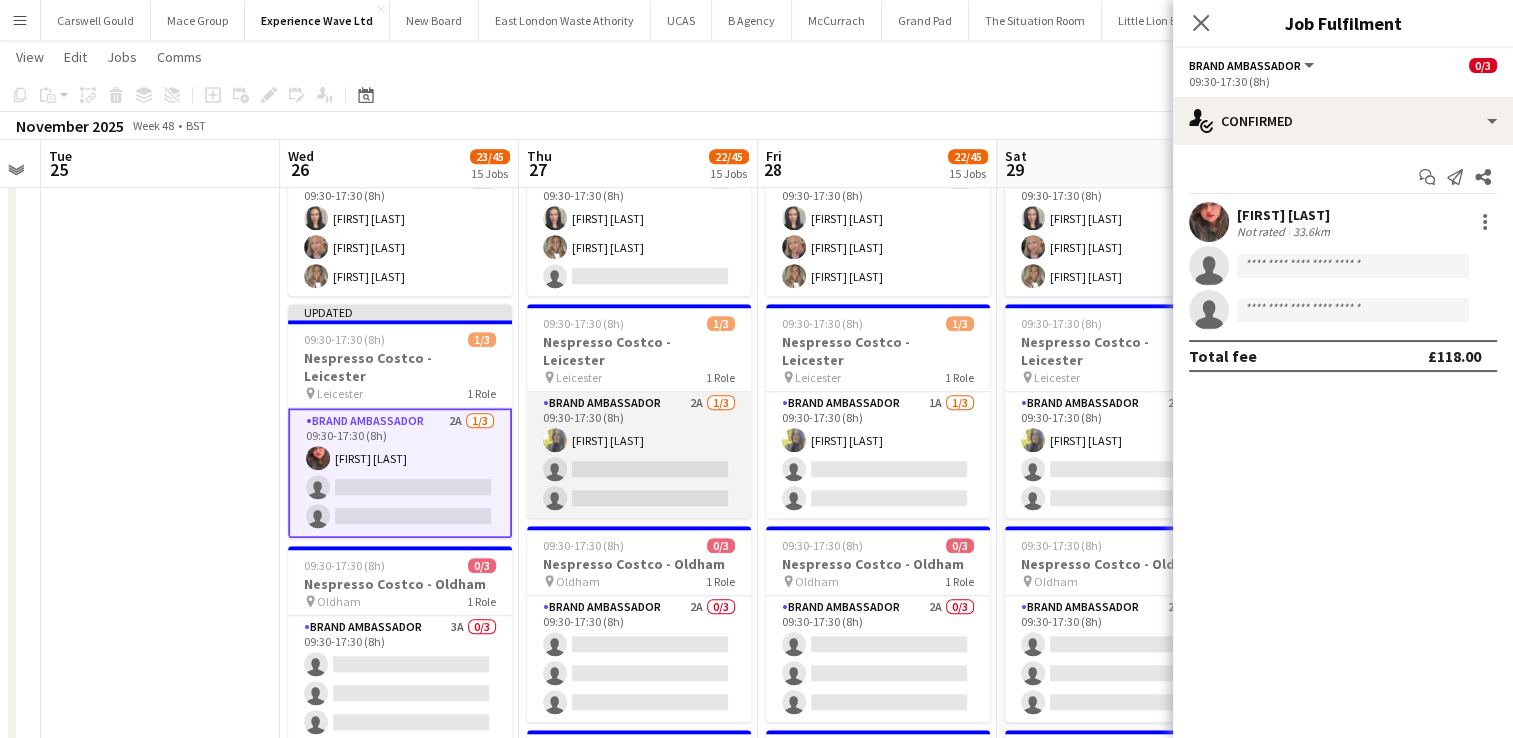 click on "Brand Ambassador   2A   1/3   09:30-17:30 (8h)
[FIRST] [LAST]
single-neutral-actions
single-neutral-actions" at bounding box center (639, 455) 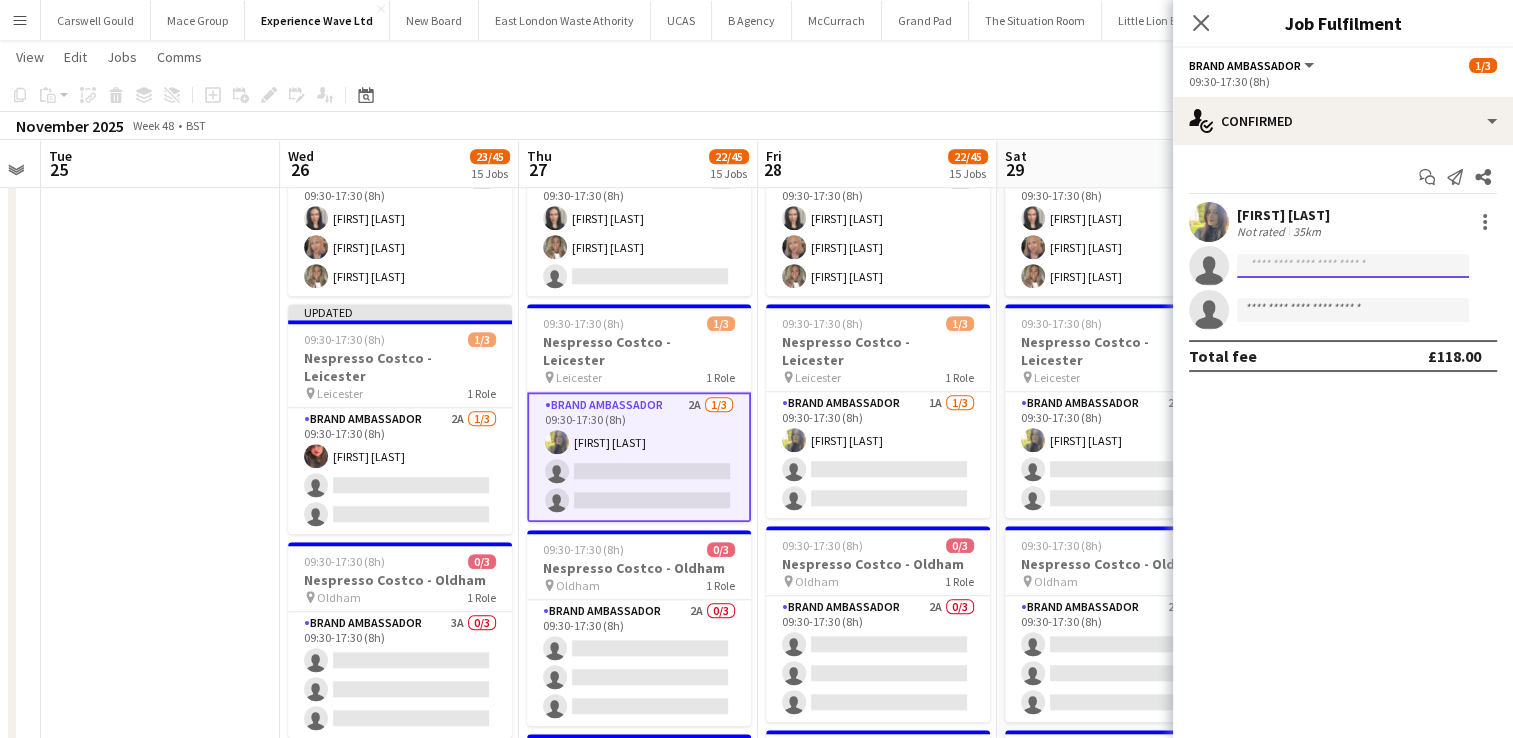 click at bounding box center (1353, 310) 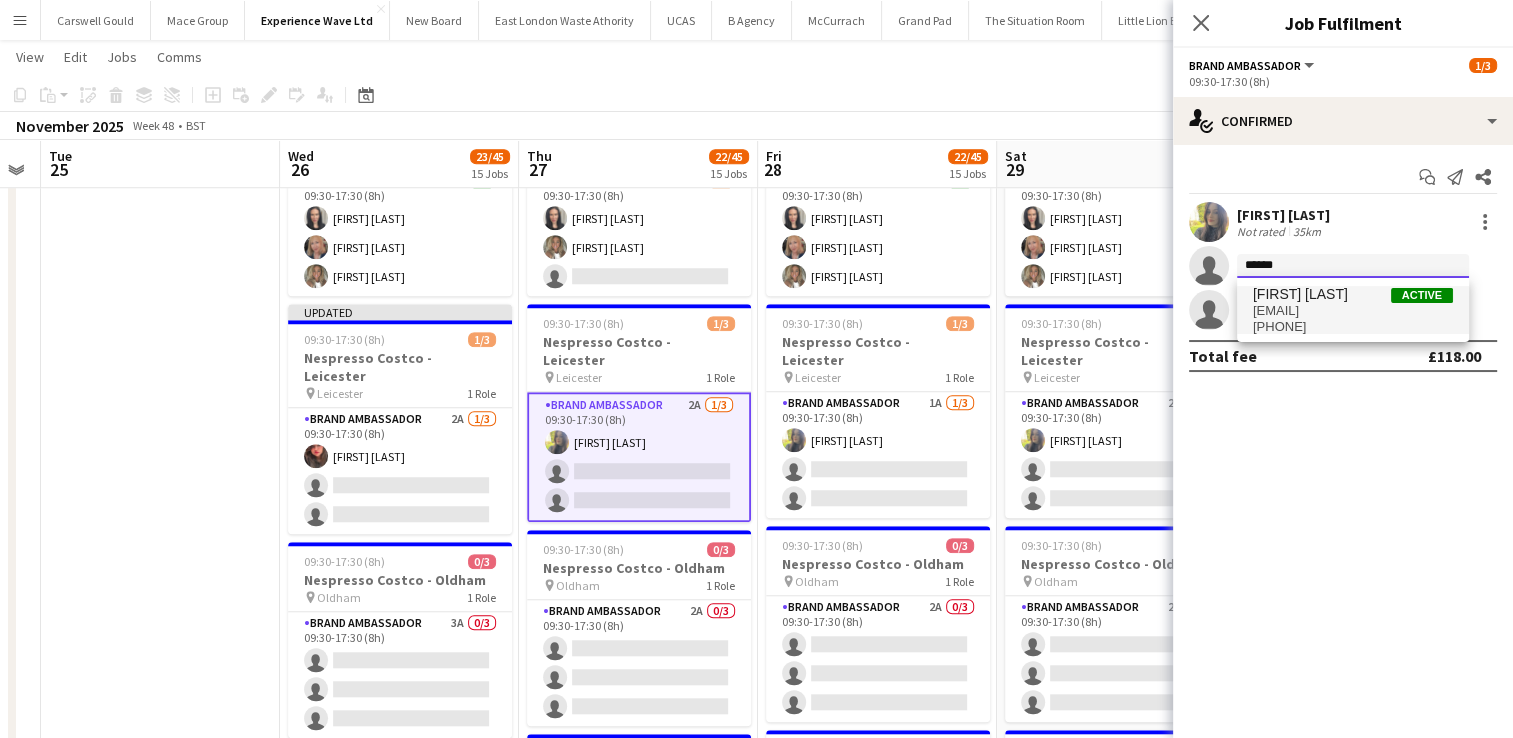 type on "******" 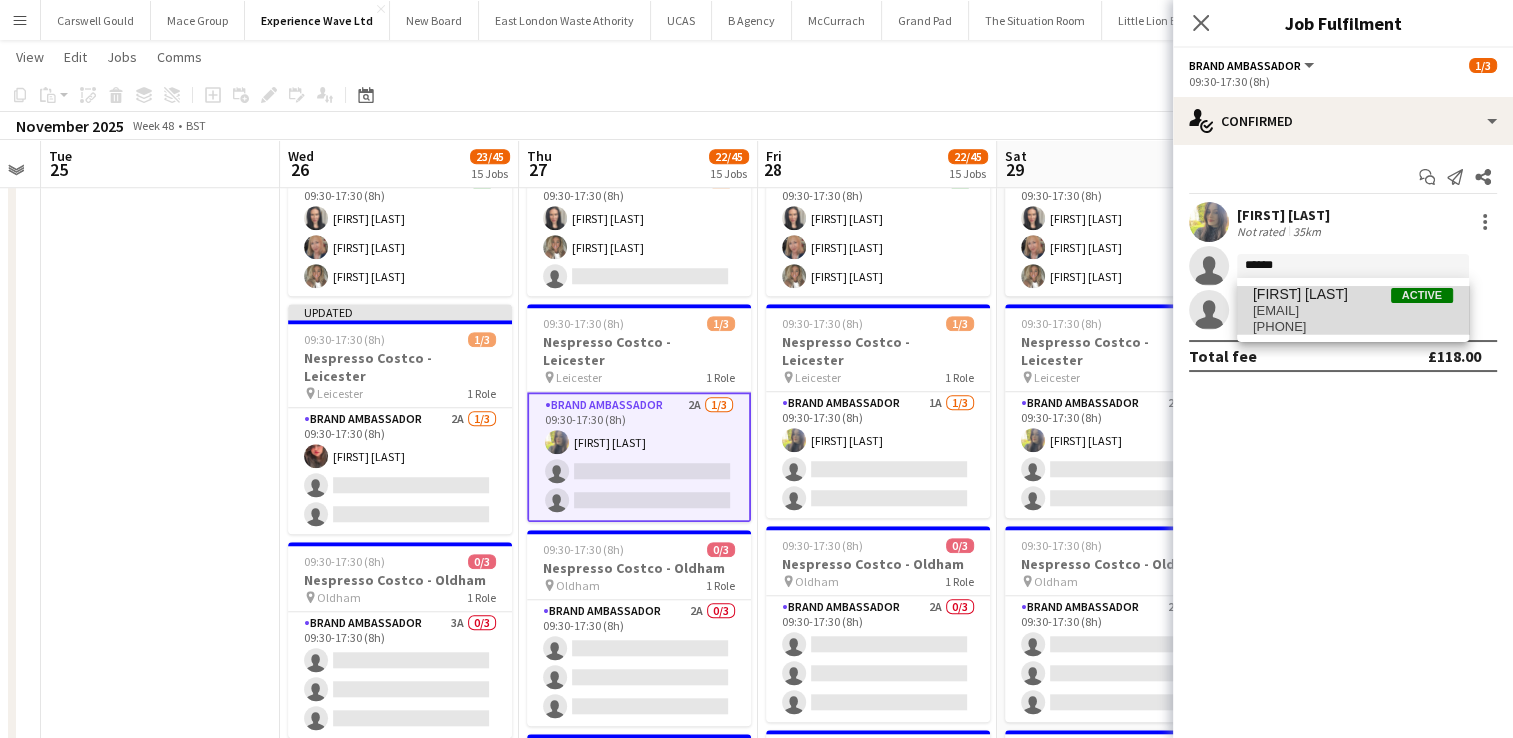 click on "[PHONE]" at bounding box center [1353, 327] 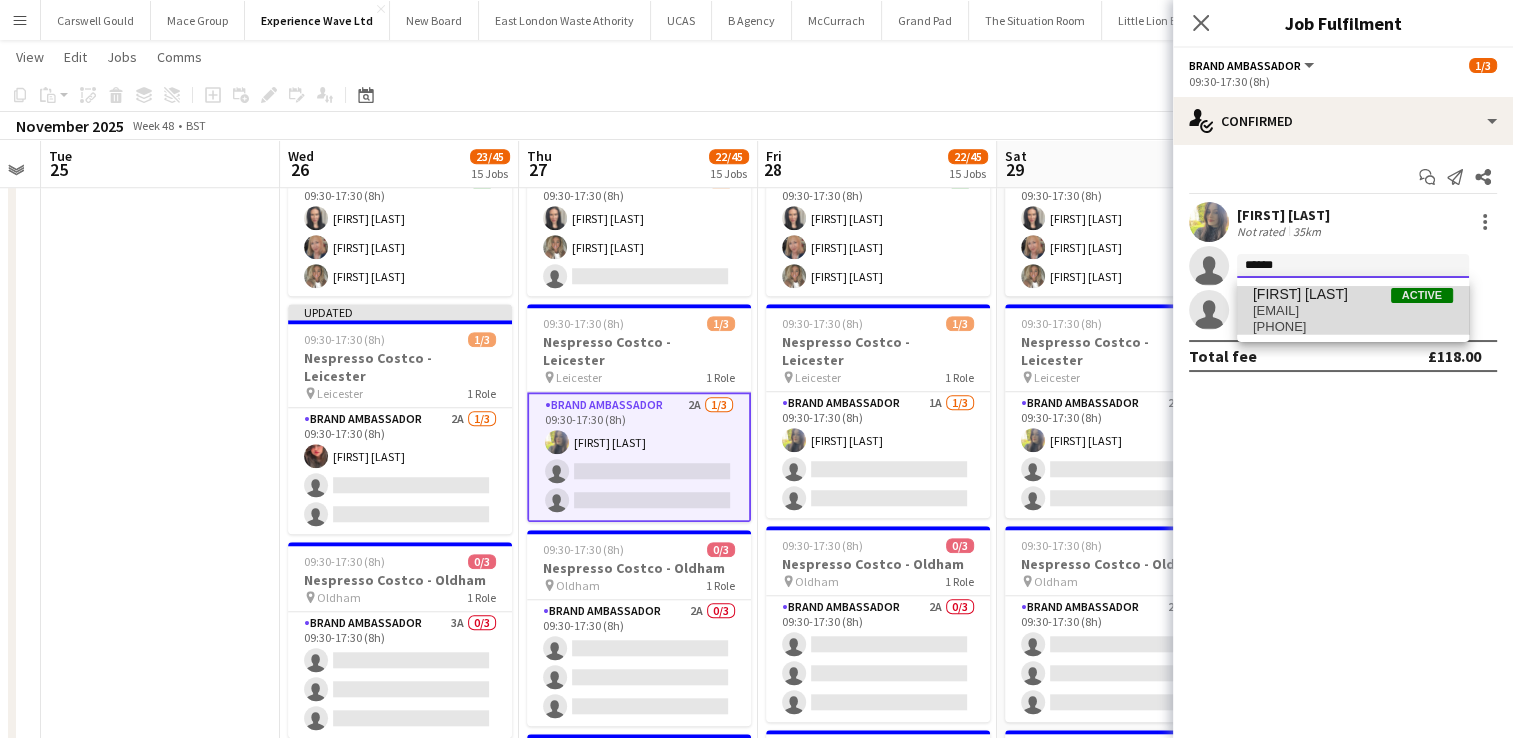 type 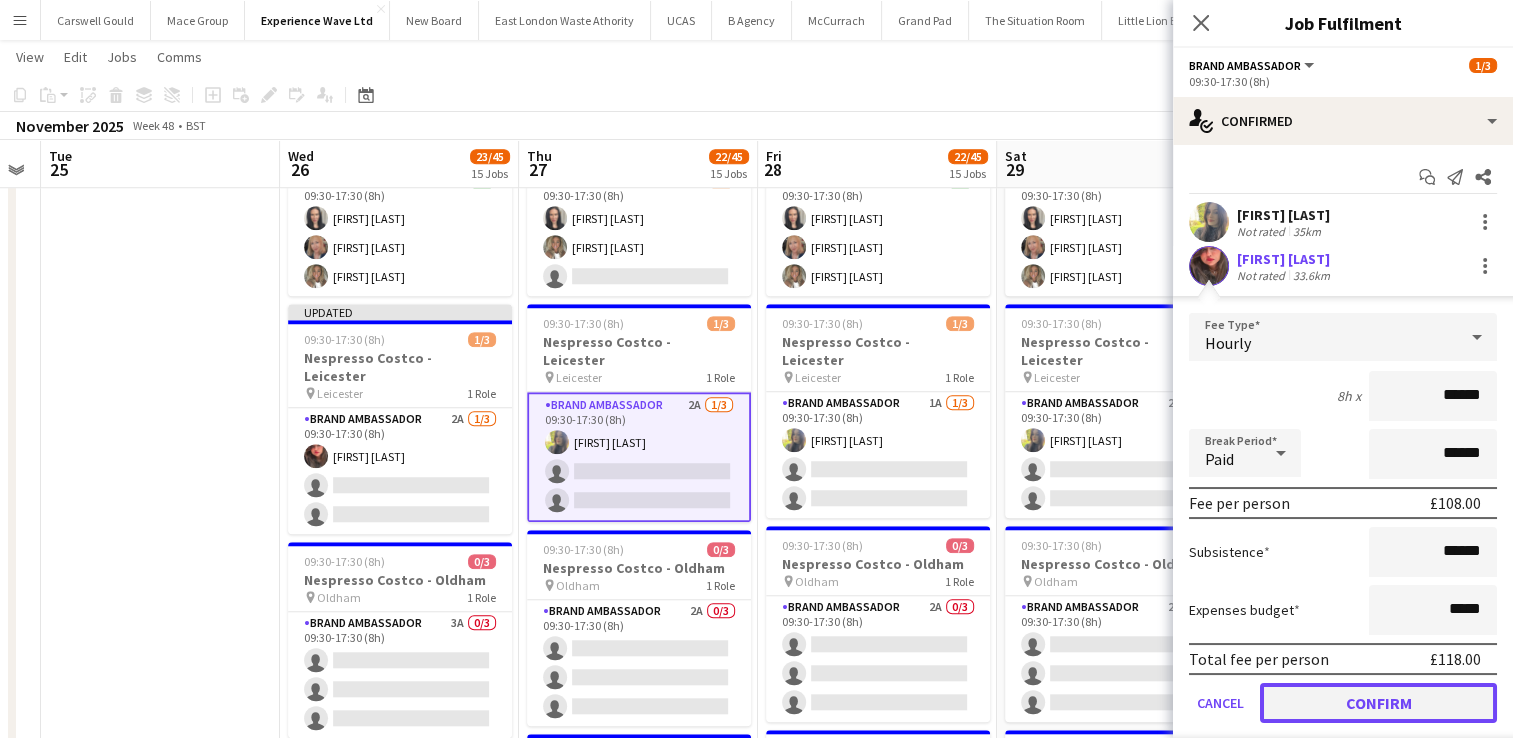 click on "Confirm" at bounding box center (1378, 703) 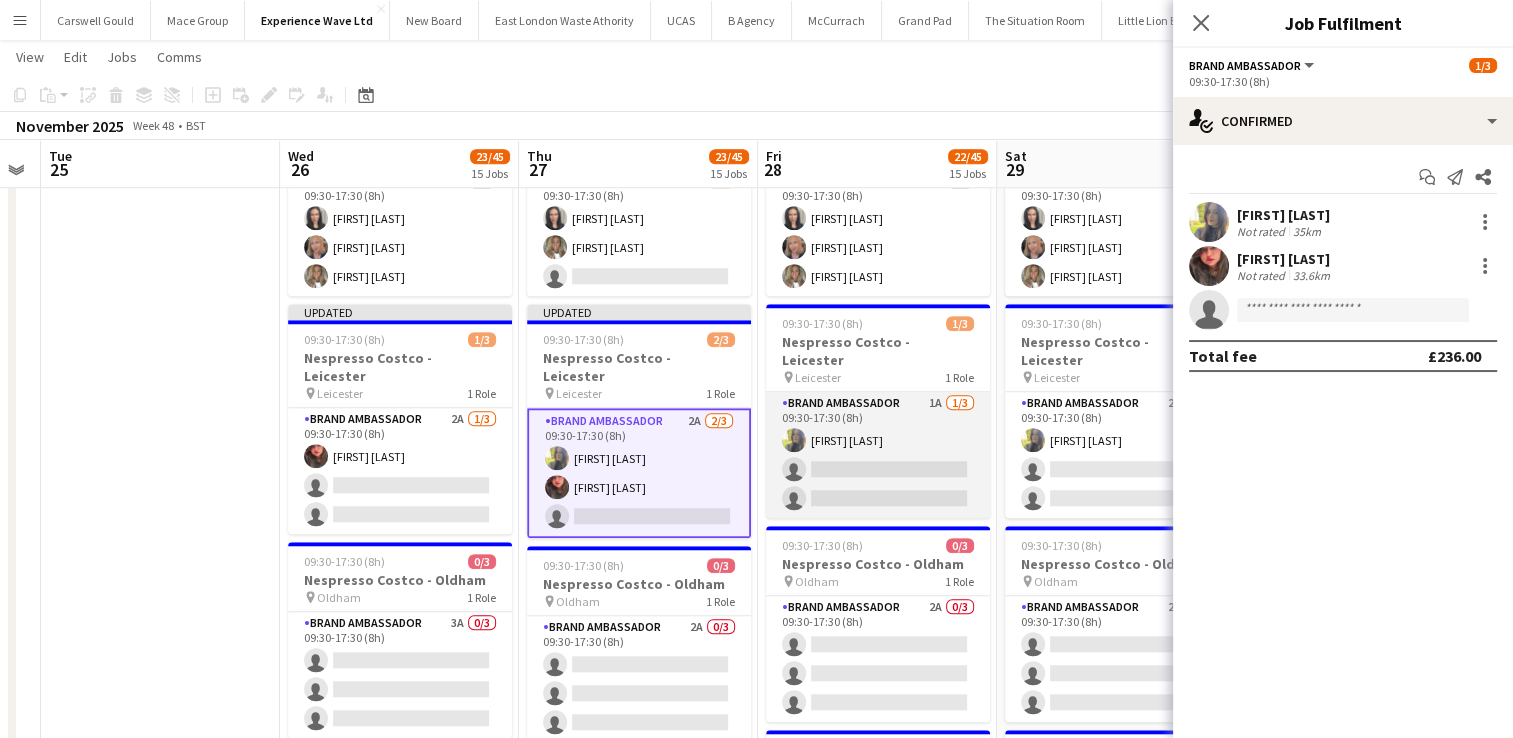 click on "Brand Ambassador   1A   1/3   09:30-17:30 (8h)
[FIRST] [LAST]
single-neutral-actions
single-neutral-actions" at bounding box center (878, 455) 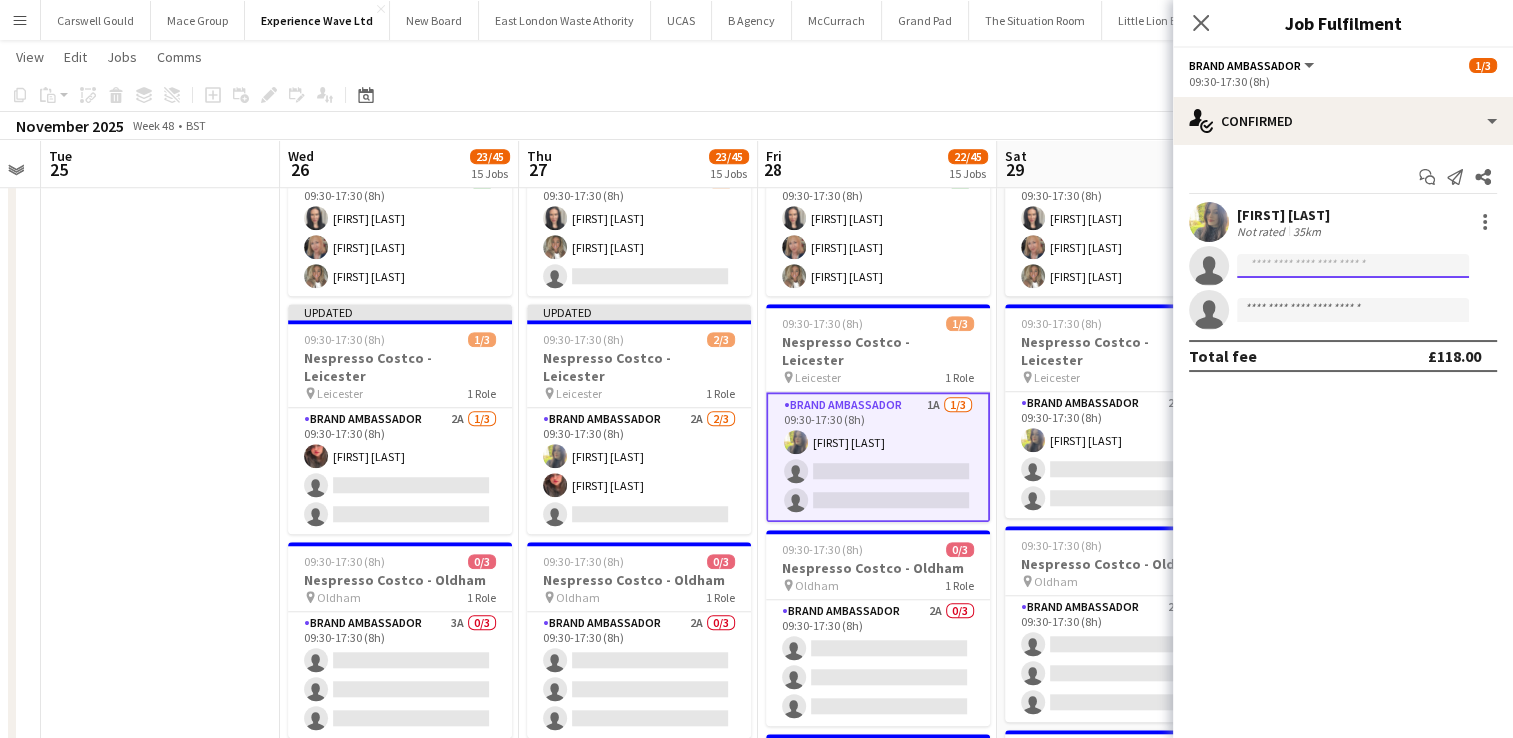click at bounding box center (1353, 310) 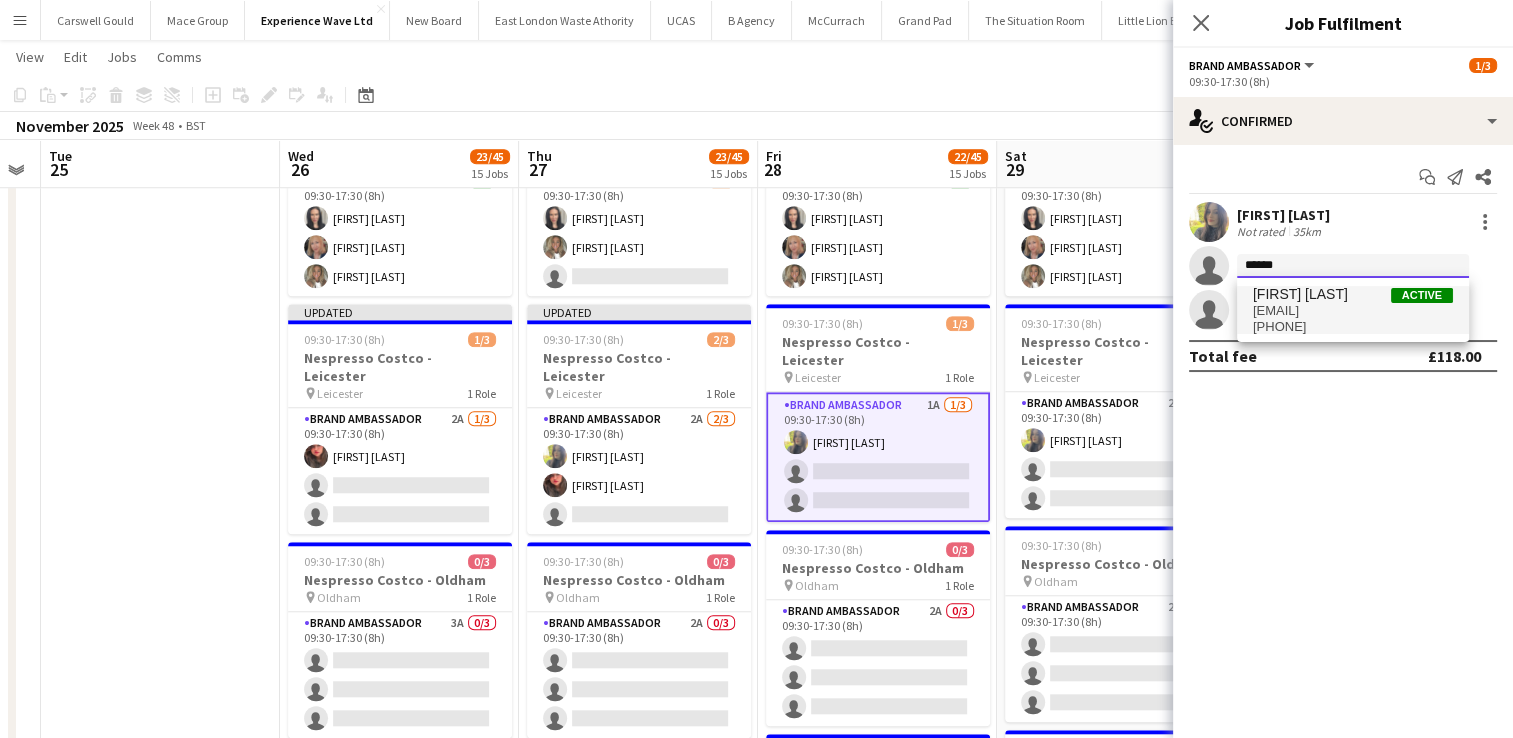 type on "******" 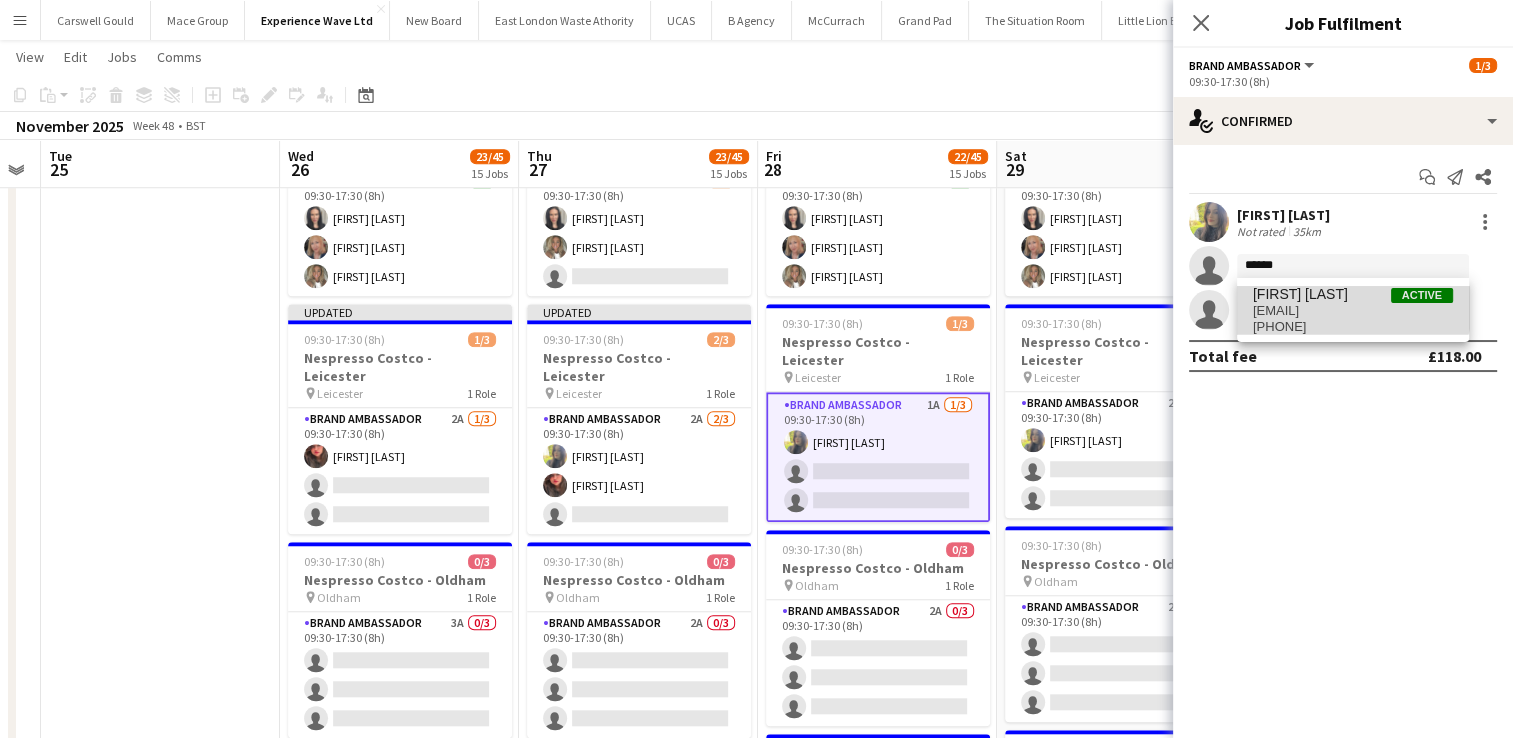 click on "[FIRST] [LAST]  Active" at bounding box center (1353, 294) 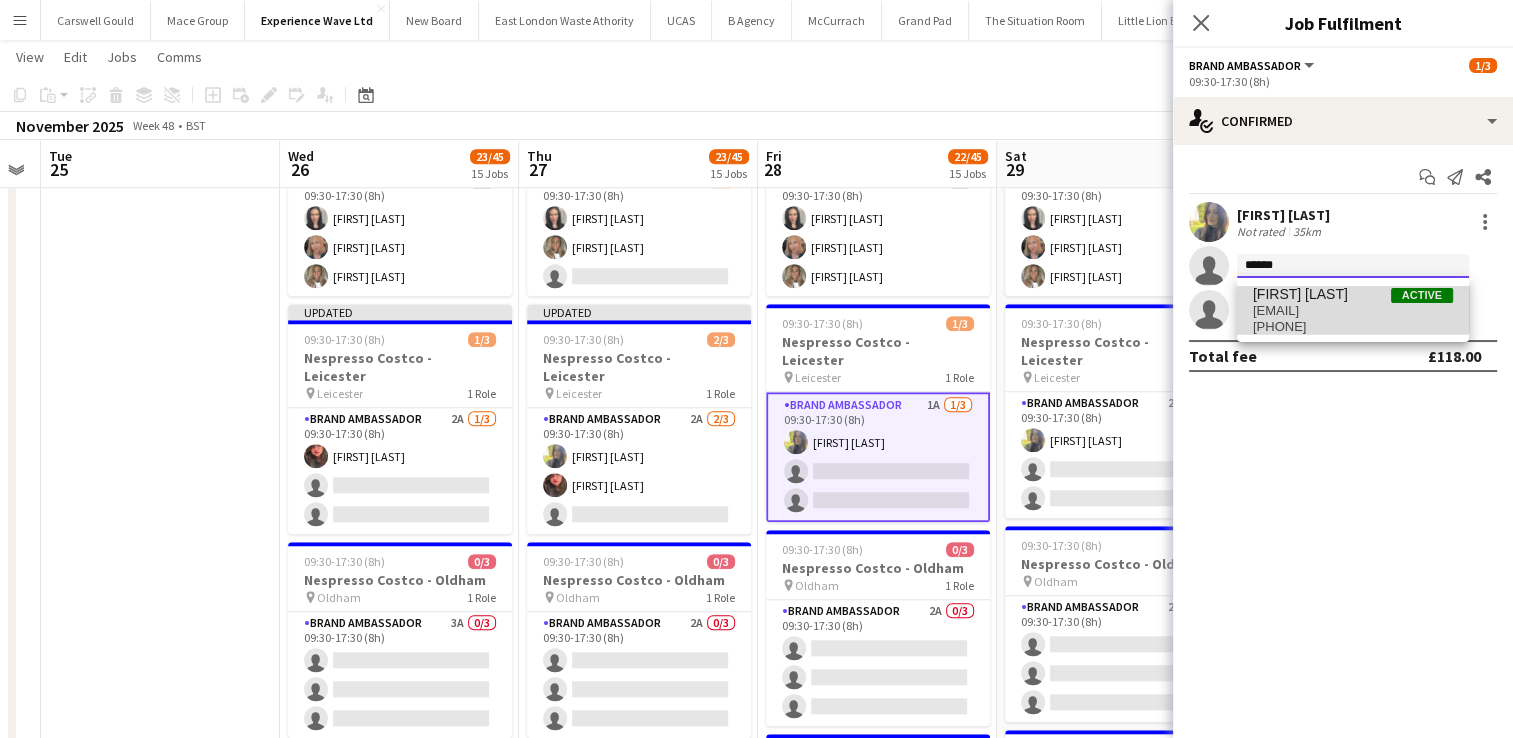 type 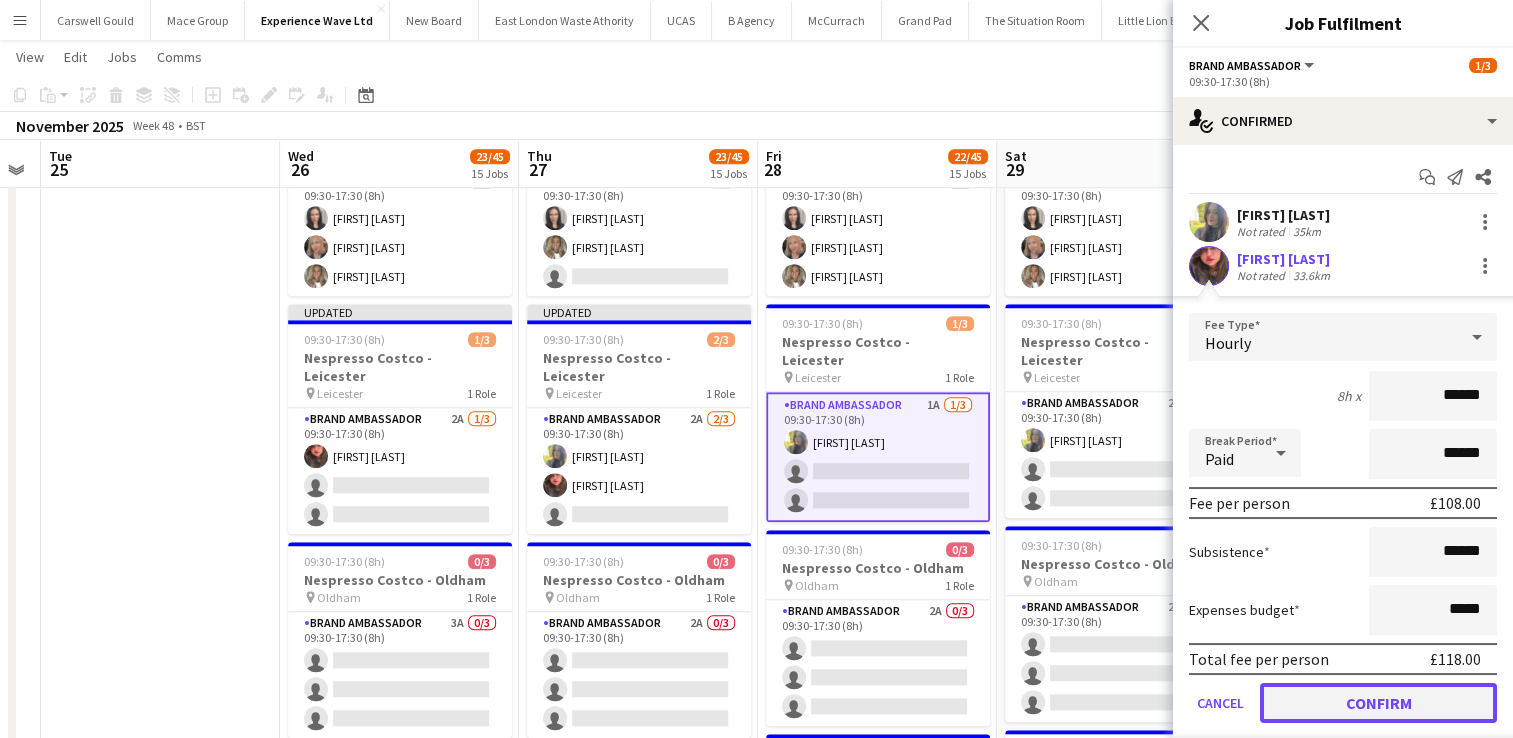 click on "Confirm" at bounding box center (1378, 703) 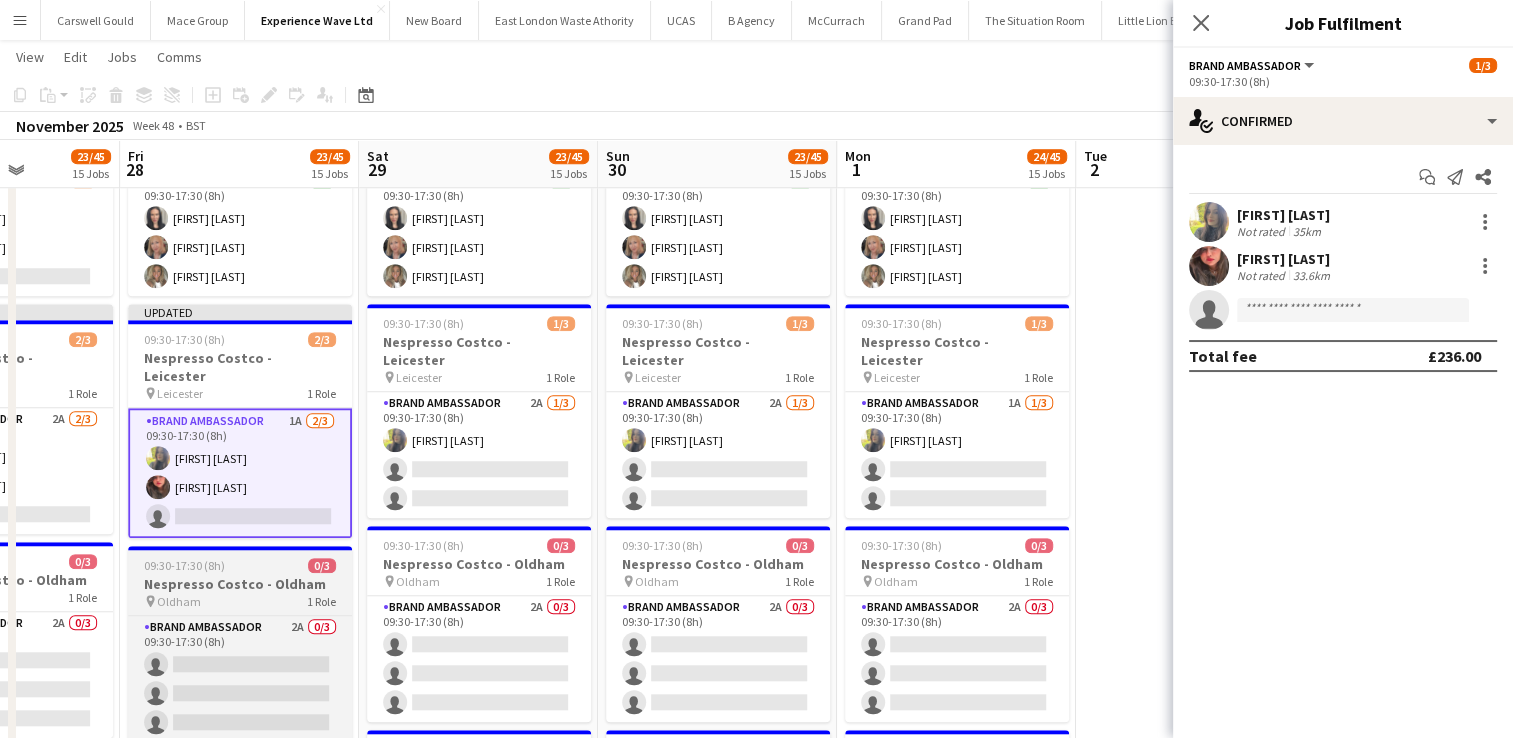 scroll, scrollTop: 0, scrollLeft: 734, axis: horizontal 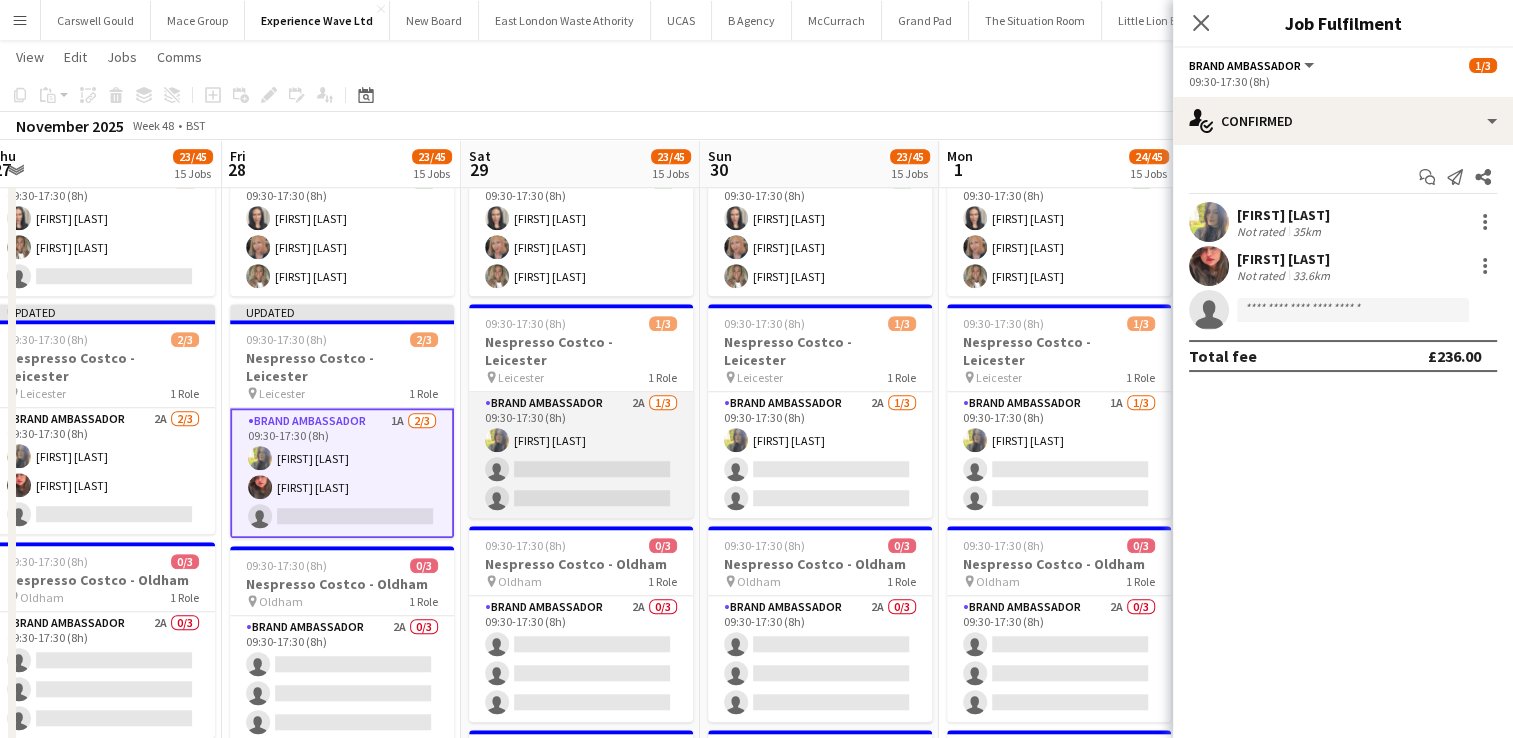 click on "Brand Ambassador   2A   1/3   09:30-17:30 (8h)
[FIRST] [LAST]
single-neutral-actions
single-neutral-actions" at bounding box center [581, 455] 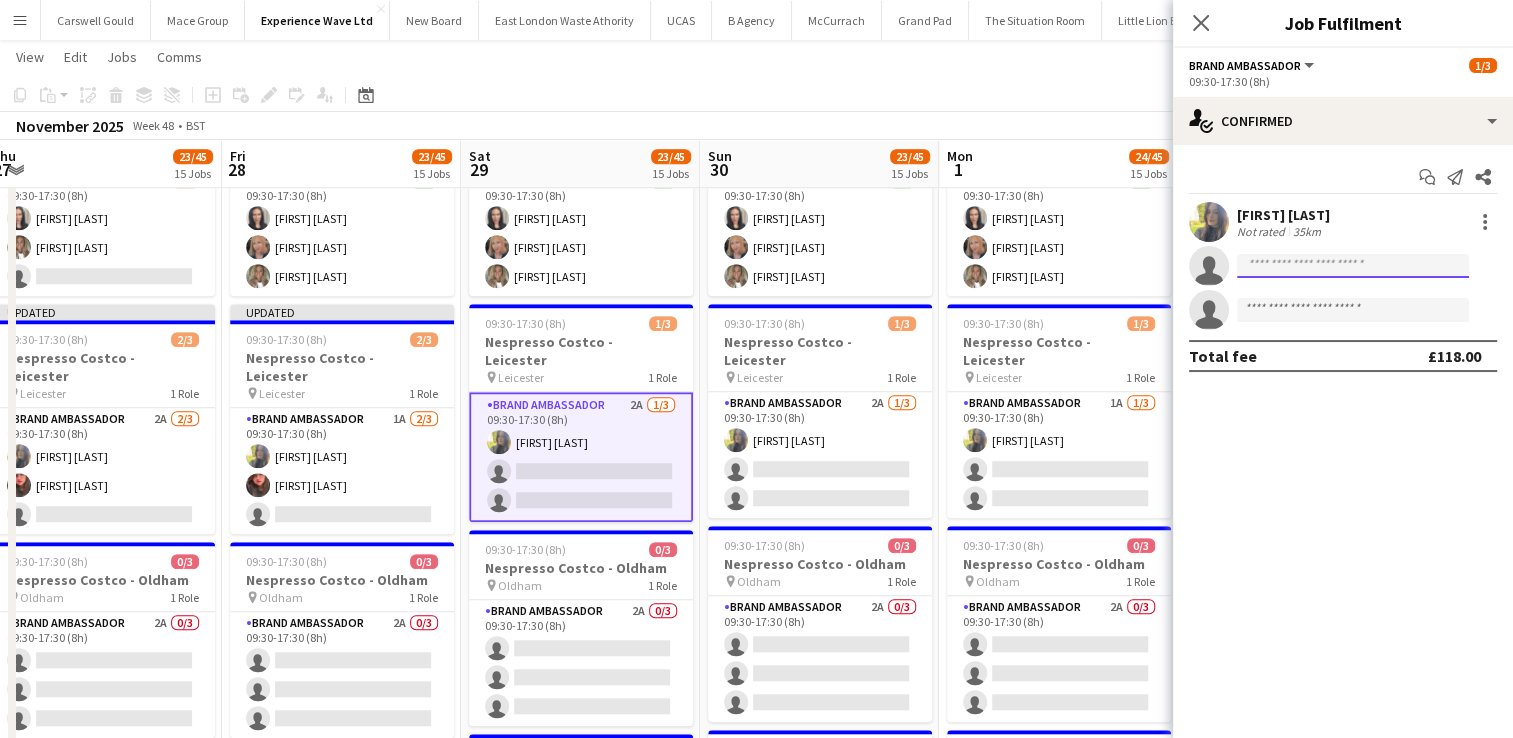 click at bounding box center [1353, 310] 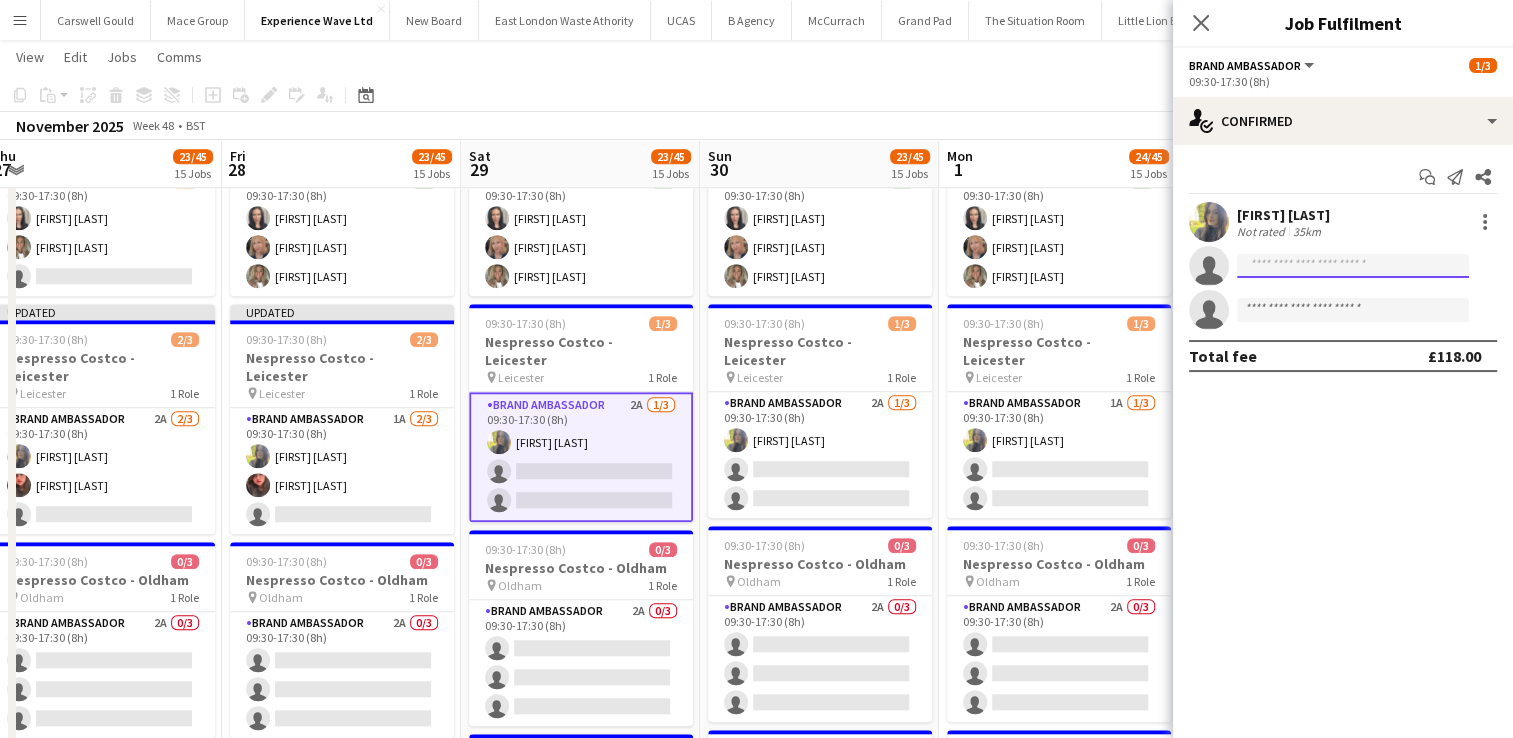 paste on "******" 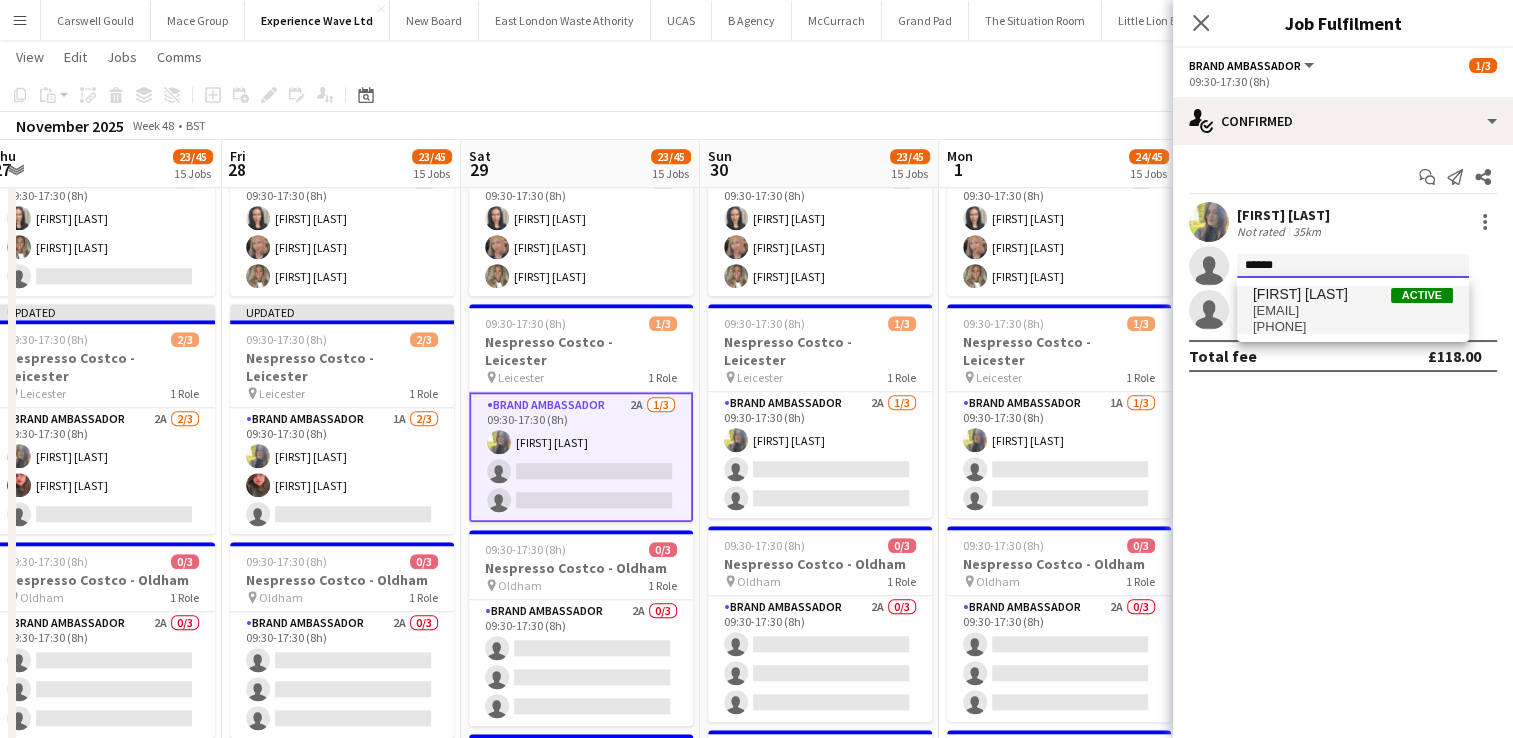 type on "******" 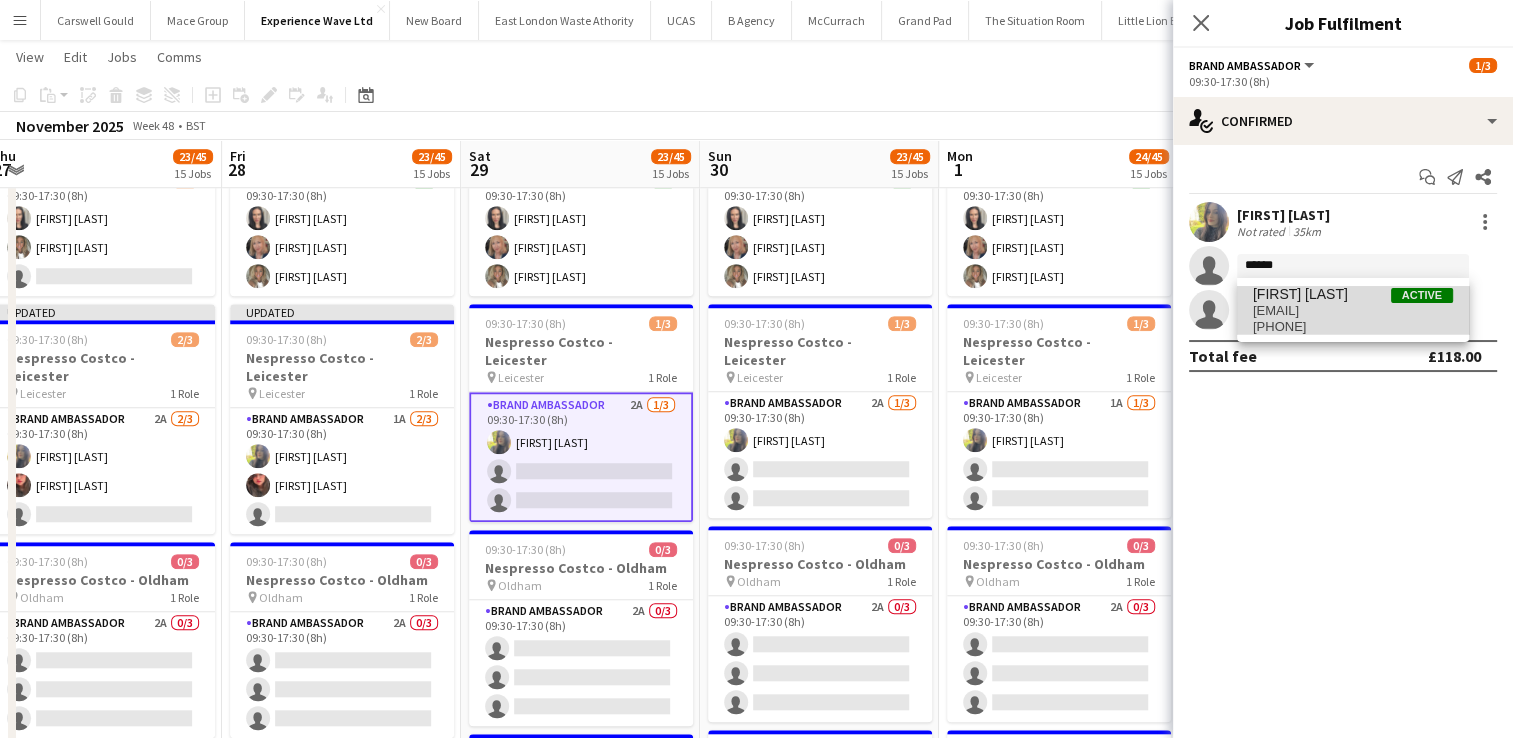 click on "[PHONE]" at bounding box center [1353, 327] 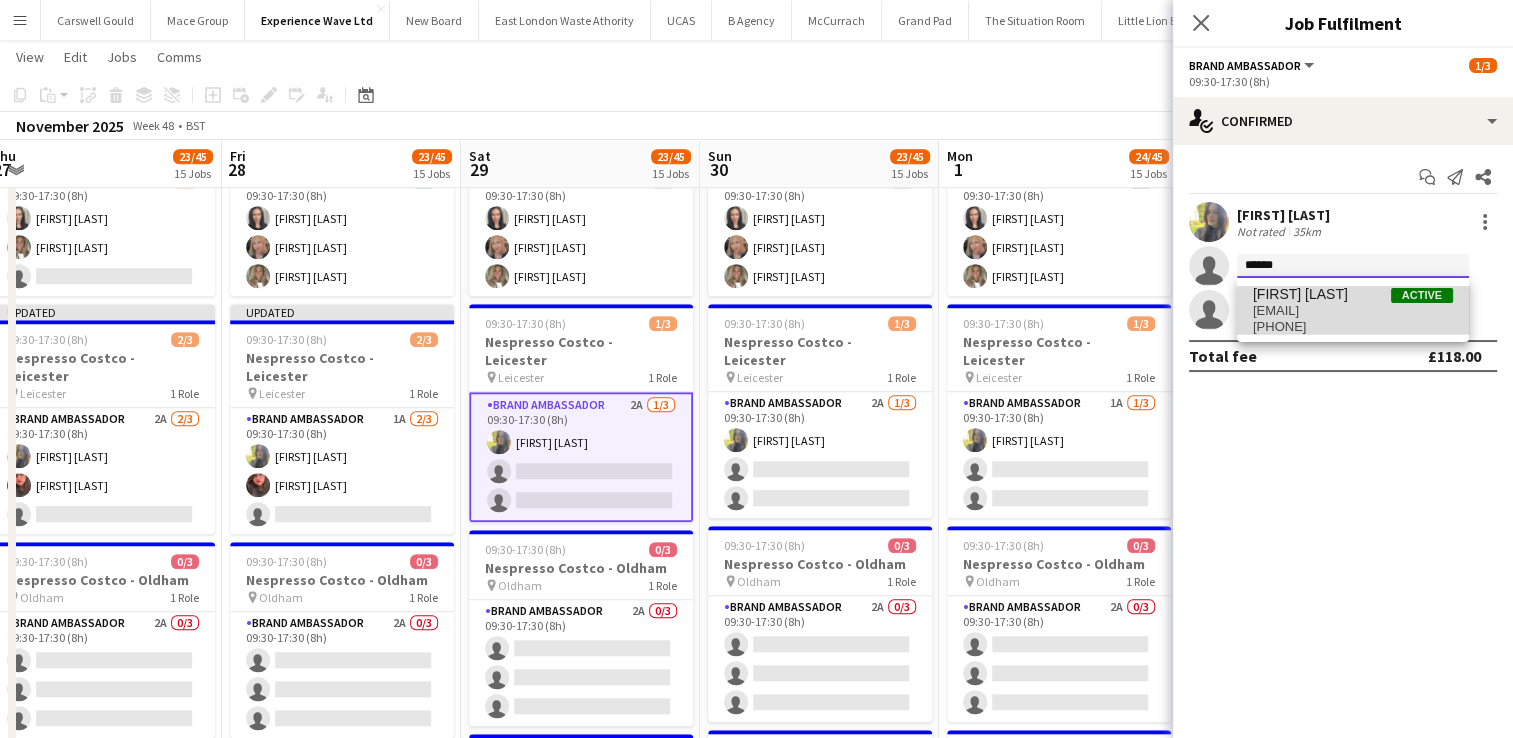 type 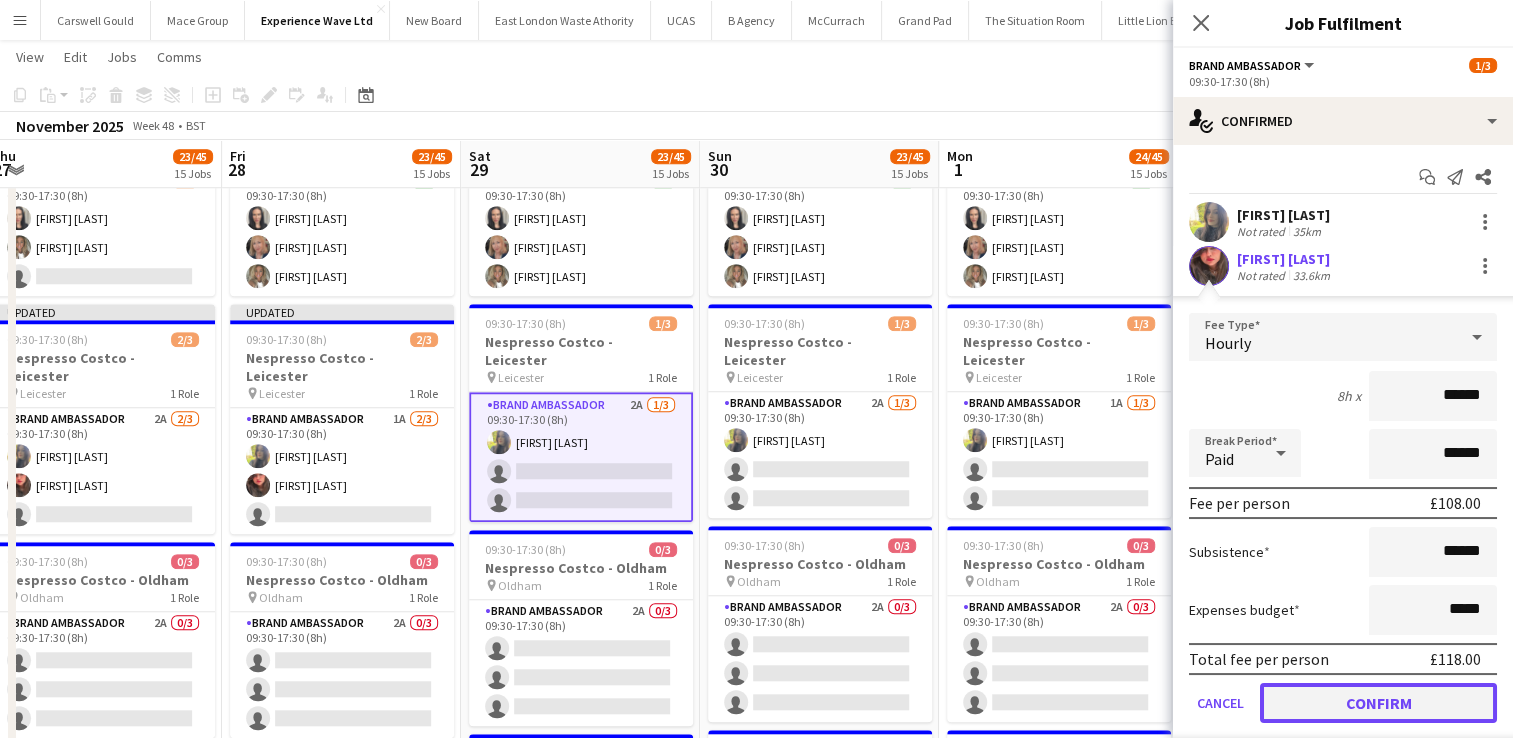 click on "Confirm" at bounding box center [1378, 703] 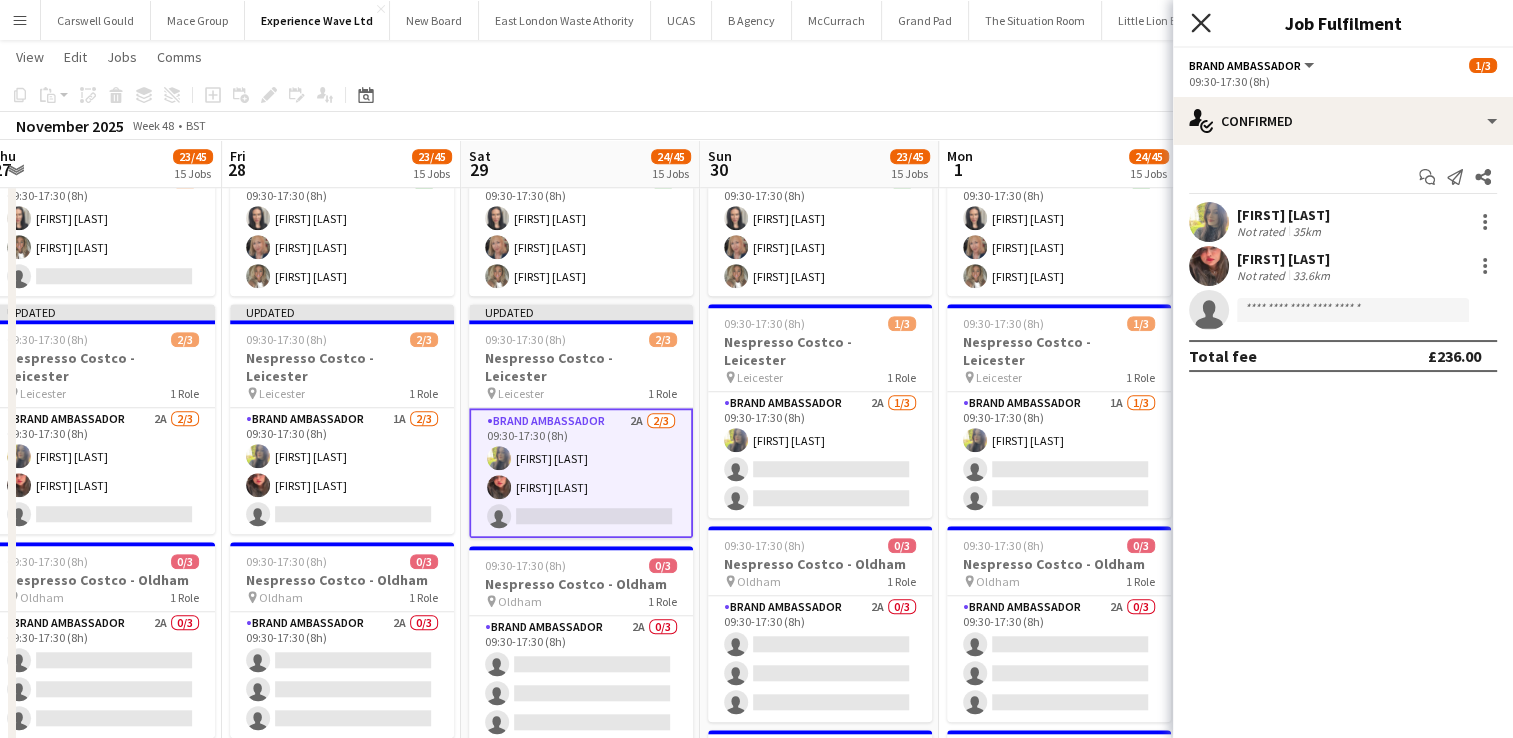 click on "Close pop-in" 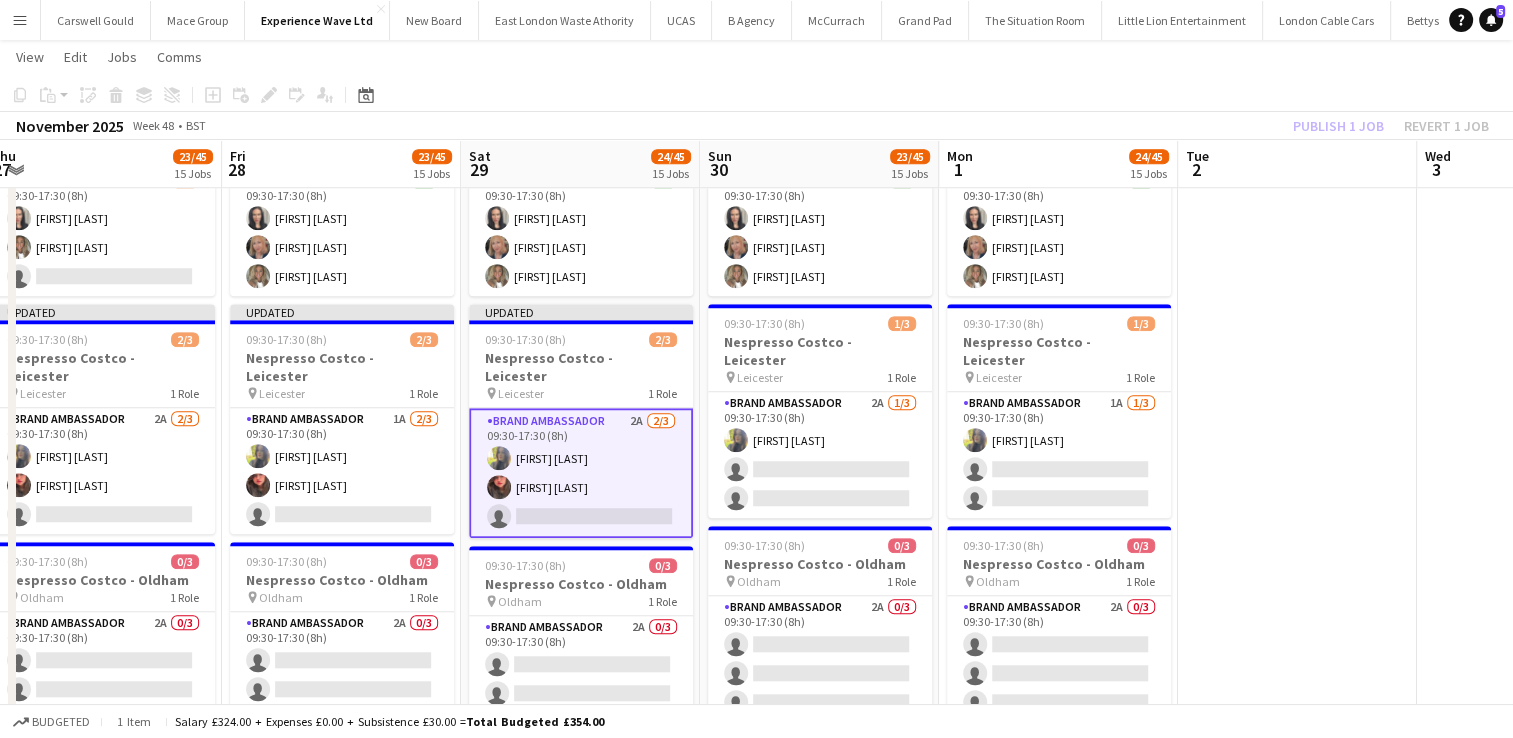 click on "Publish 1 job   Revert 1 job" 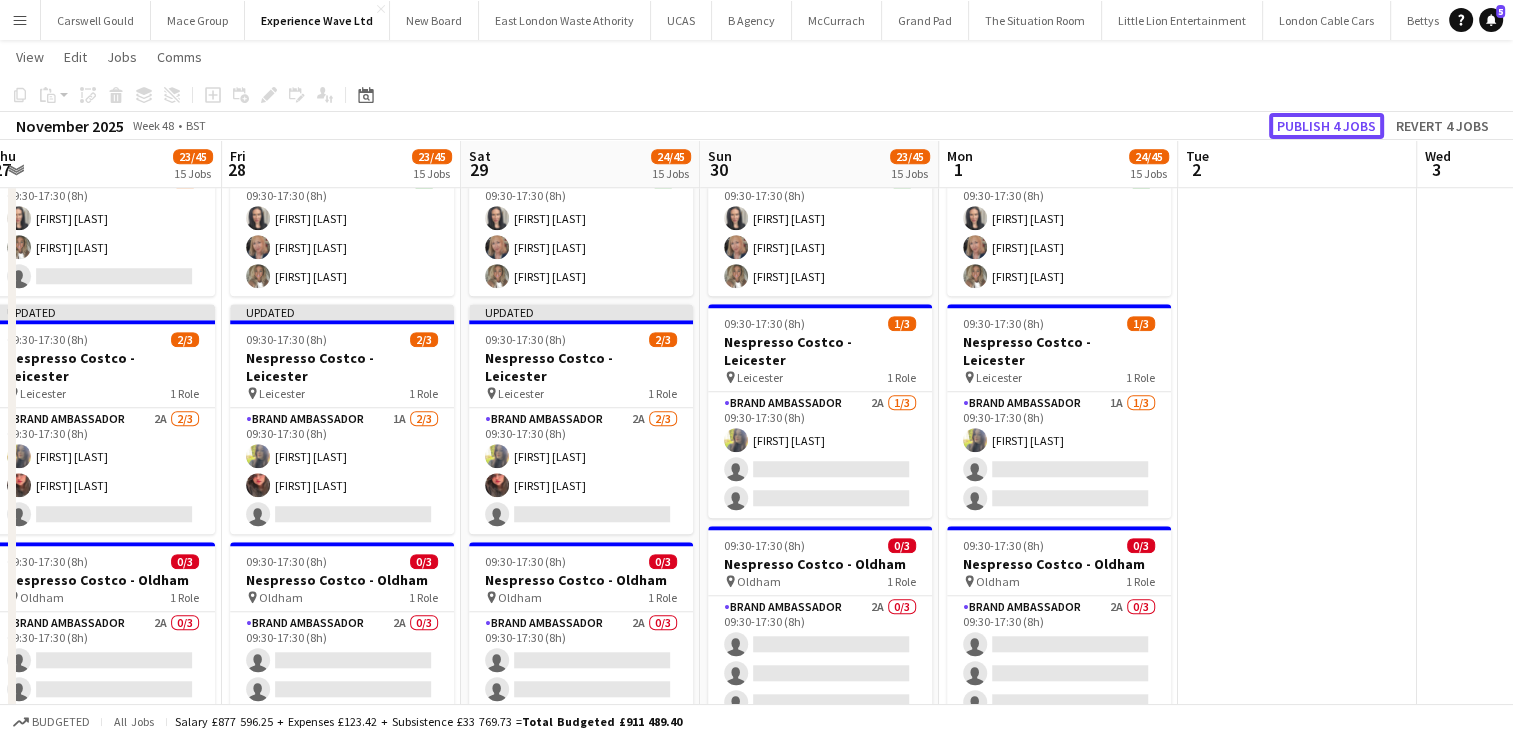 click on "Publish 4 jobs" 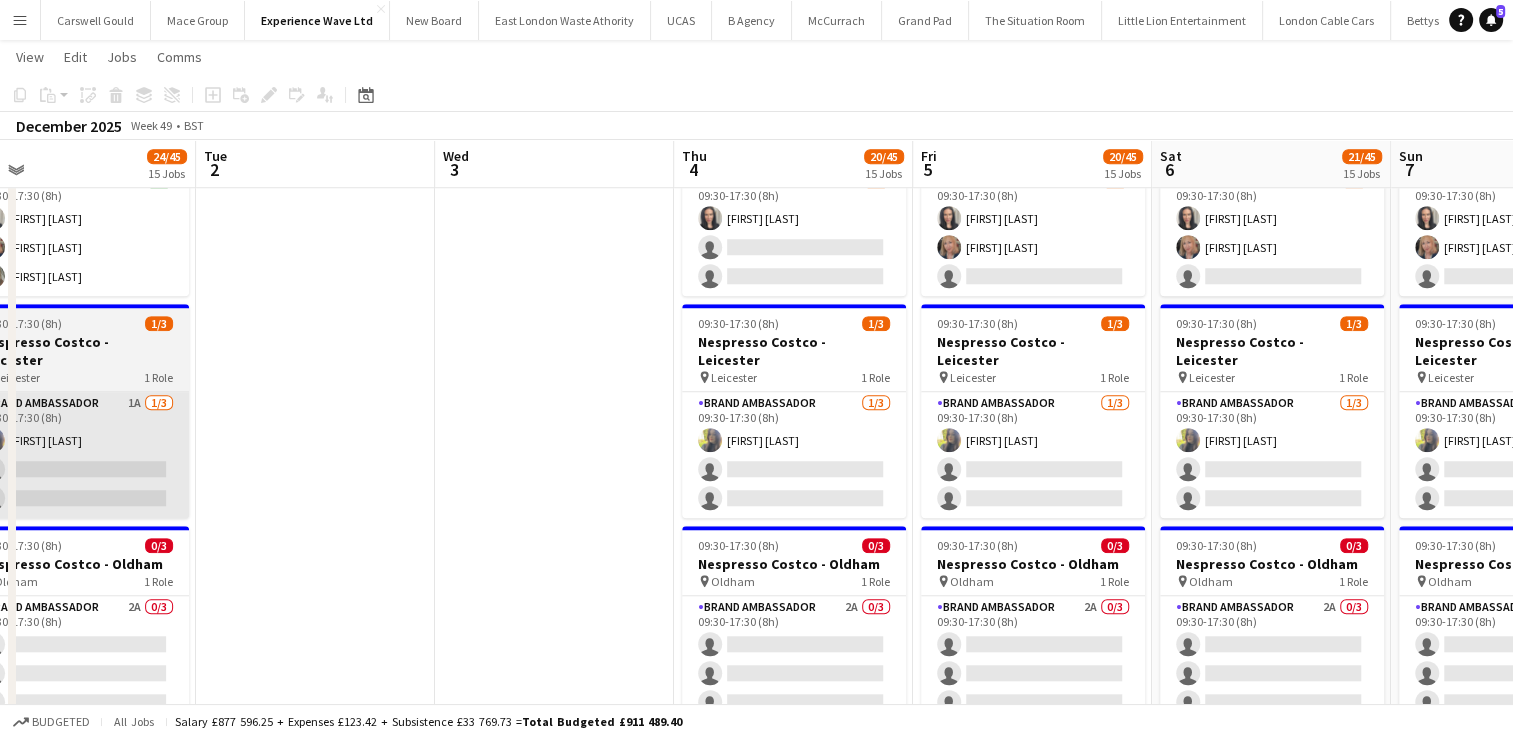 scroll, scrollTop: 0, scrollLeft: 772, axis: horizontal 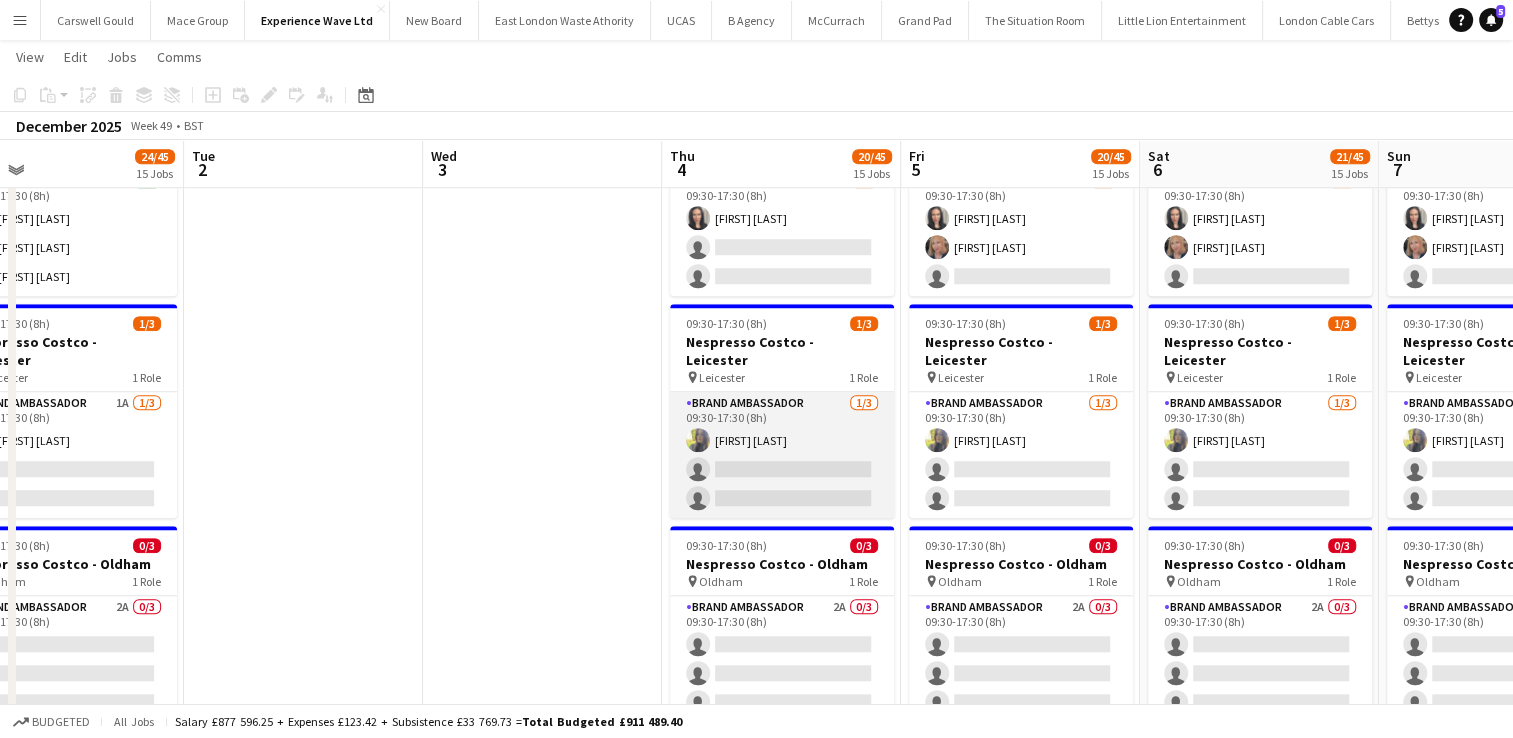 click on "Brand Ambassador   1/3   09:30-17:30 (8h)
[FIRST] [LAST]
single-neutral-actions
single-neutral-actions" at bounding box center (782, 455) 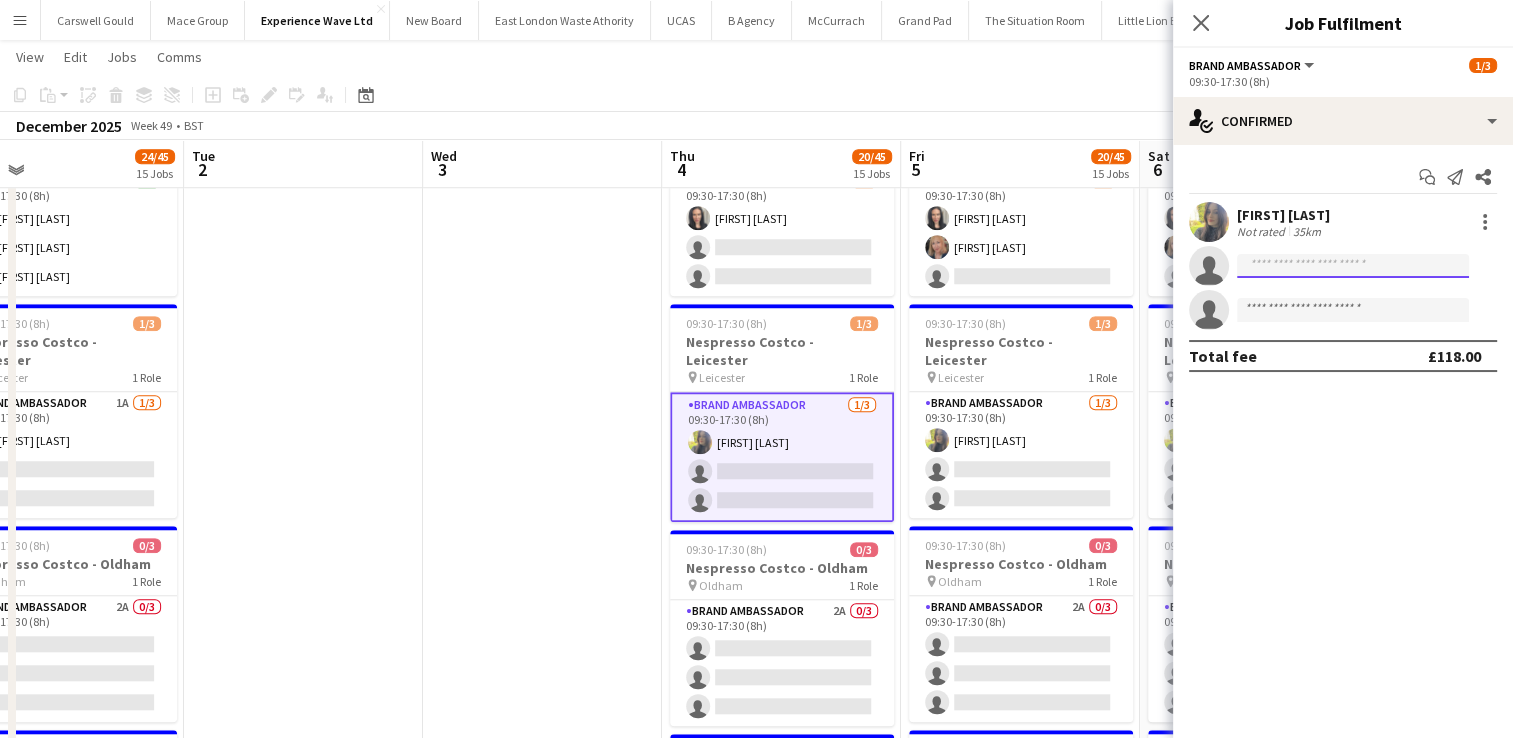 click at bounding box center [1353, 310] 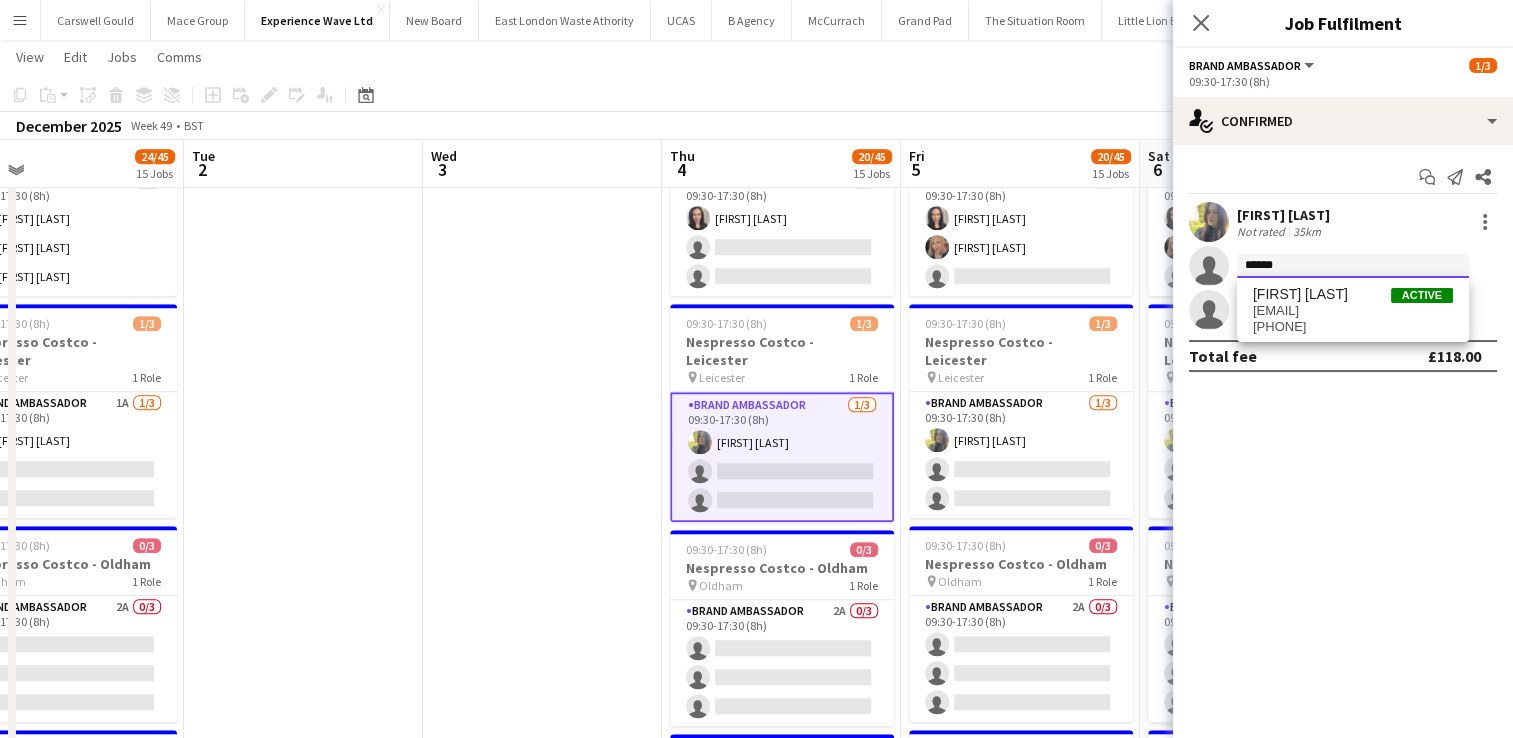 drag, startPoint x: 1297, startPoint y: 264, endPoint x: 1178, endPoint y: 261, distance: 119.03781 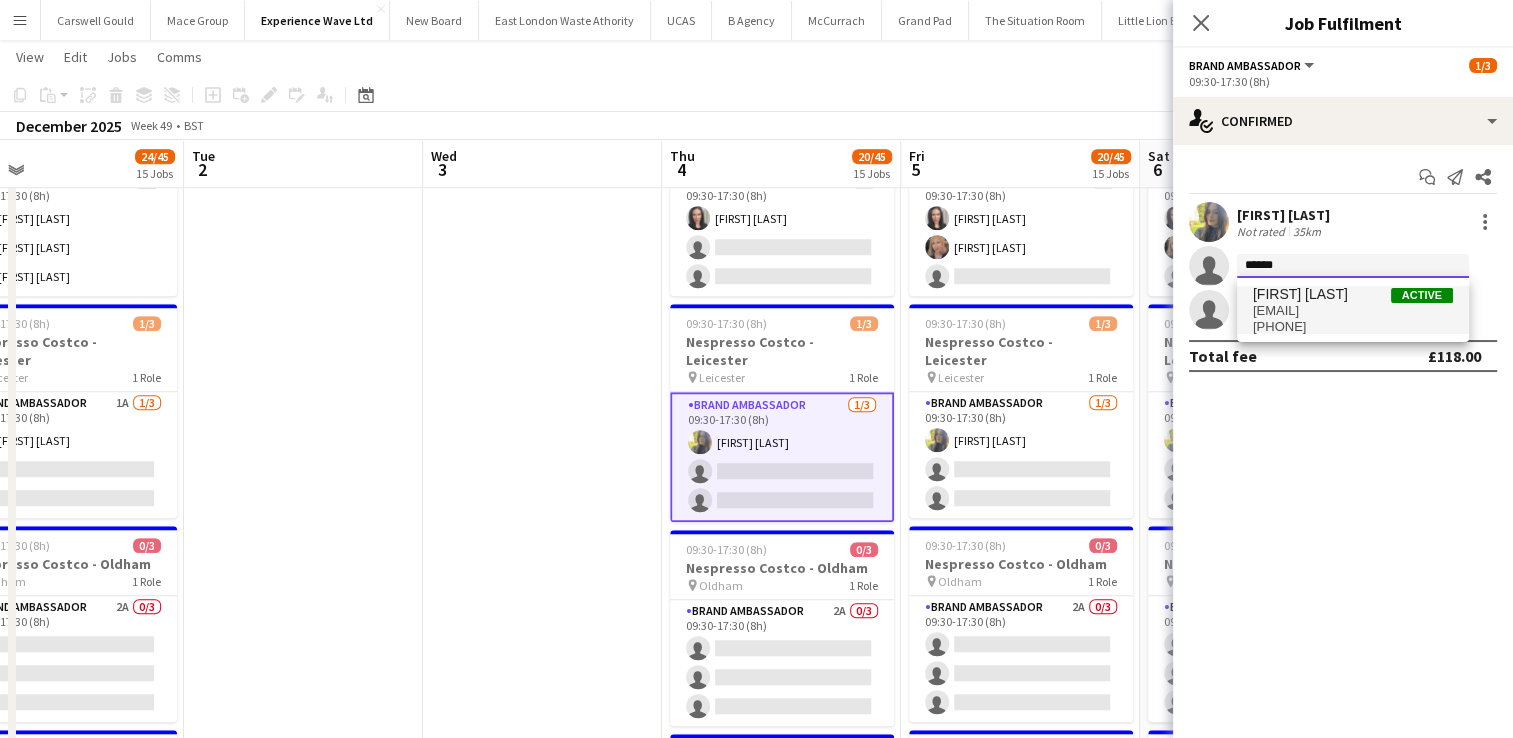 type on "******" 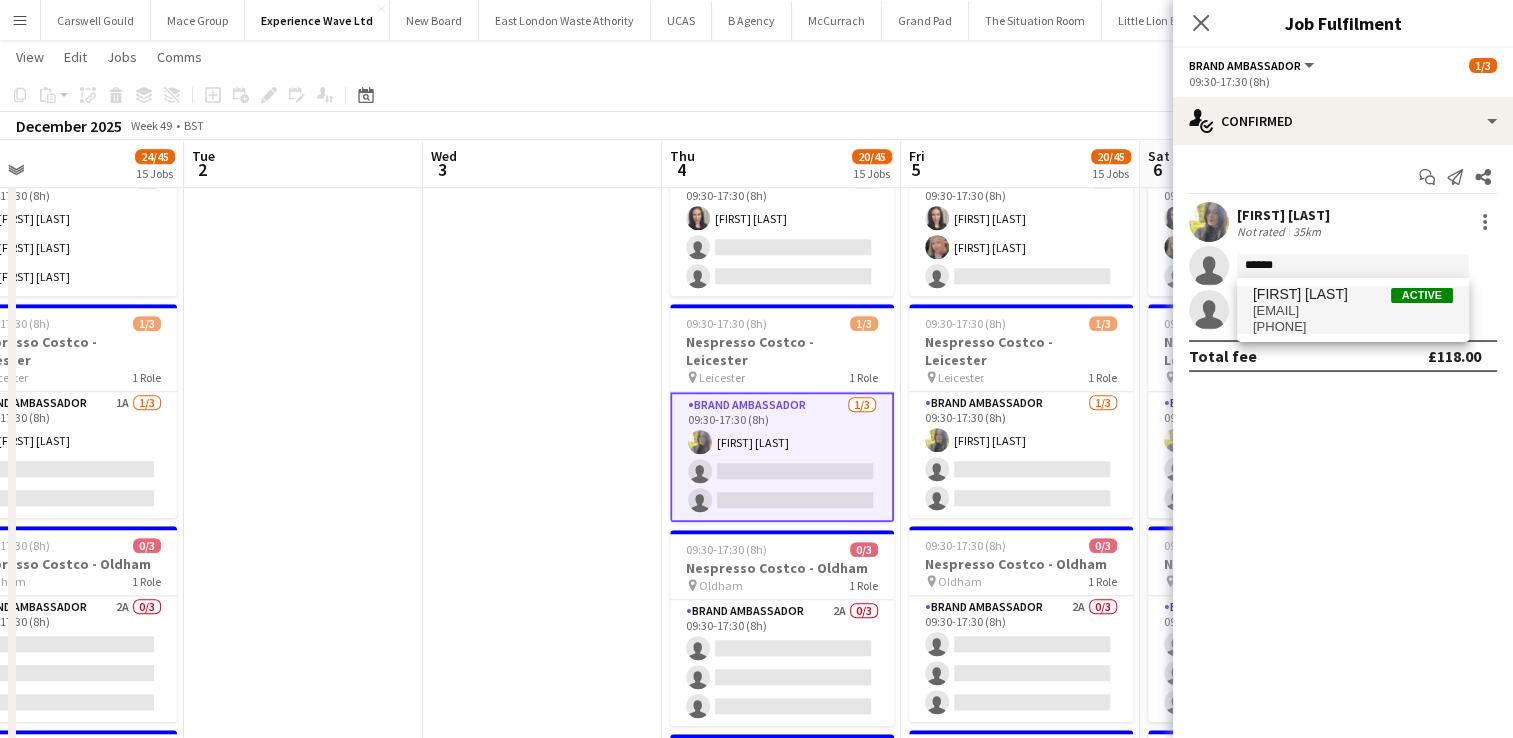 click on "[EMAIL]" at bounding box center (1353, 311) 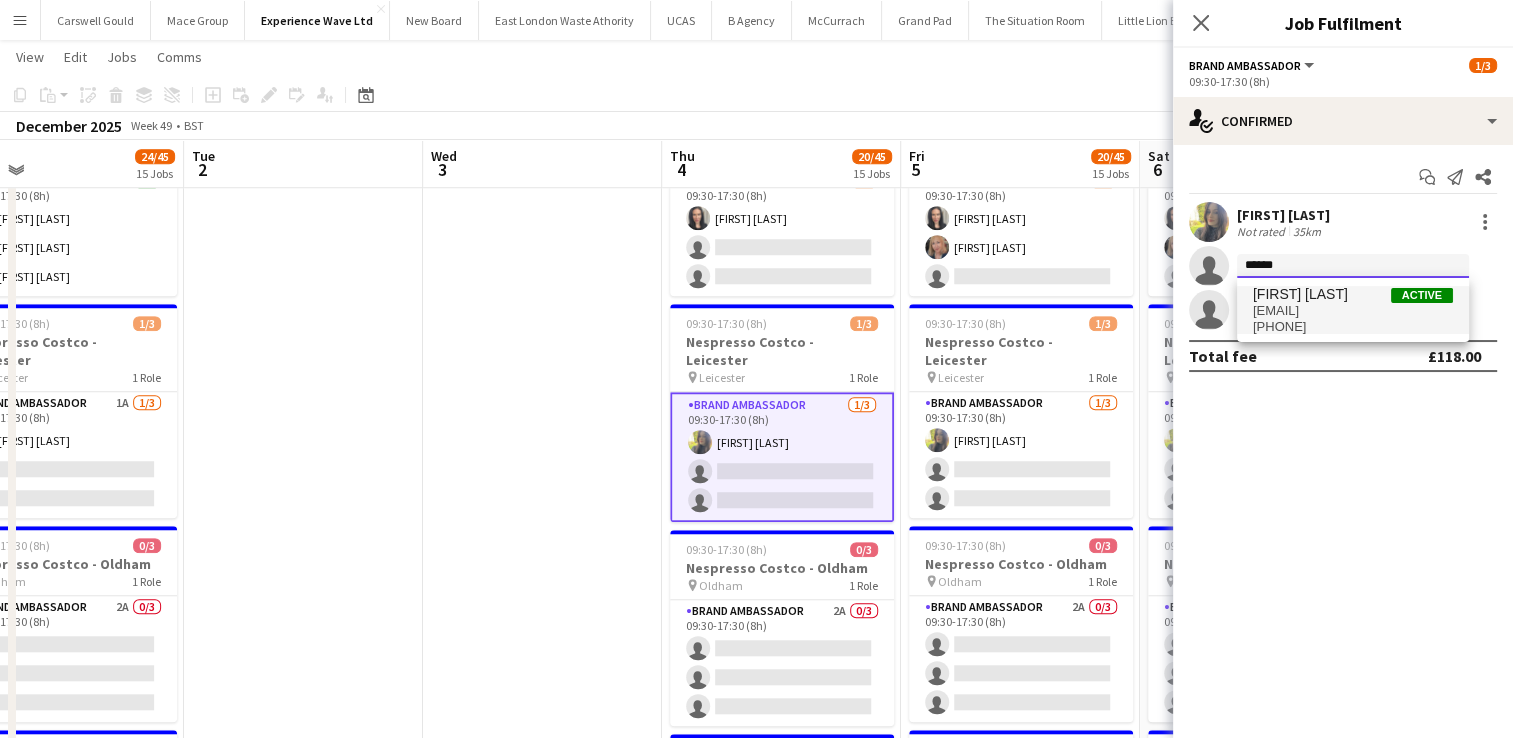 type 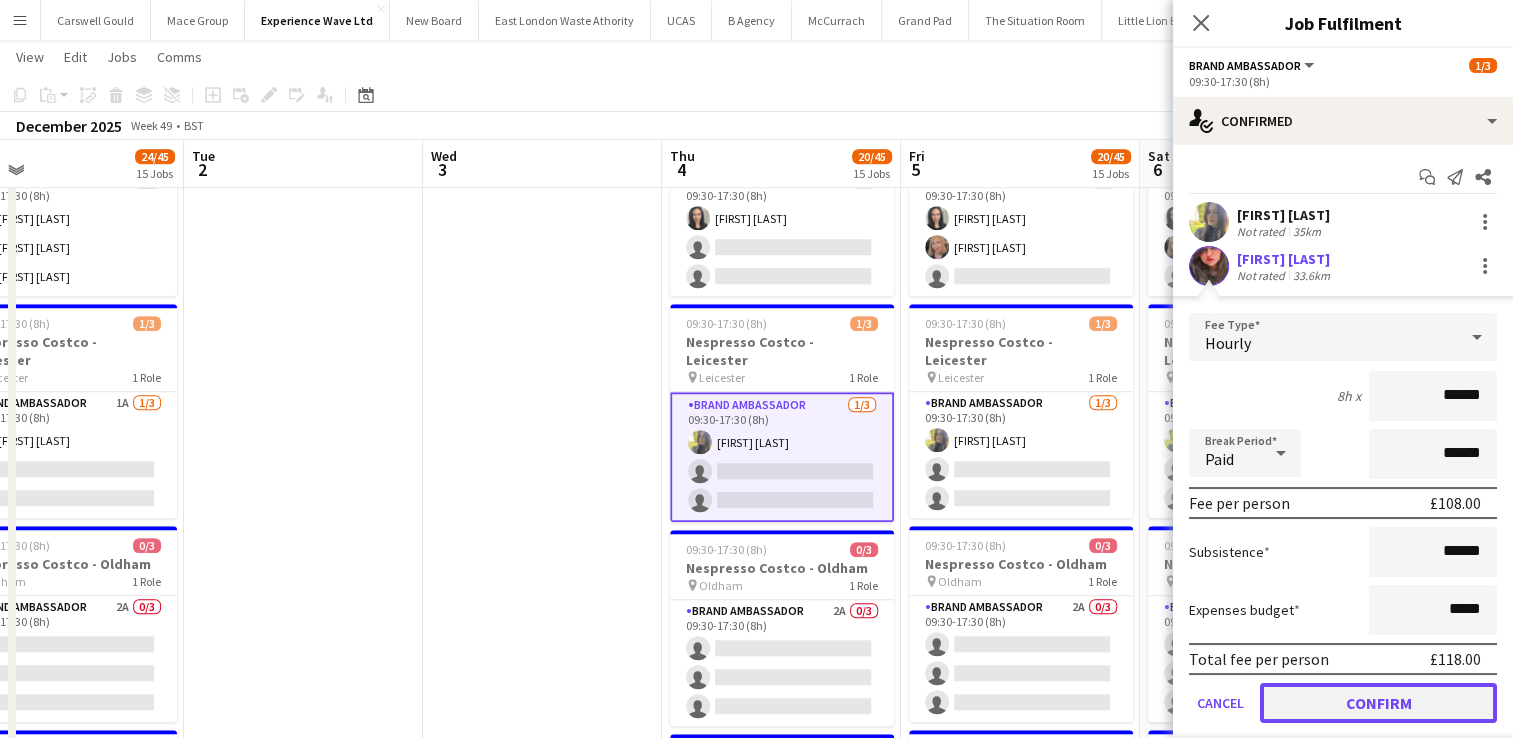 click on "Confirm" at bounding box center [1378, 703] 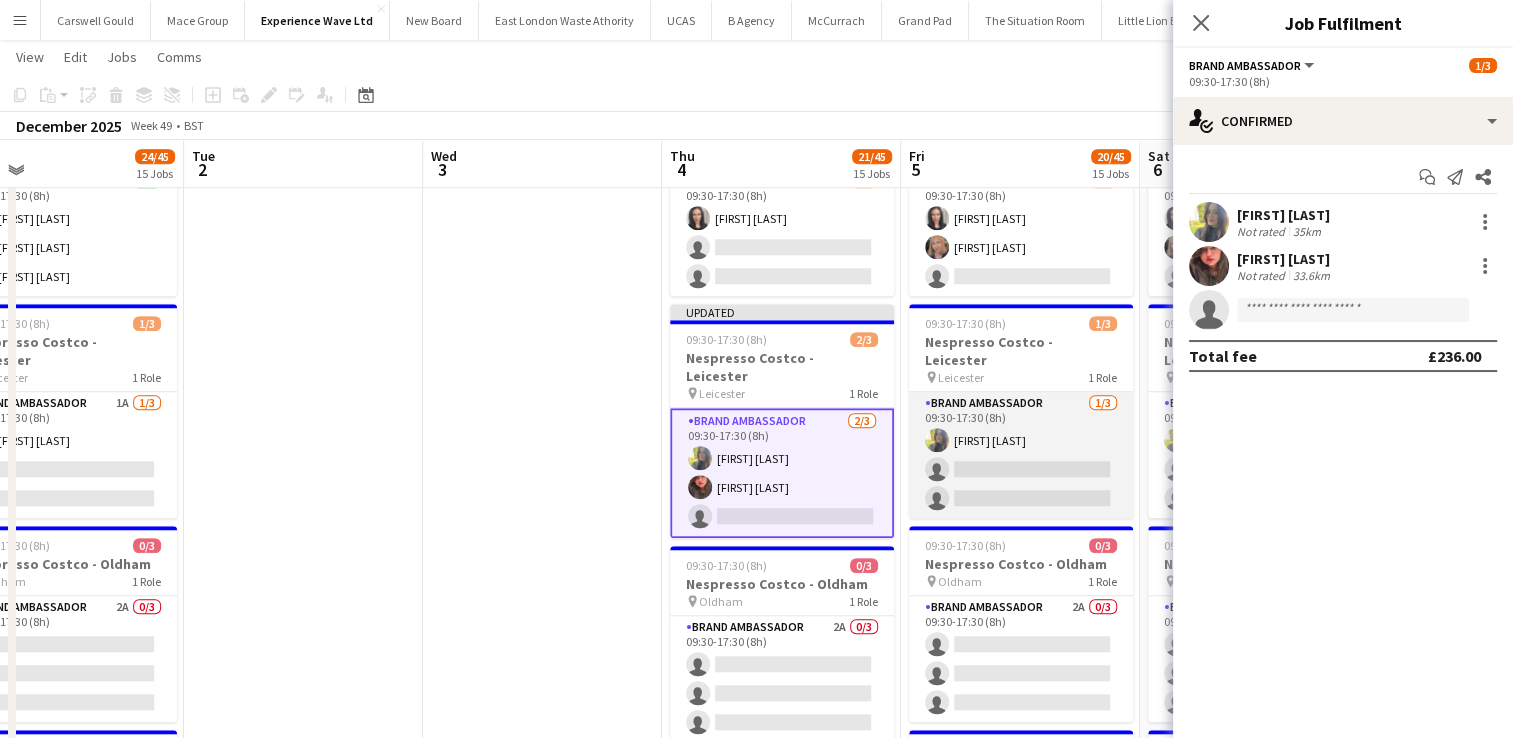 click on "Brand Ambassador   1/3   09:30-17:30 (8h)
[FIRST] [LAST]
single-neutral-actions
single-neutral-actions" at bounding box center (1021, 455) 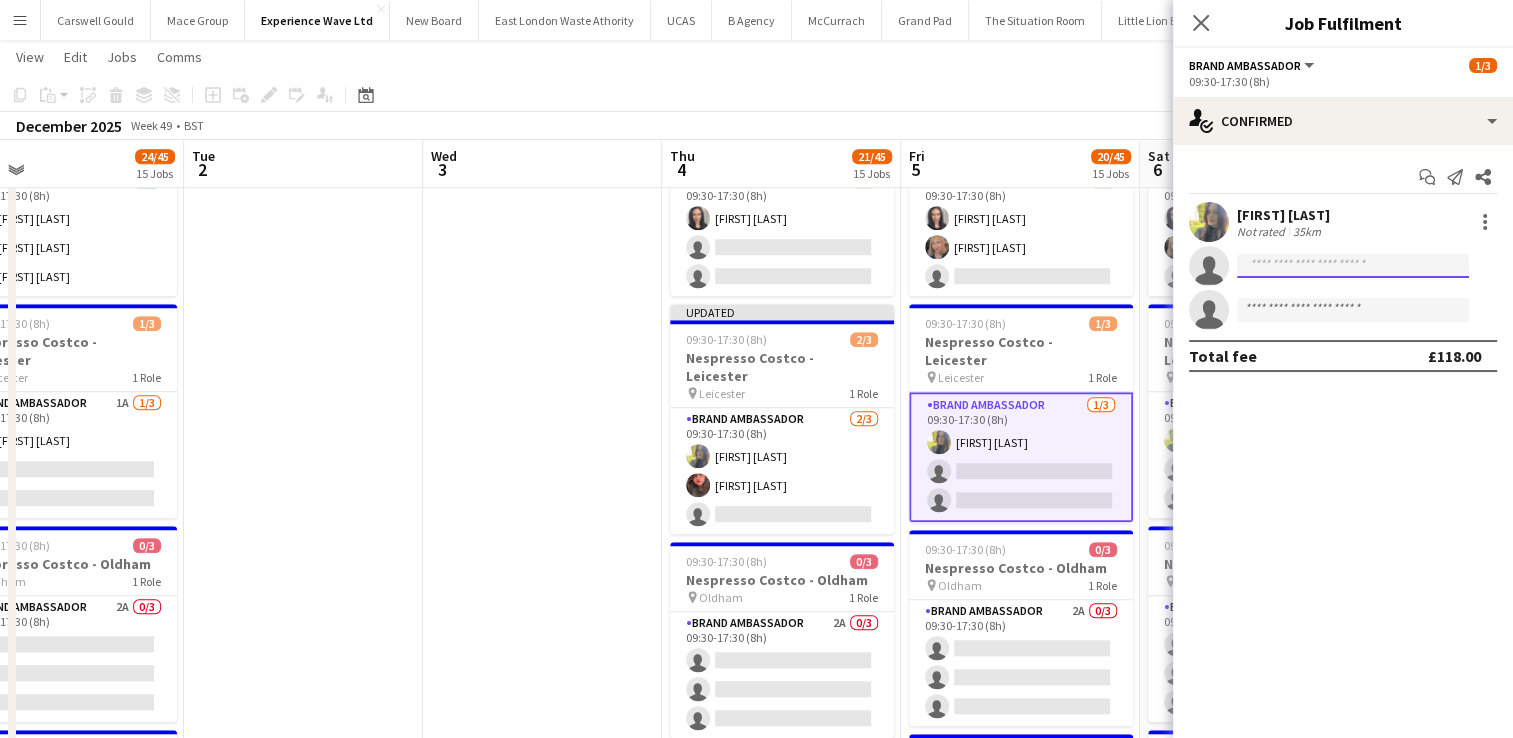 click at bounding box center (1353, 310) 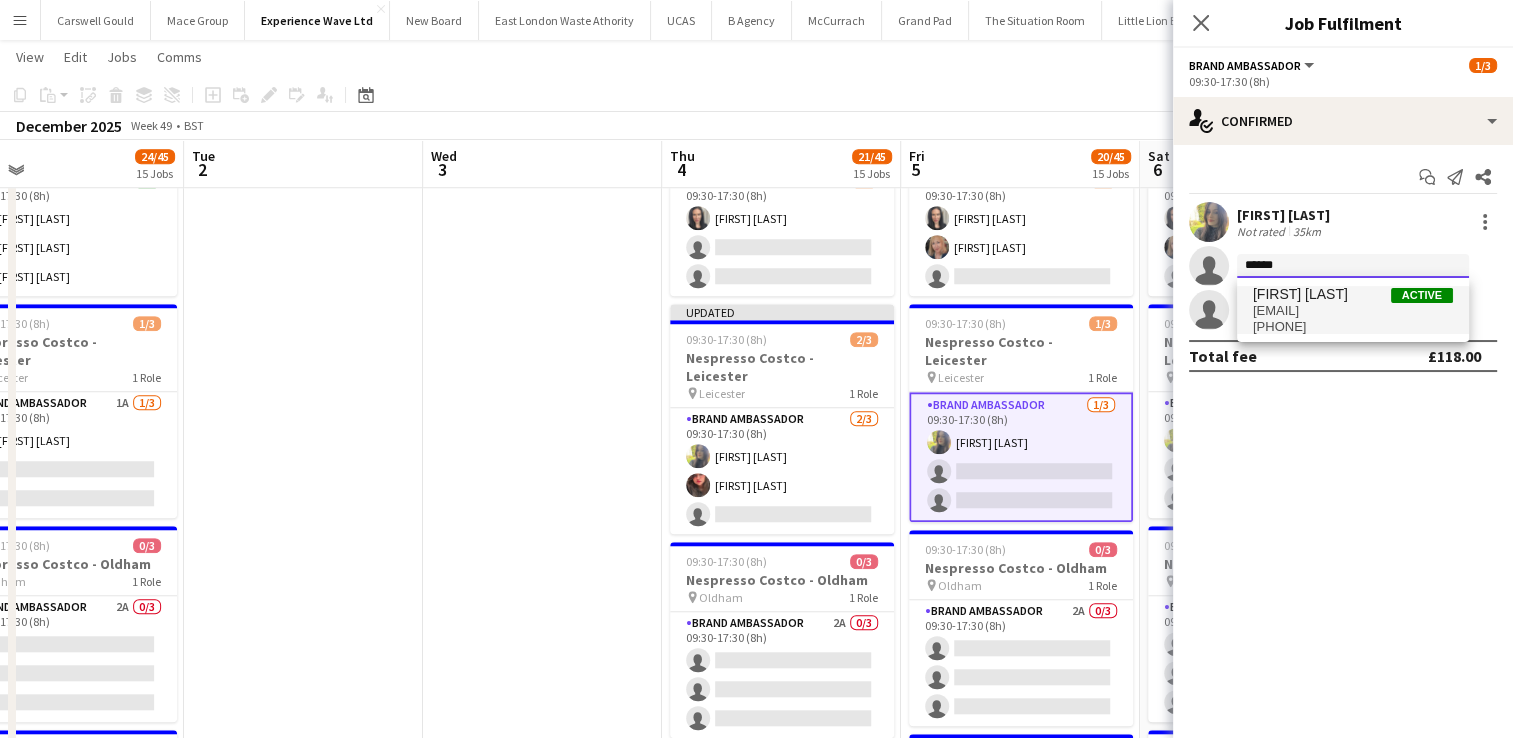 type on "******" 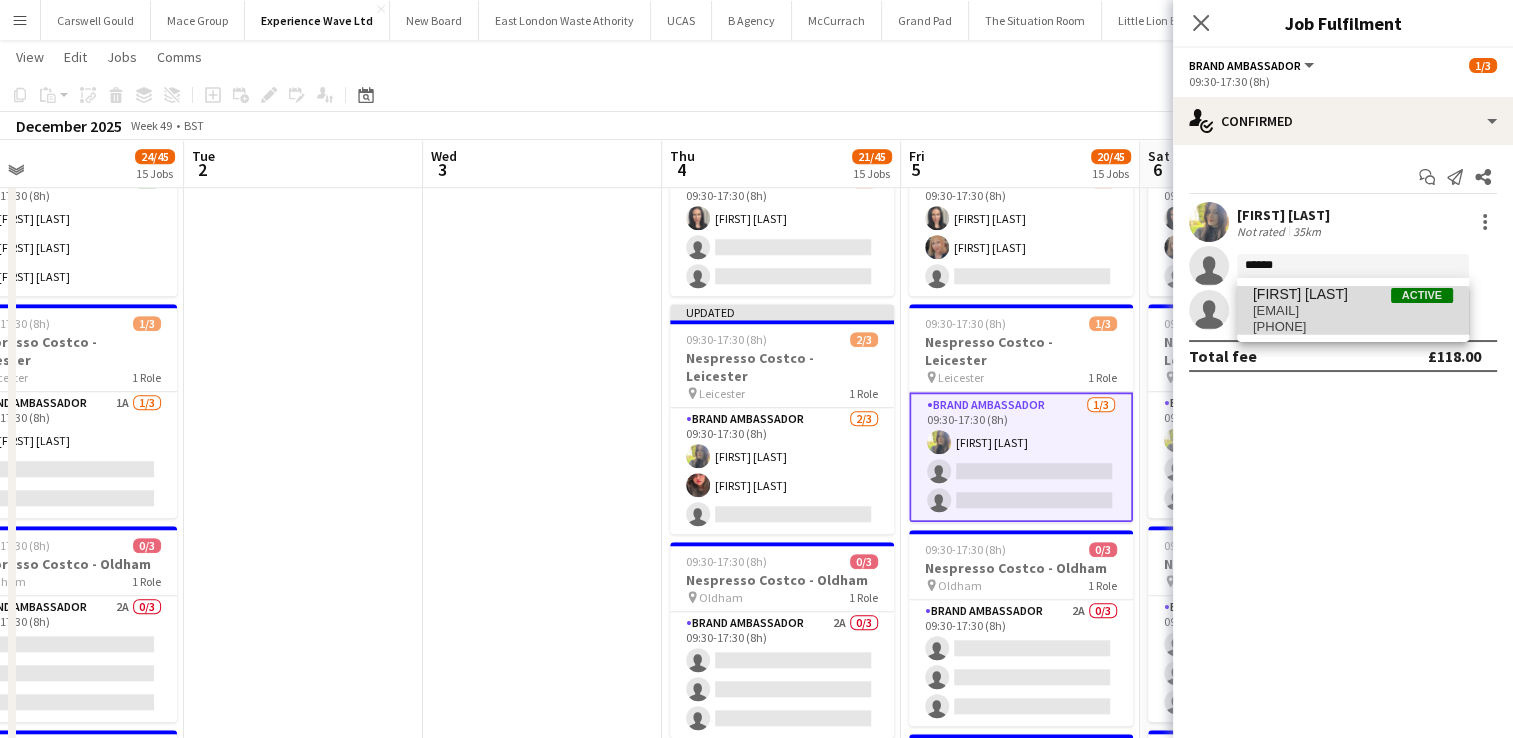 click on "[PHONE]" at bounding box center (1353, 327) 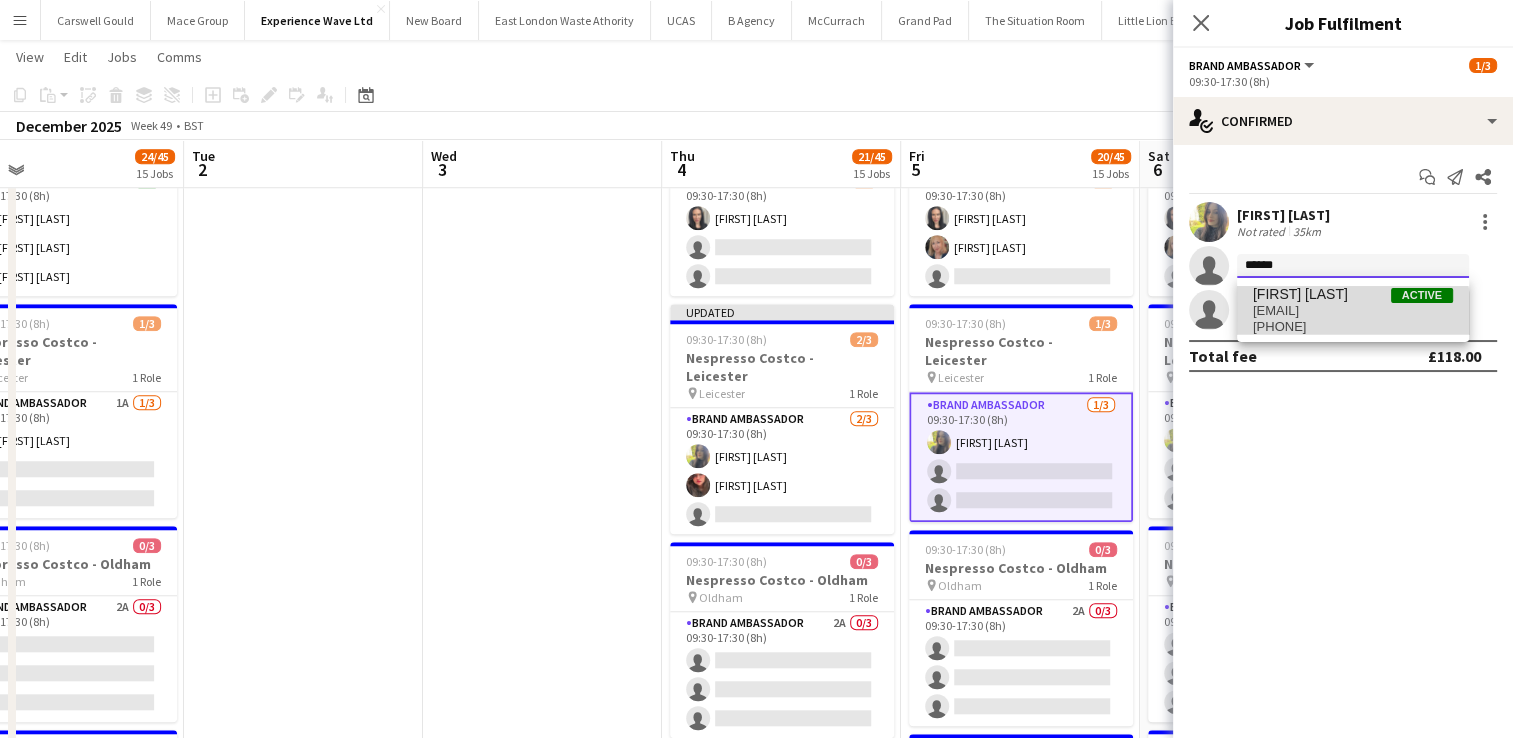 type 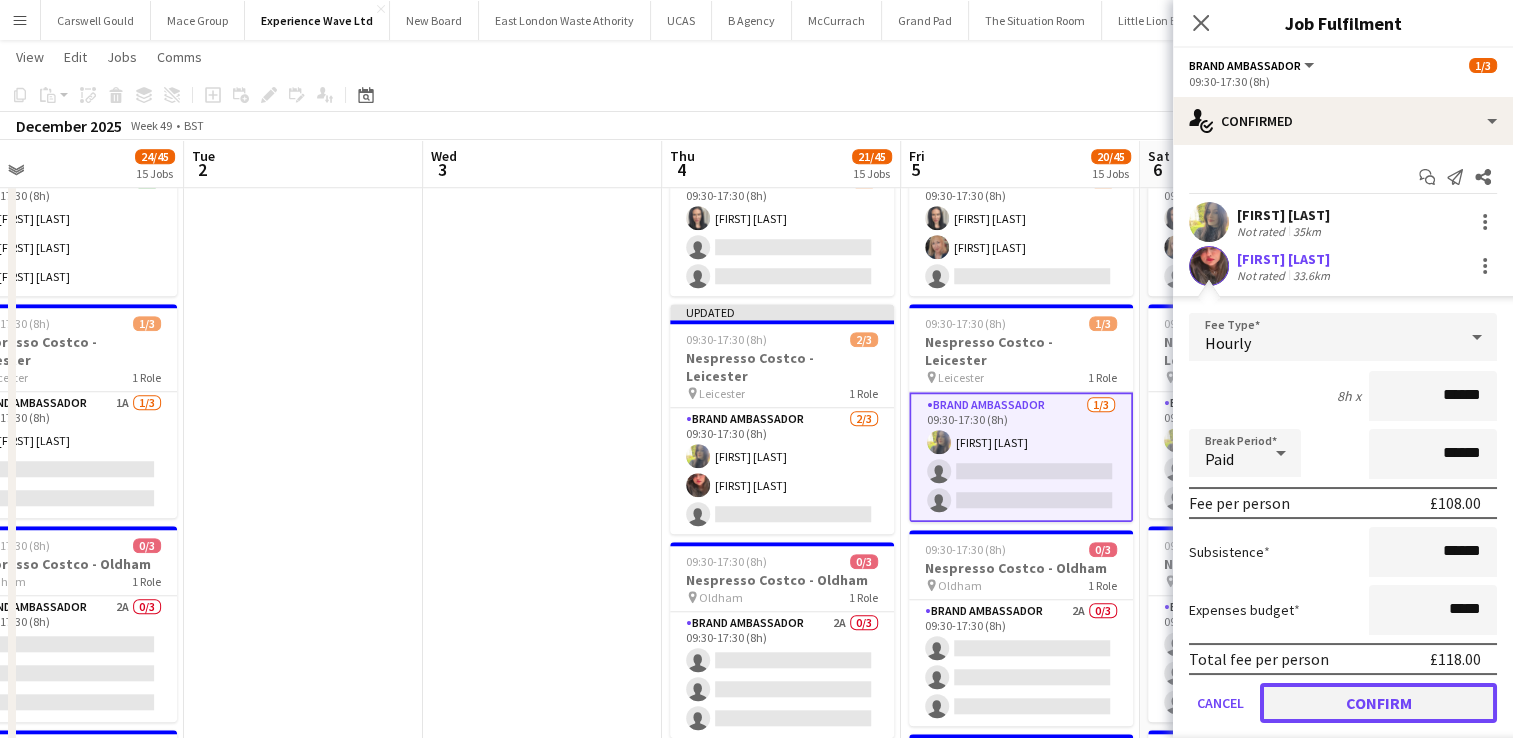 click on "Confirm" at bounding box center [1378, 703] 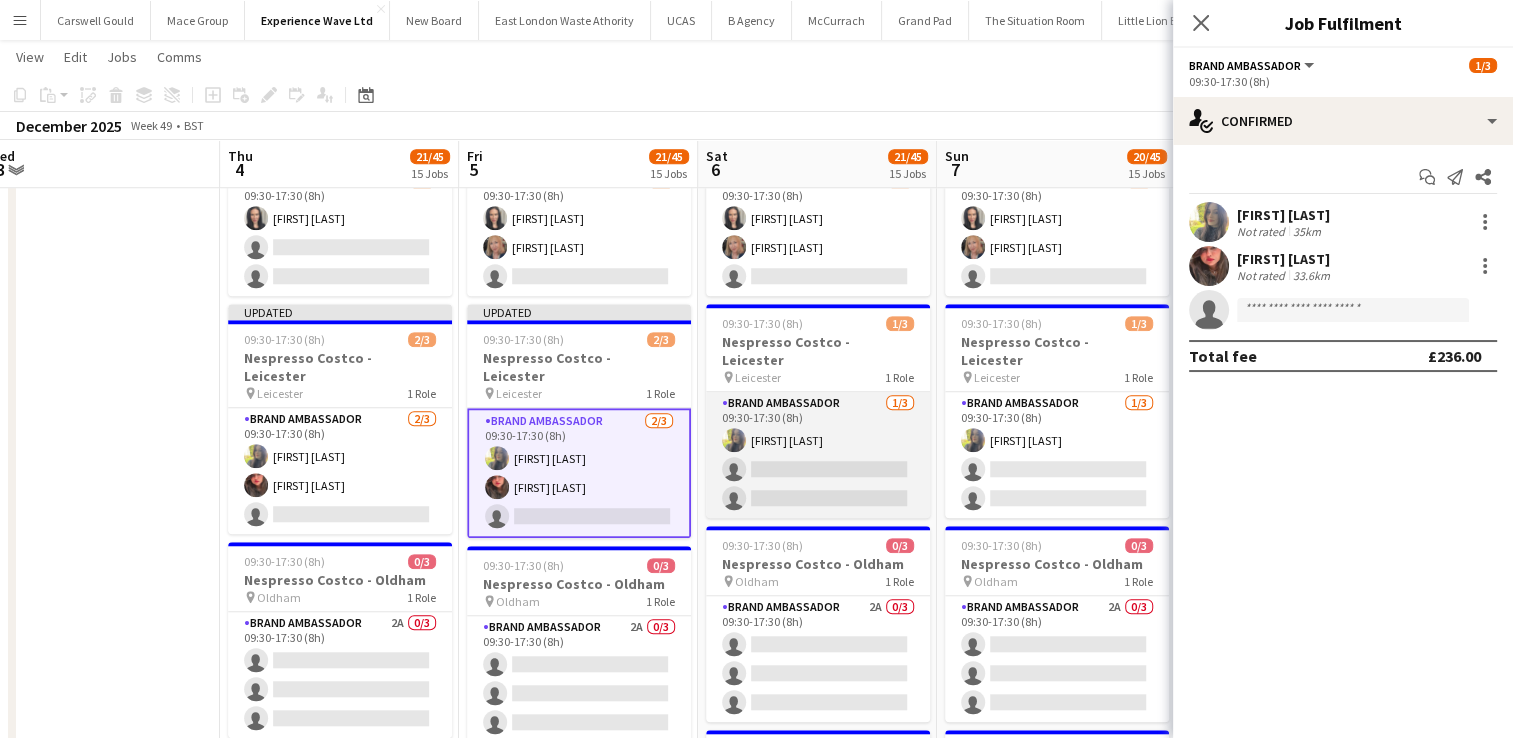 scroll, scrollTop: 0, scrollLeft: 738, axis: horizontal 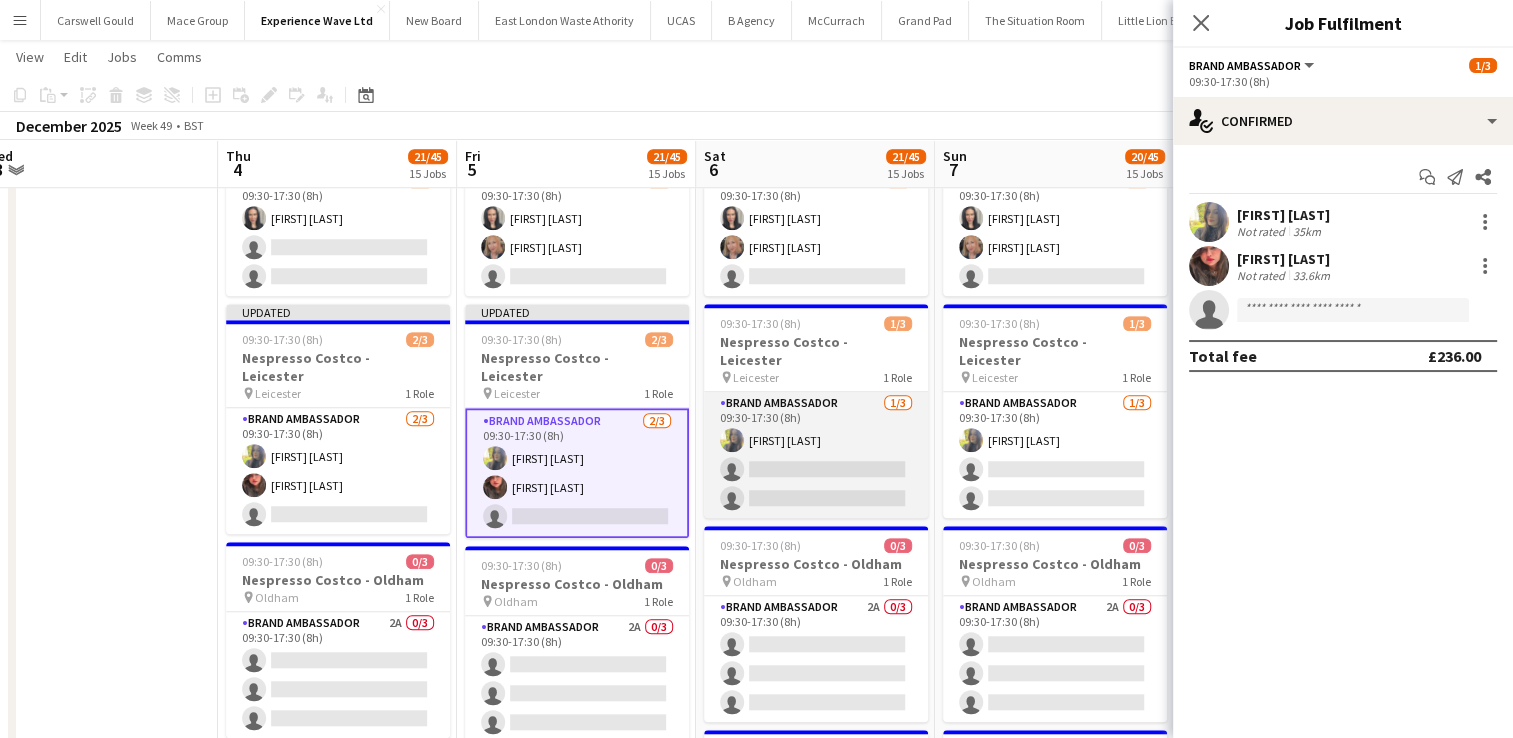 click on "Brand Ambassador   1/3   09:30-17:30 (8h)
[FIRST] [LAST]
single-neutral-actions
single-neutral-actions" at bounding box center (816, 455) 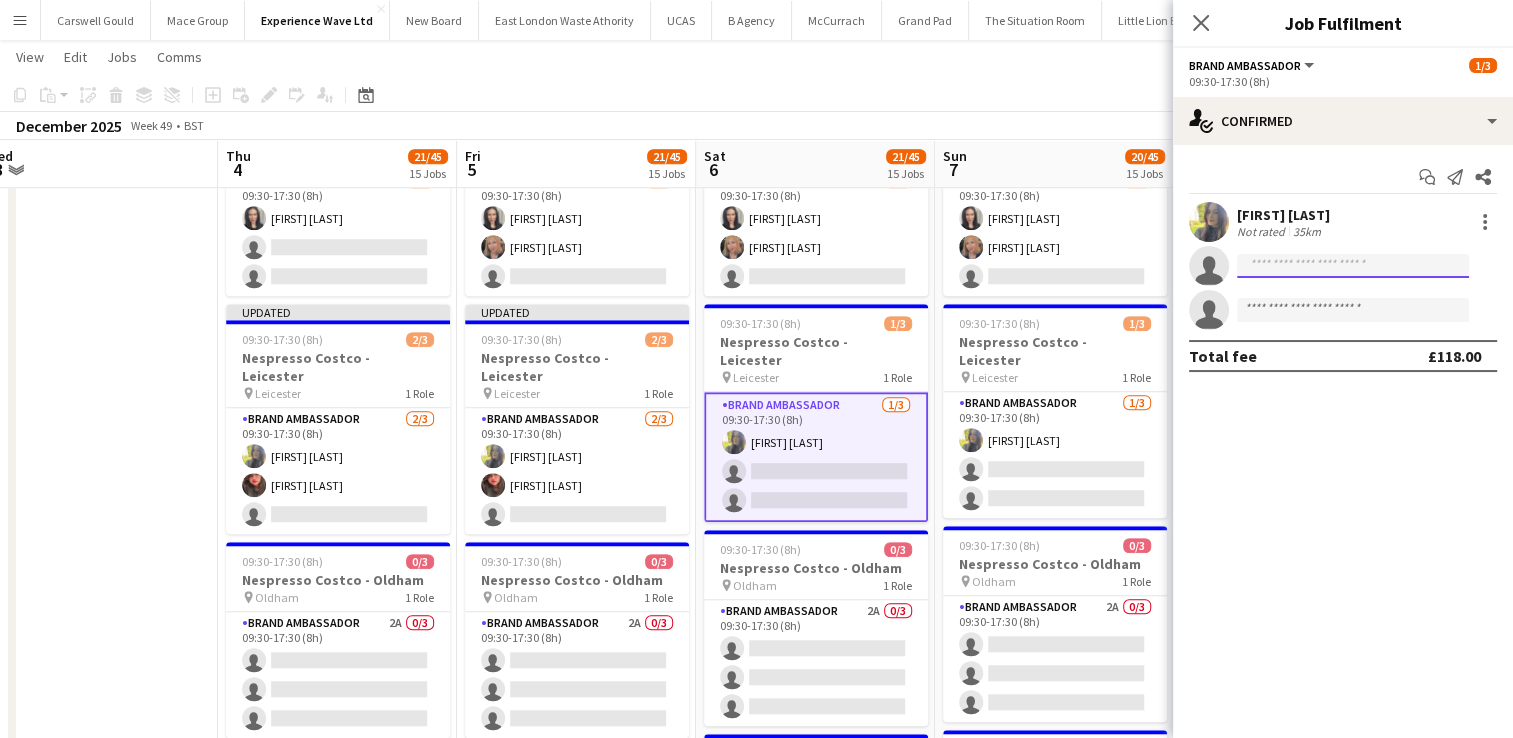 click at bounding box center [1353, 310] 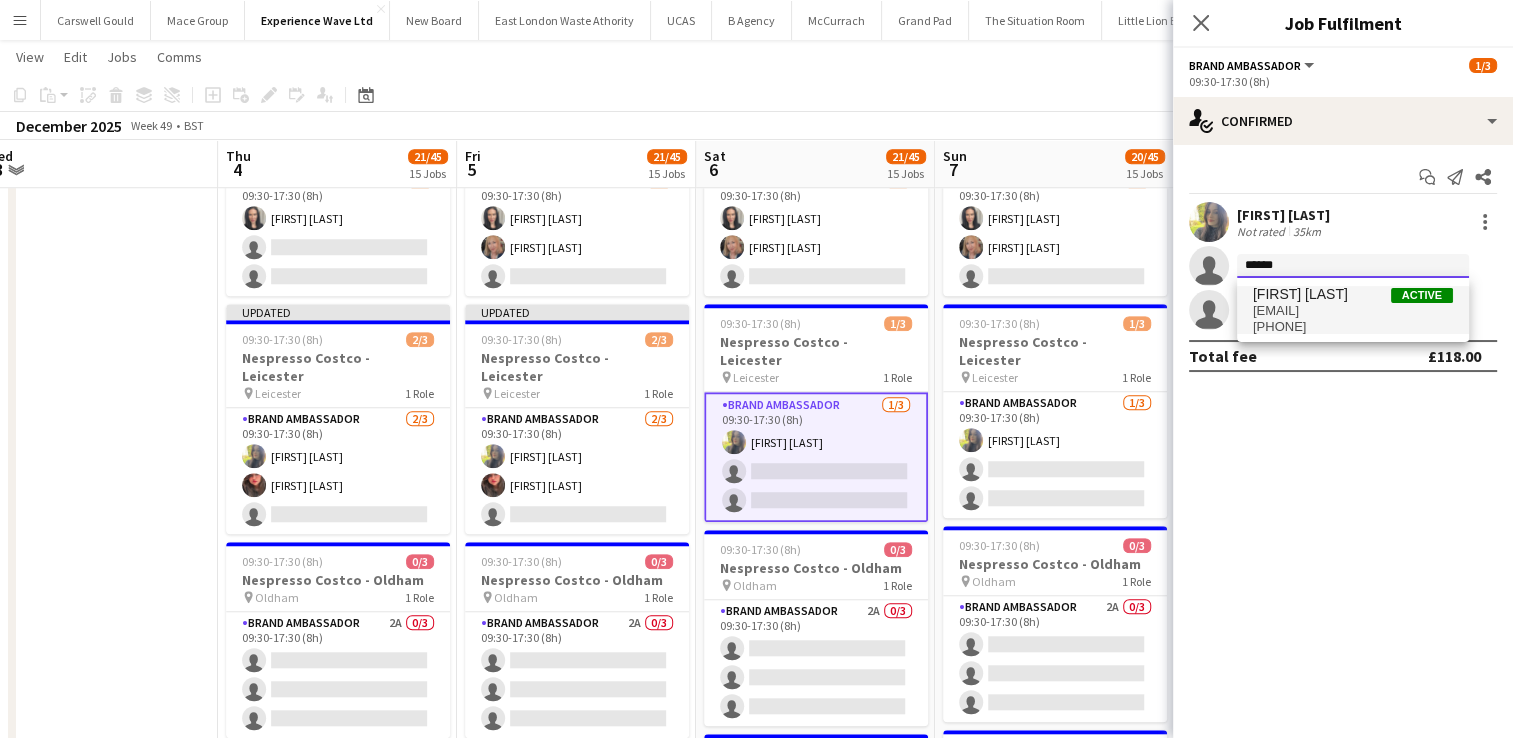 type on "******" 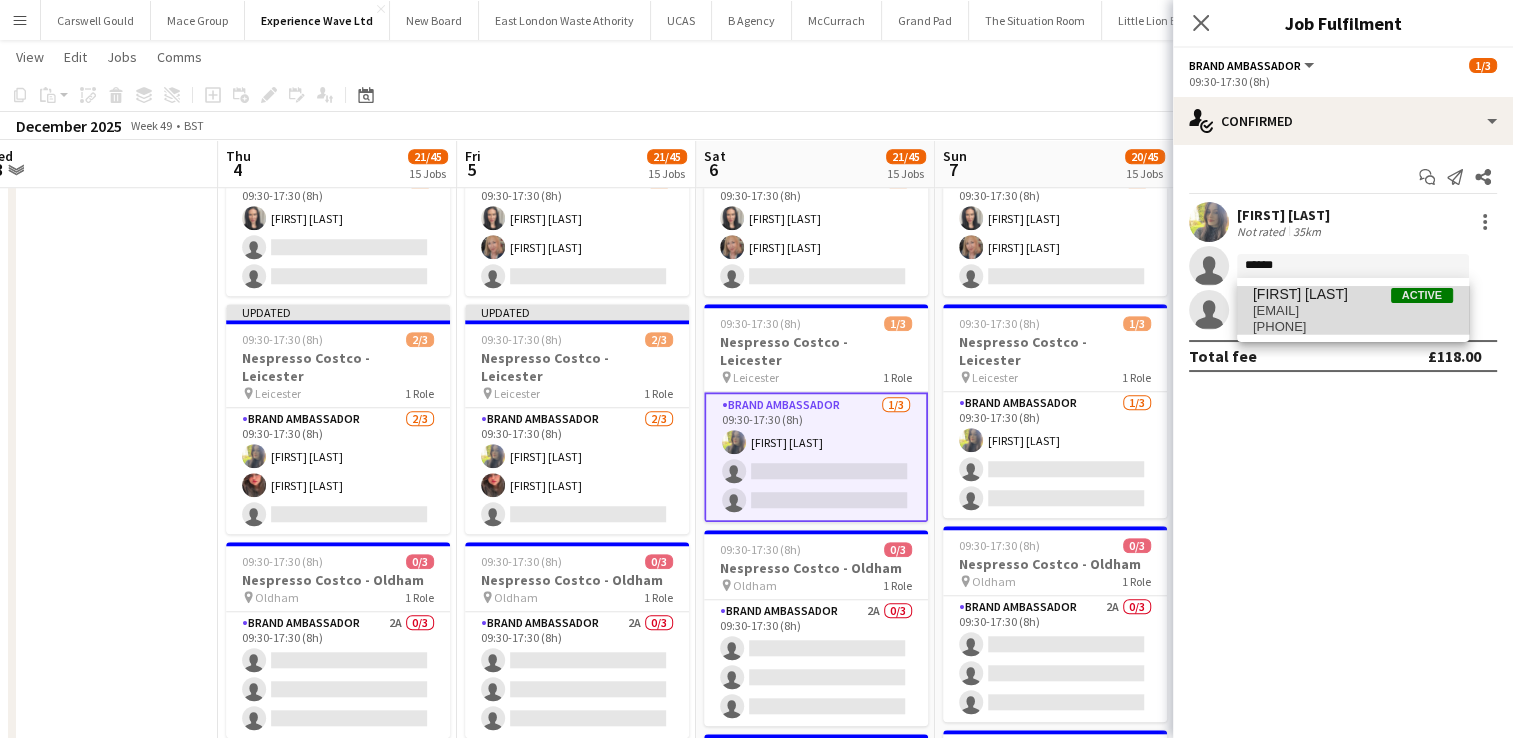 click on "[FIRST] [LAST]  Active" at bounding box center (1353, 294) 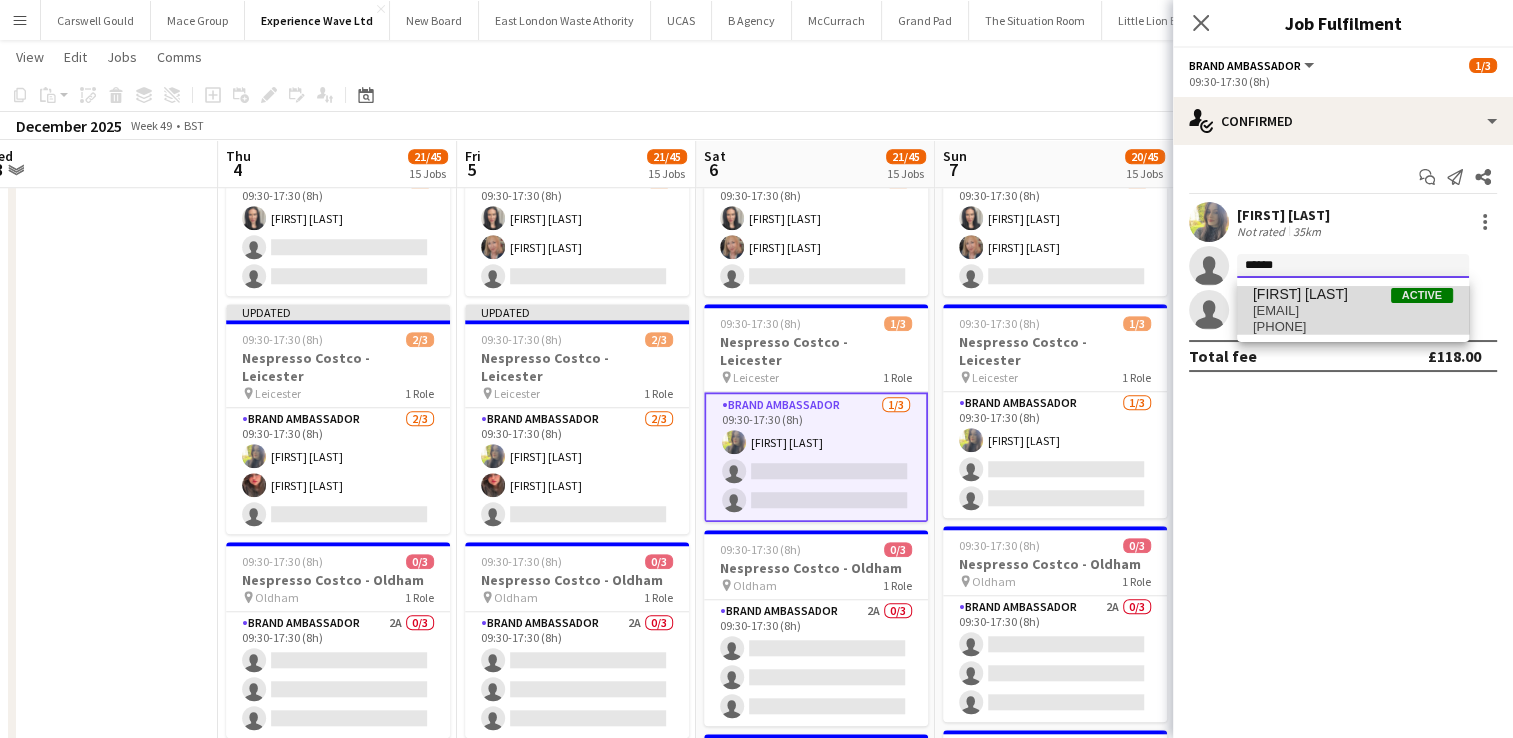 type 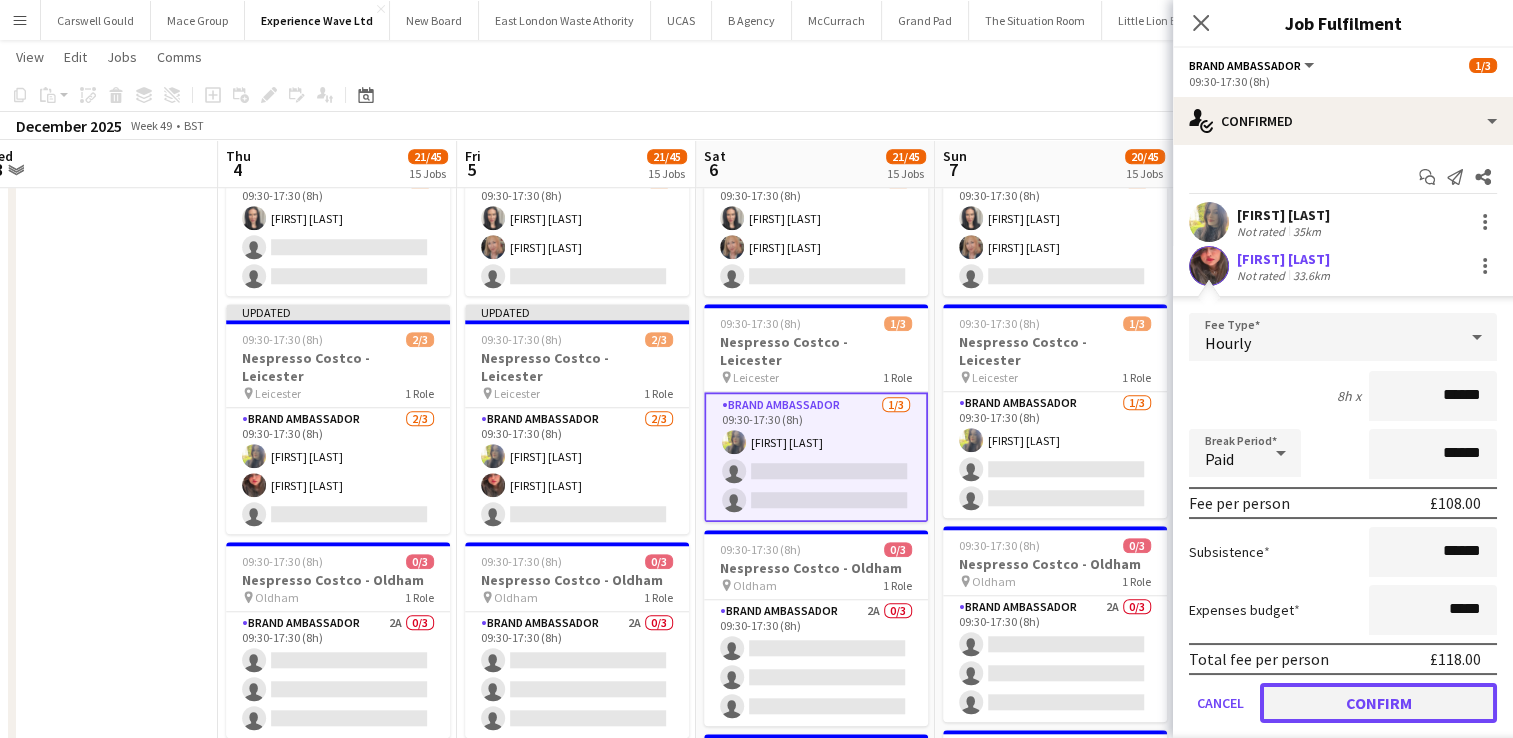 click on "Confirm" at bounding box center [1378, 703] 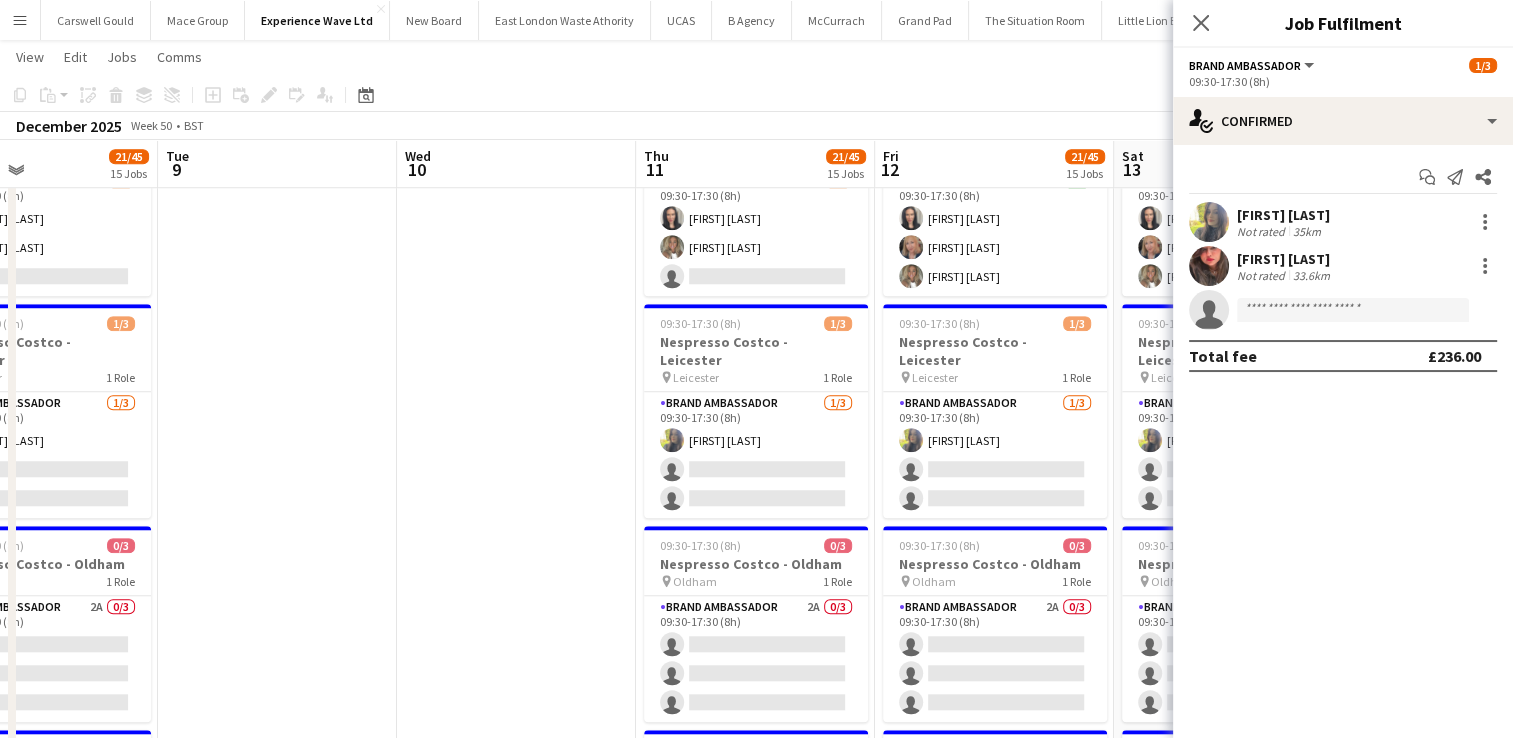scroll, scrollTop: 0, scrollLeft: 732, axis: horizontal 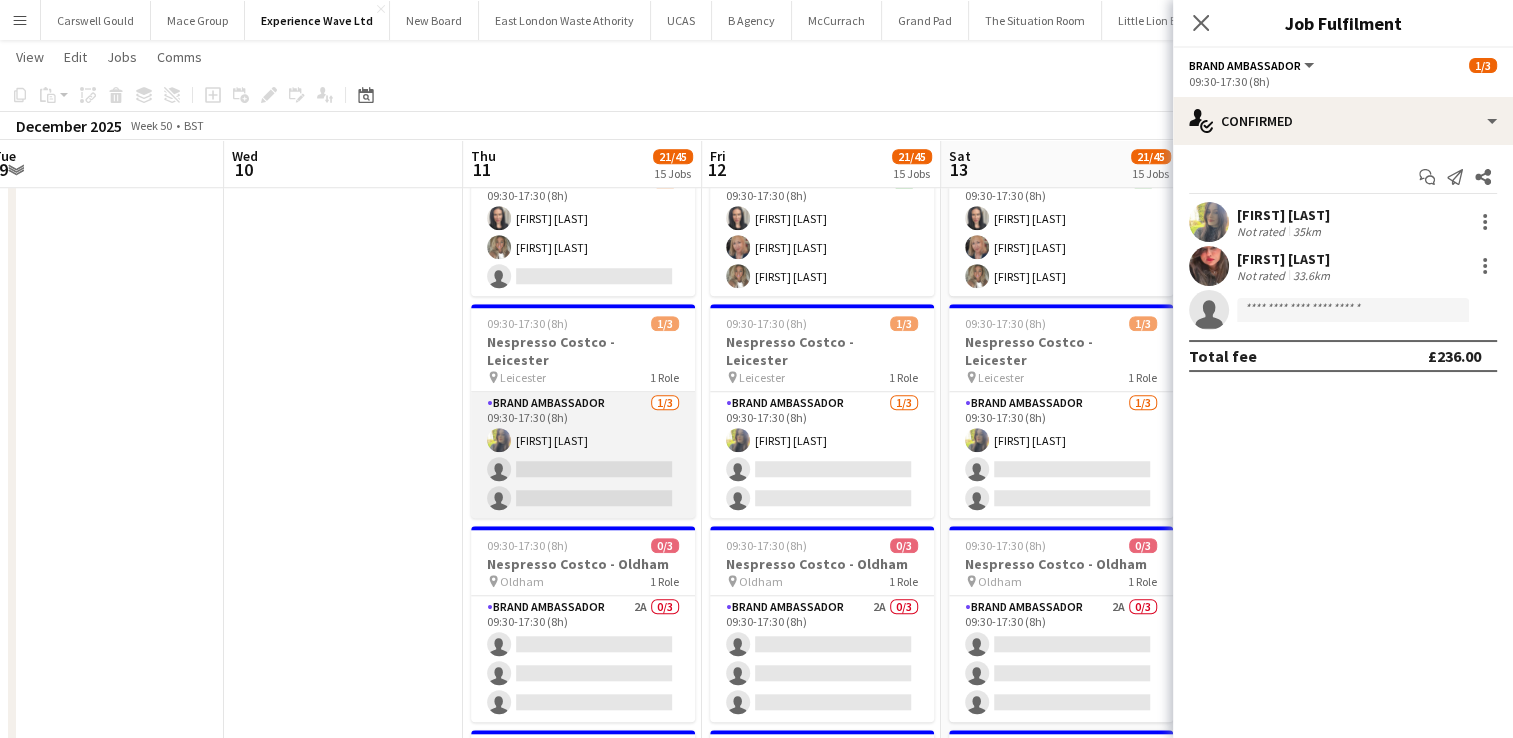click on "Brand Ambassador   1/3   09:30-17:30 (8h)
[FIRST] [LAST]
single-neutral-actions
single-neutral-actions" at bounding box center [583, 455] 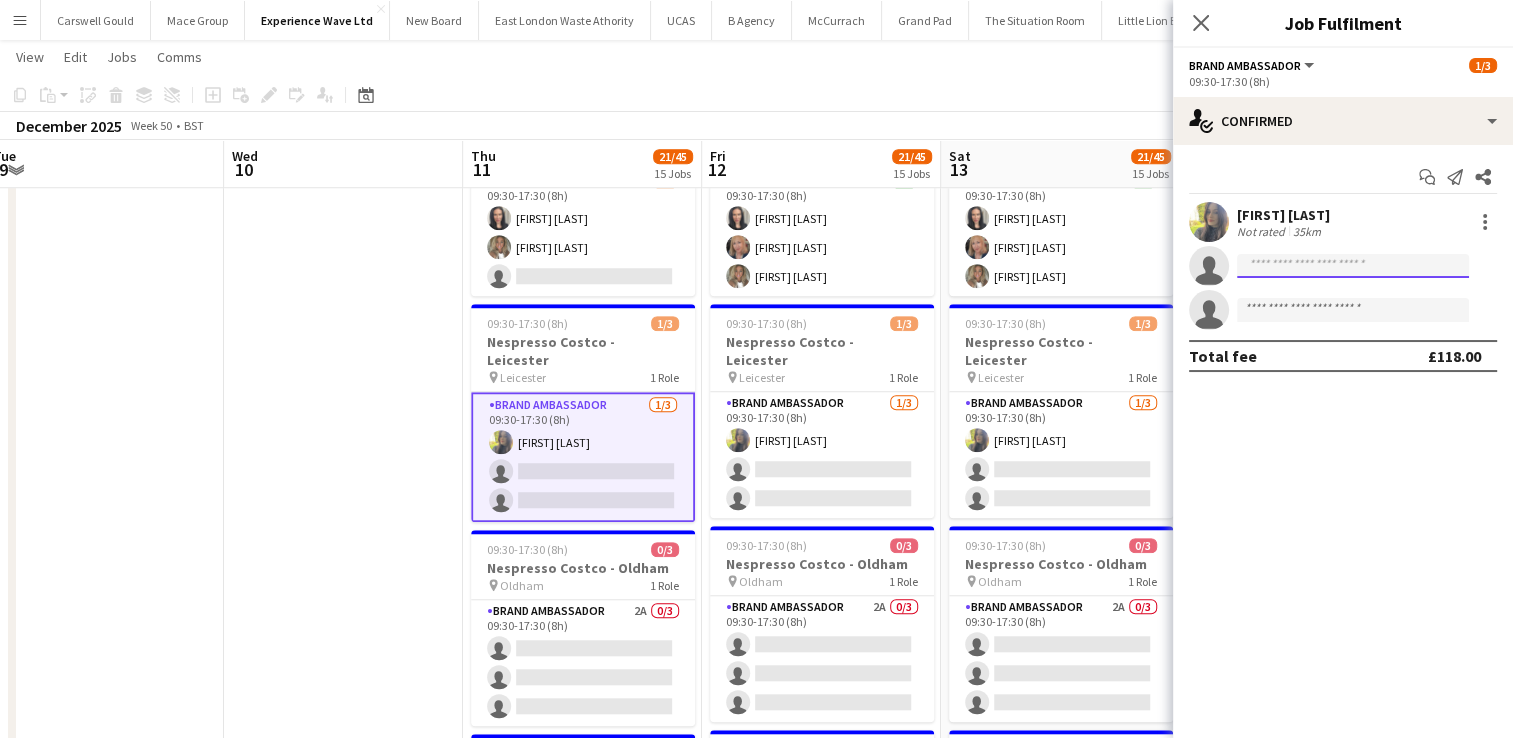 click at bounding box center (1353, 310) 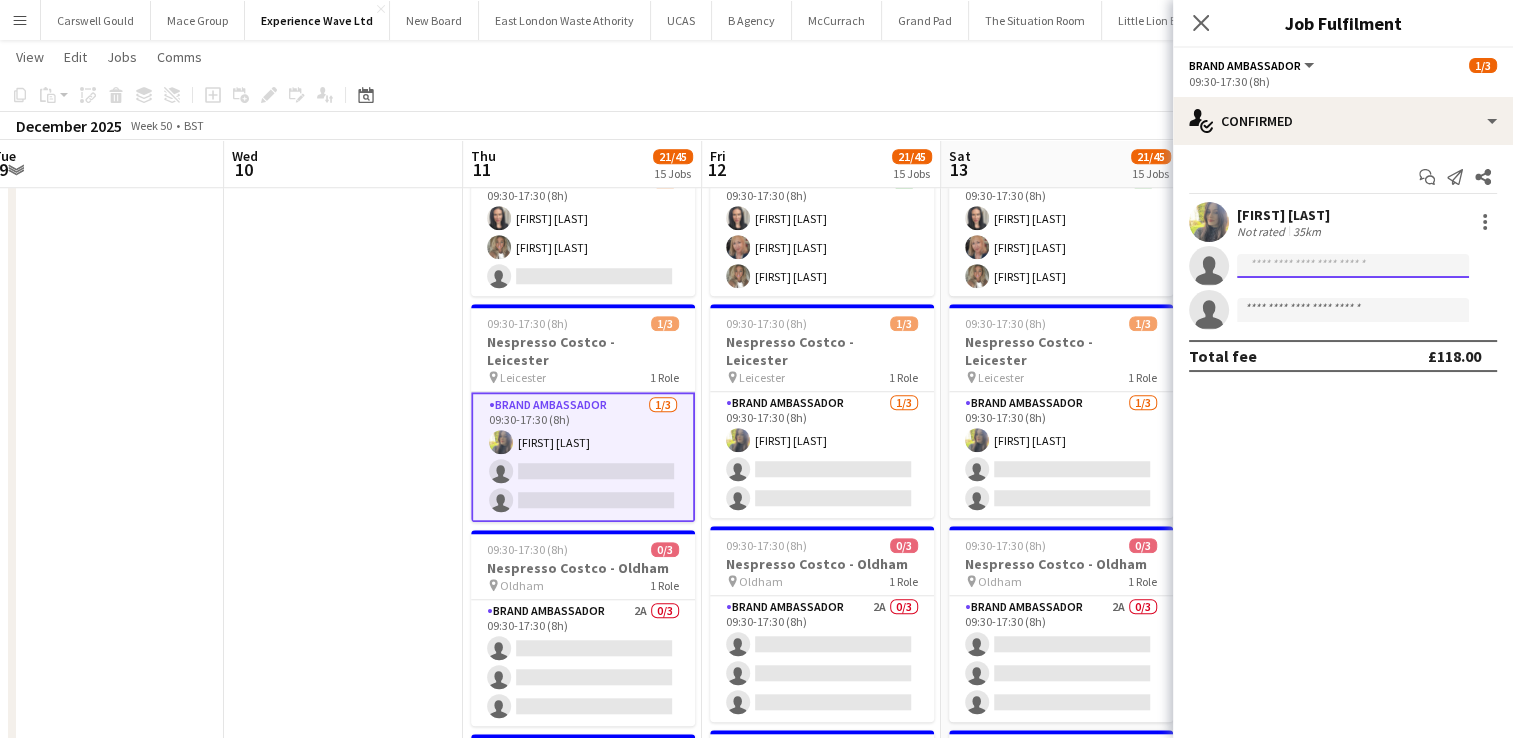 paste on "******" 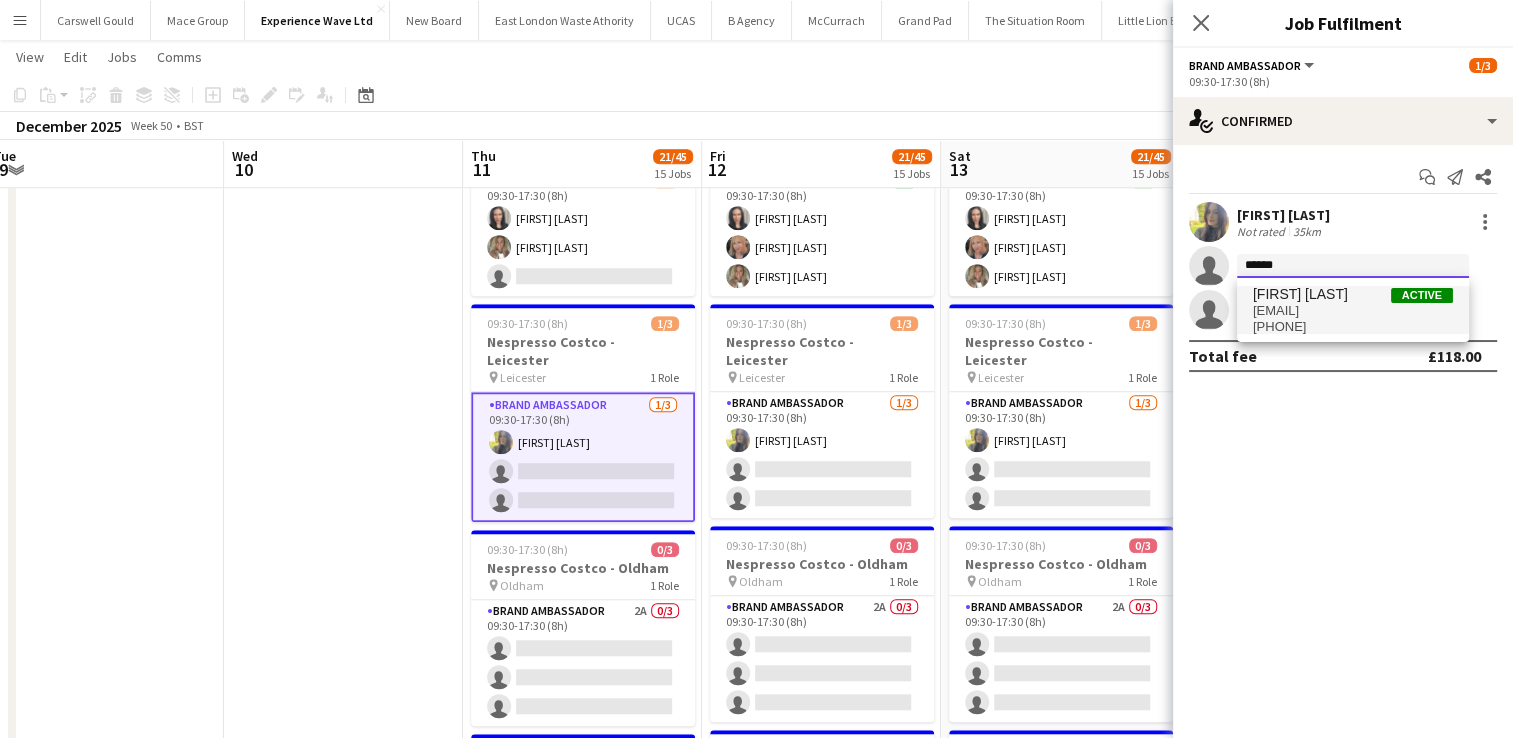 type on "******" 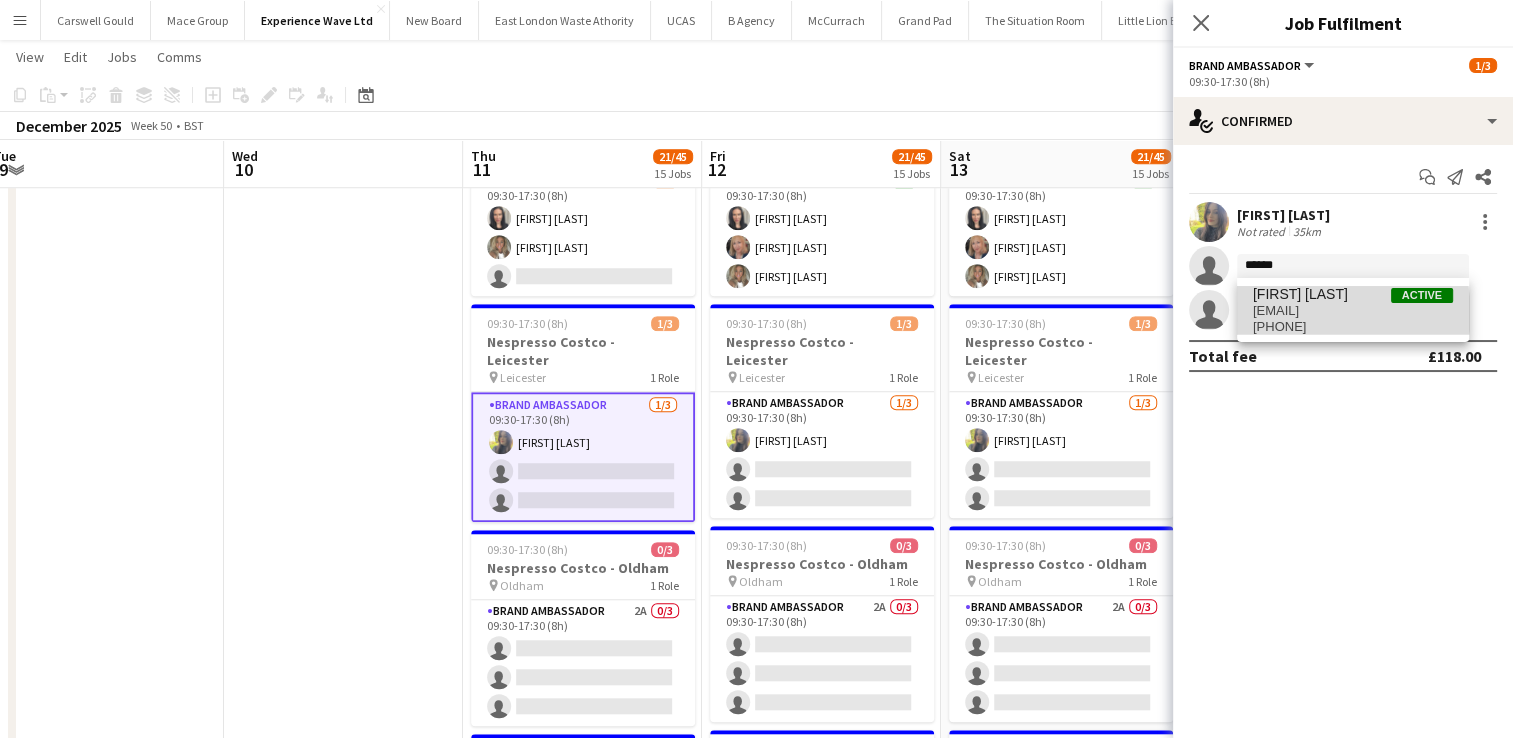 click on "[EMAIL]" at bounding box center [1353, 311] 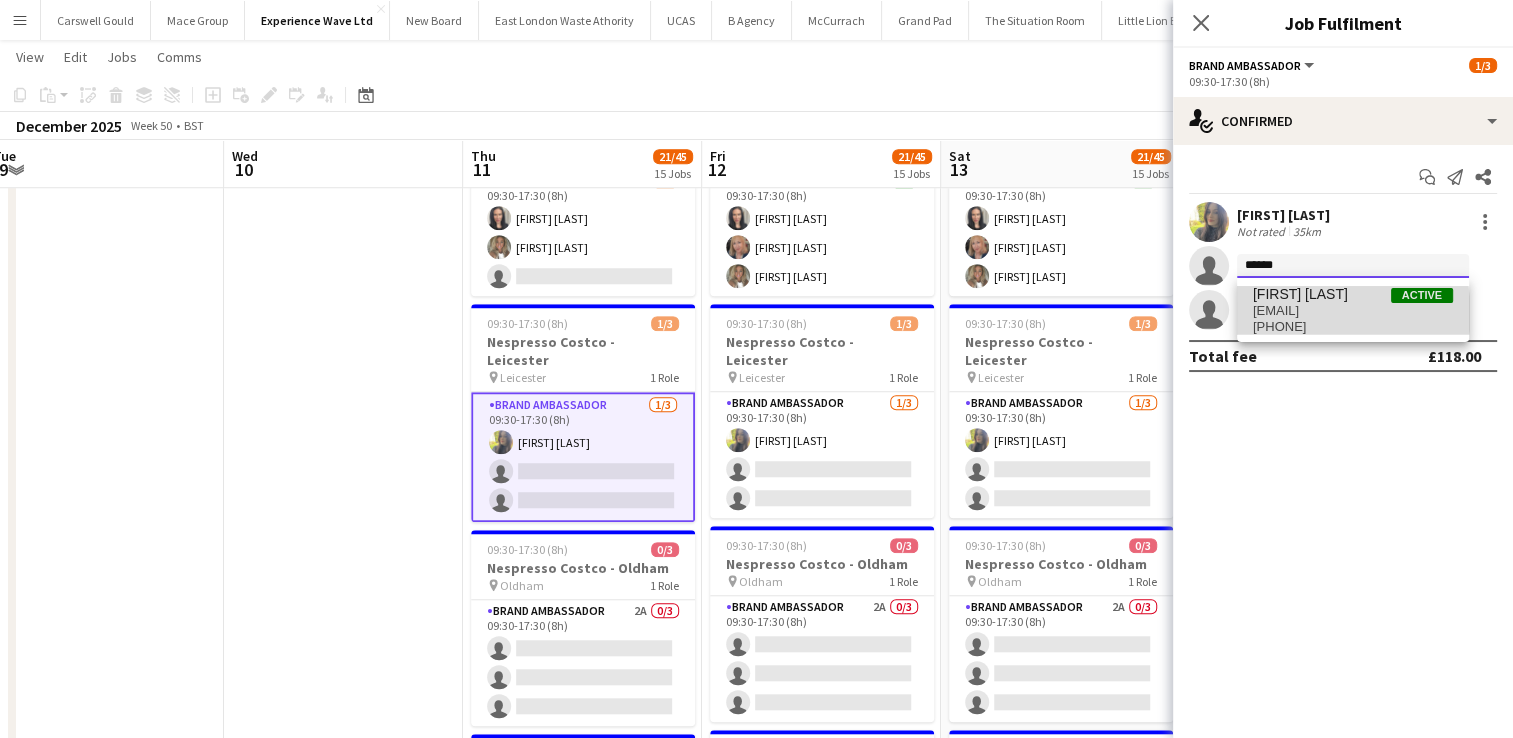 type 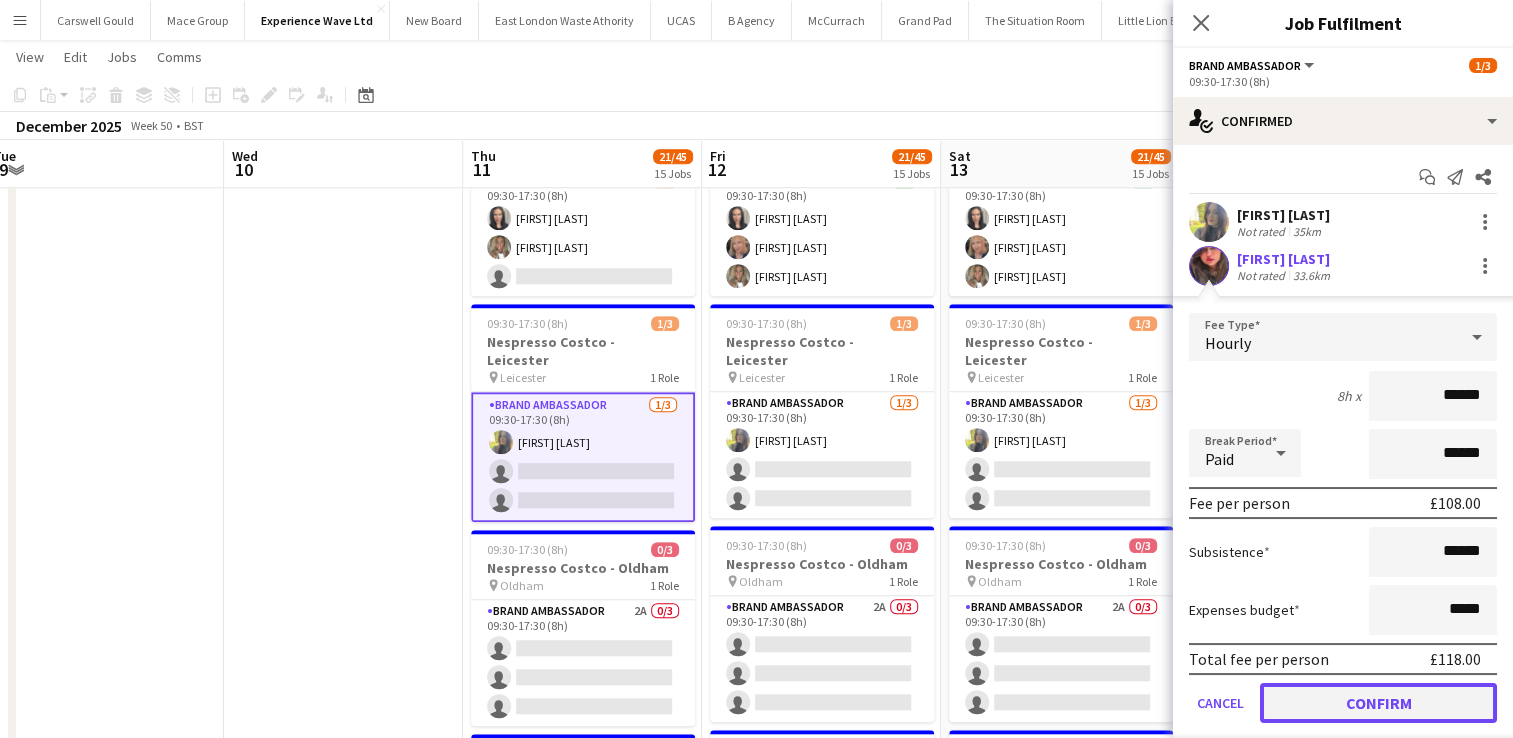 click on "Confirm" at bounding box center [1378, 703] 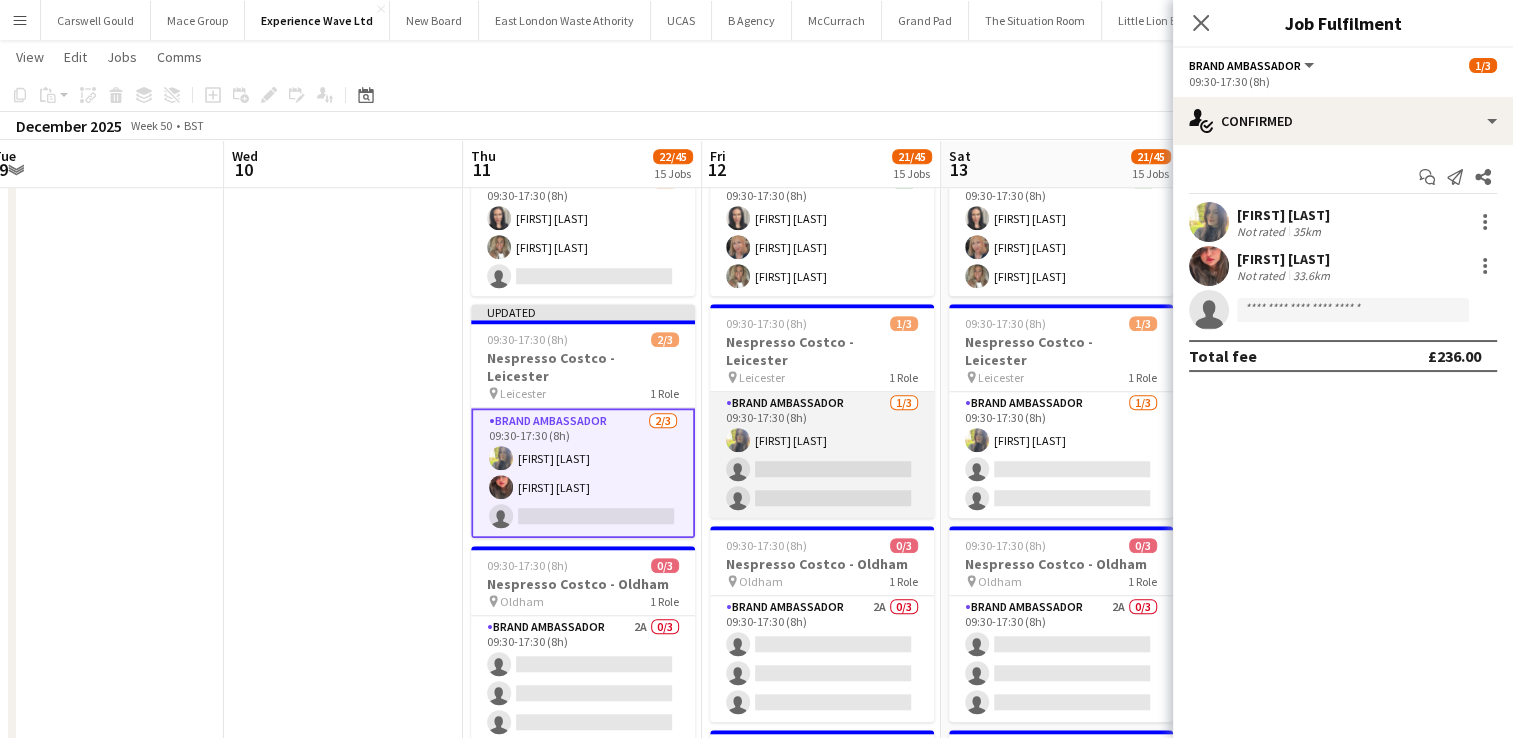 click on "Brand Ambassador   1/3   09:30-17:30 (8h)
[FIRST] [LAST]
single-neutral-actions
single-neutral-actions" at bounding box center [822, 455] 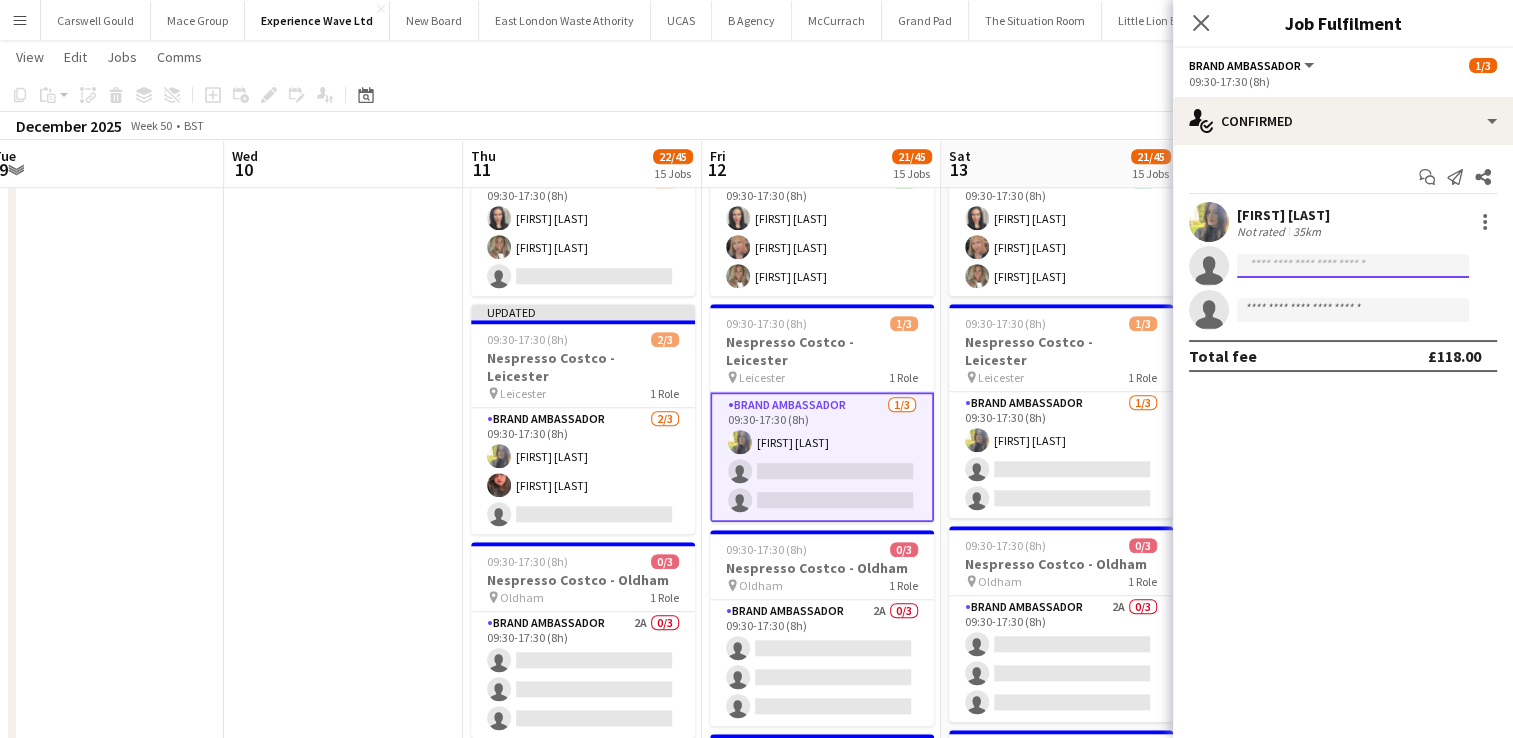 click at bounding box center (1353, 310) 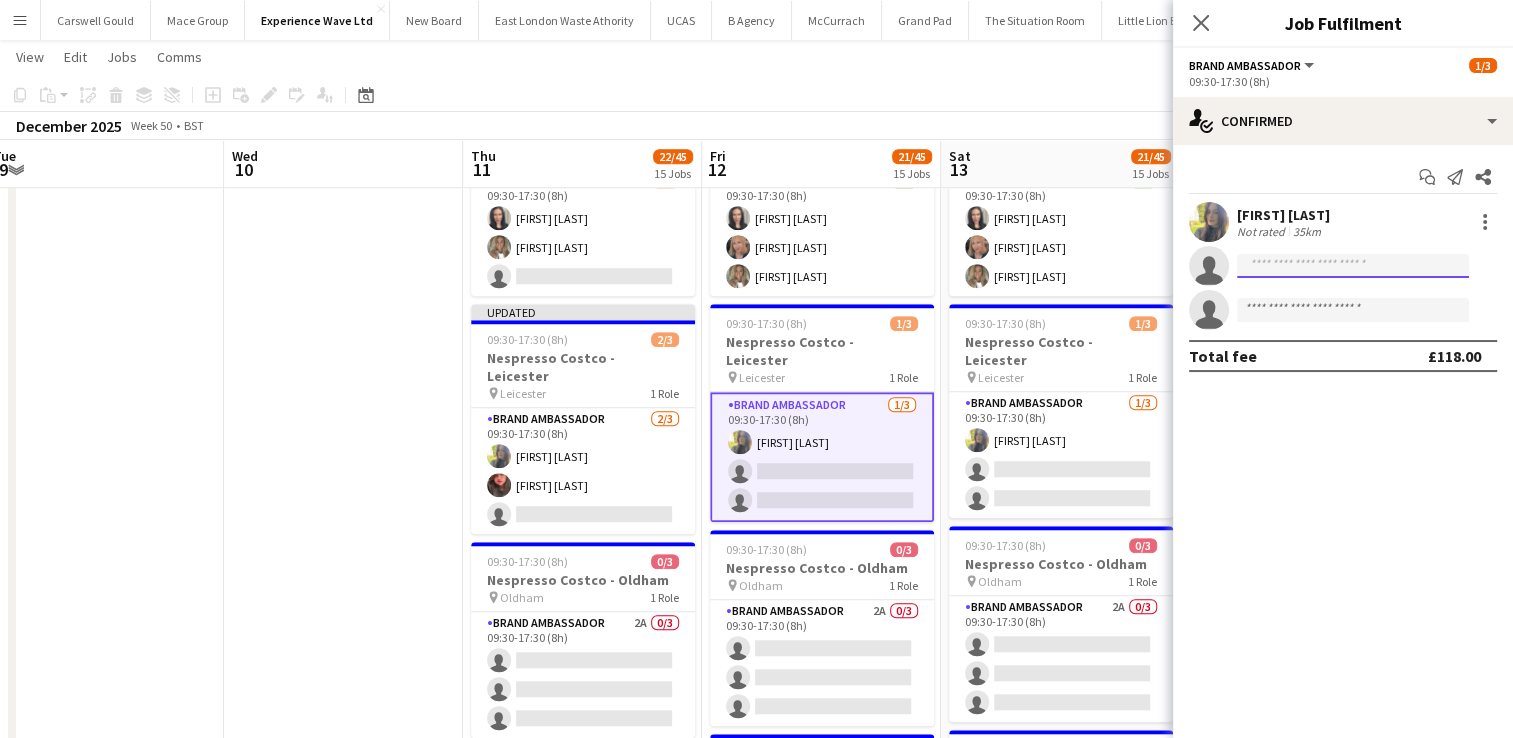 paste on "******" 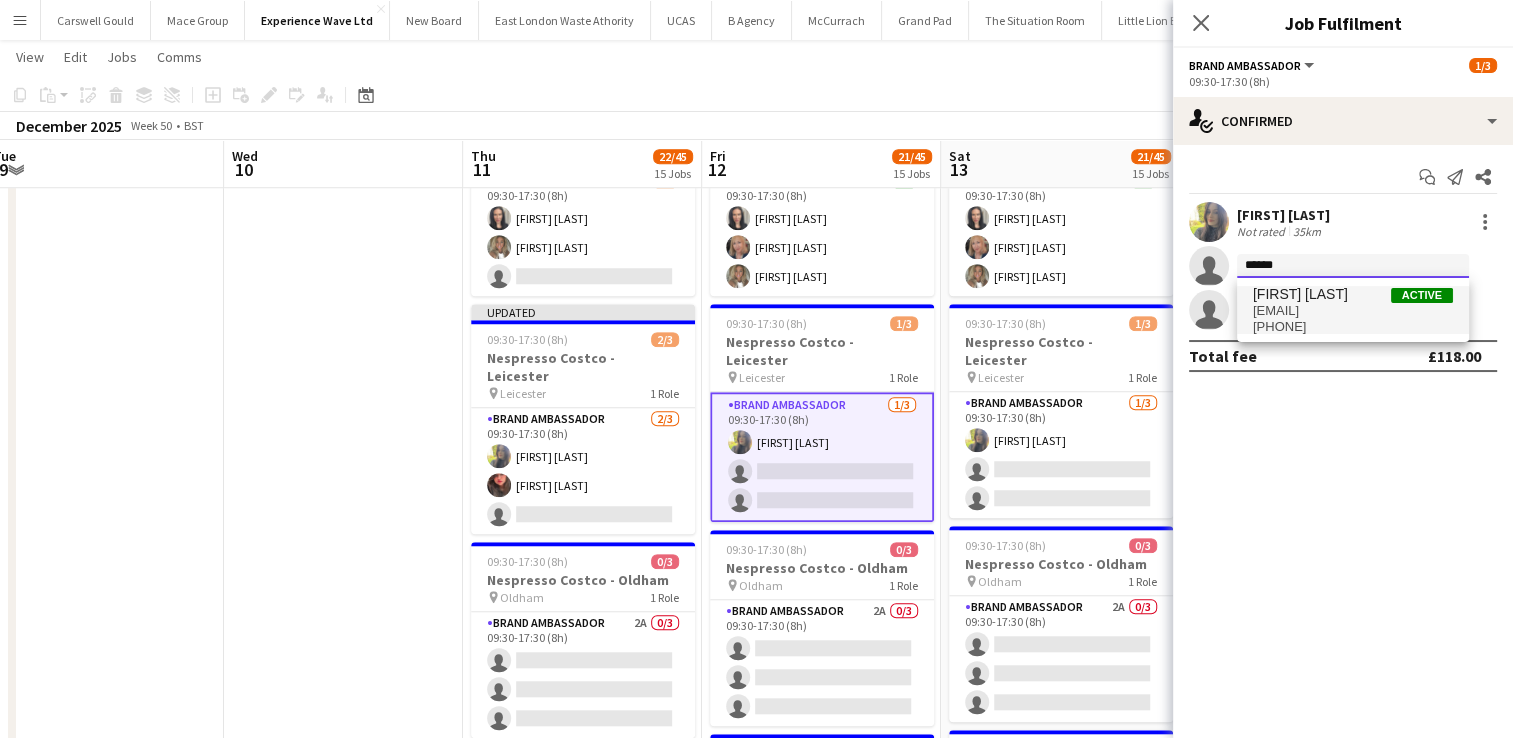 type on "******" 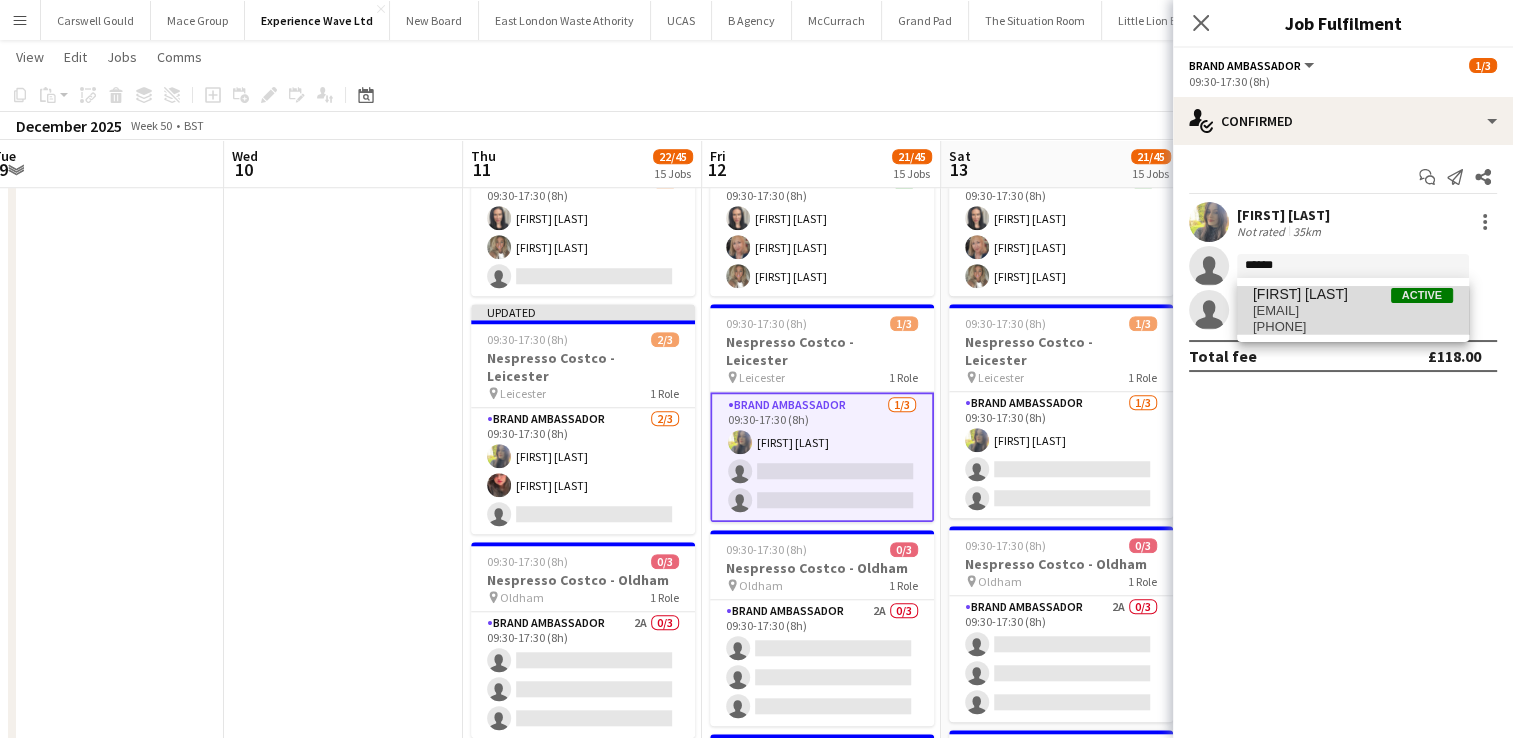 click on "[EMAIL]" at bounding box center [1353, 311] 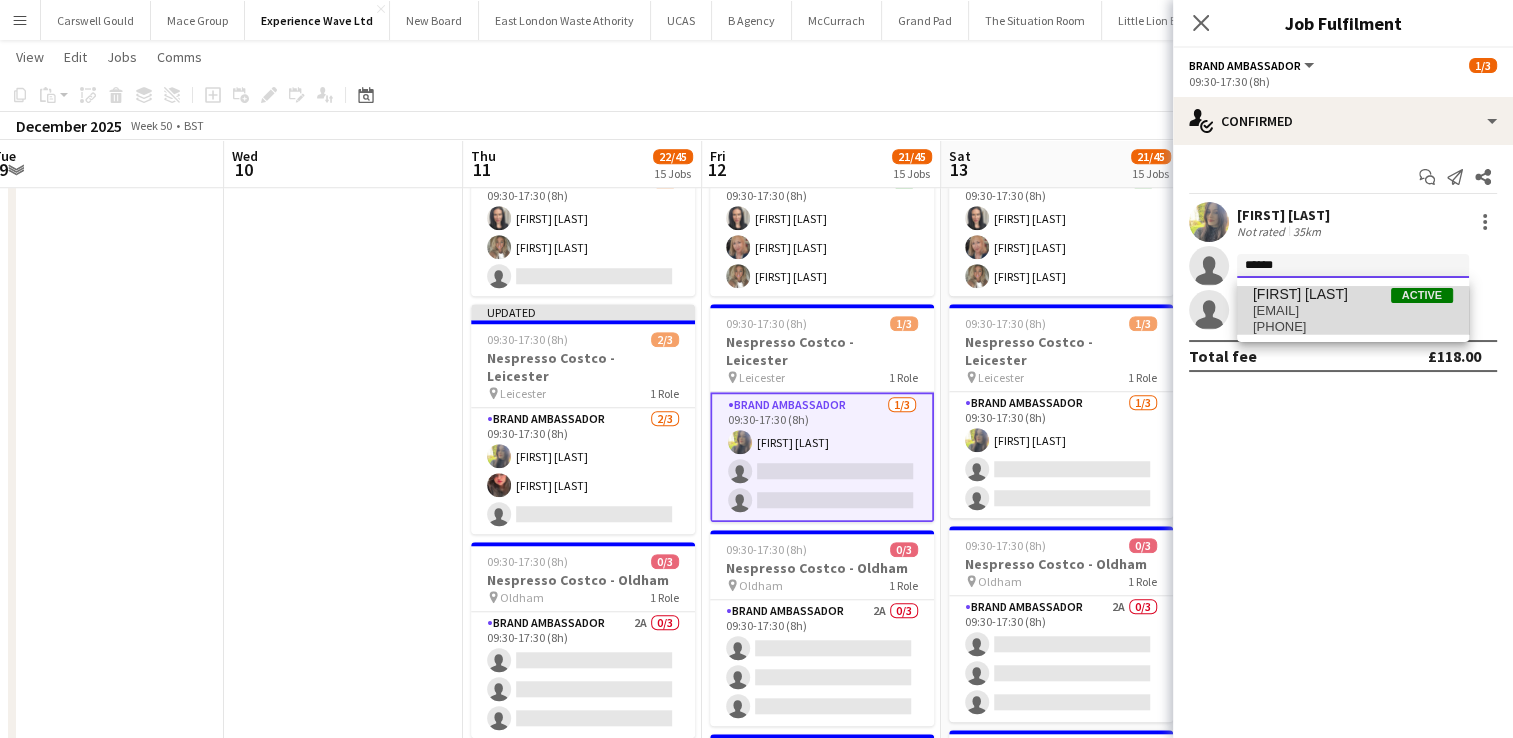 type 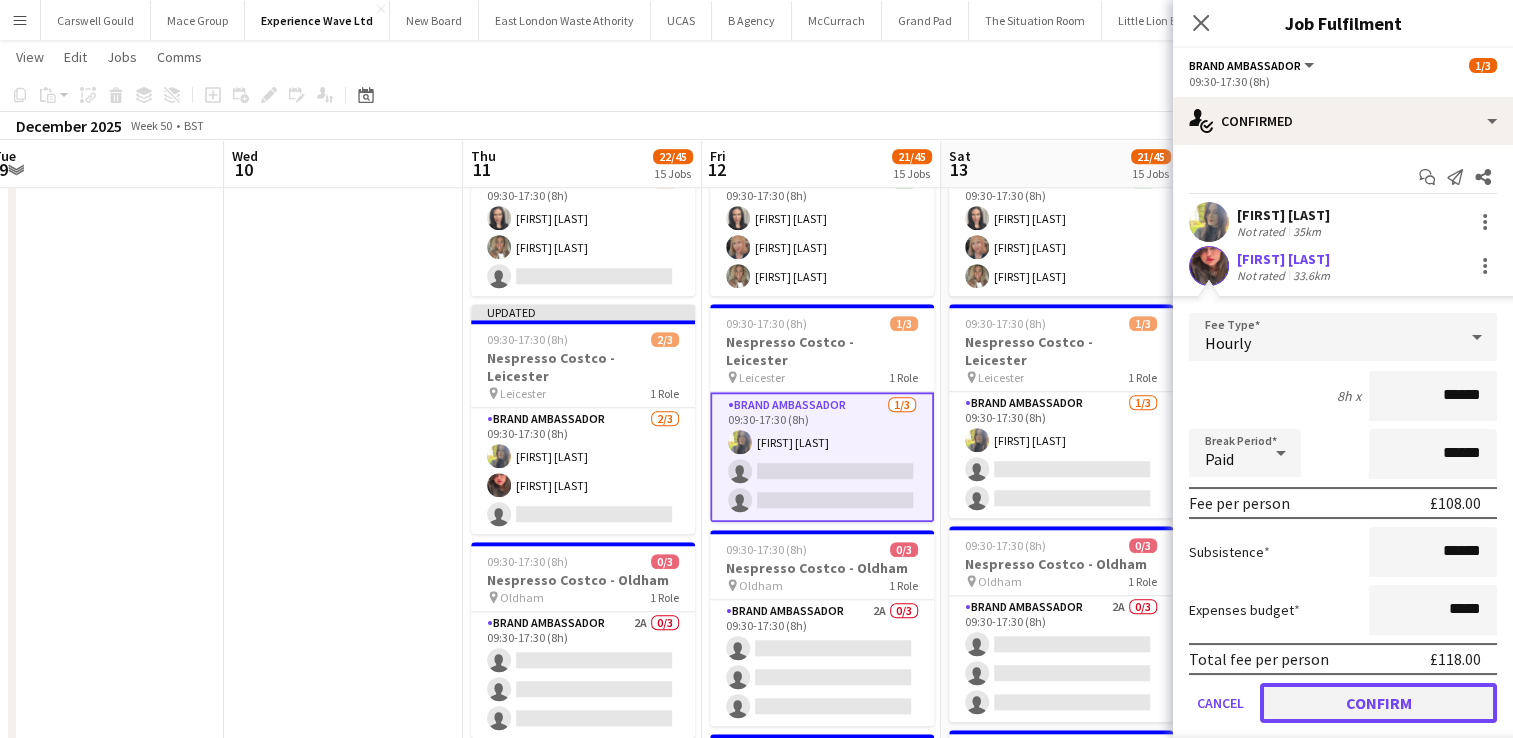 click on "Confirm" at bounding box center (1378, 703) 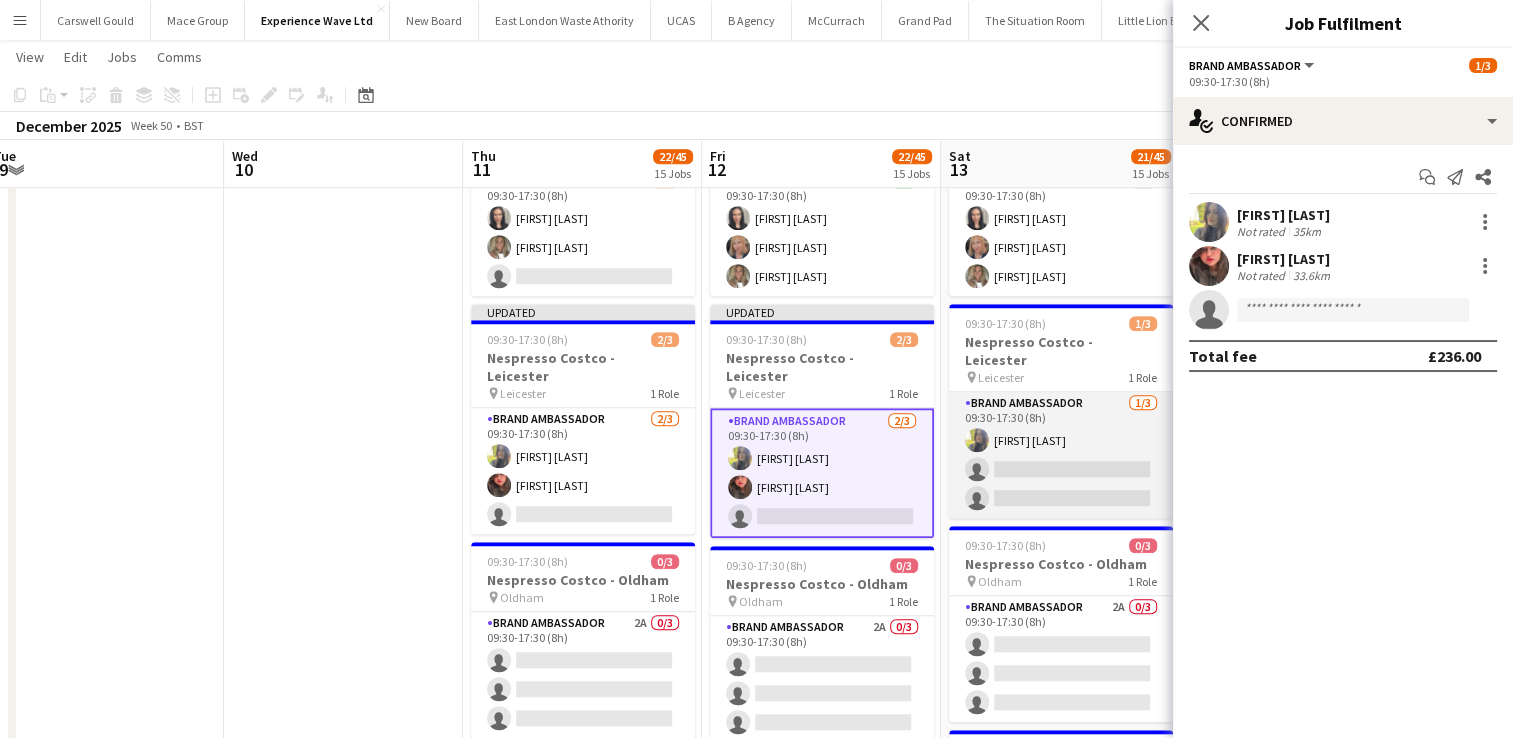 click on "Brand Ambassador   1/3   09:30-17:30 (8h)
[FIRST] [LAST]
single-neutral-actions
single-neutral-actions" at bounding box center (1061, 455) 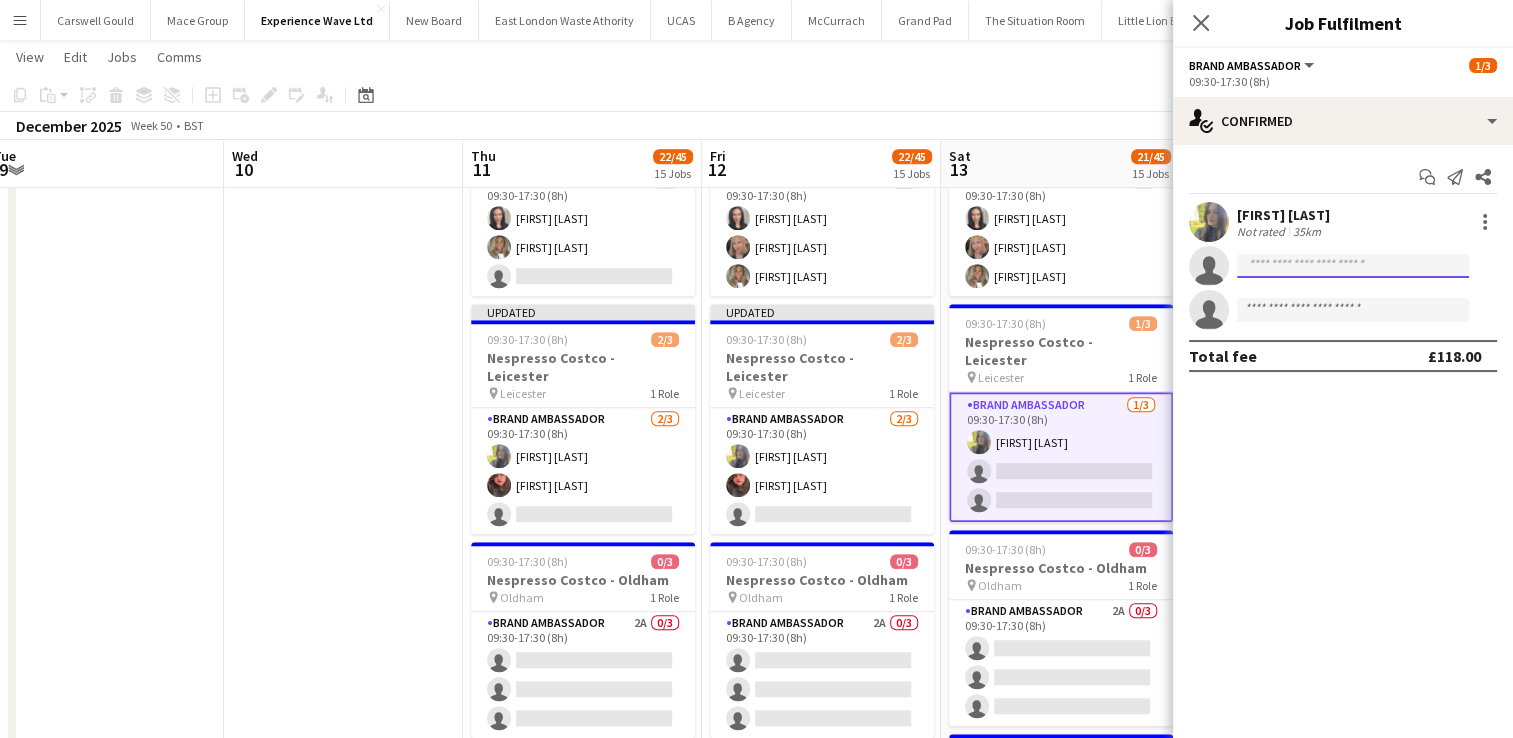 click at bounding box center [1353, 310] 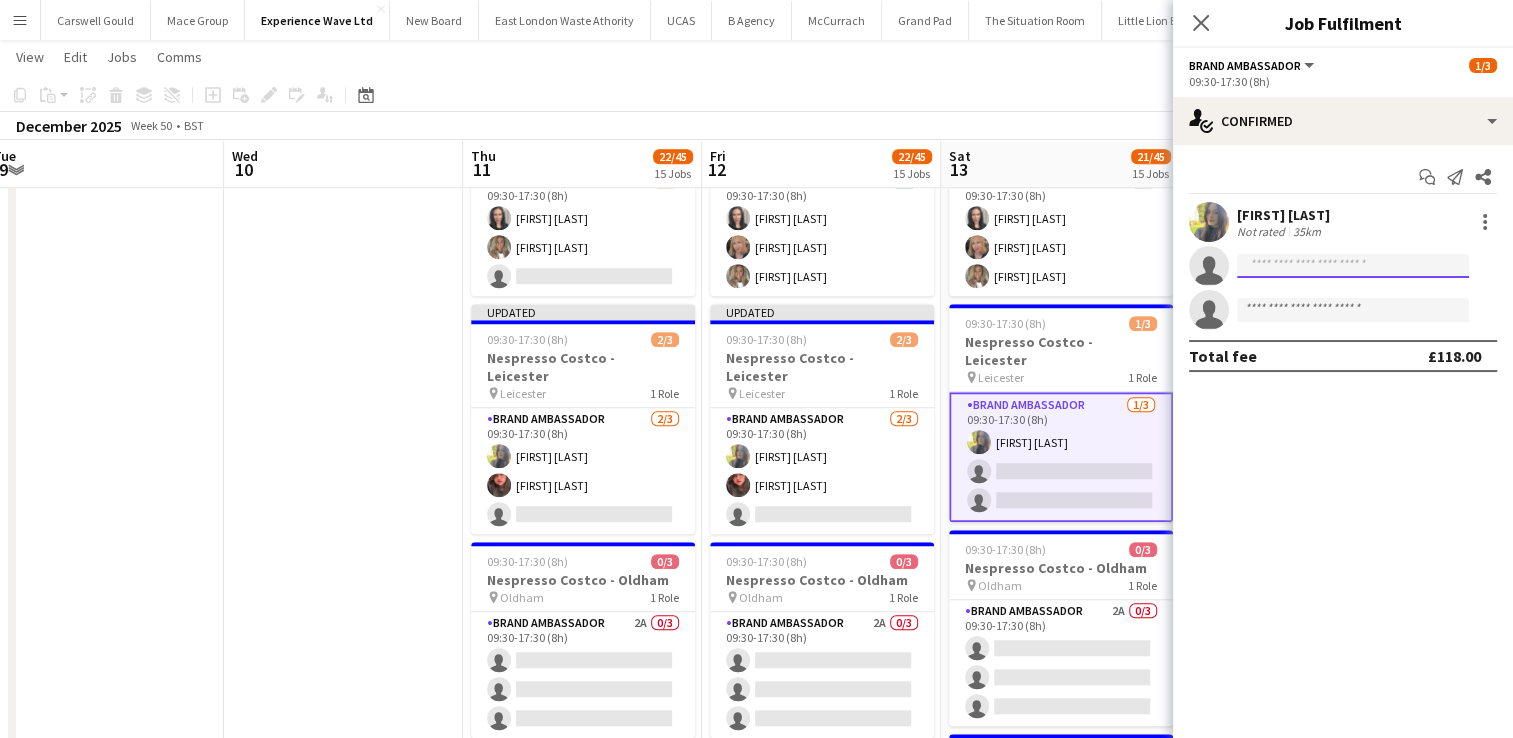 paste on "******" 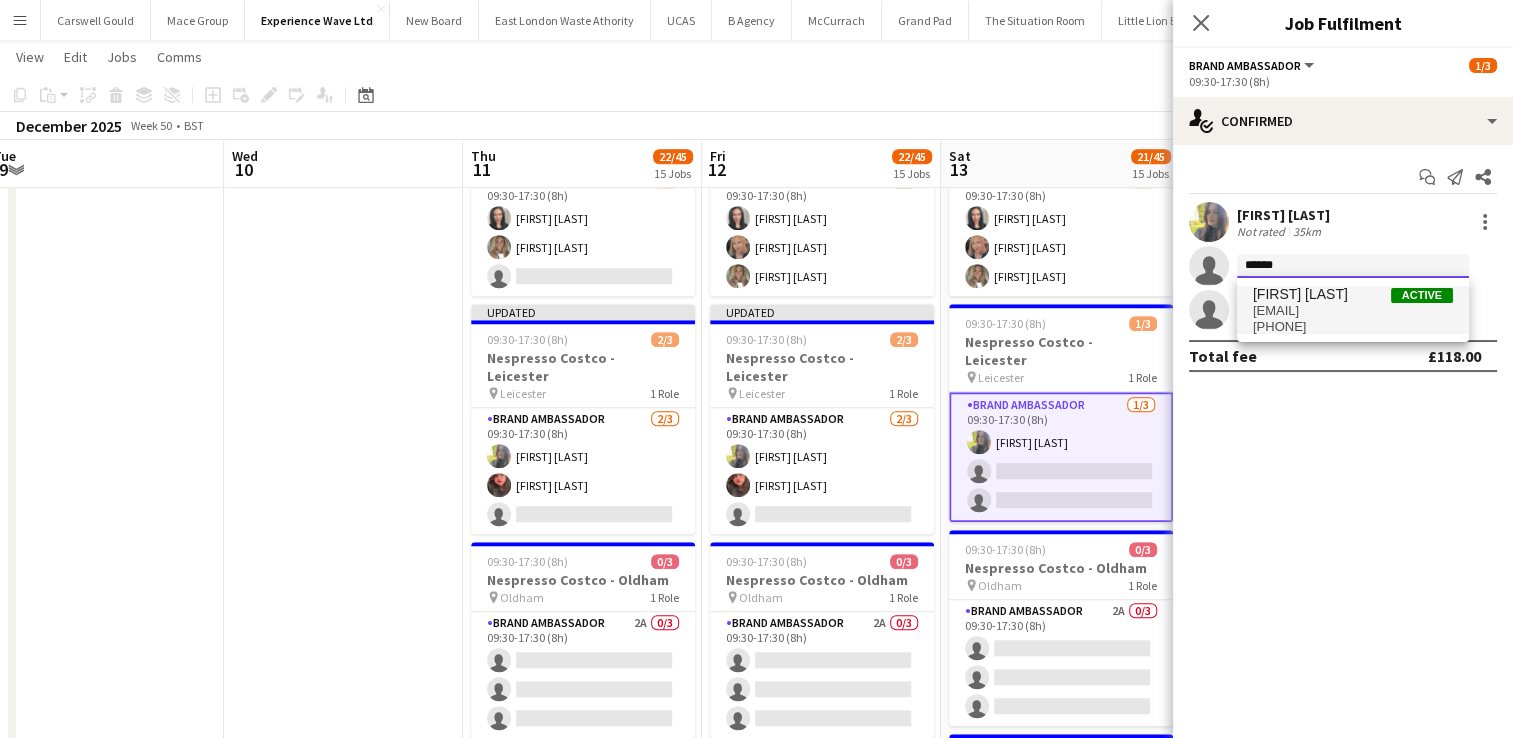type on "******" 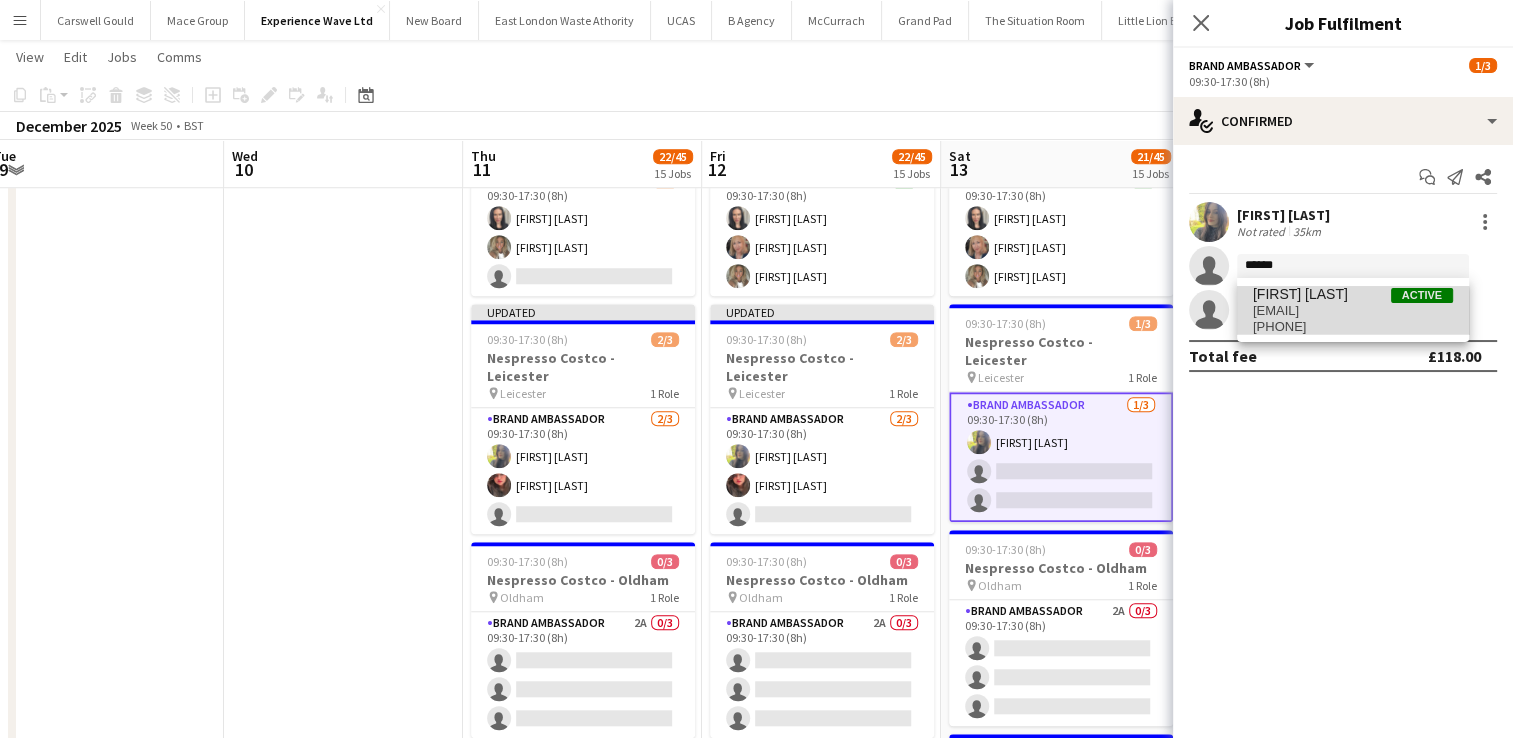 click on "[EMAIL]" at bounding box center [1353, 311] 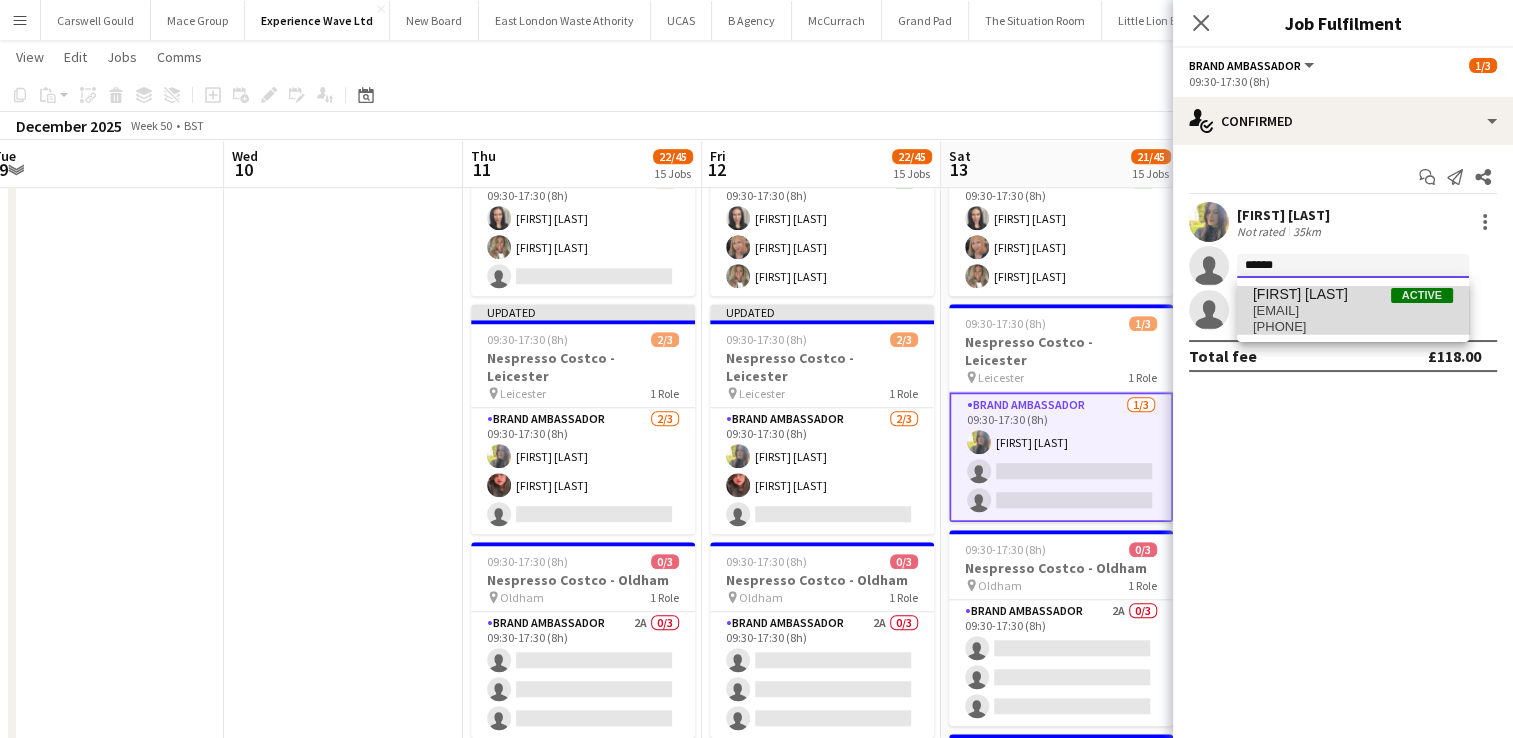 type 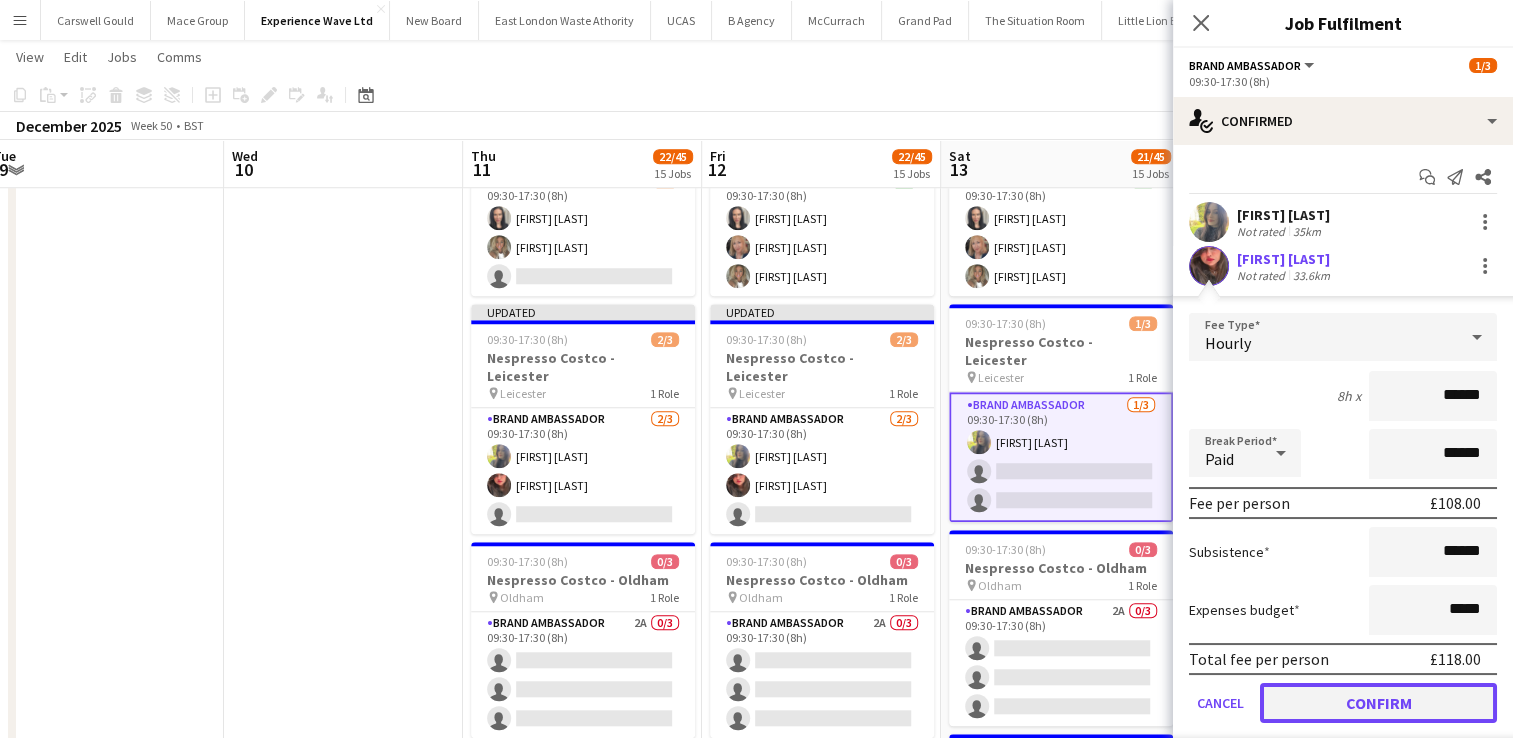 click on "Confirm" at bounding box center [1378, 703] 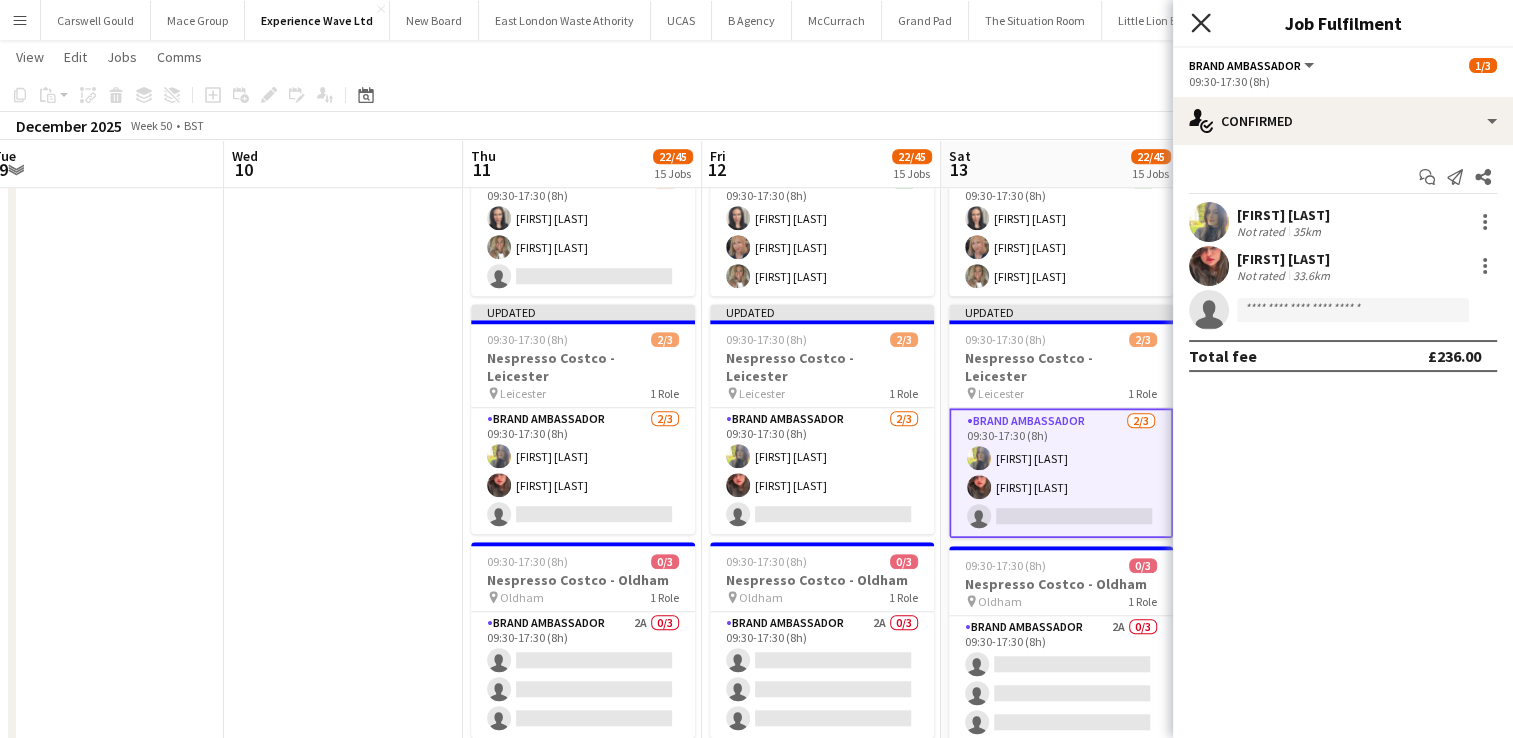 click 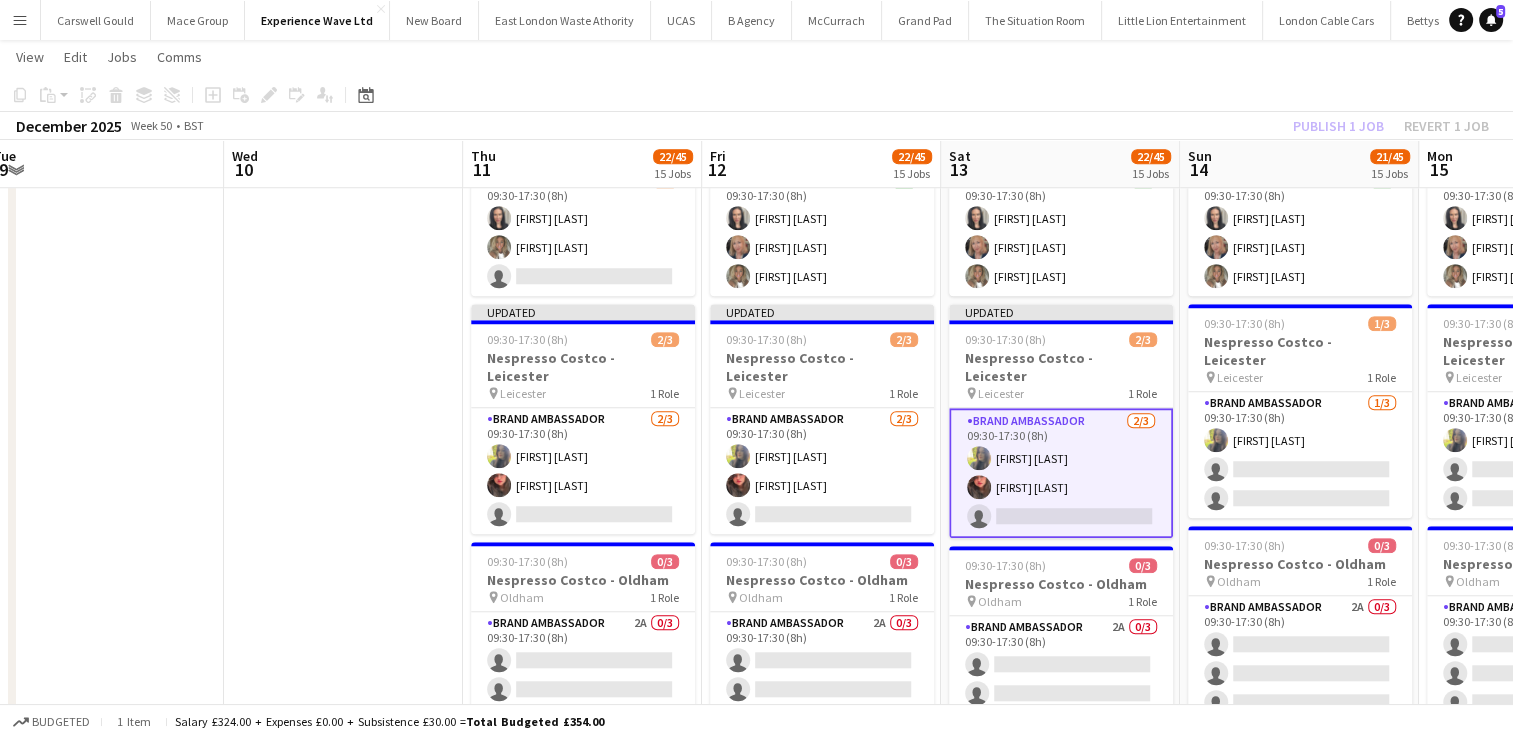 click on "Publish 1 job   Revert 1 job" 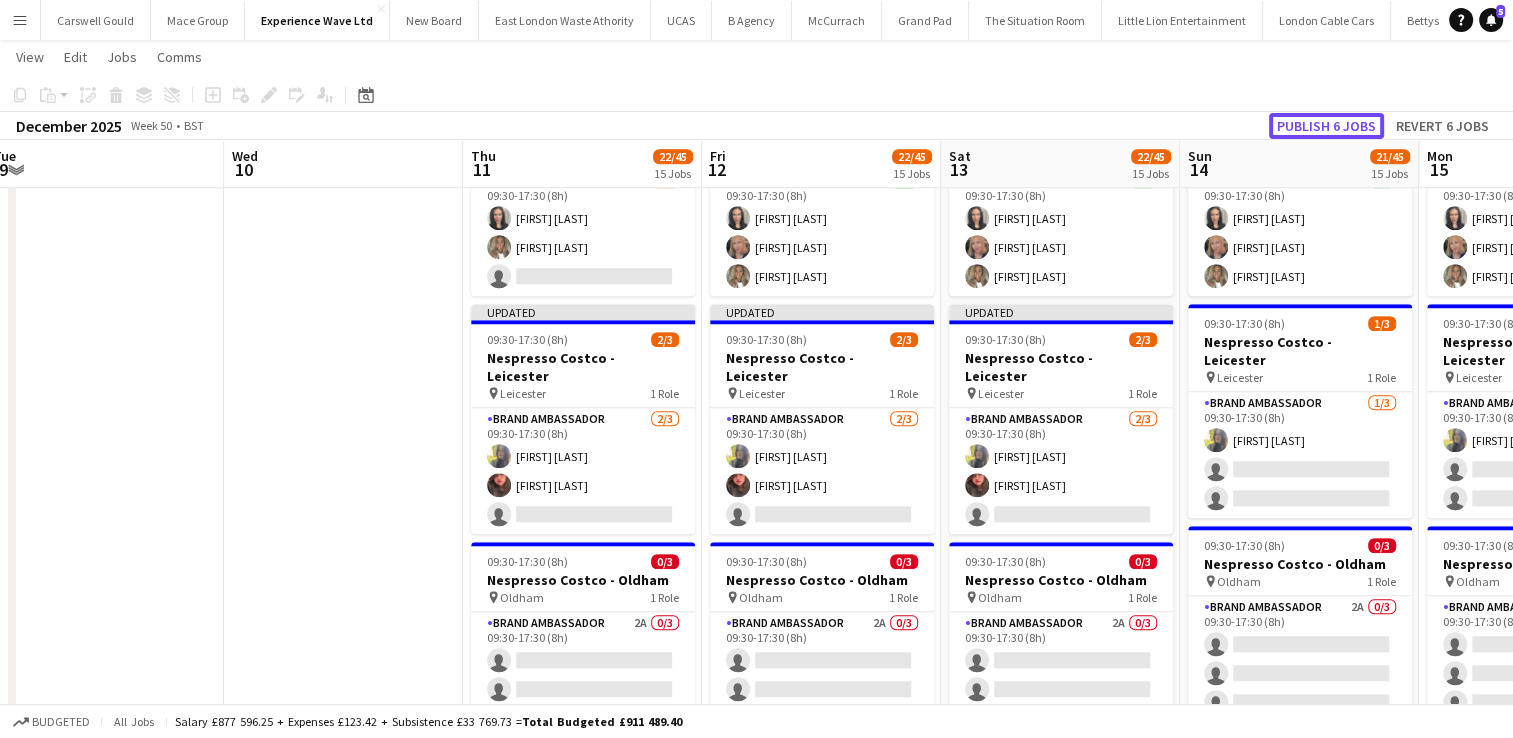 click on "Publish 6 jobs" 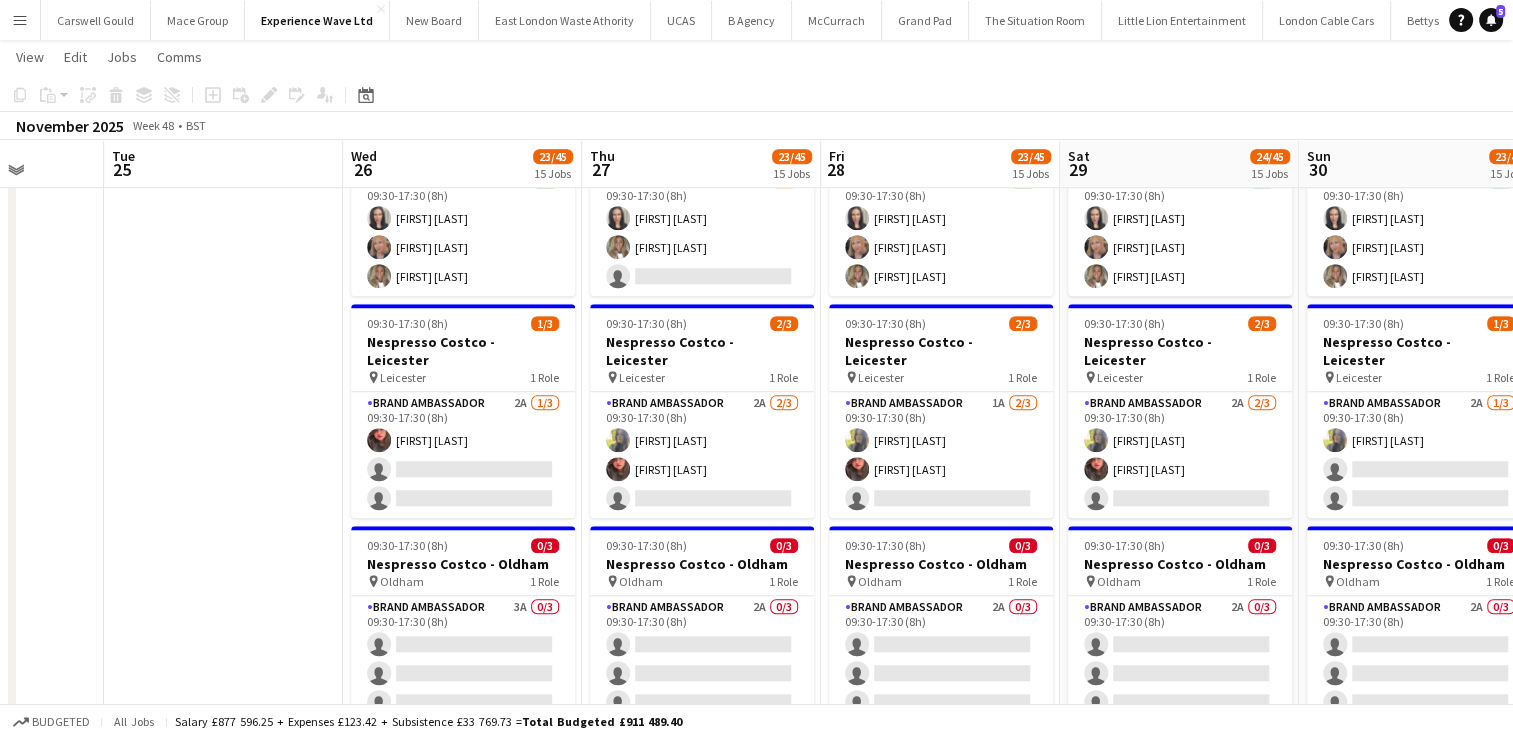scroll, scrollTop: 0, scrollLeft: 914, axis: horizontal 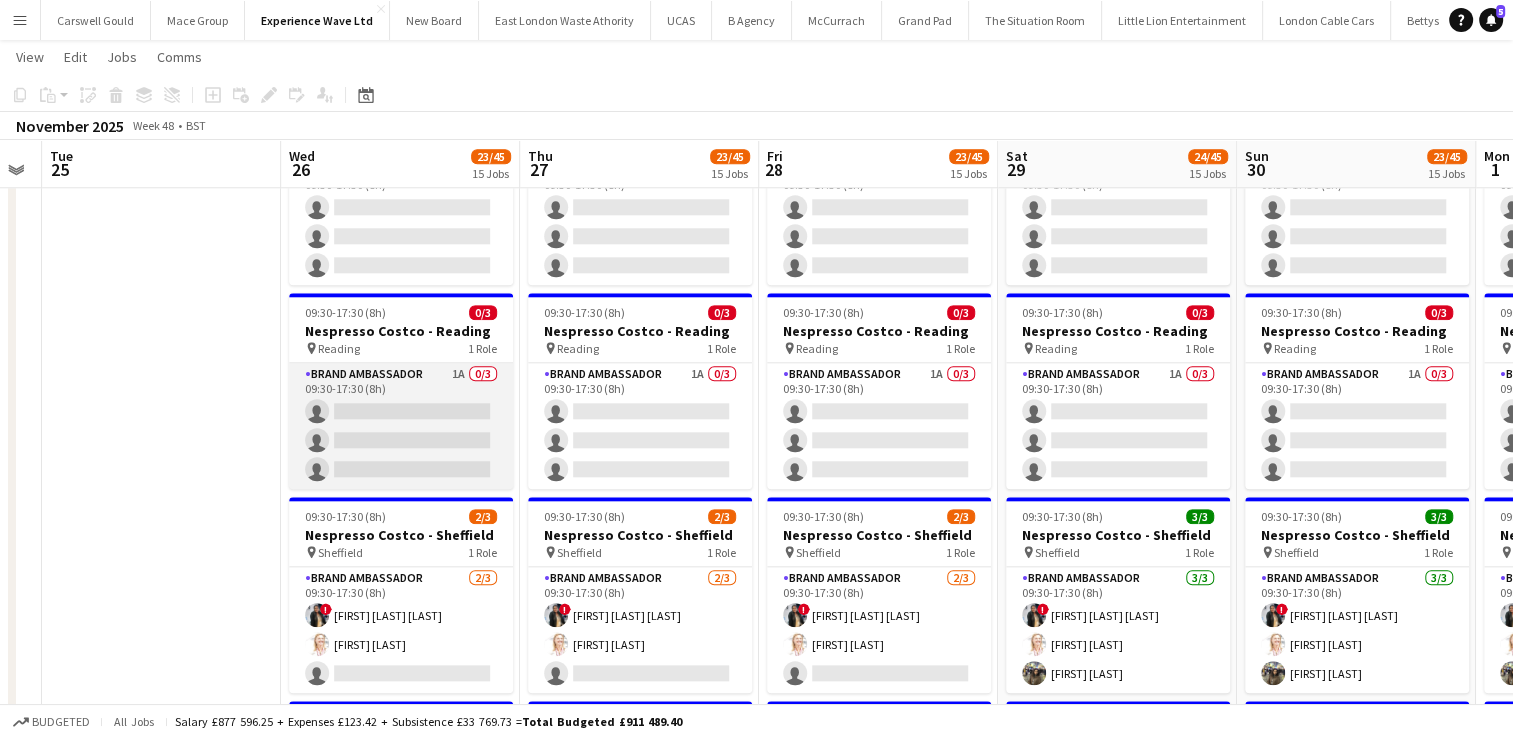 click on "Brand Ambassador   1A   0/3   09:30-17:30 (8h)
single-neutral-actions
single-neutral-actions
single-neutral-actions" at bounding box center [401, 426] 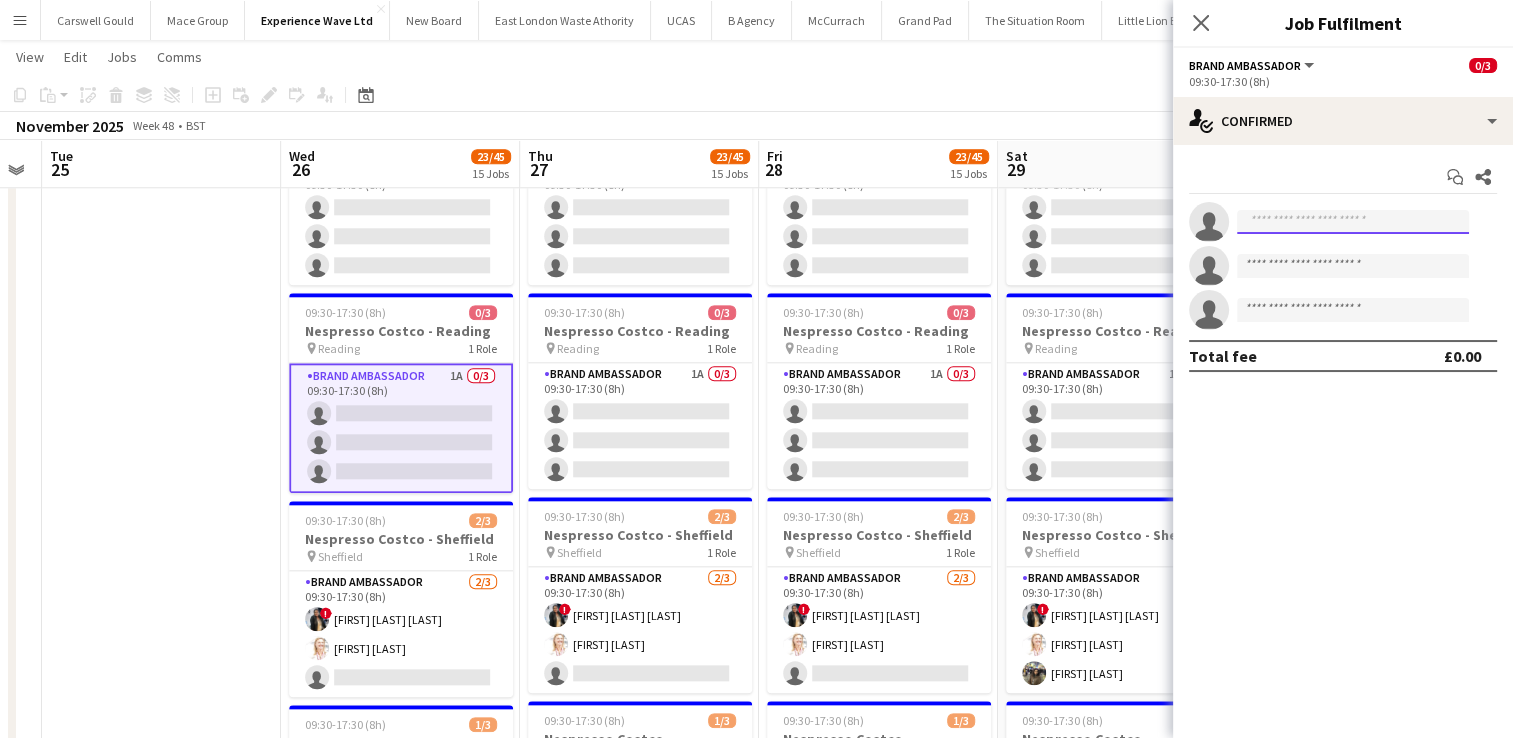 click at bounding box center [1353, 222] 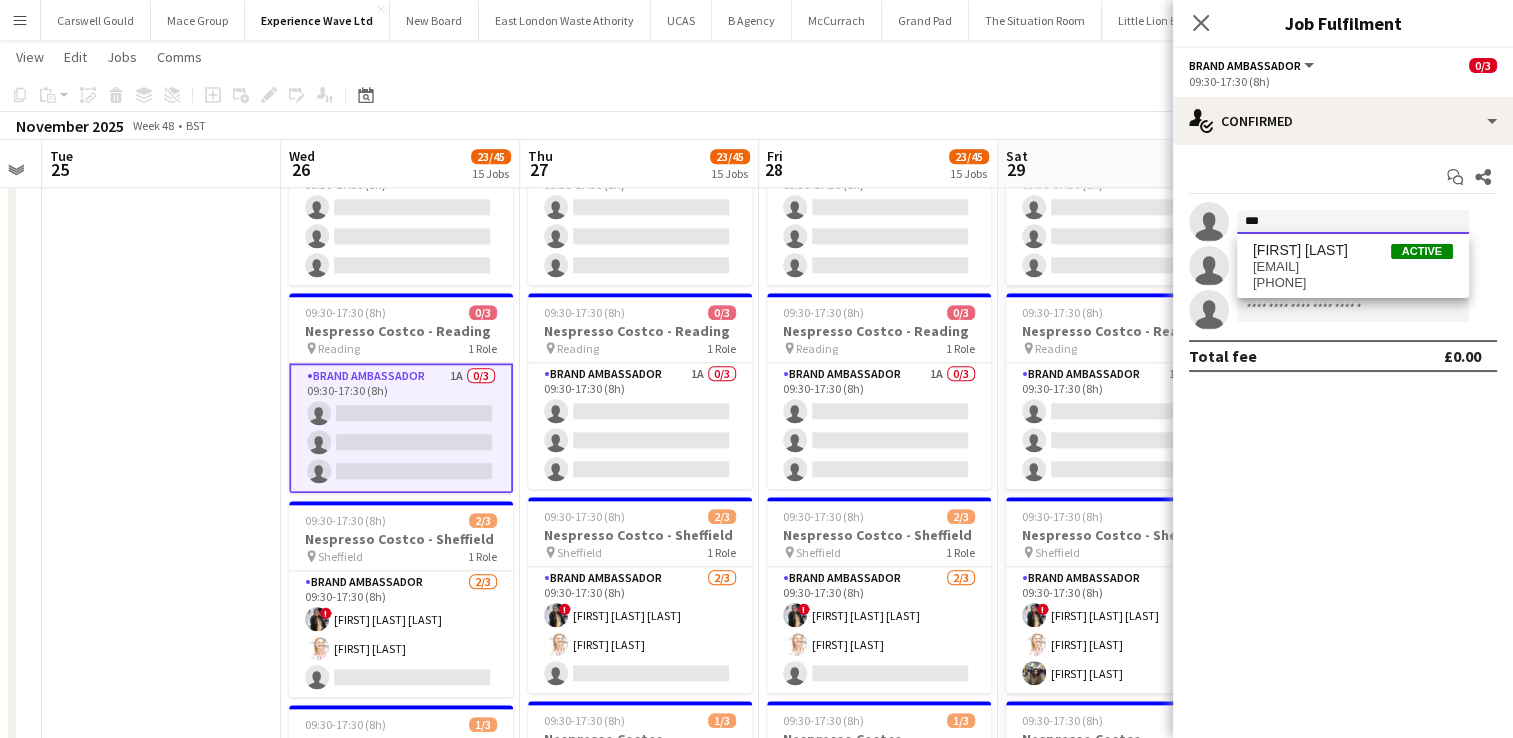 drag, startPoint x: 1308, startPoint y: 222, endPoint x: 1236, endPoint y: 222, distance: 72 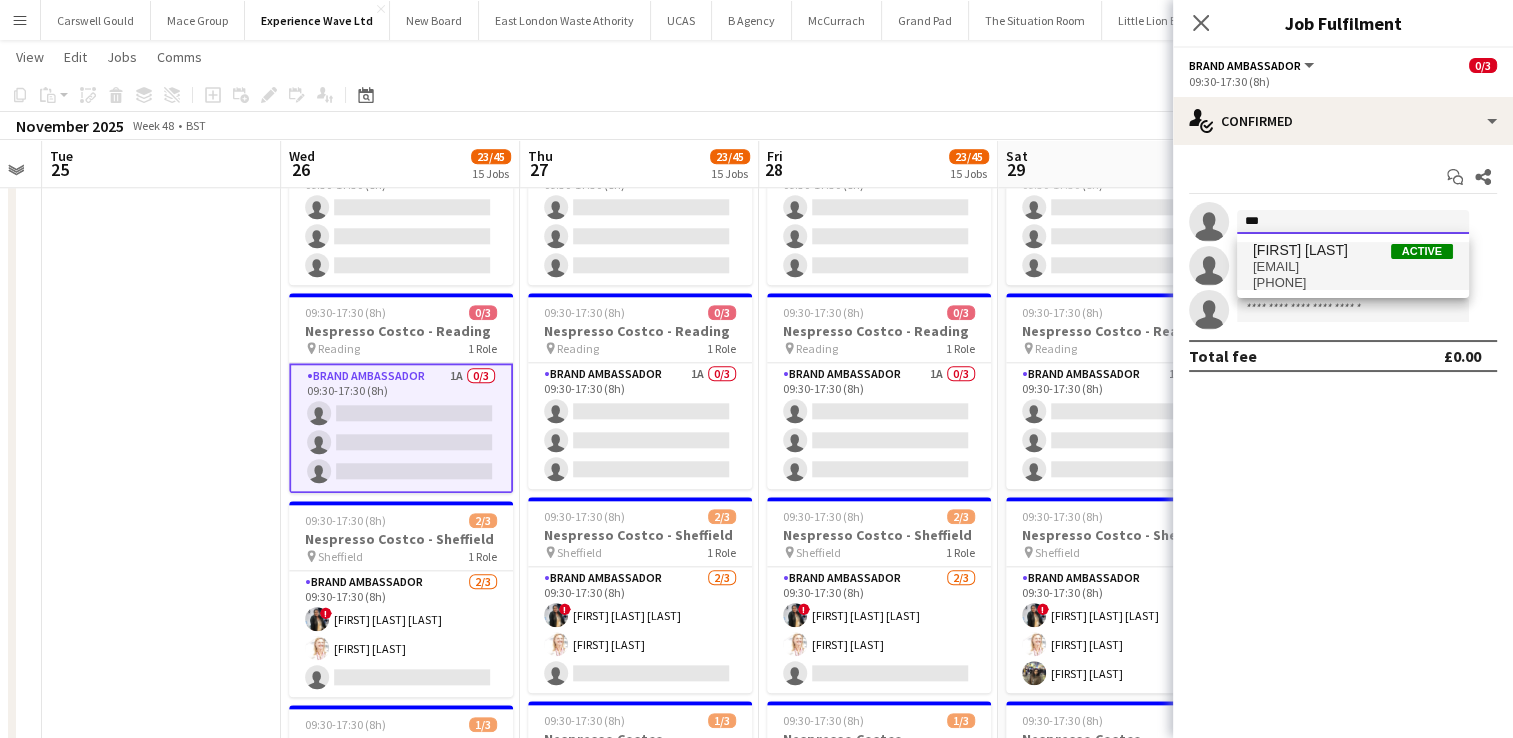 type on "***" 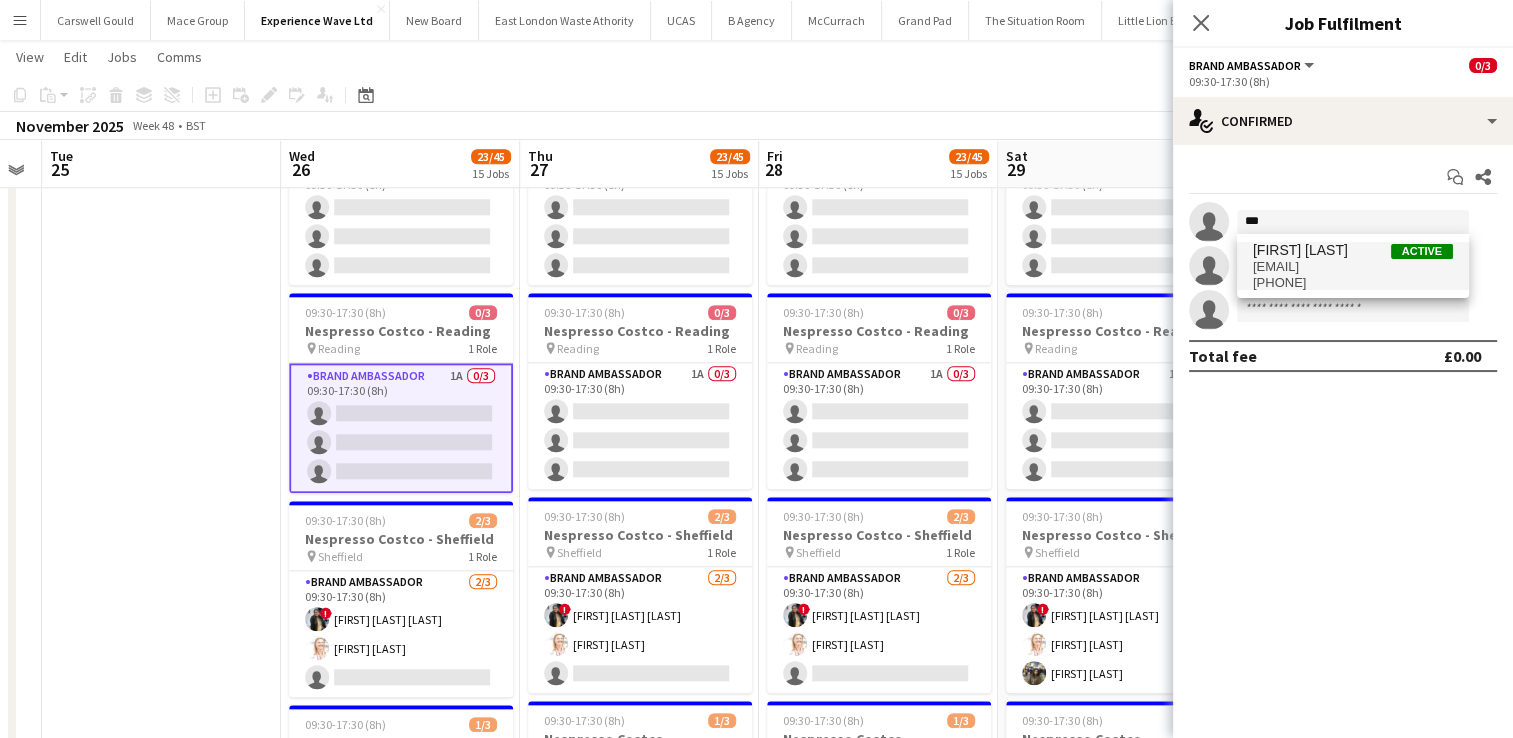 click on "[EMAIL]" at bounding box center (1353, 267) 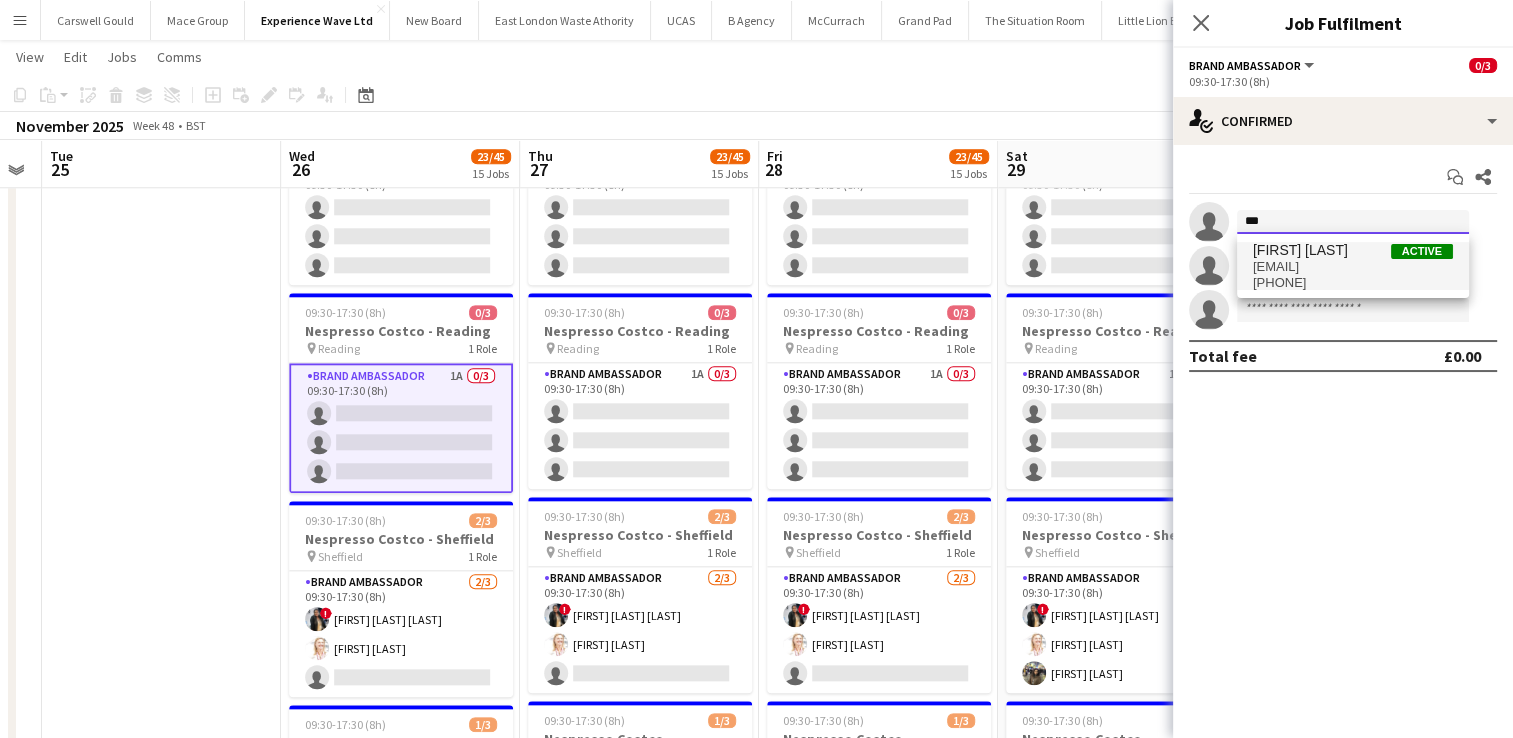 type 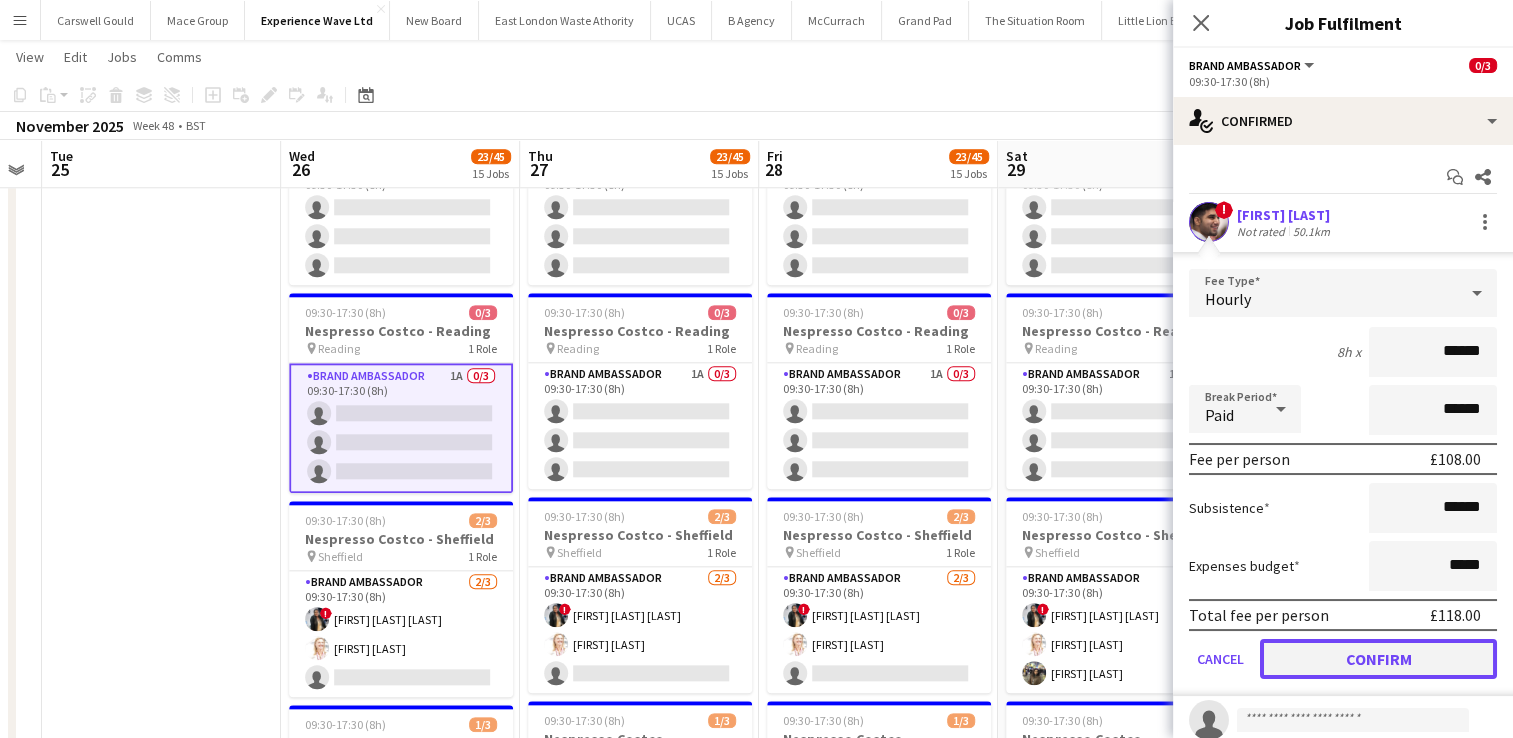click on "Confirm" at bounding box center (1378, 659) 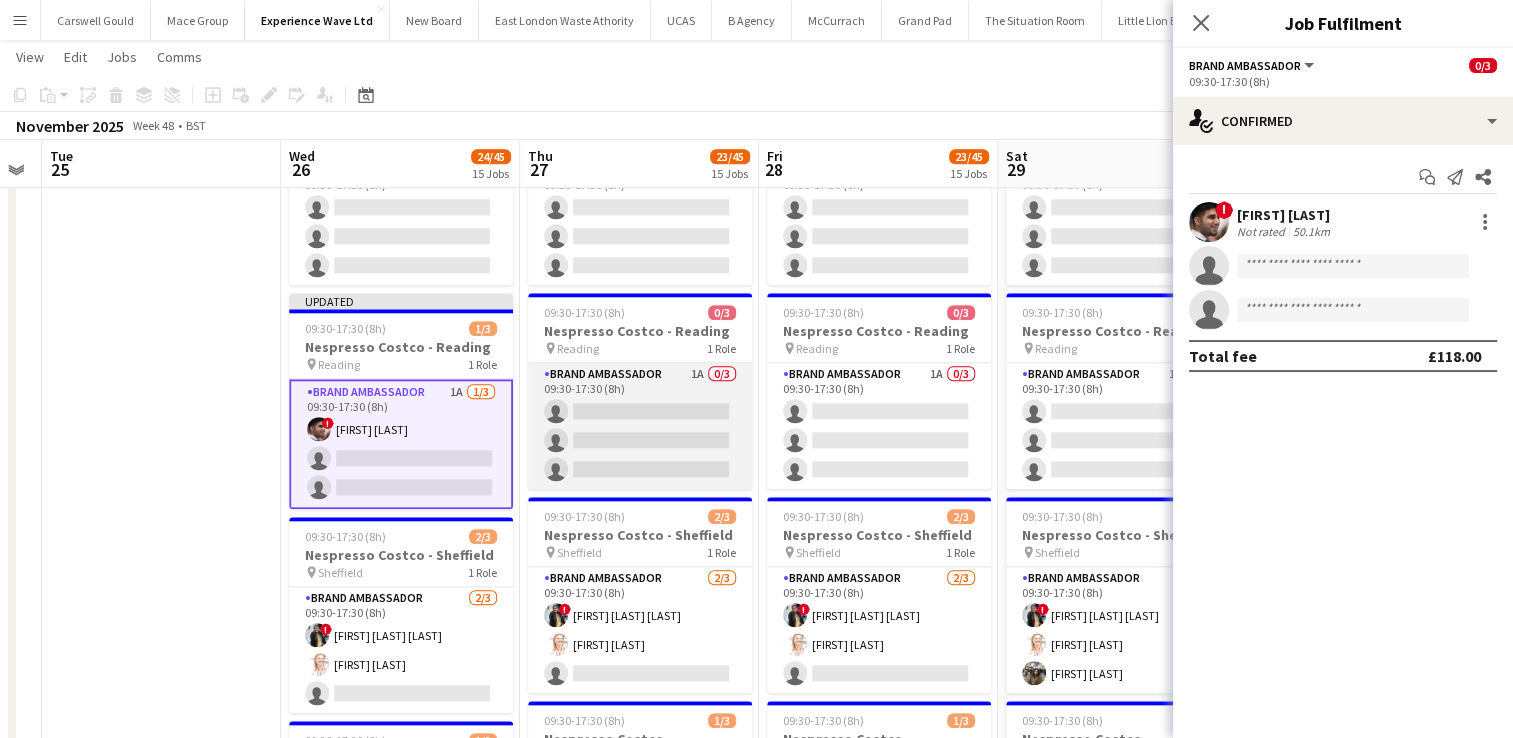 click on "Brand Ambassador   1A   0/3   09:30-17:30 (8h)
single-neutral-actions
single-neutral-actions
single-neutral-actions" at bounding box center (640, 426) 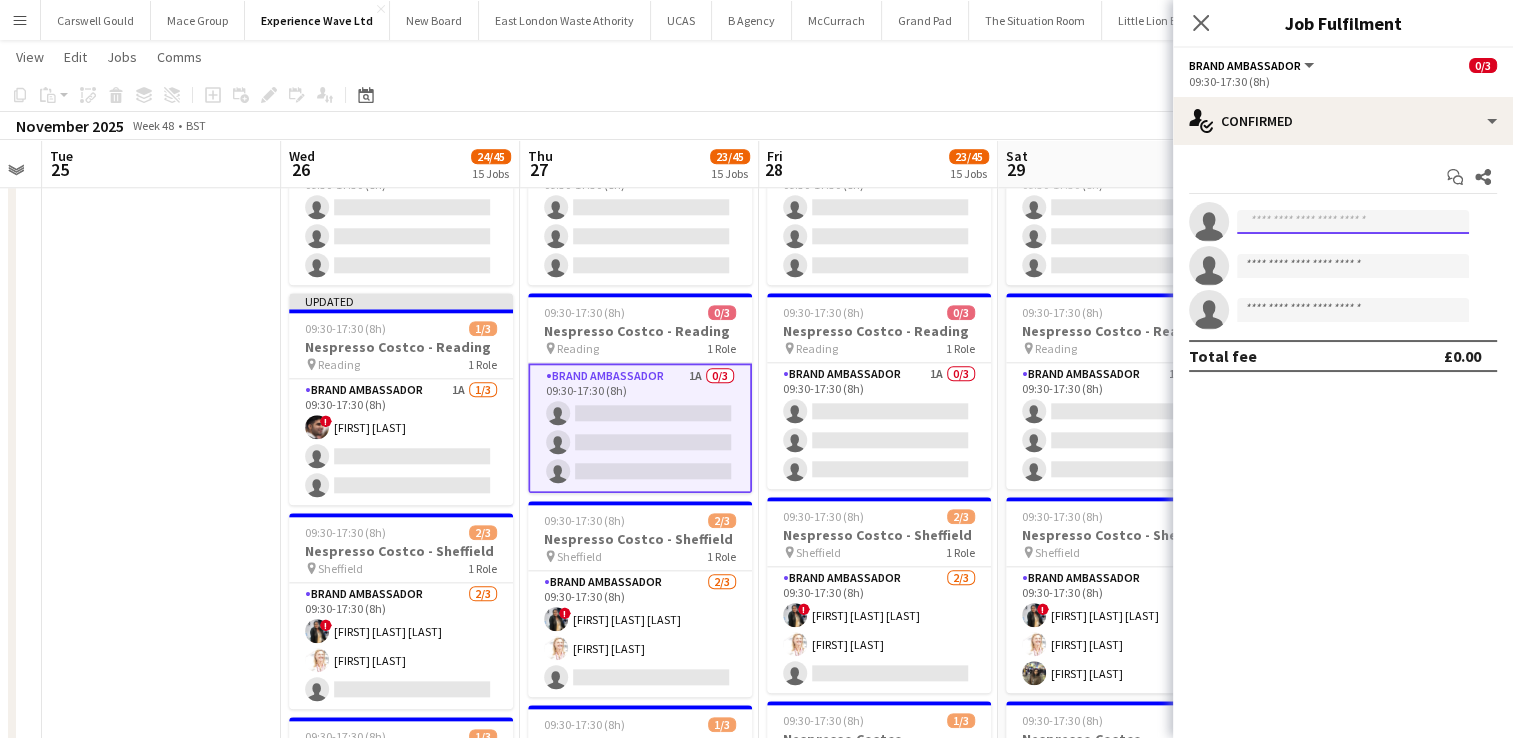click at bounding box center (1353, 222) 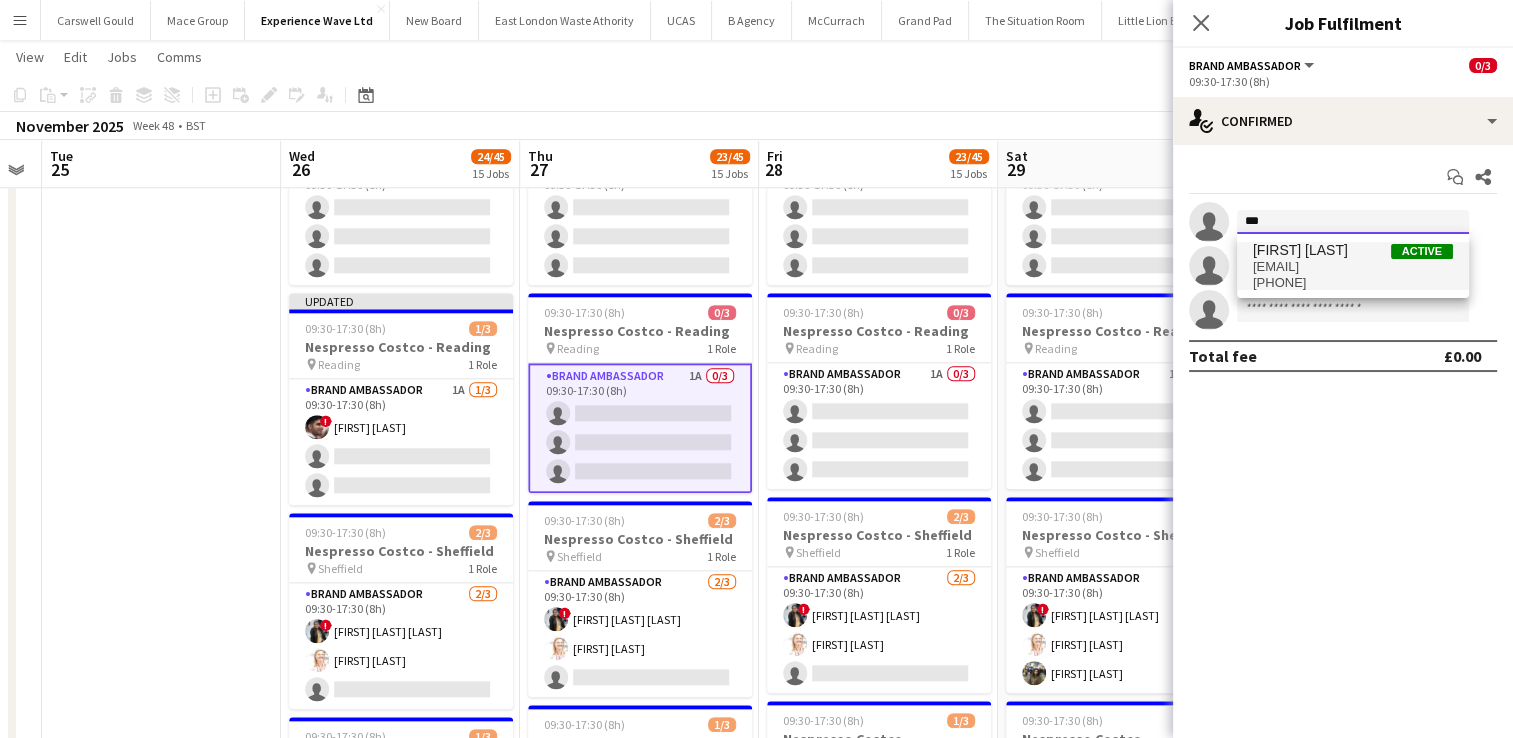 type on "***" 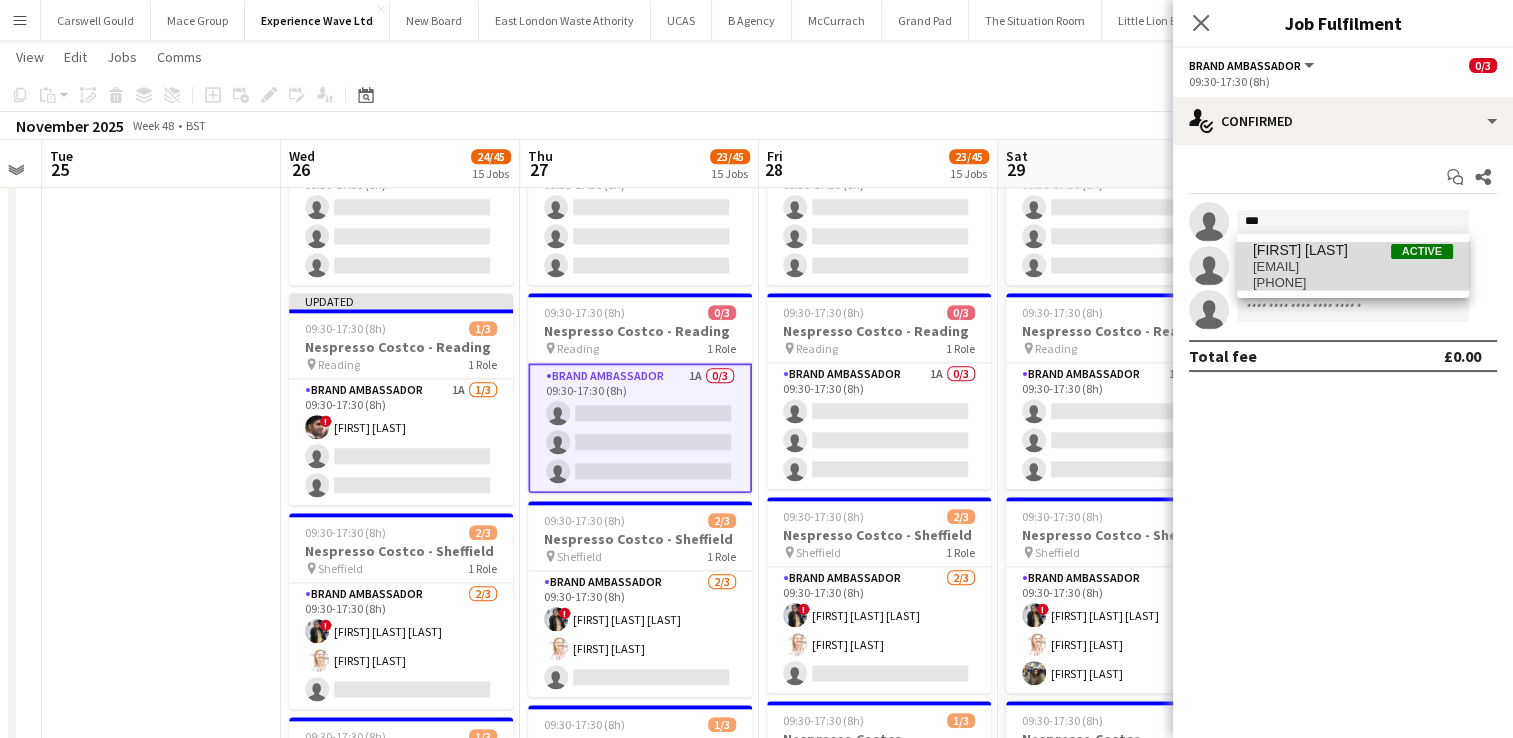click on "[FIRST] [LAST]" at bounding box center (1300, 250) 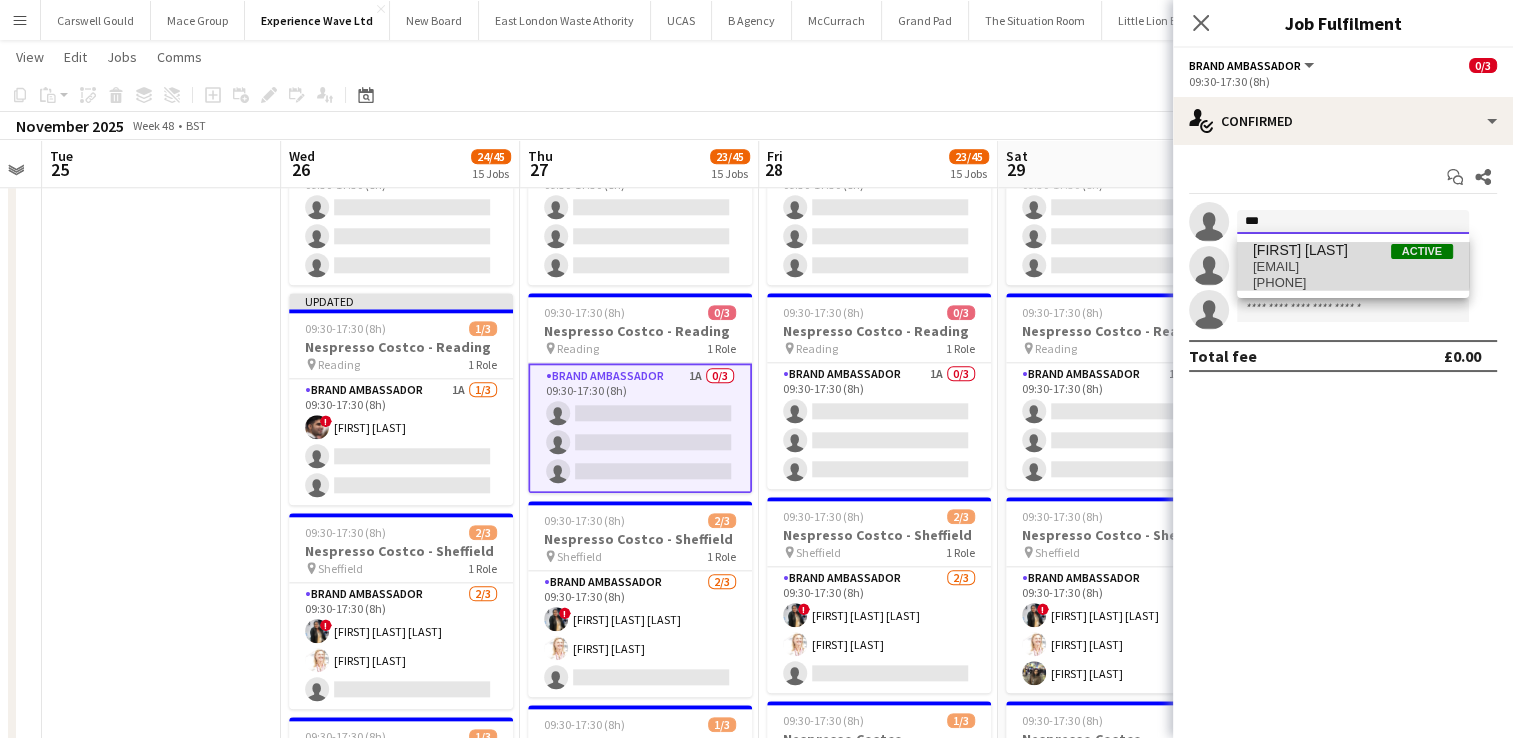 type 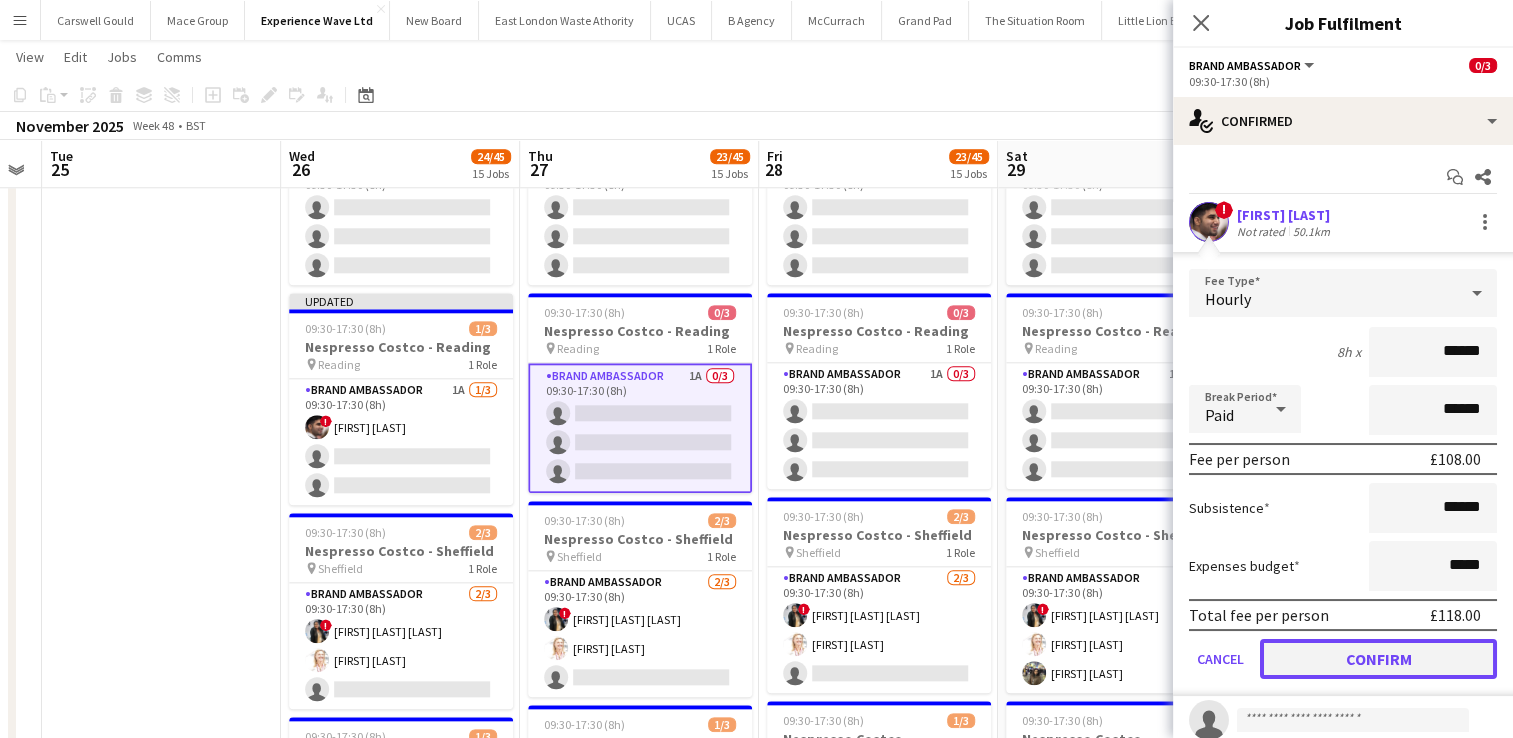 click on "Confirm" at bounding box center [1378, 659] 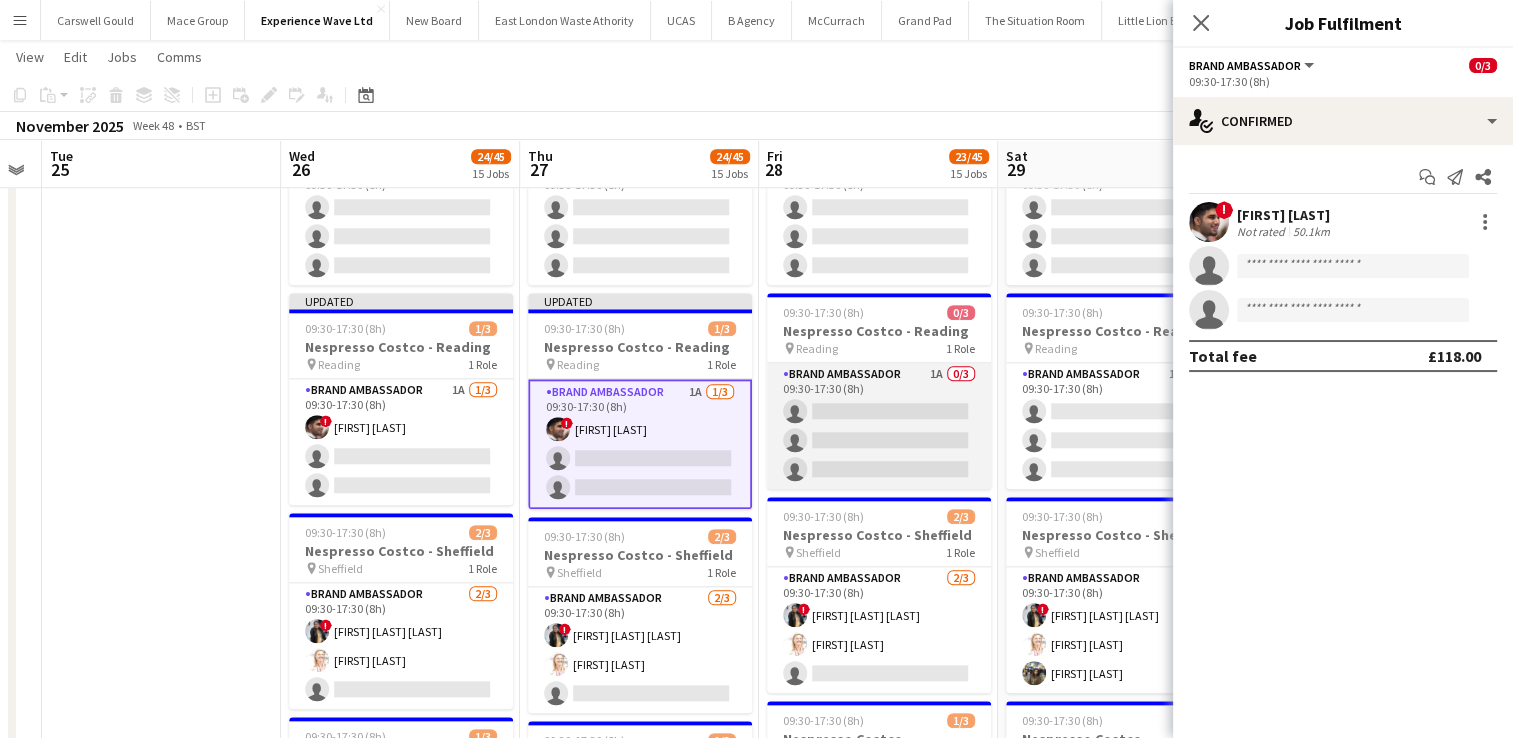 click on "Brand Ambassador   1A   0/3   09:30-17:30 (8h)
single-neutral-actions
single-neutral-actions
single-neutral-actions" at bounding box center [879, 426] 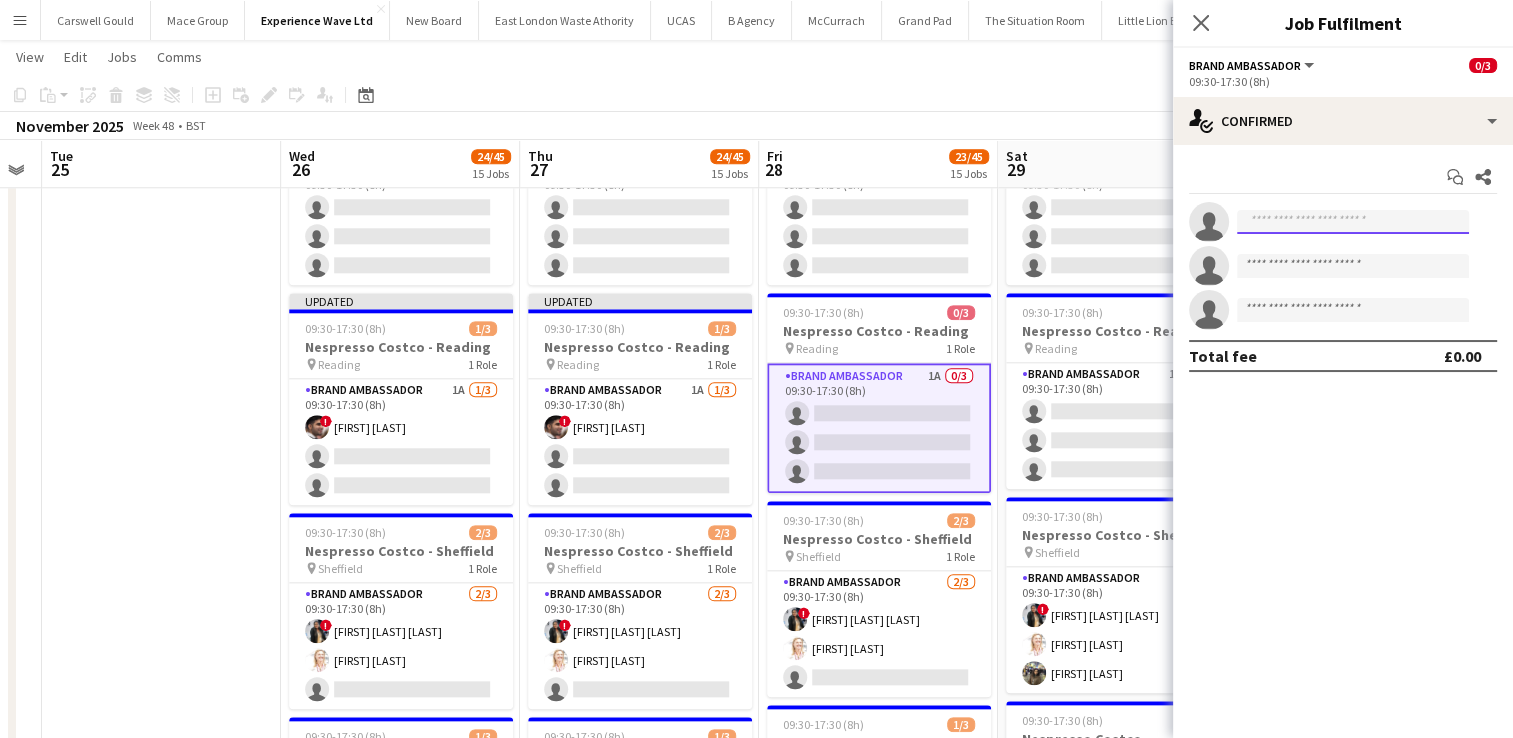 click at bounding box center (1353, 222) 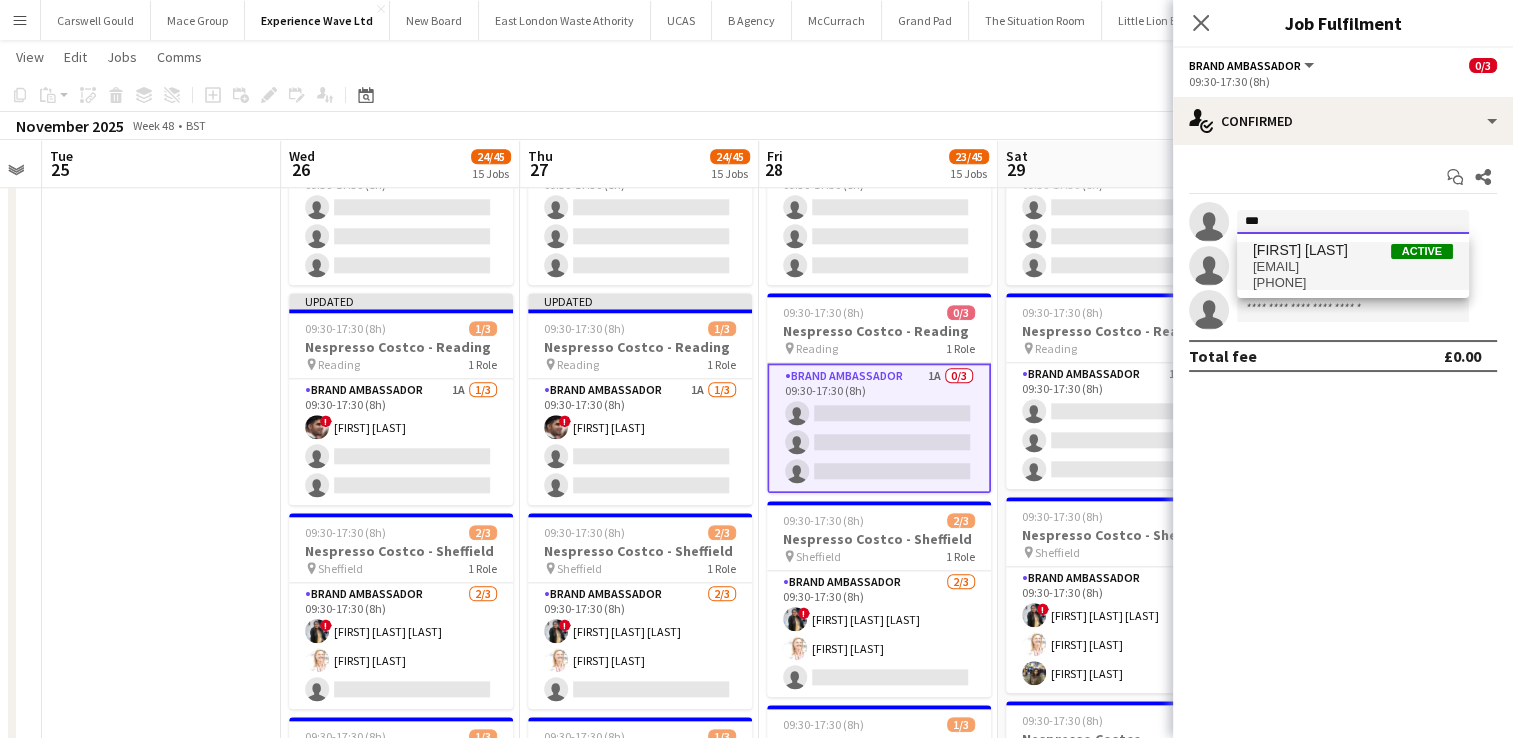 type on "***" 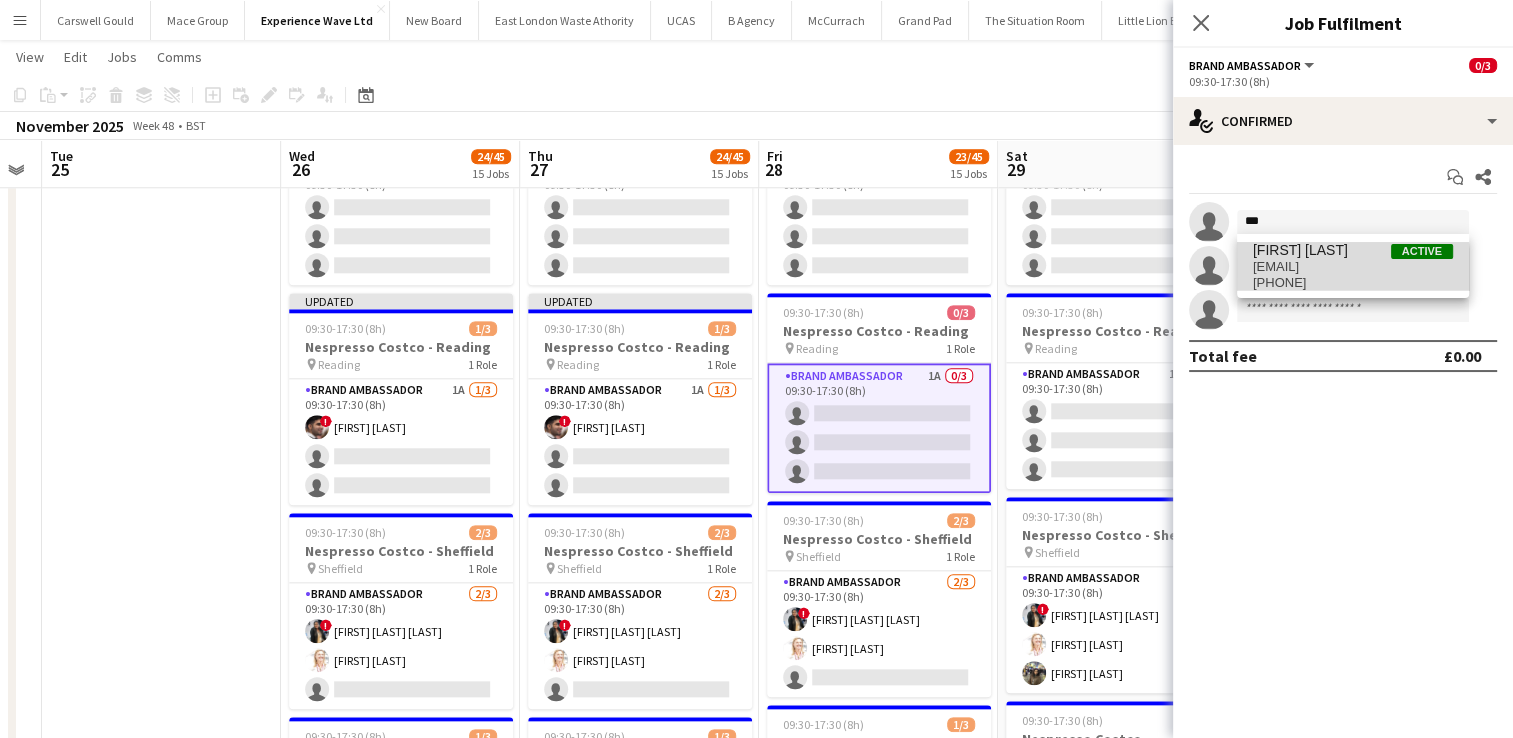 click on "[PHONE]" at bounding box center (1353, 283) 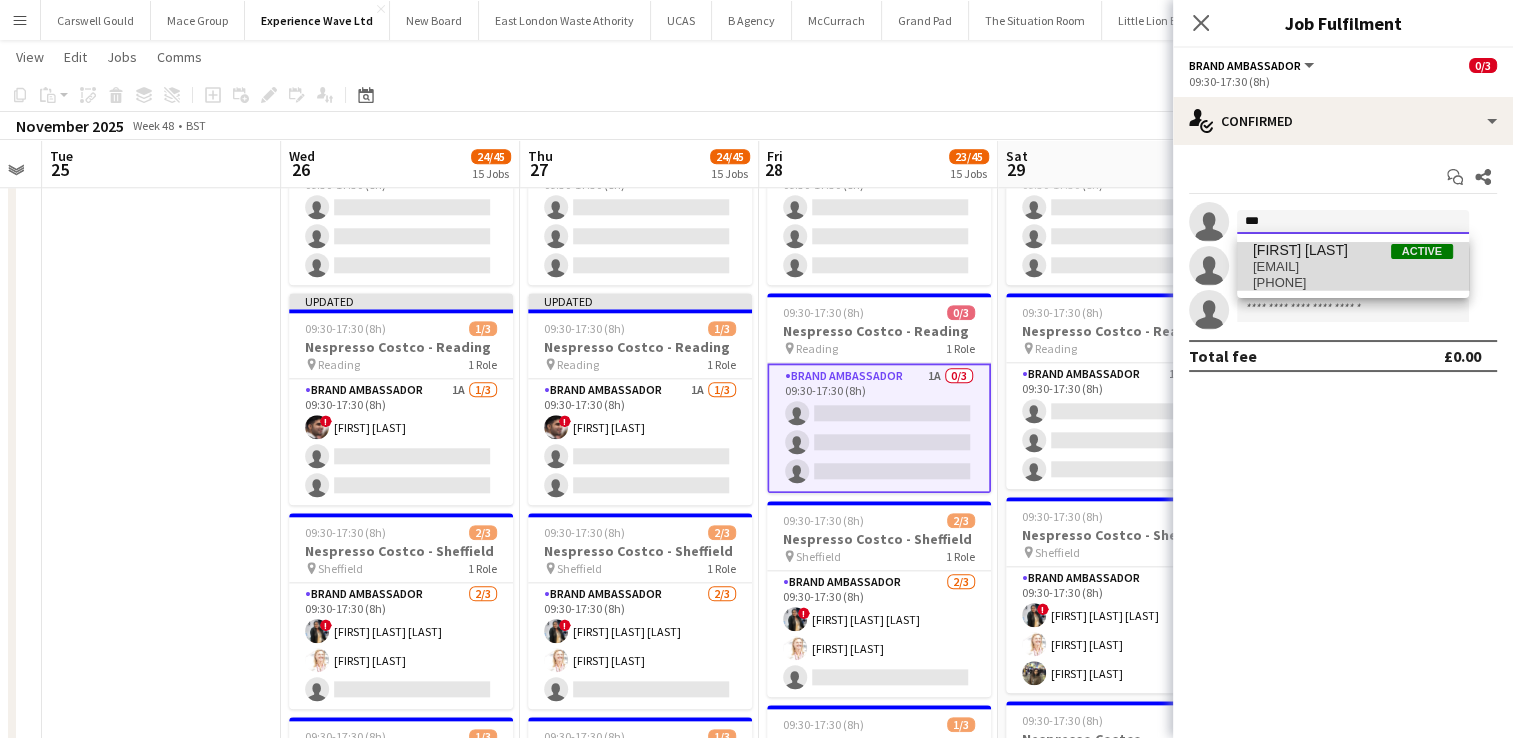 type 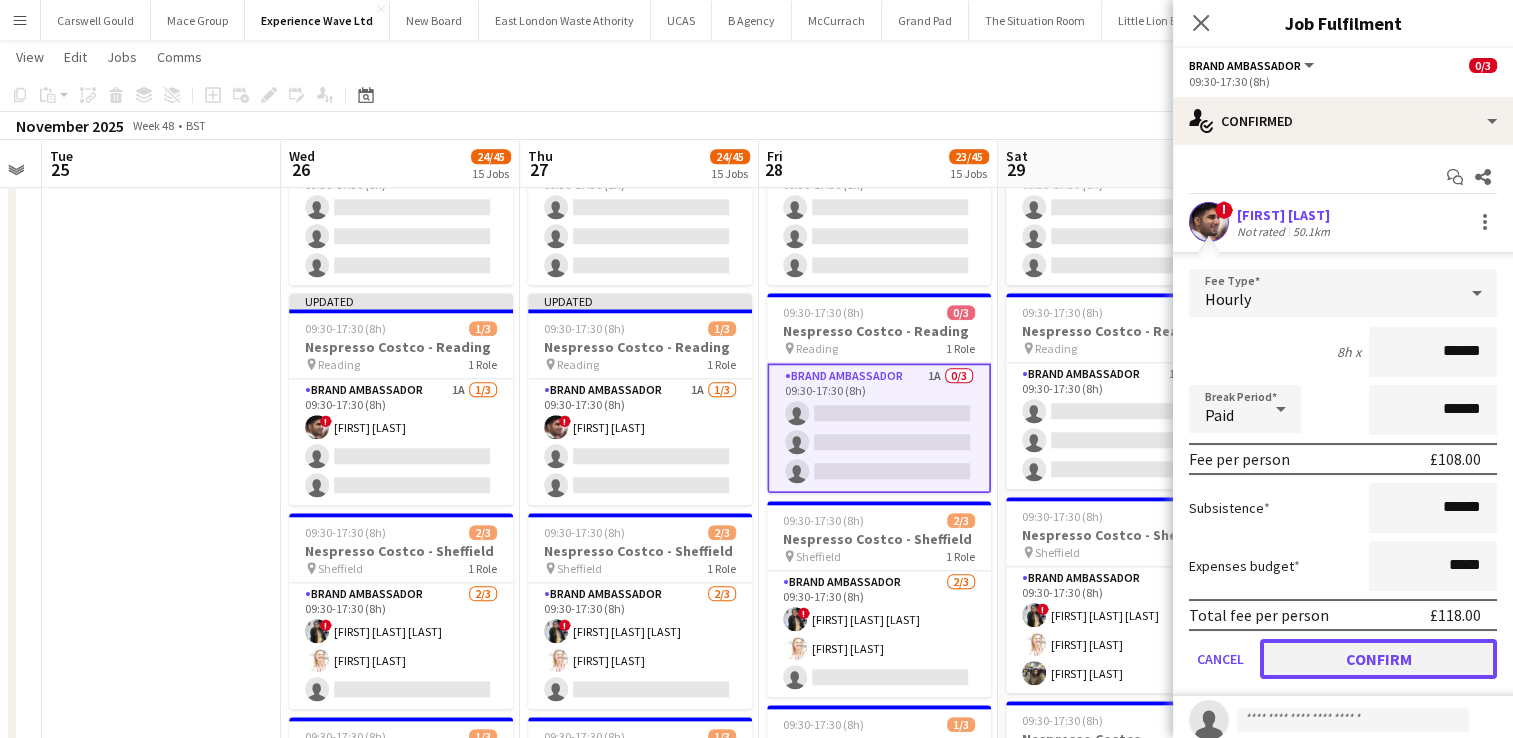 click on "Confirm" at bounding box center (1378, 659) 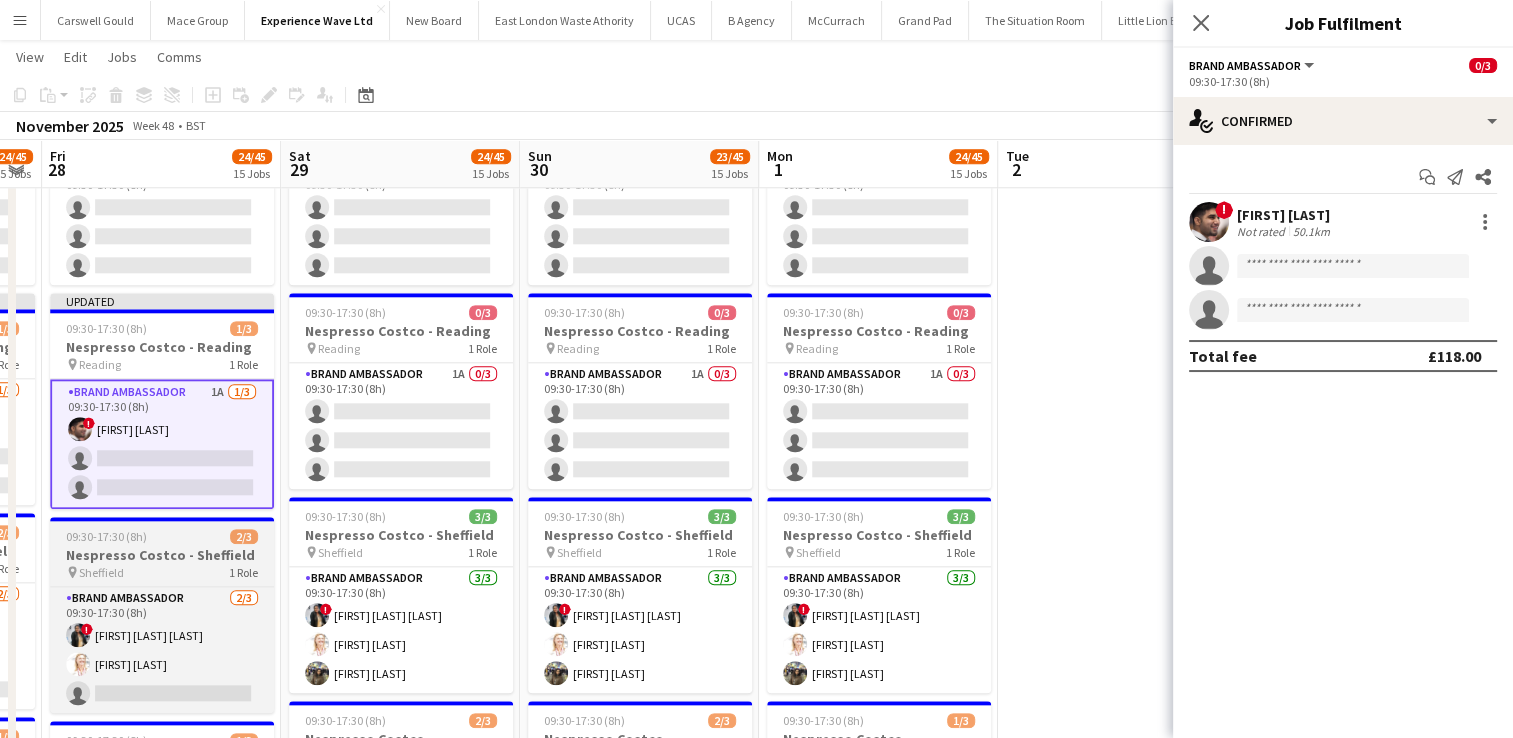 scroll, scrollTop: 0, scrollLeft: 737, axis: horizontal 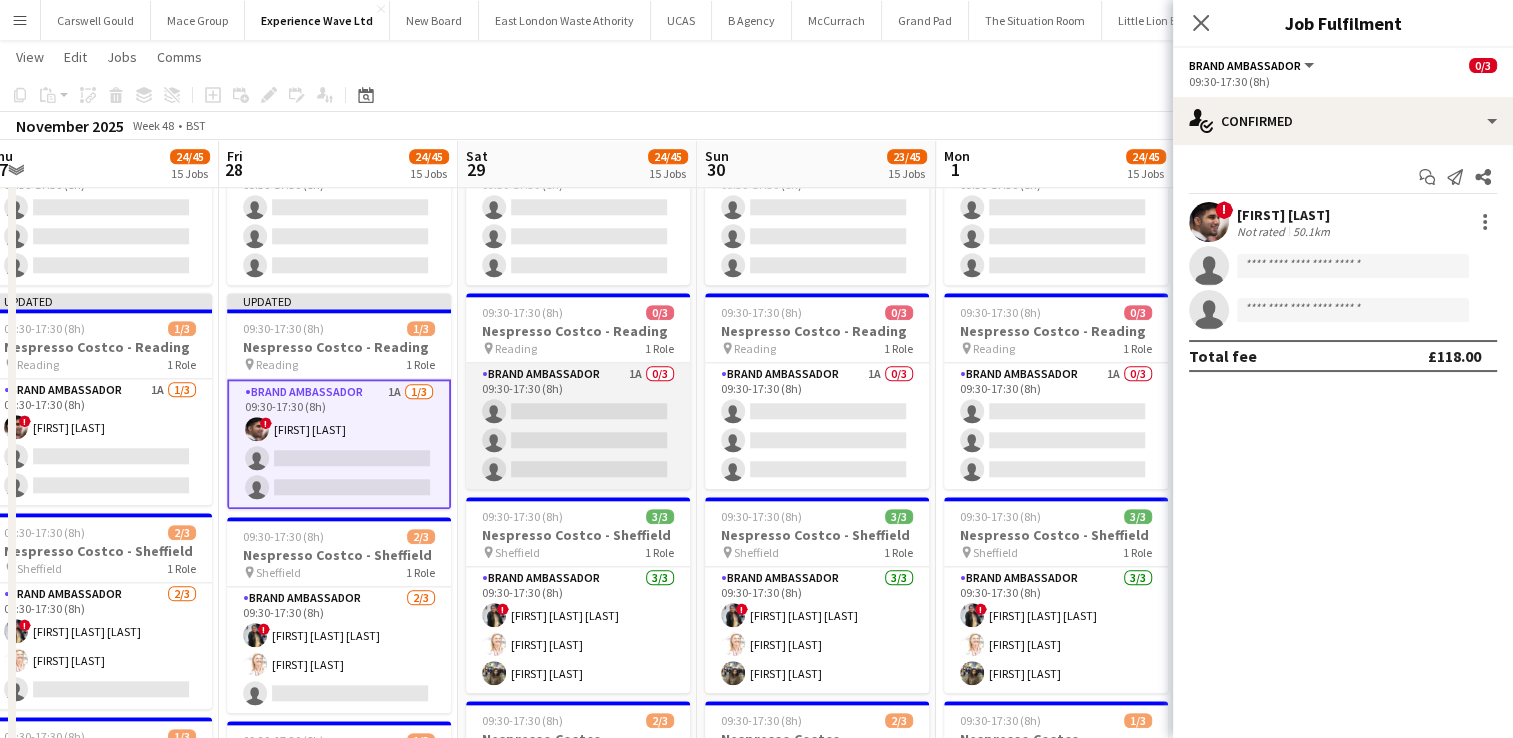 click on "Brand Ambassador   1A   0/3   09:30-17:30 (8h)
single-neutral-actions
single-neutral-actions
single-neutral-actions" at bounding box center (578, 426) 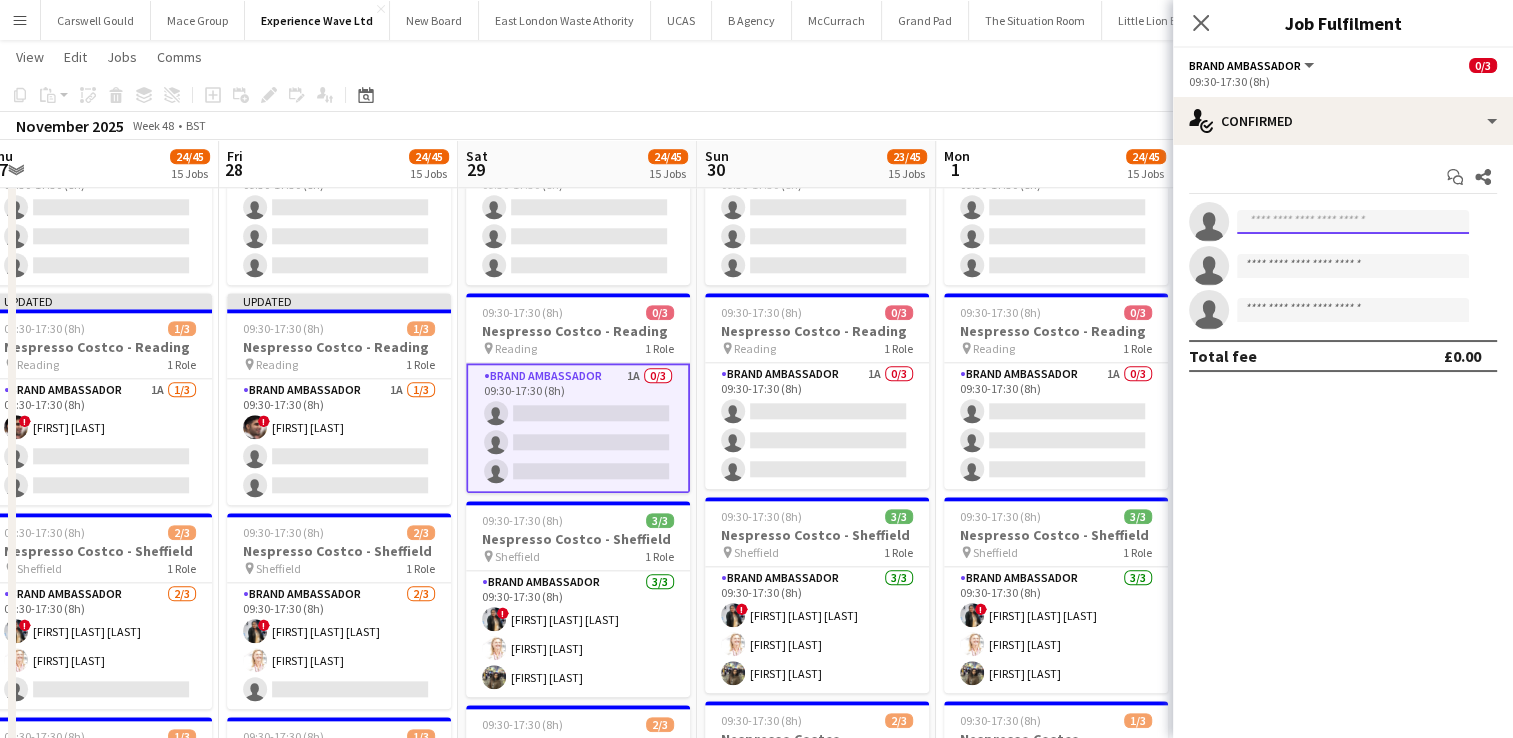 click at bounding box center (1353, 222) 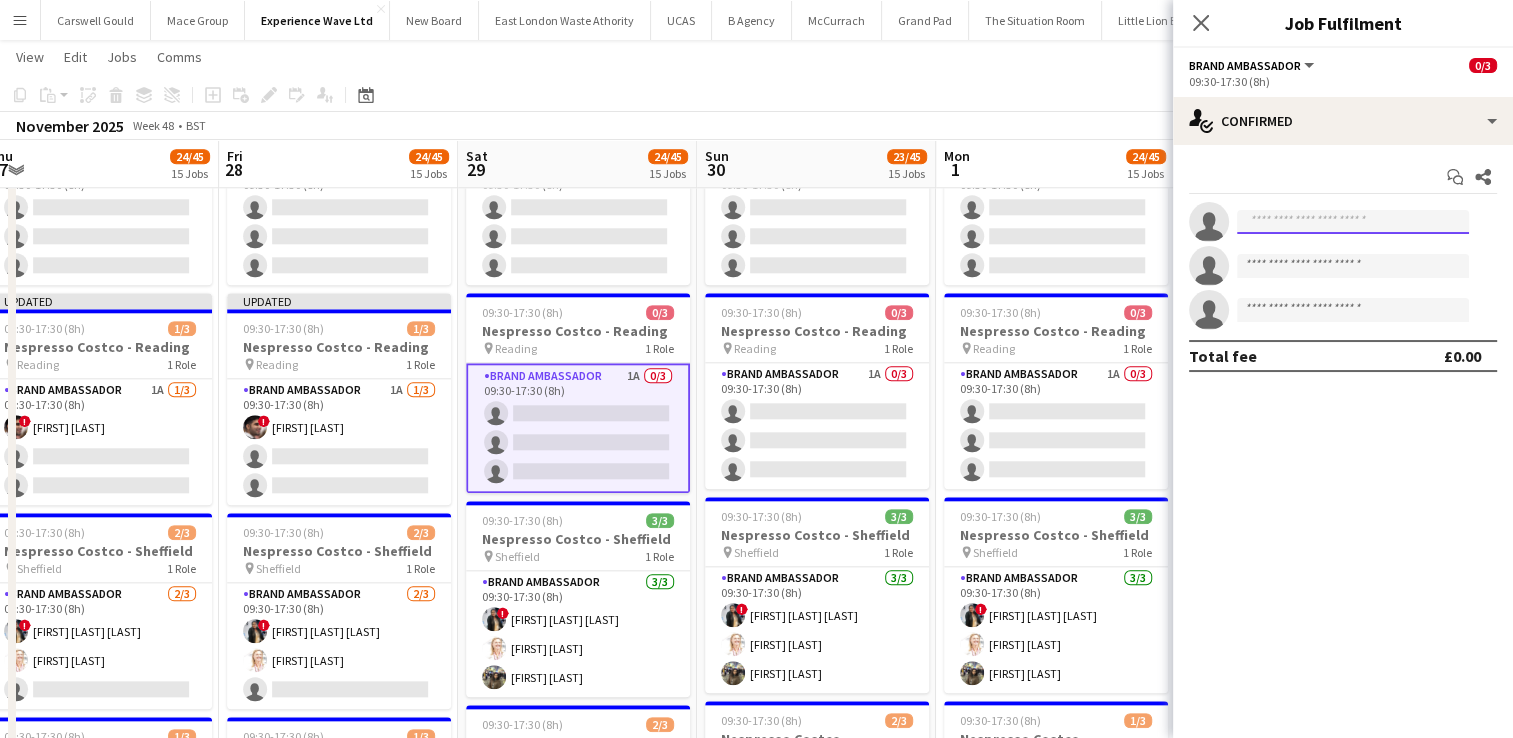 paste on "***" 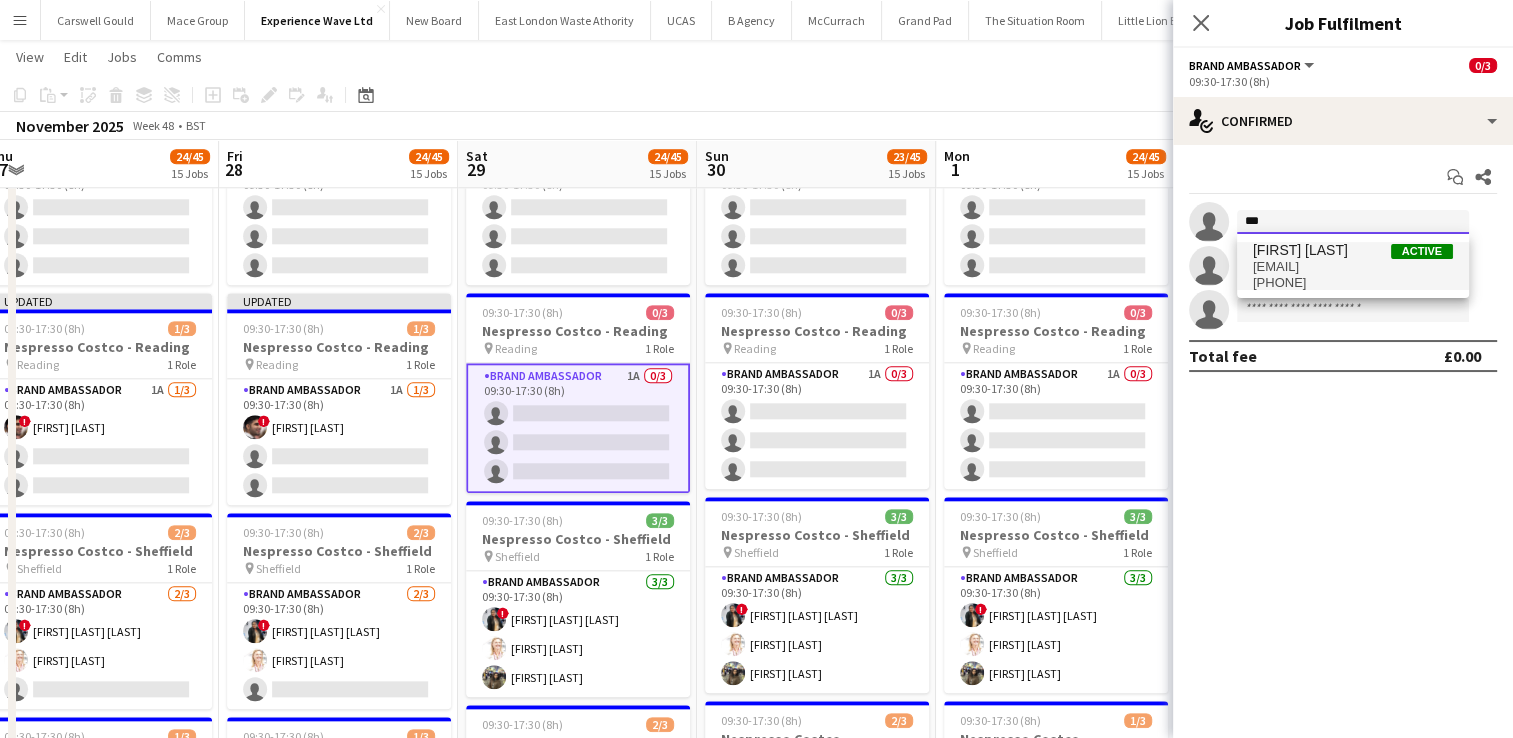 type on "***" 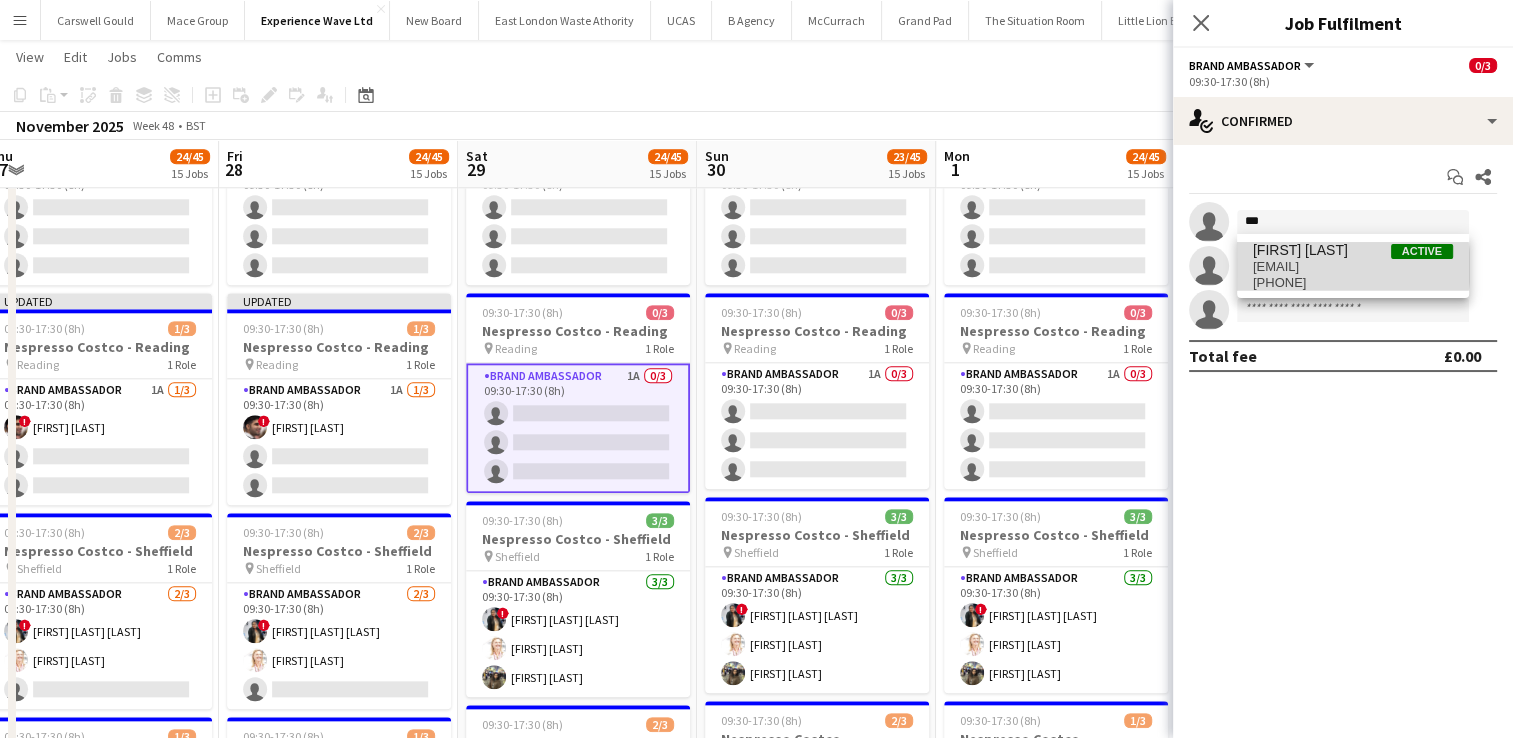 click on "[EMAIL]" at bounding box center (1353, 267) 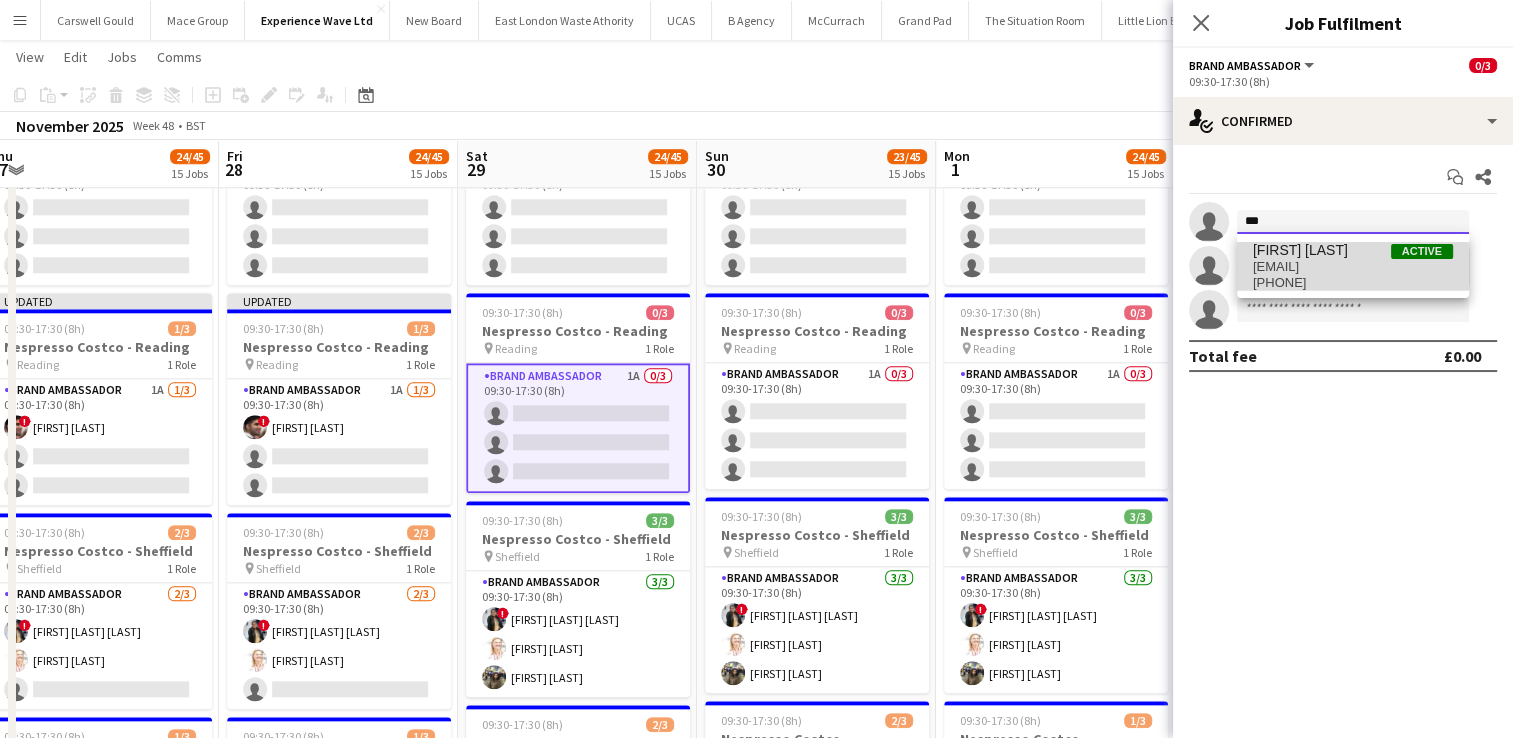 type 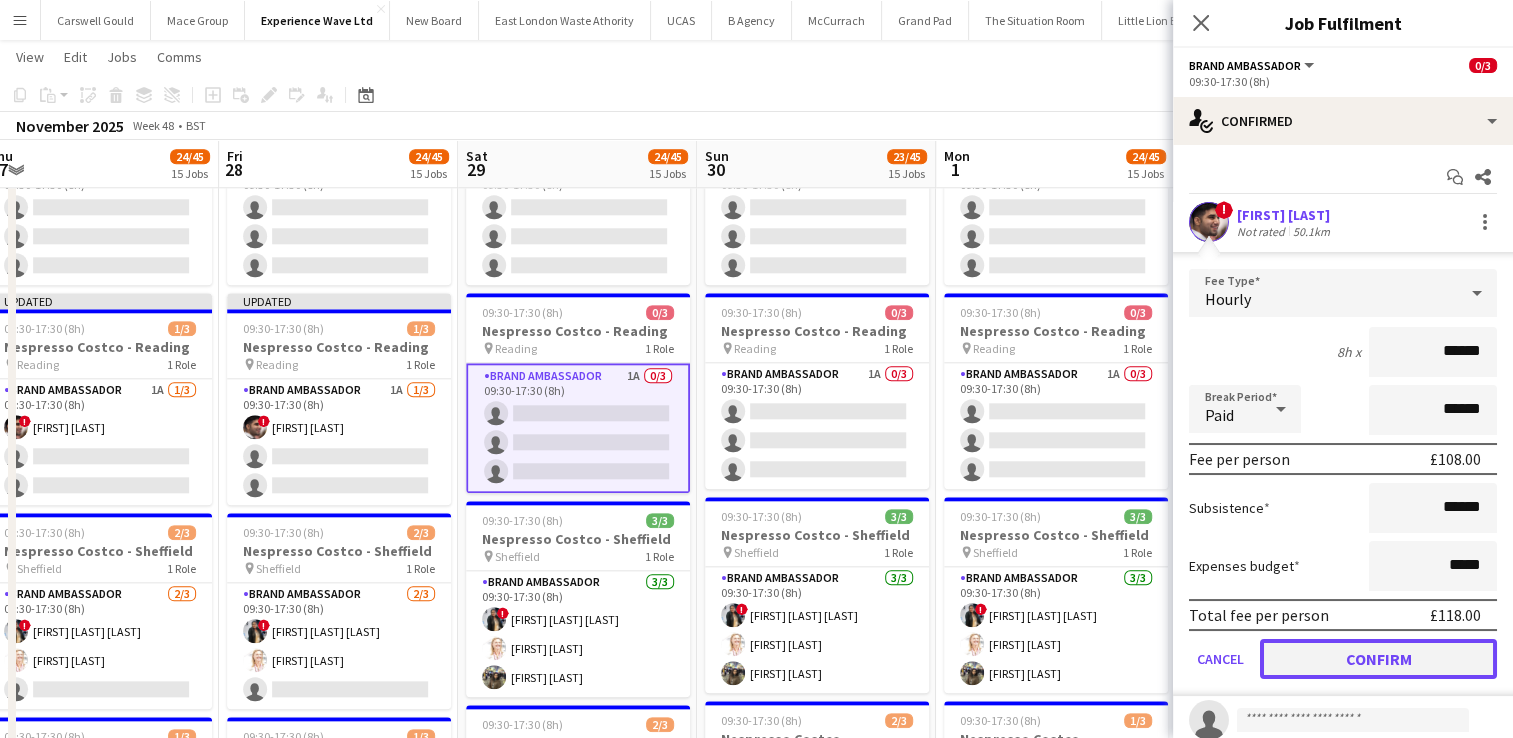 click on "Confirm" at bounding box center [1378, 659] 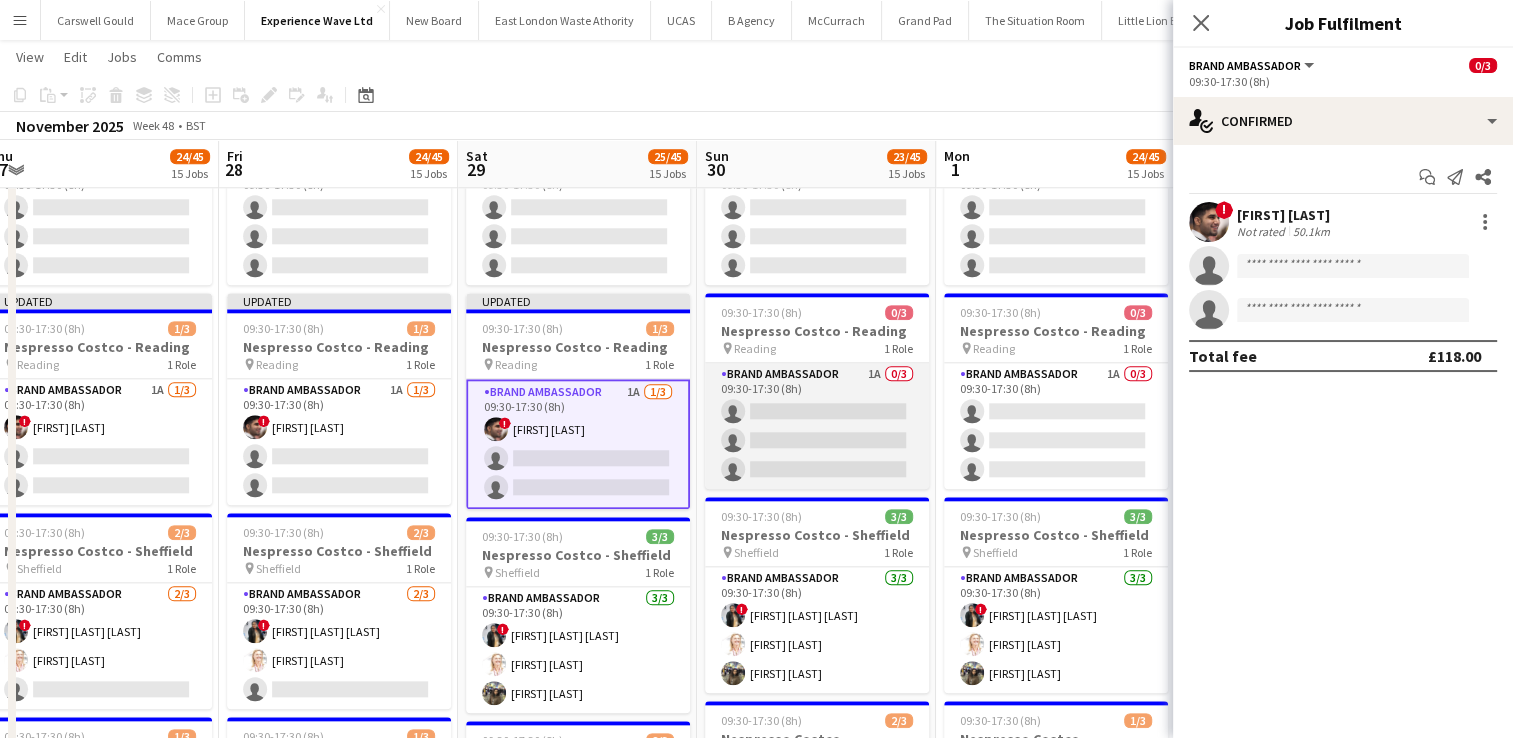 click on "Brand Ambassador   1A   0/3   09:30-17:30 (8h)
single-neutral-actions
single-neutral-actions
single-neutral-actions" at bounding box center (817, 426) 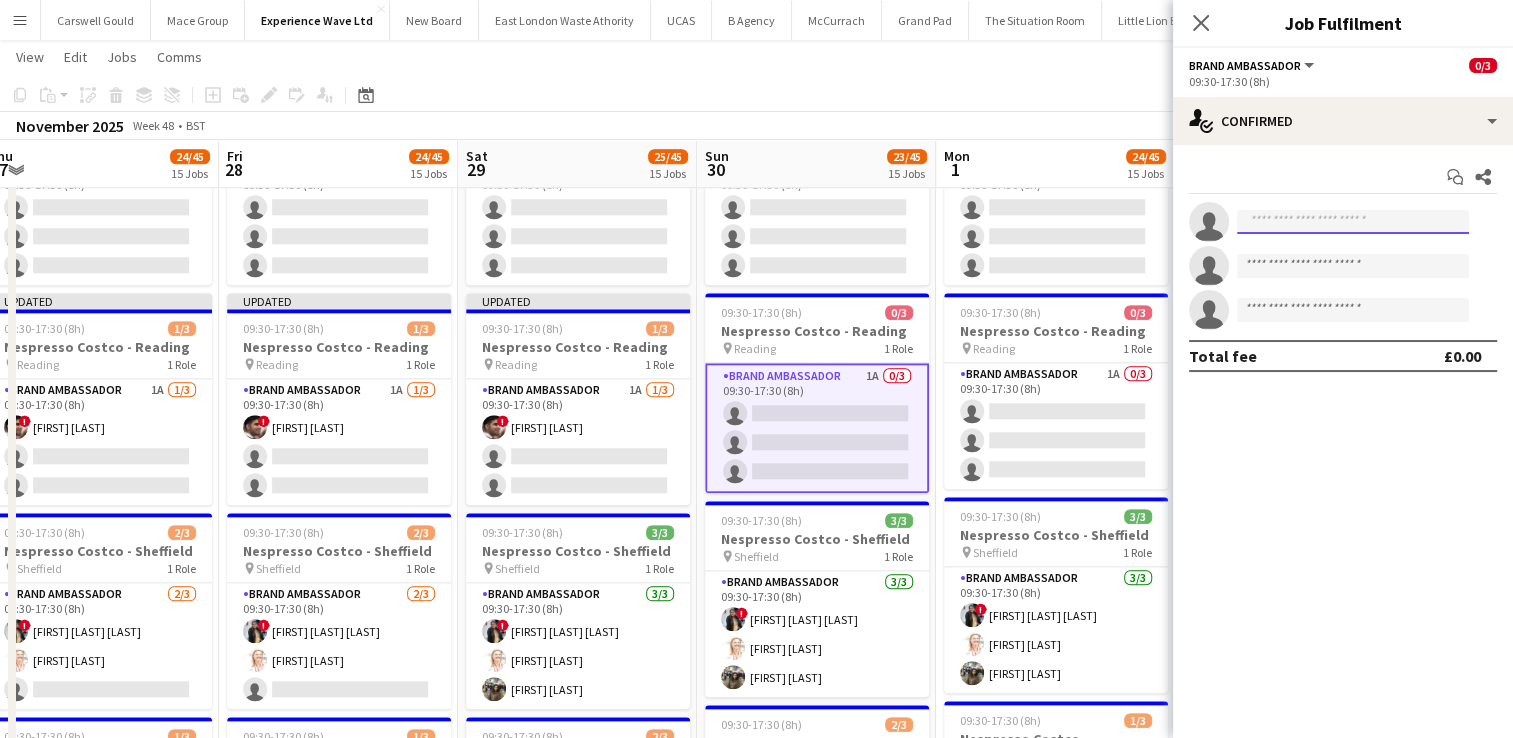 click at bounding box center [1353, 222] 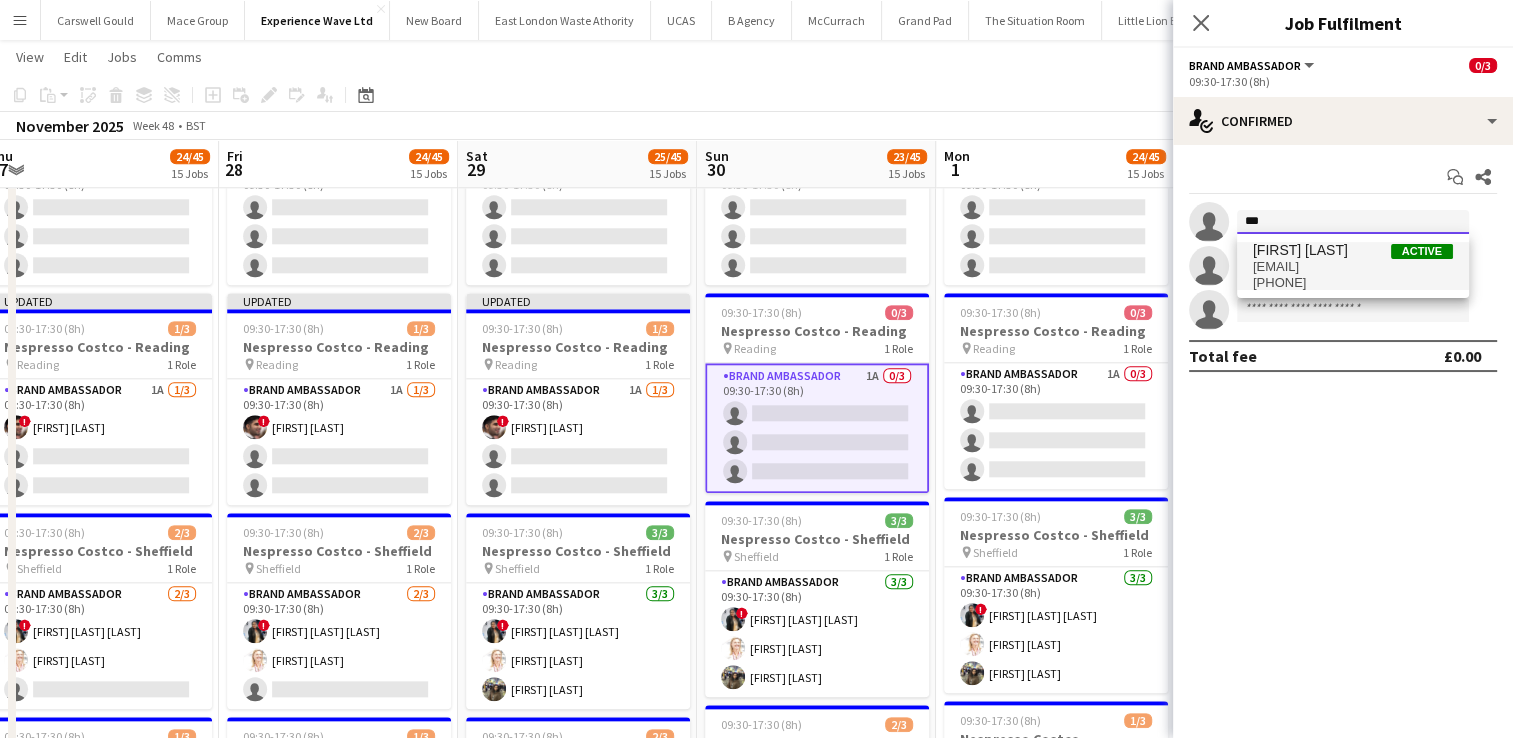type on "***" 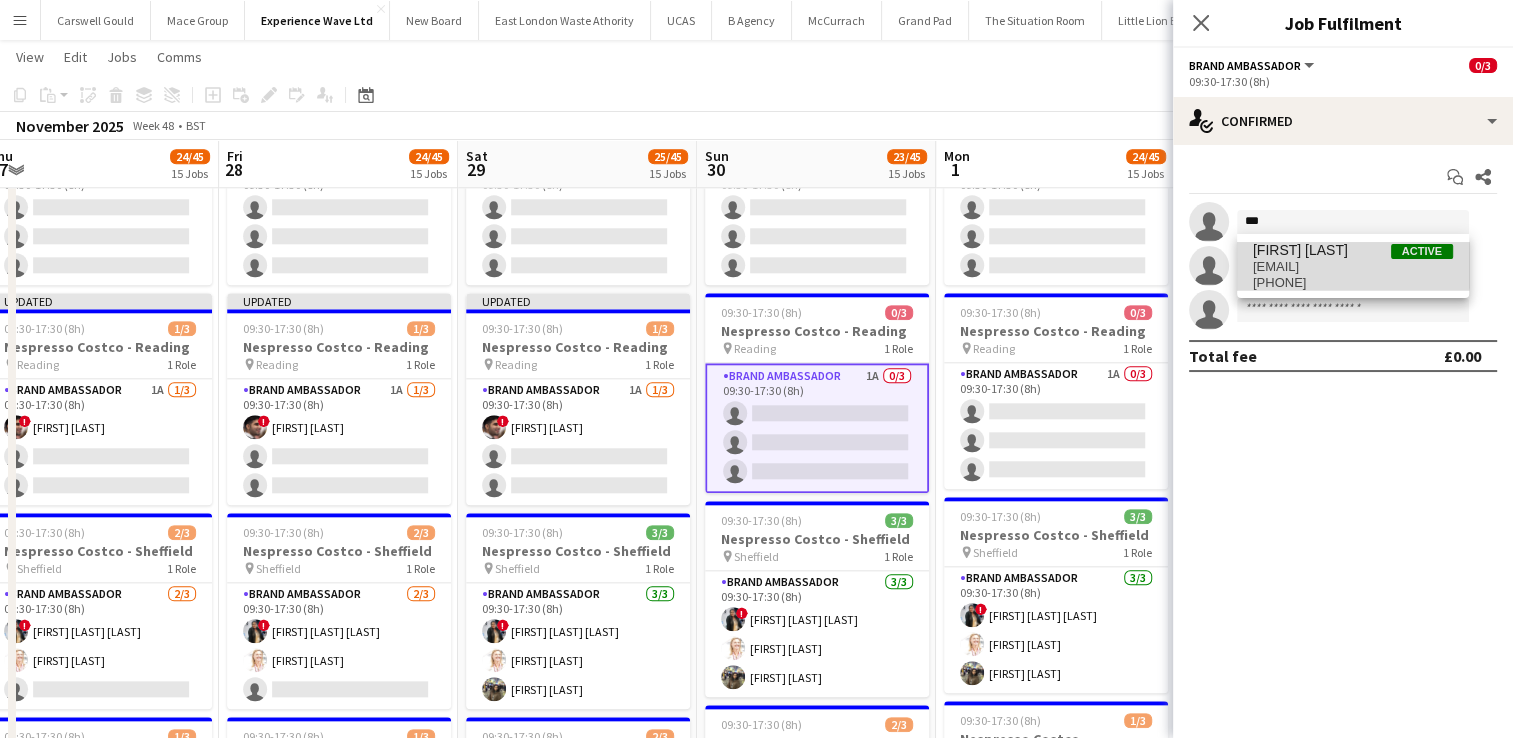 click on "[FIRST] [LAST]  Active" at bounding box center (1353, 250) 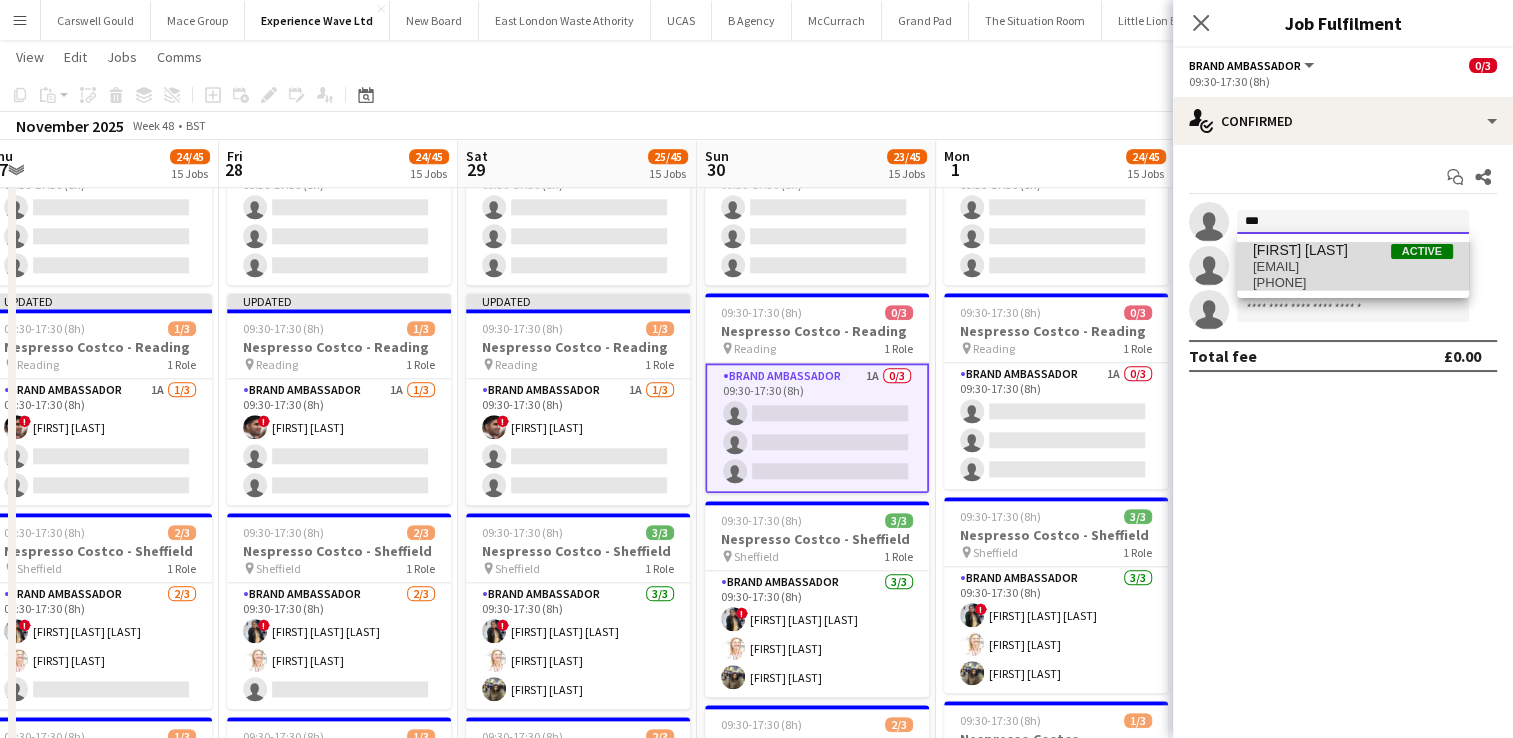 type 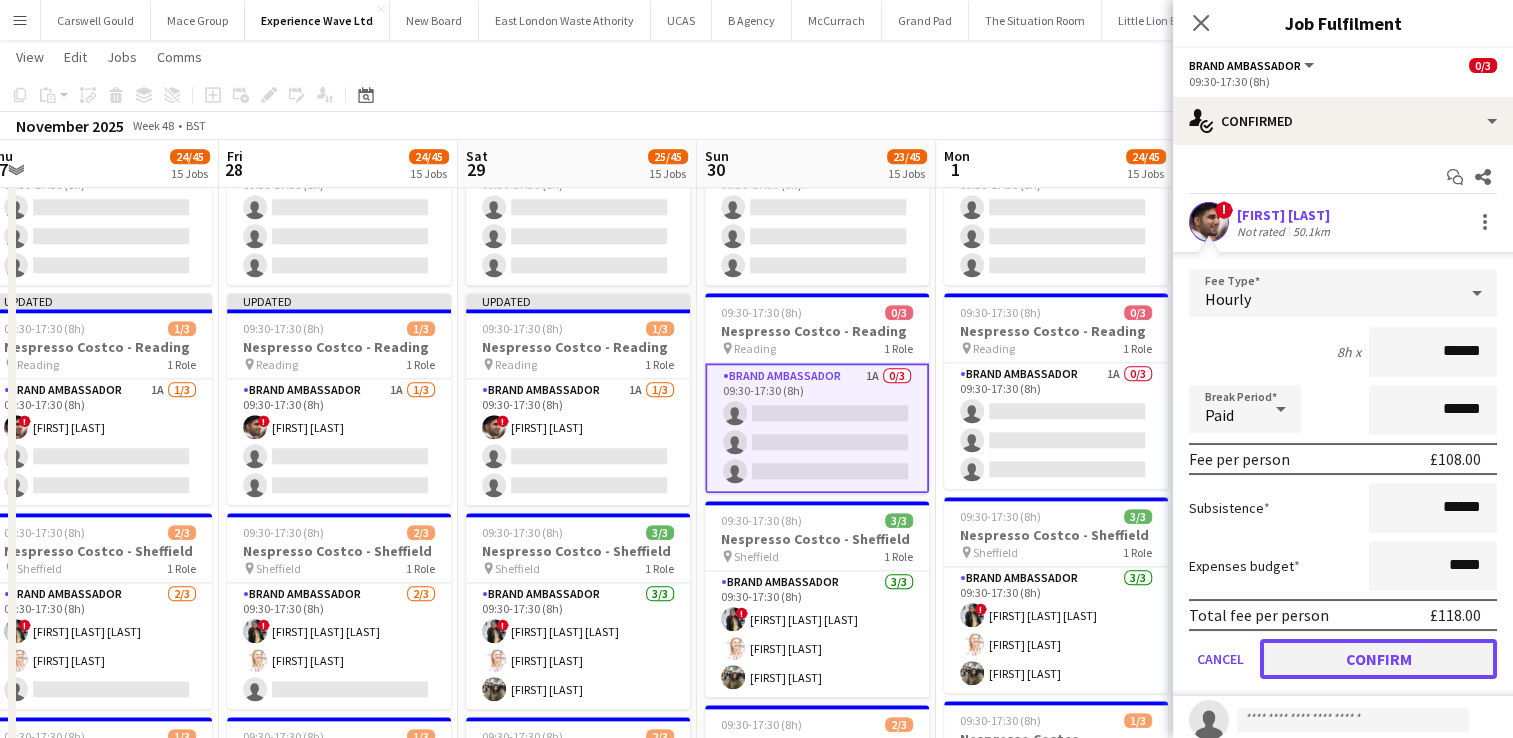 click on "Confirm" at bounding box center [1378, 659] 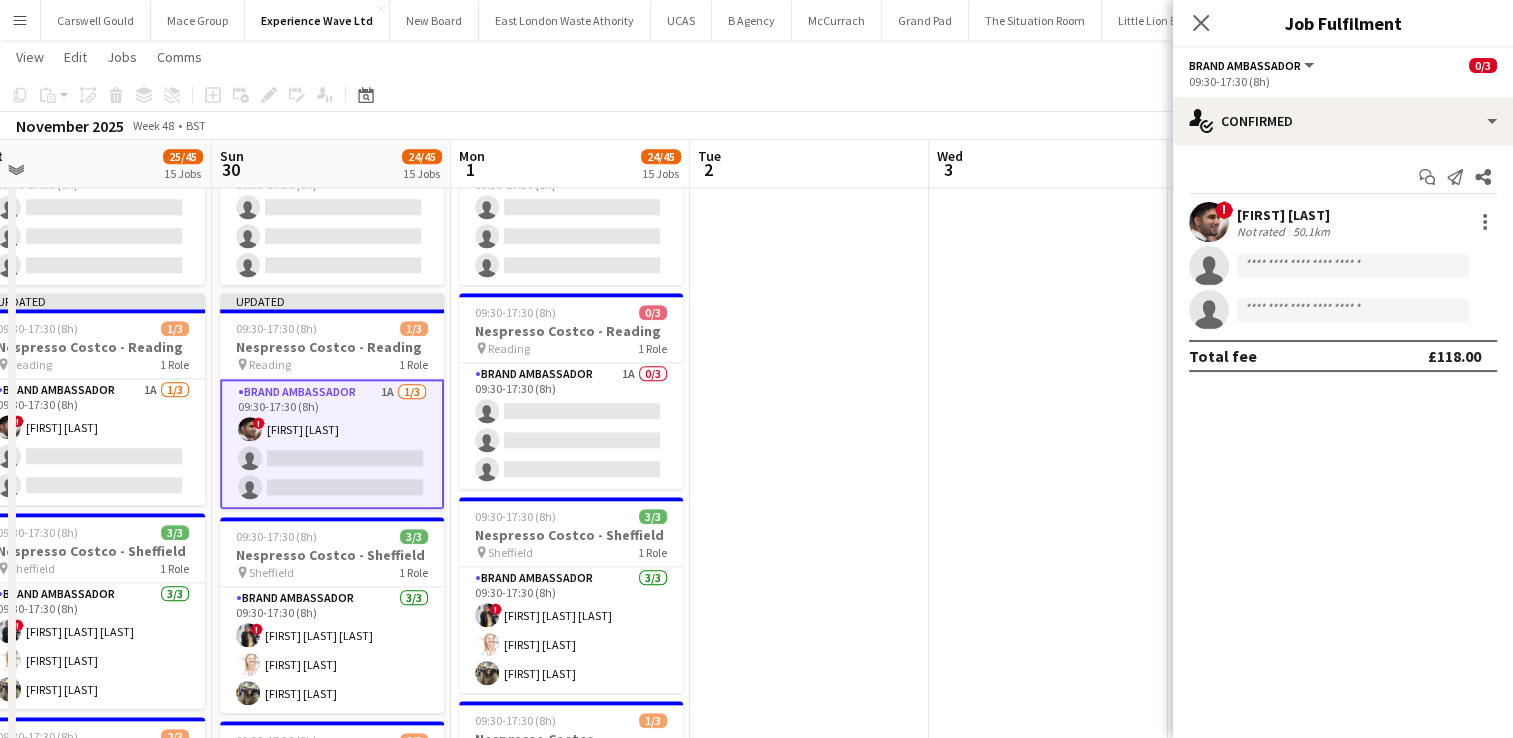 scroll, scrollTop: 0, scrollLeft: 794, axis: horizontal 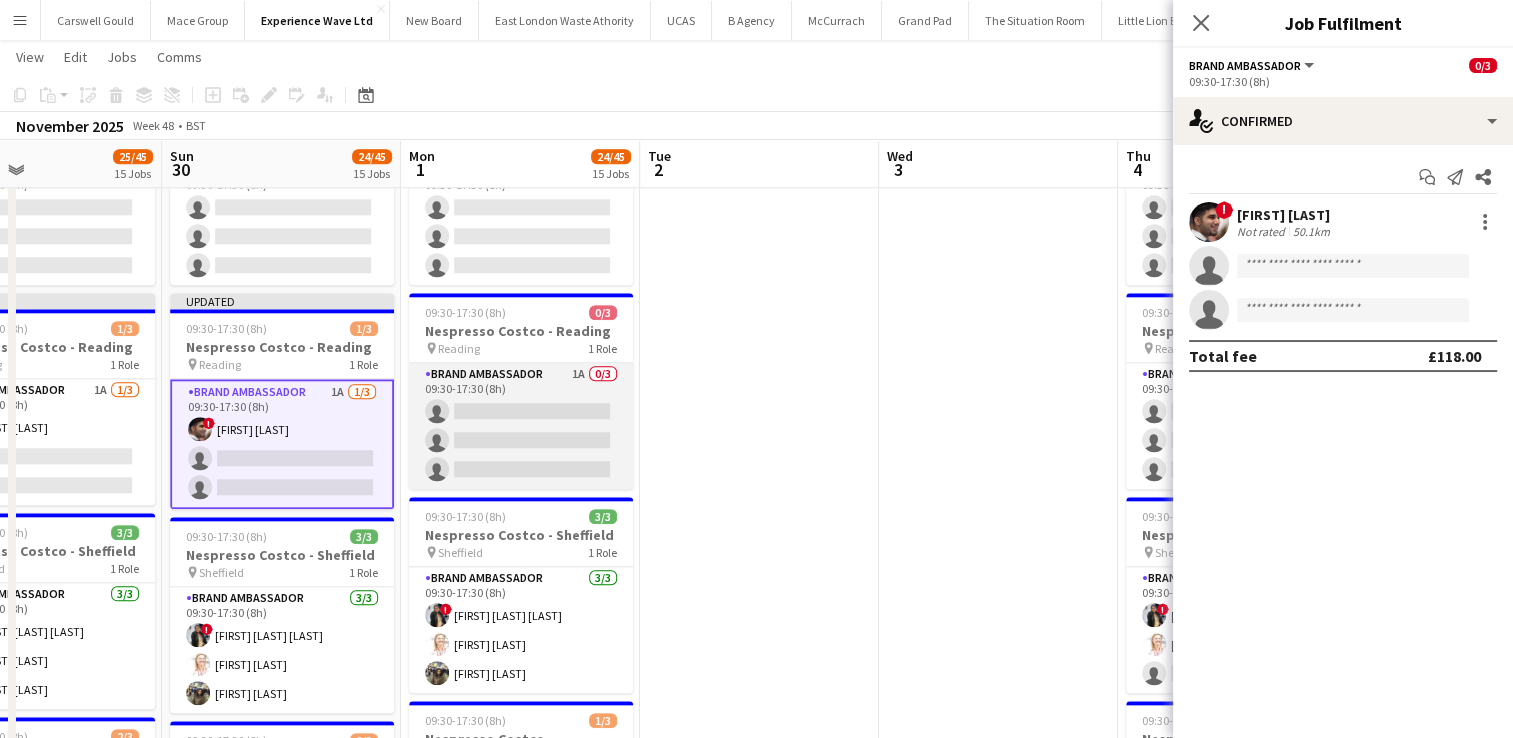 click on "Brand Ambassador   1A   0/3   09:30-17:30 (8h)
single-neutral-actions
single-neutral-actions
single-neutral-actions" at bounding box center (521, 426) 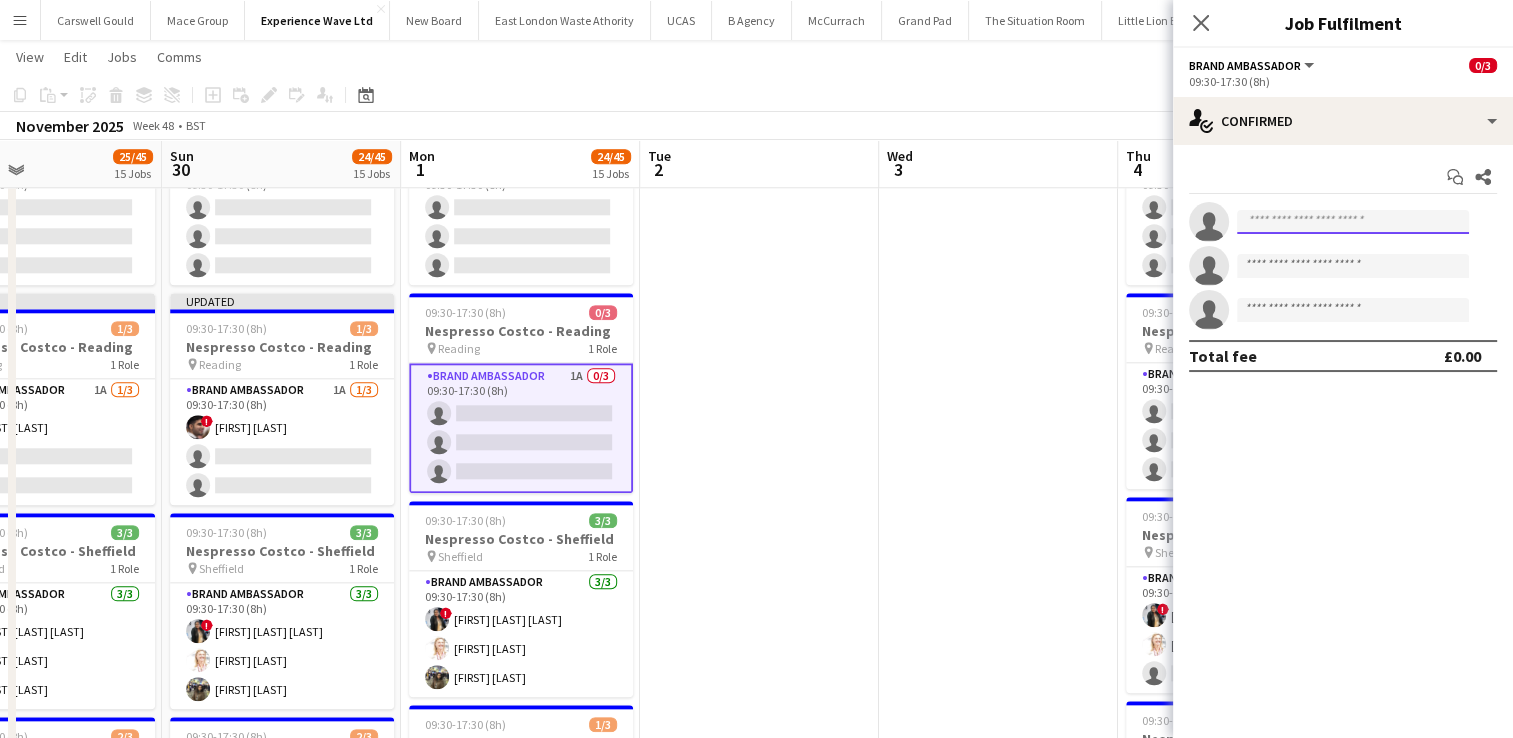 click at bounding box center (1353, 222) 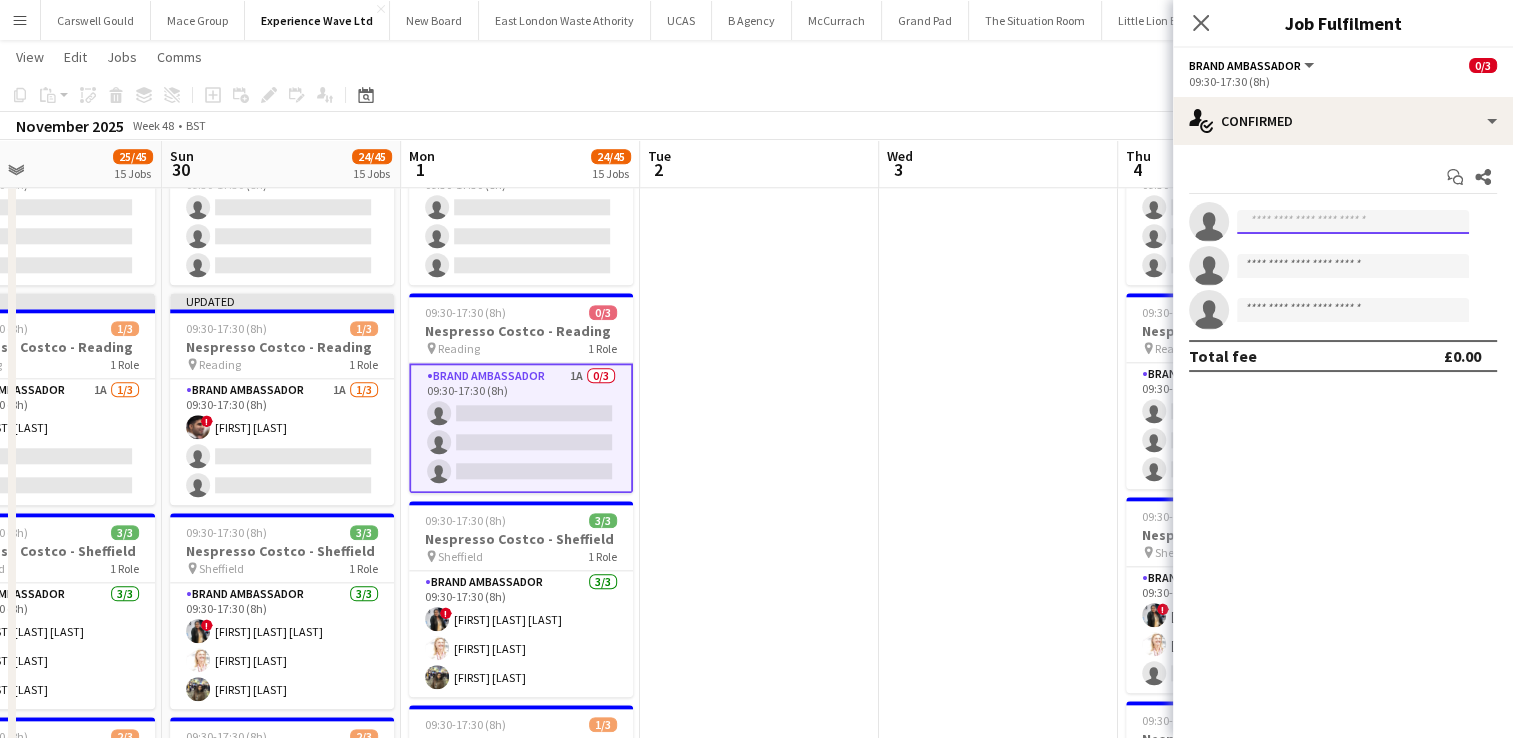 paste on "***" 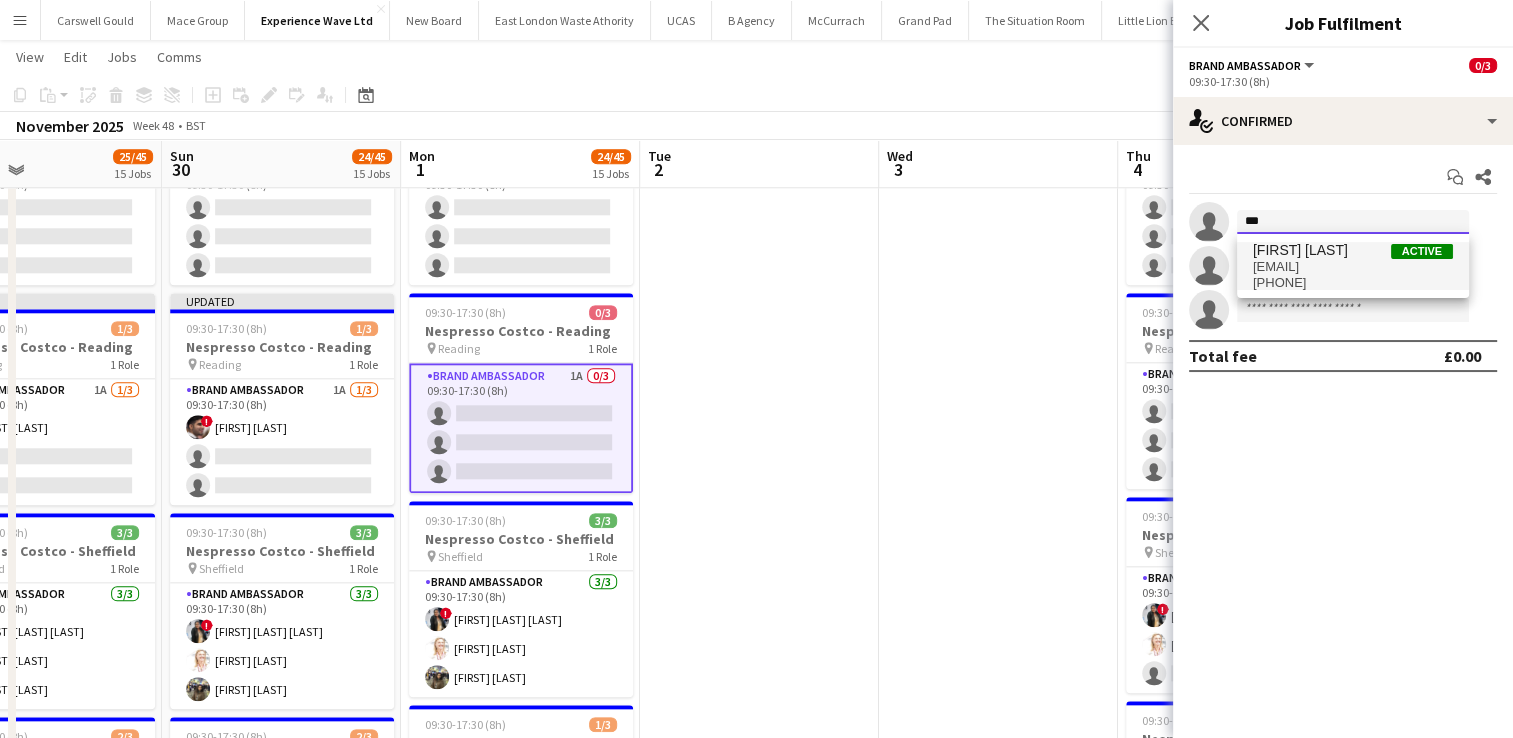 type on "***" 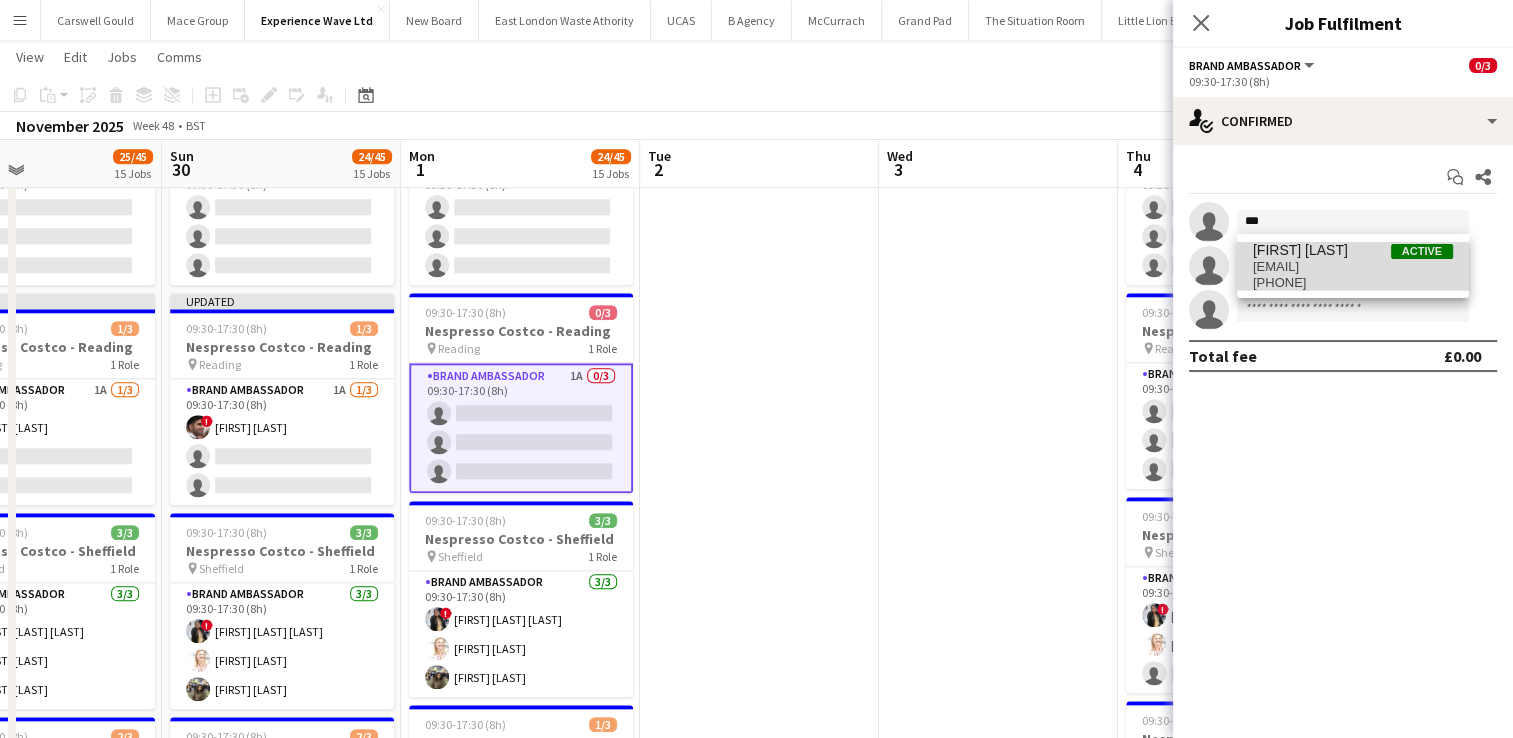 click on "[PHONE]" at bounding box center (1353, 283) 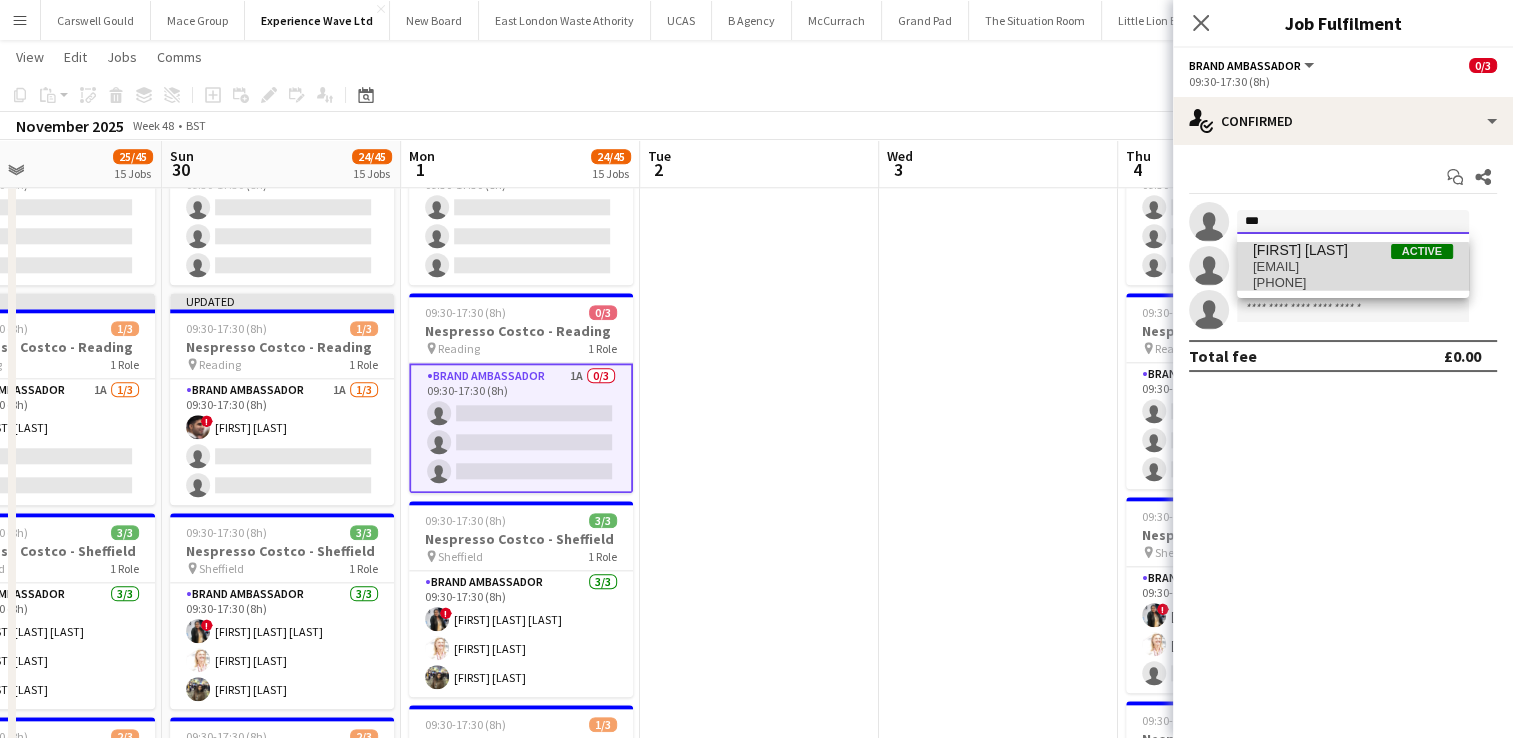 type 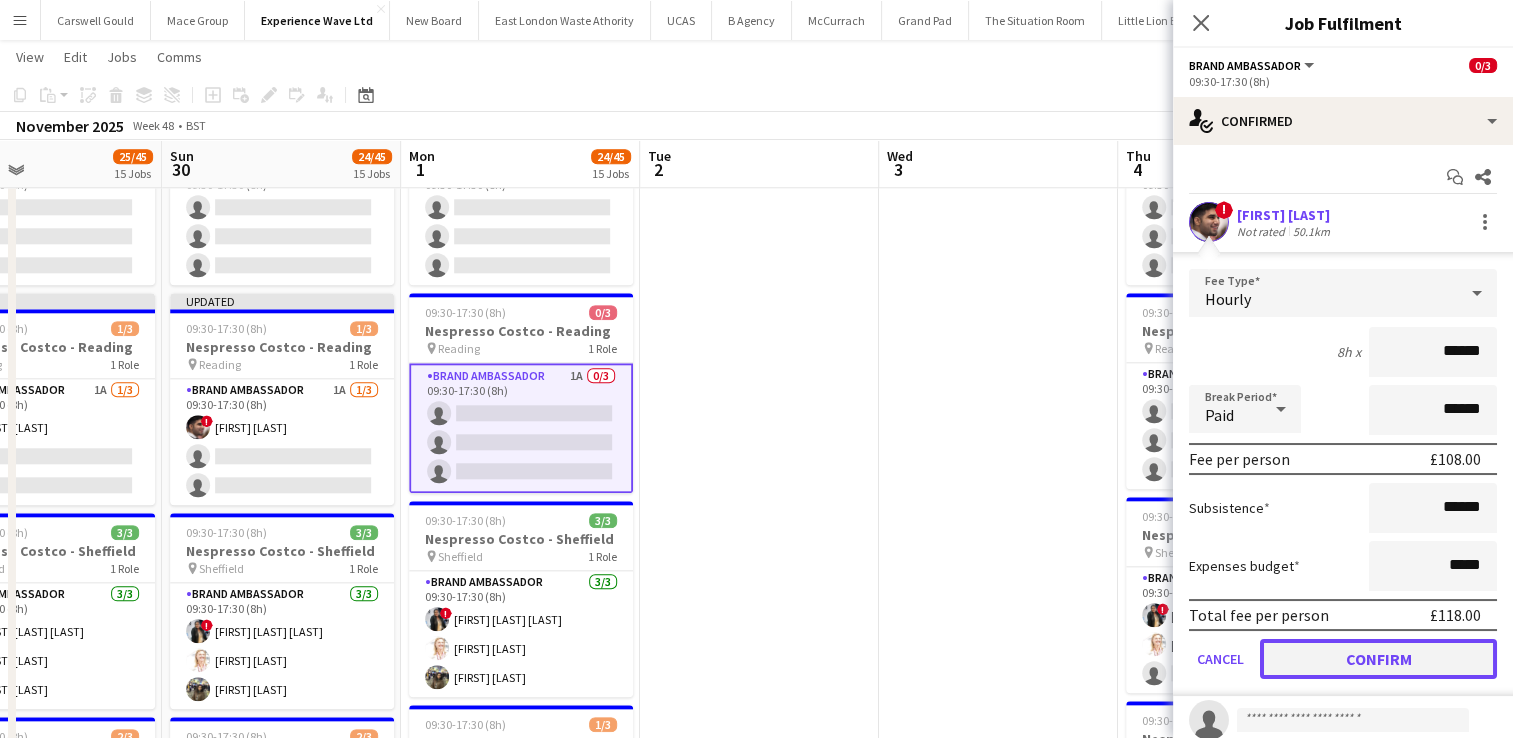 click on "Confirm" at bounding box center [1378, 659] 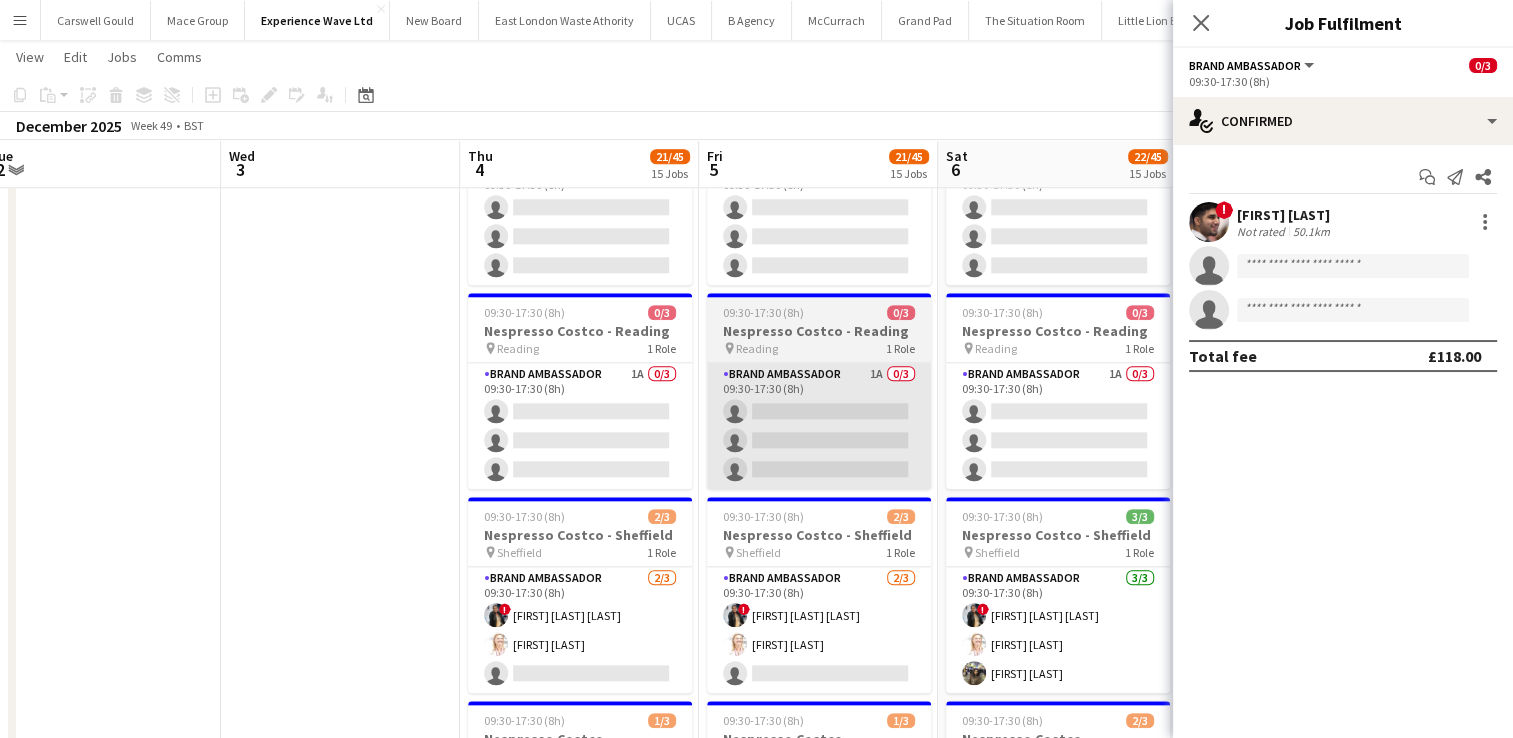 scroll, scrollTop: 0, scrollLeft: 741, axis: horizontal 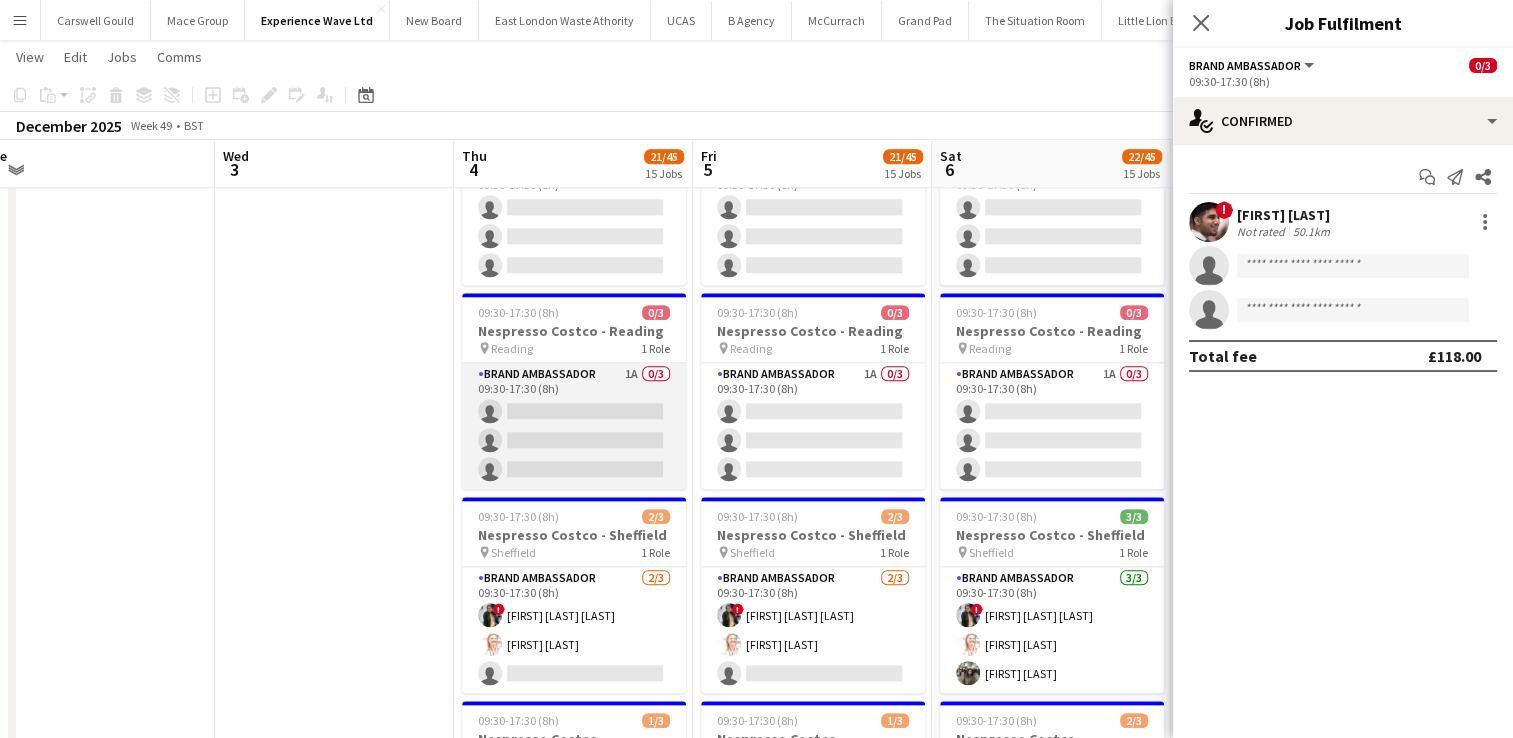 click on "Brand Ambassador   1A   0/3   09:30-17:30 (8h)
single-neutral-actions
single-neutral-actions
single-neutral-actions" at bounding box center [574, 426] 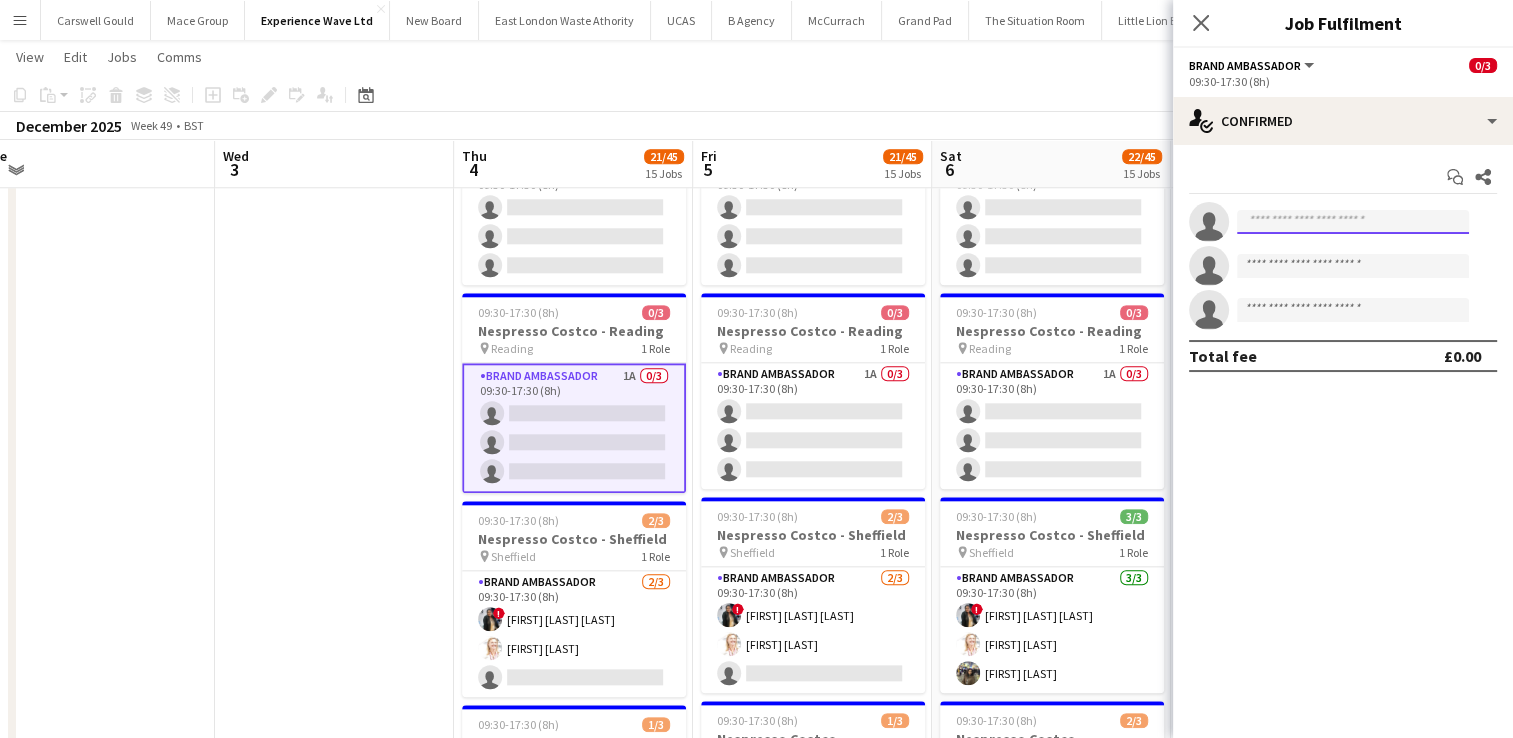 click at bounding box center (1353, 222) 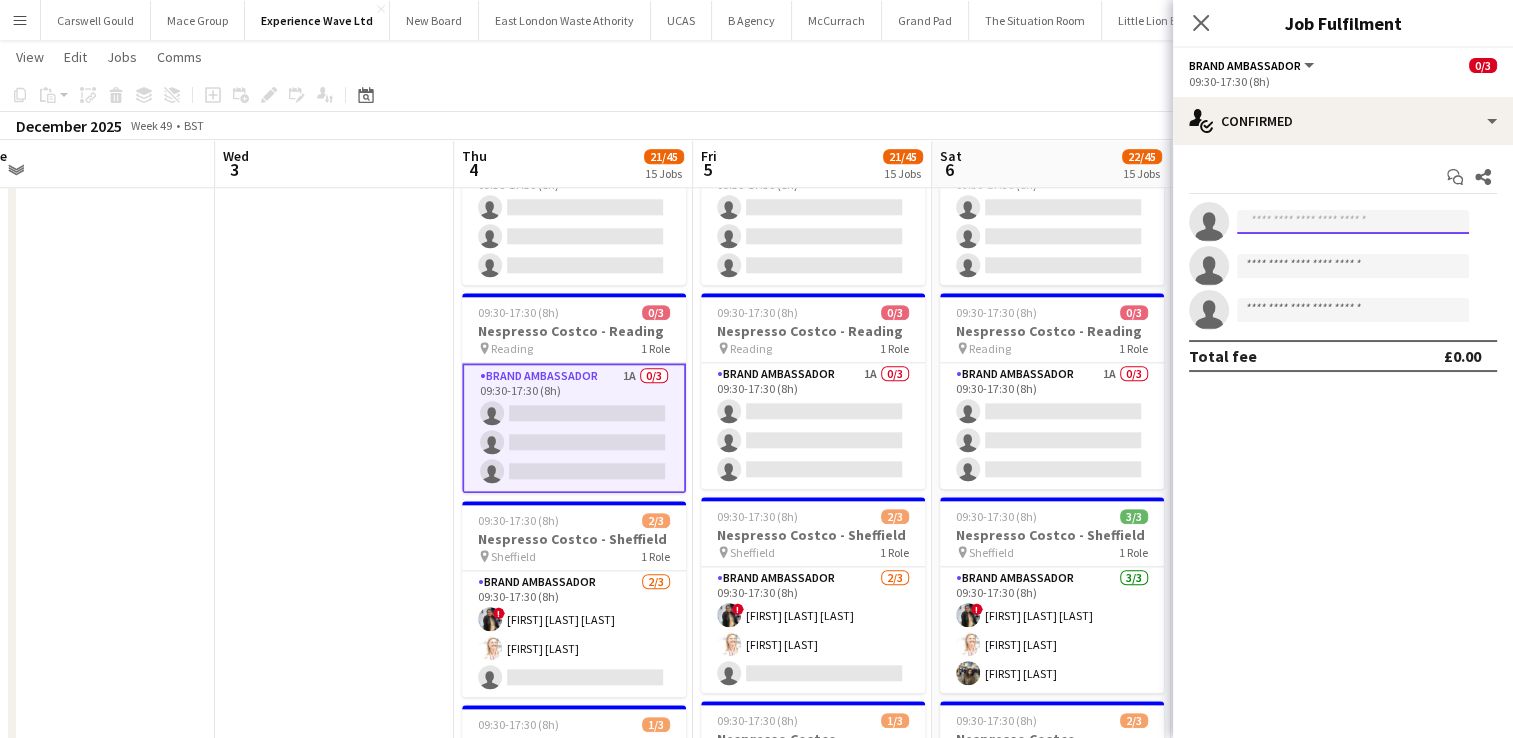 paste on "***" 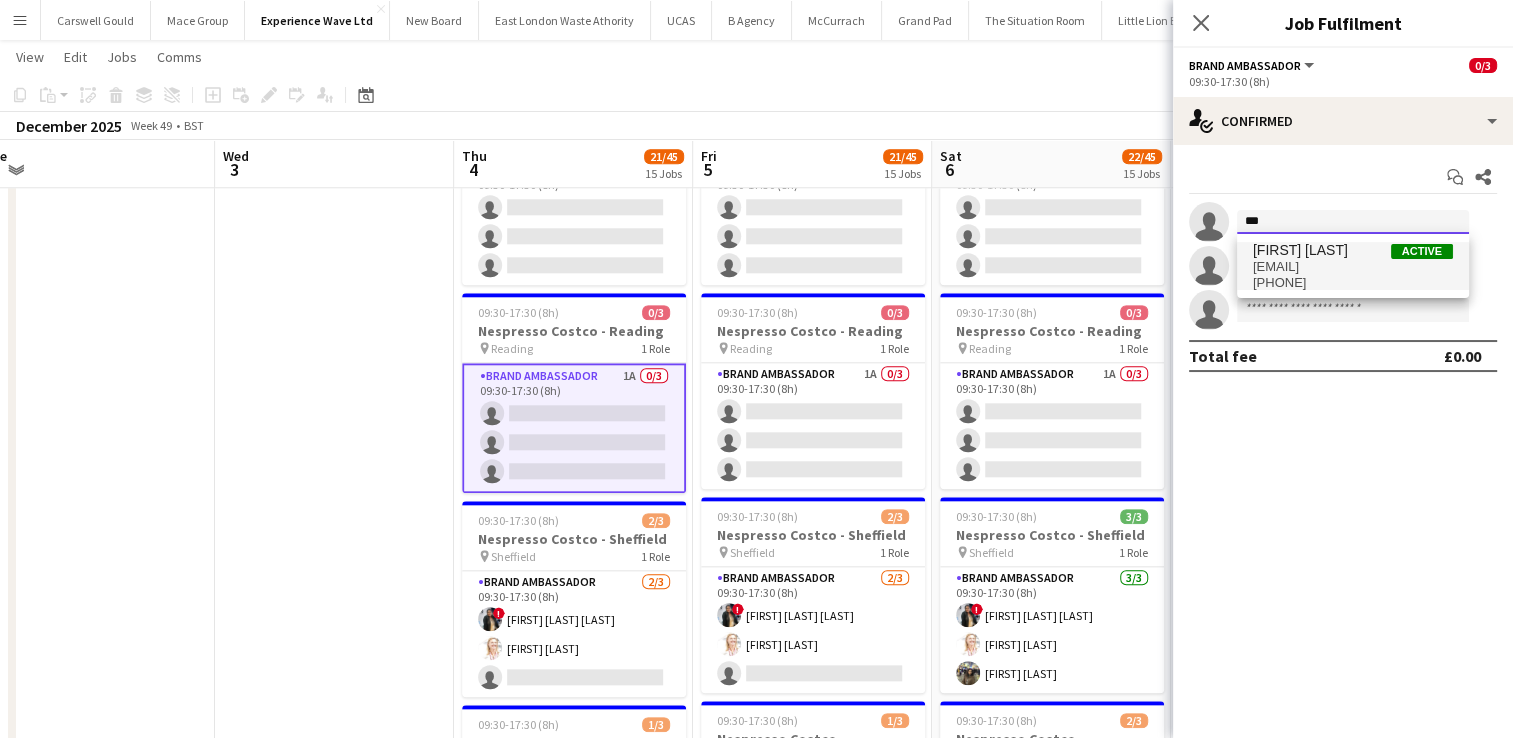 type on "***" 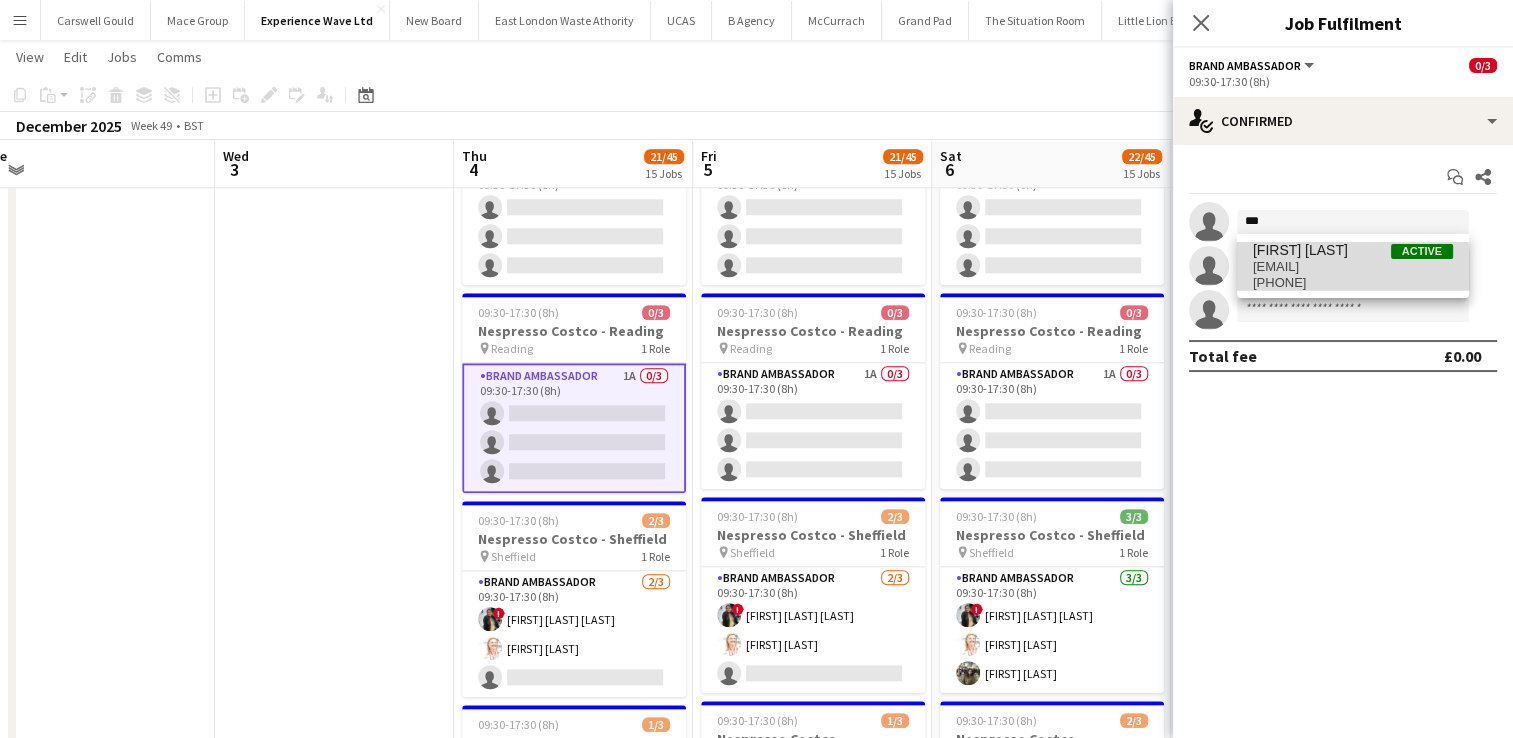 click on "[EMAIL]" at bounding box center (1353, 267) 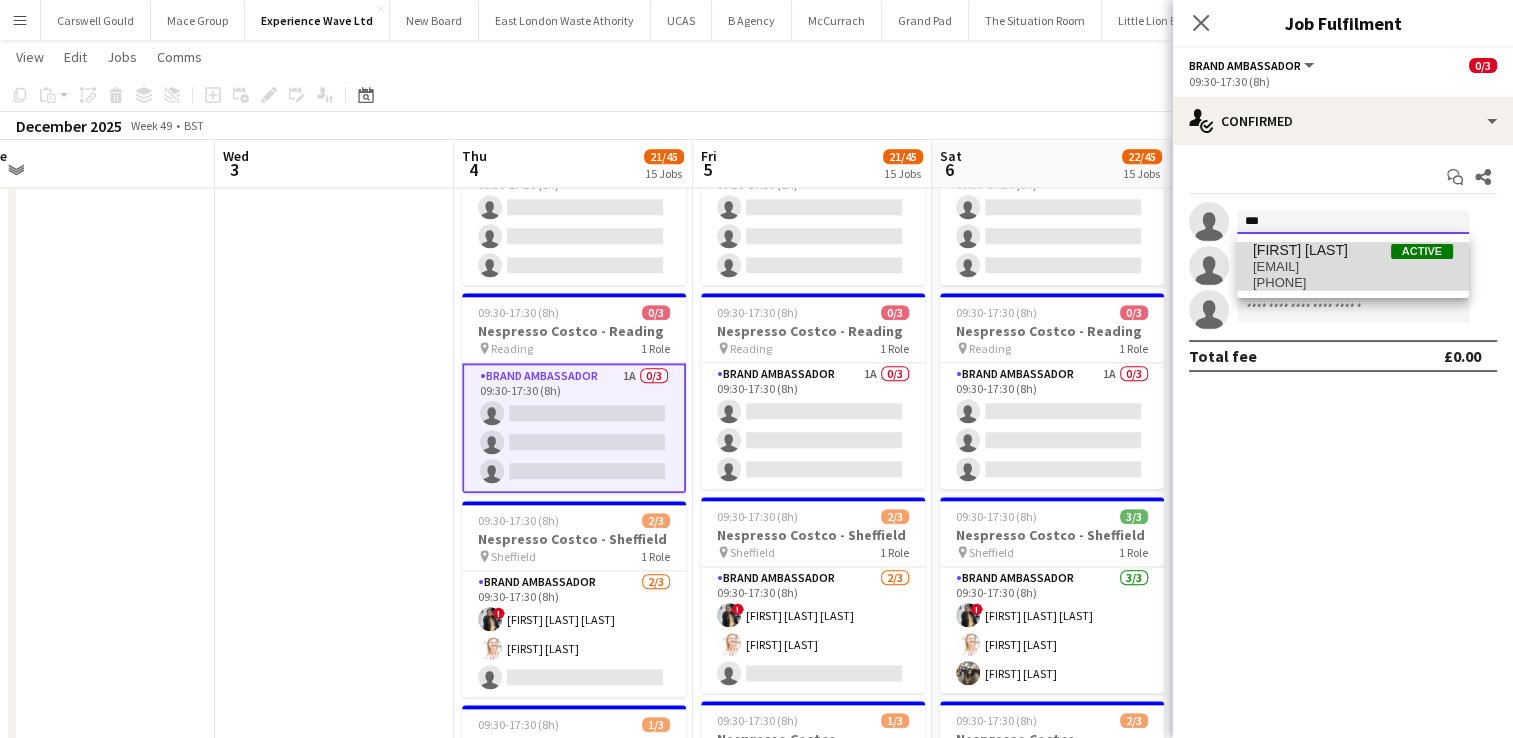 type 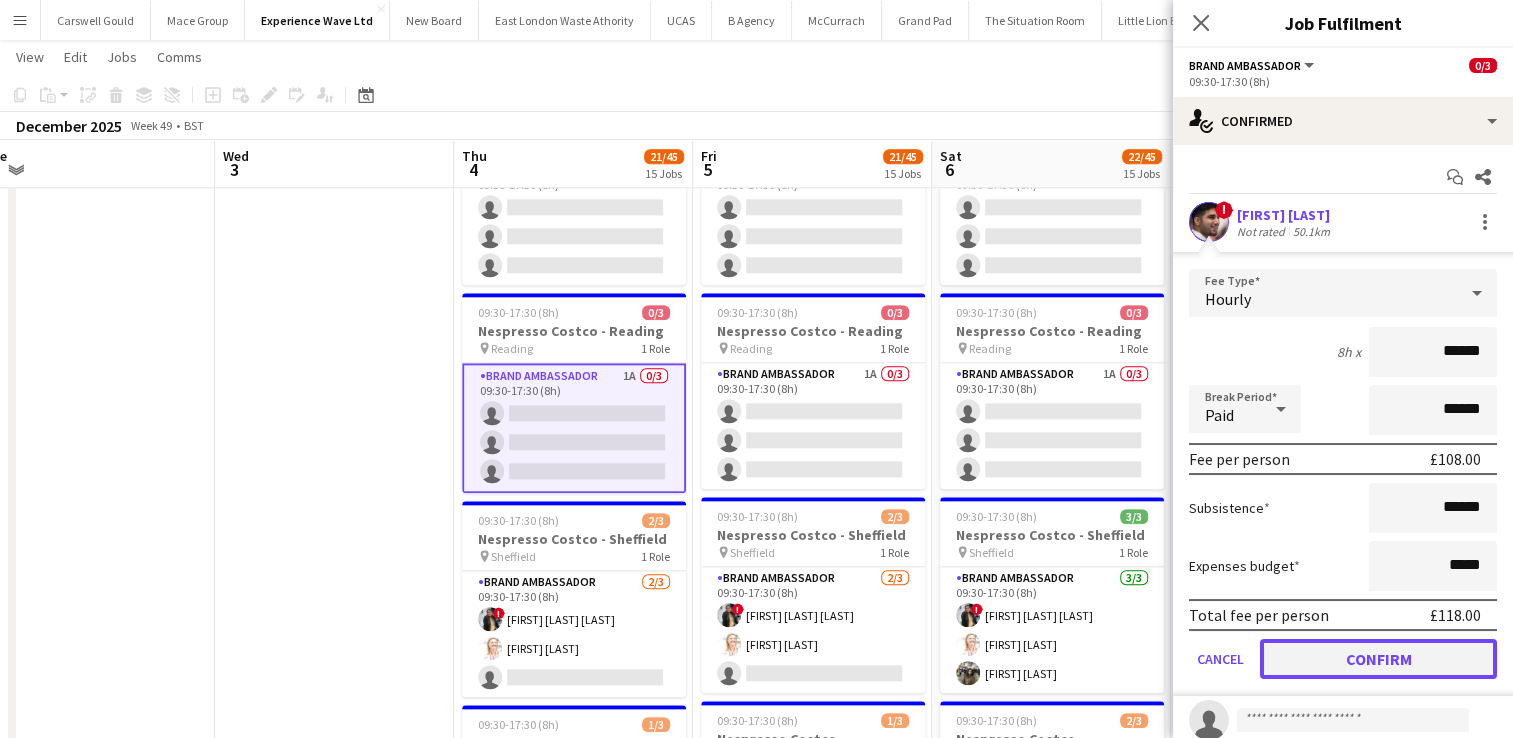 click on "Confirm" at bounding box center [1378, 659] 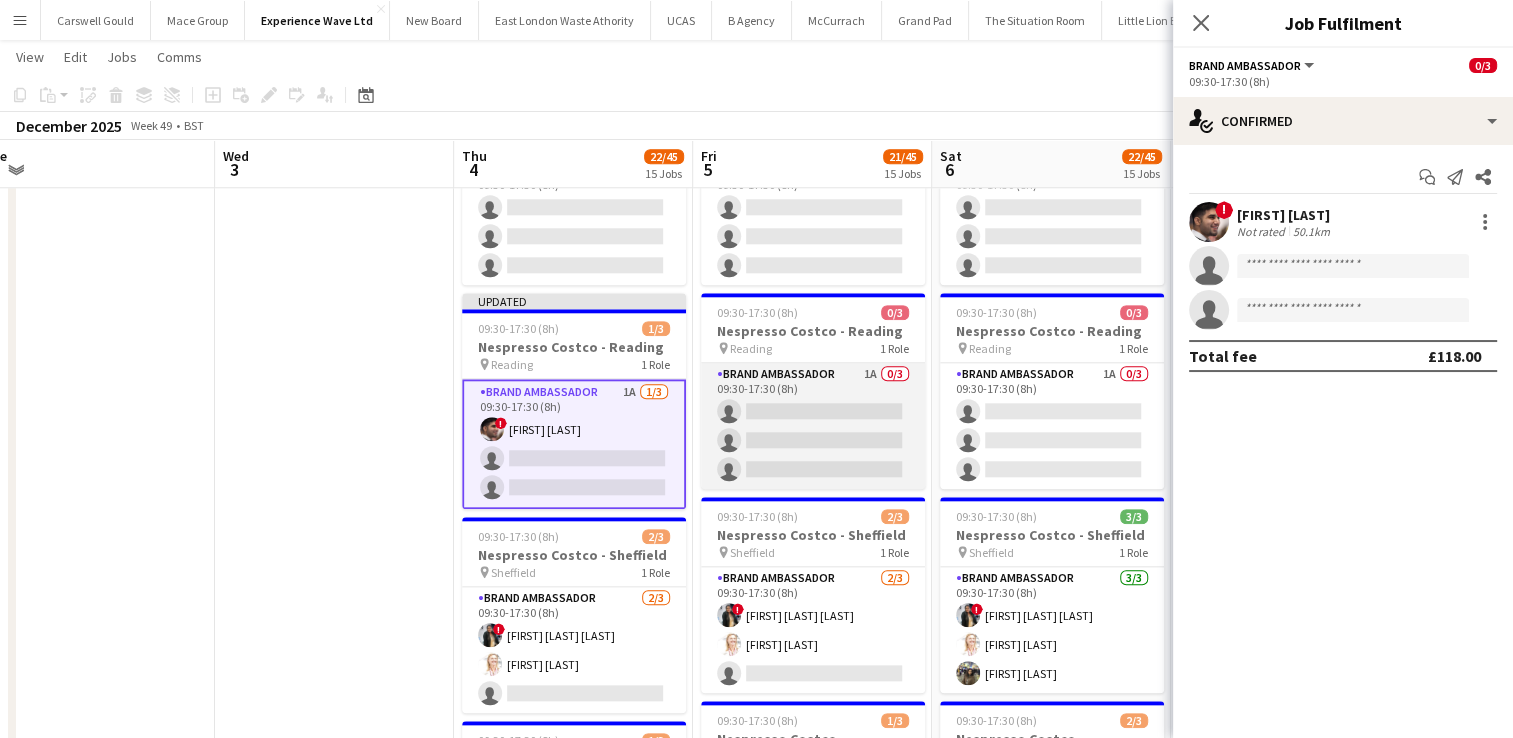 click on "Brand Ambassador   1A   0/3   09:30-17:30 (8h)
single-neutral-actions
single-neutral-actions
single-neutral-actions" at bounding box center (813, 426) 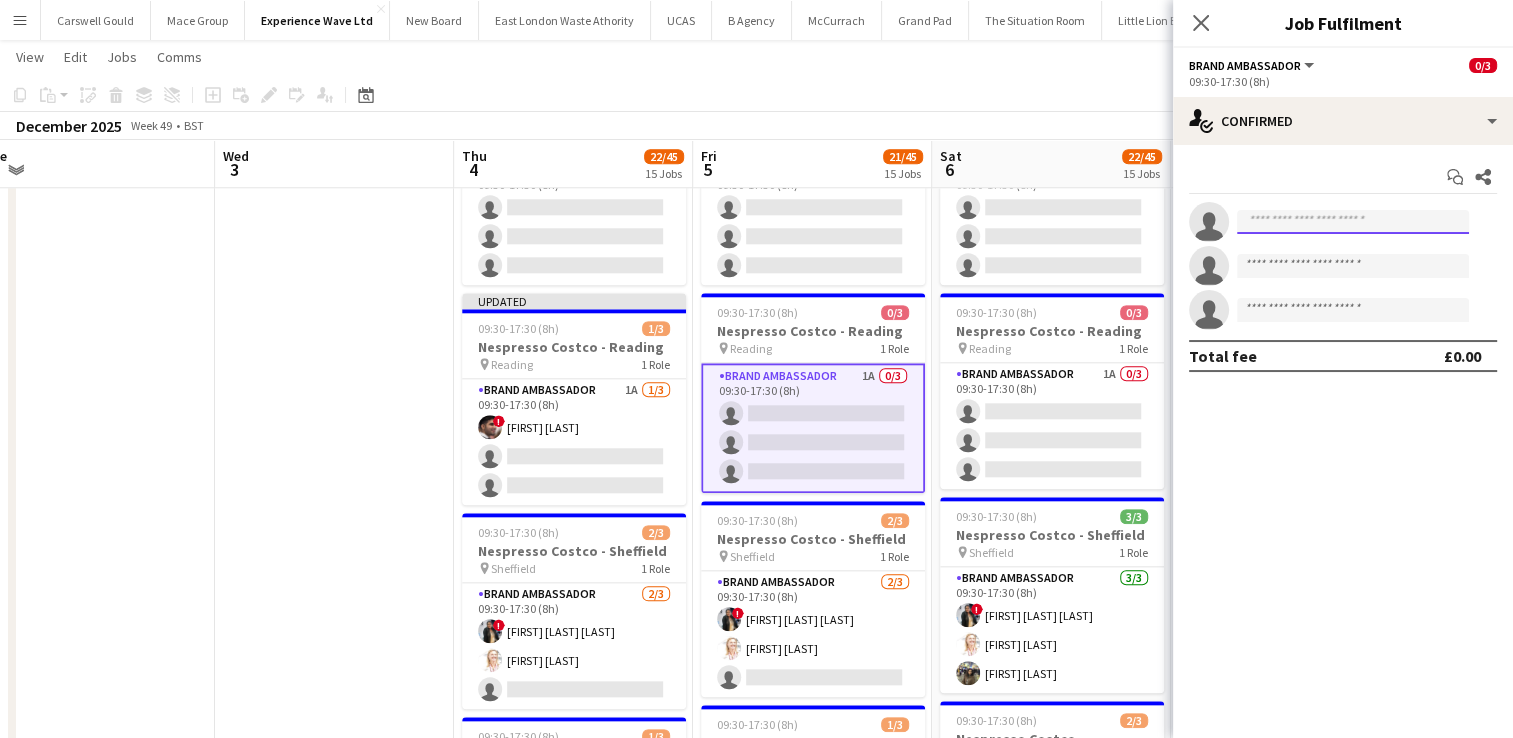 click at bounding box center (1353, 222) 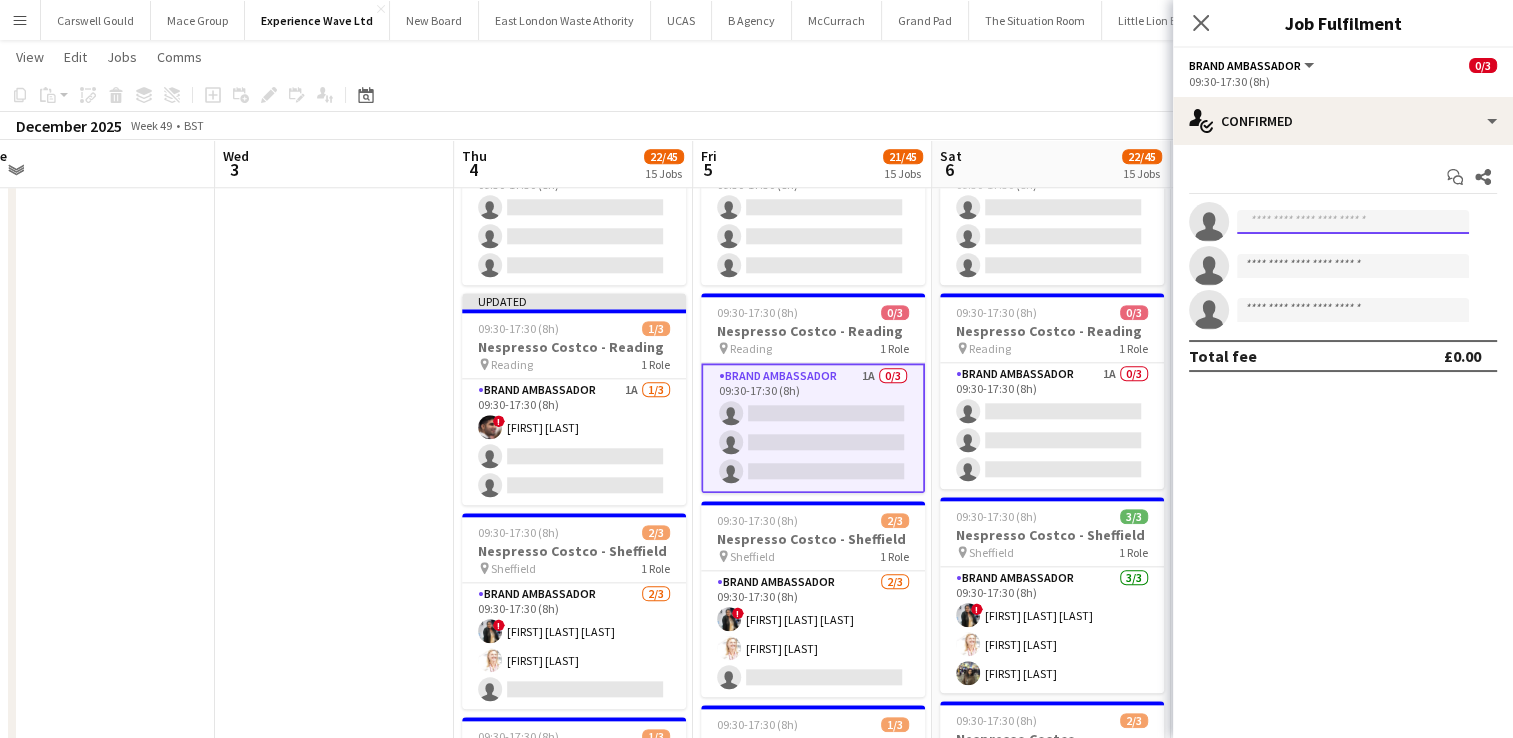 paste on "***" 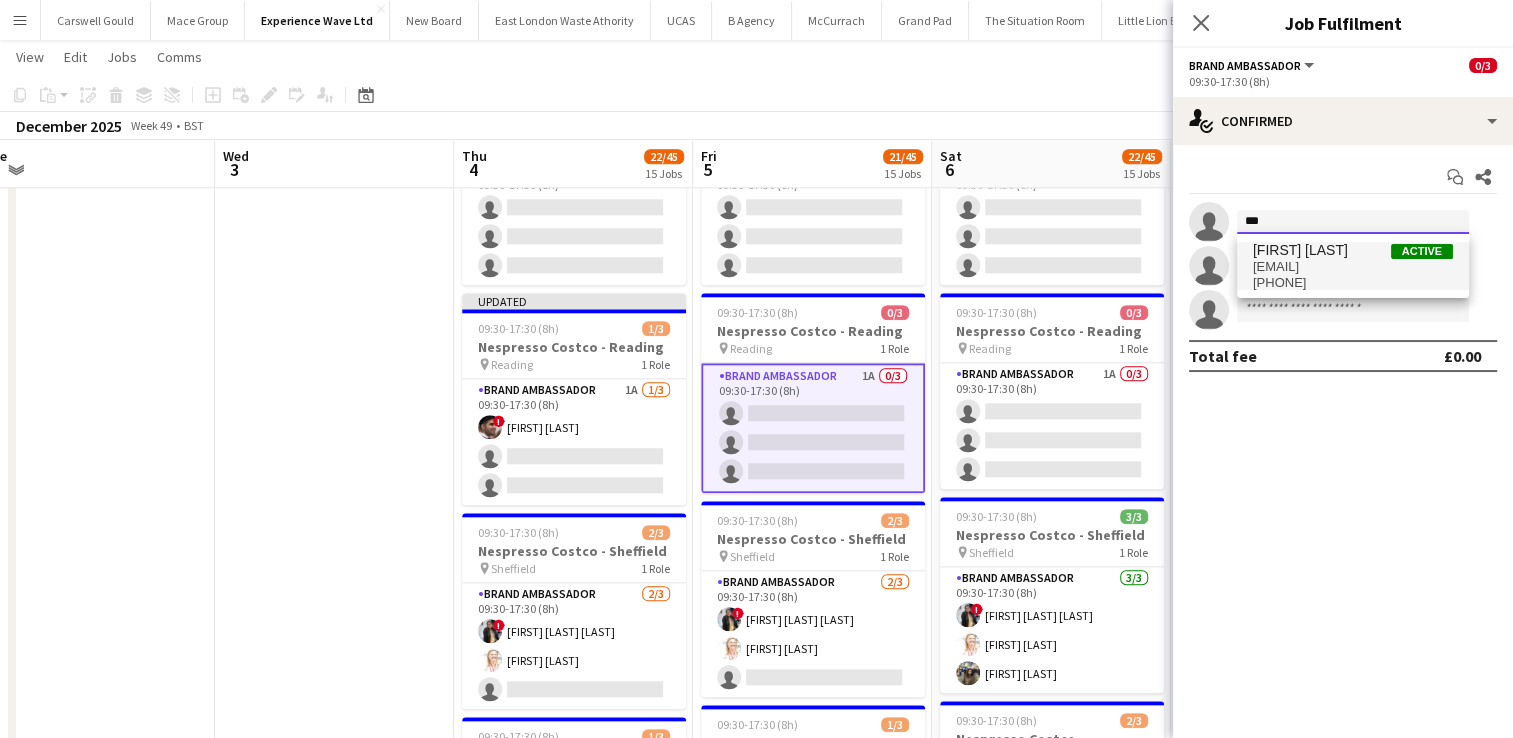type on "***" 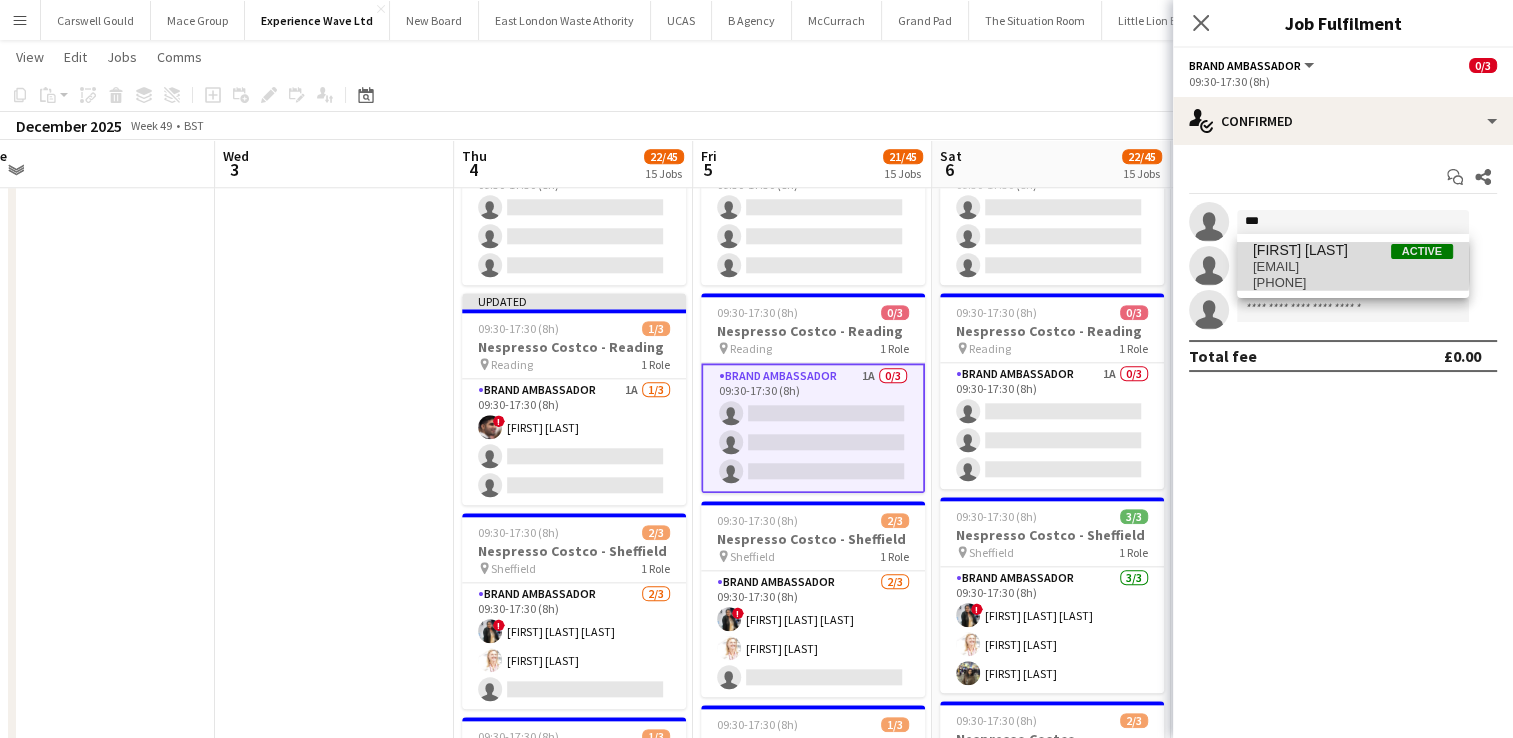 click on "[EMAIL]" at bounding box center (1353, 267) 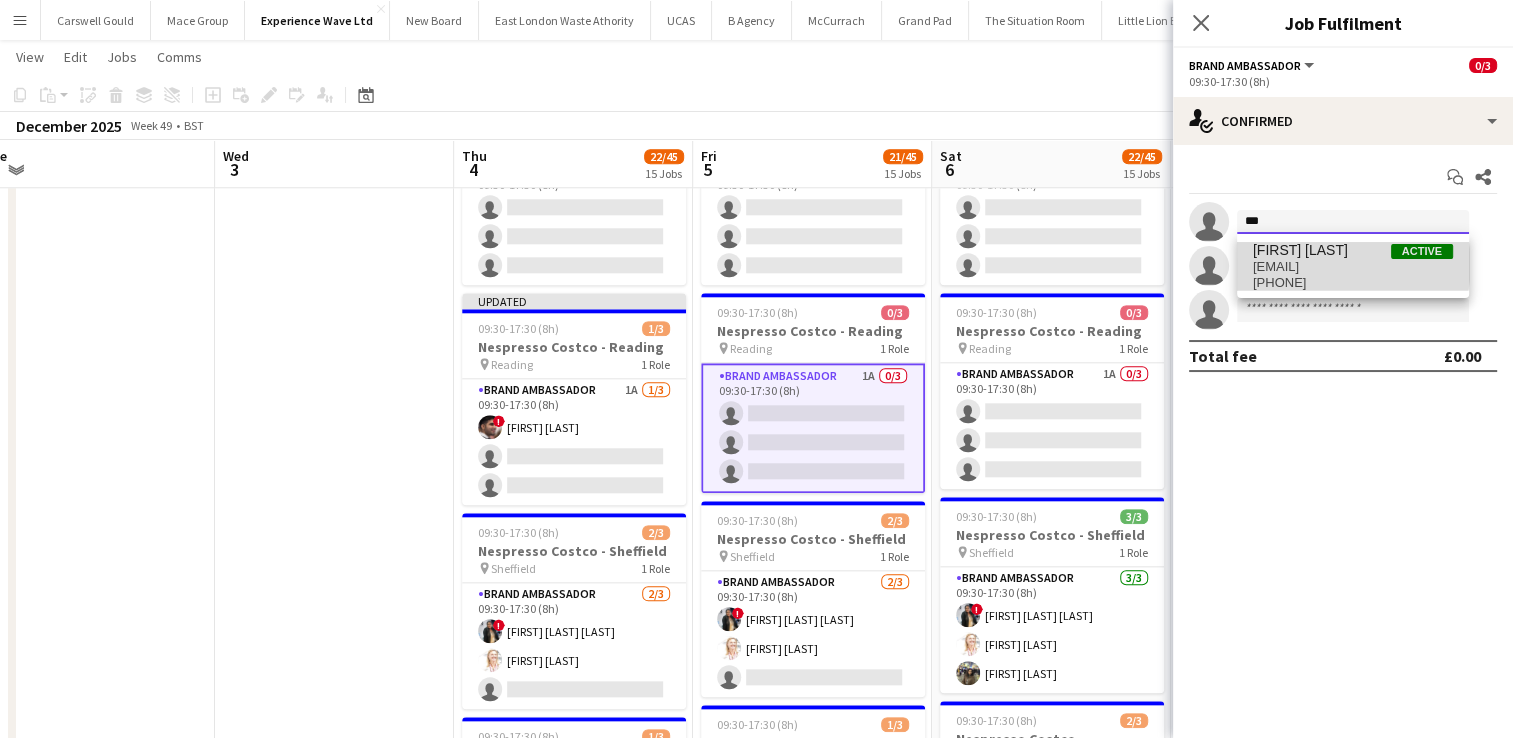 type 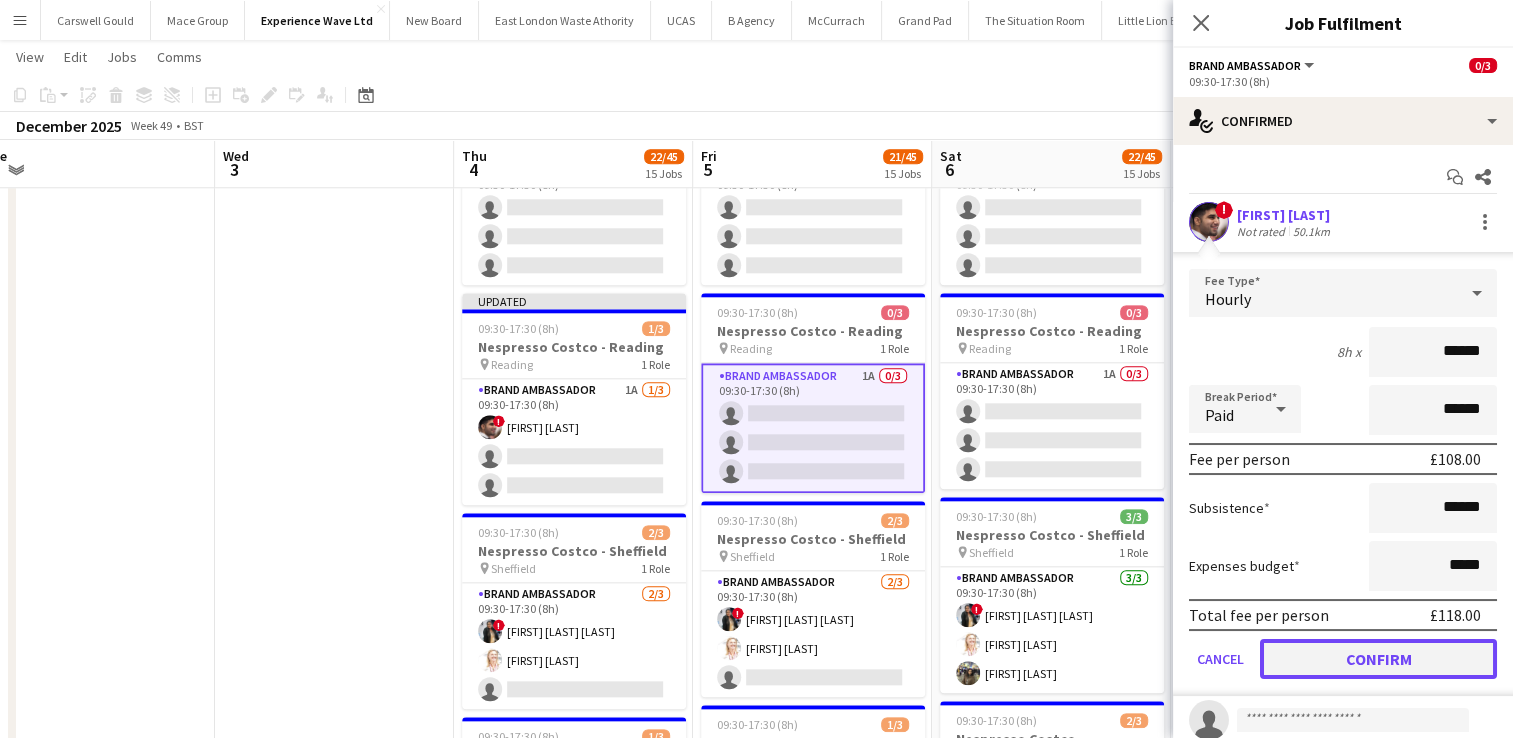 click on "Confirm" at bounding box center (1378, 659) 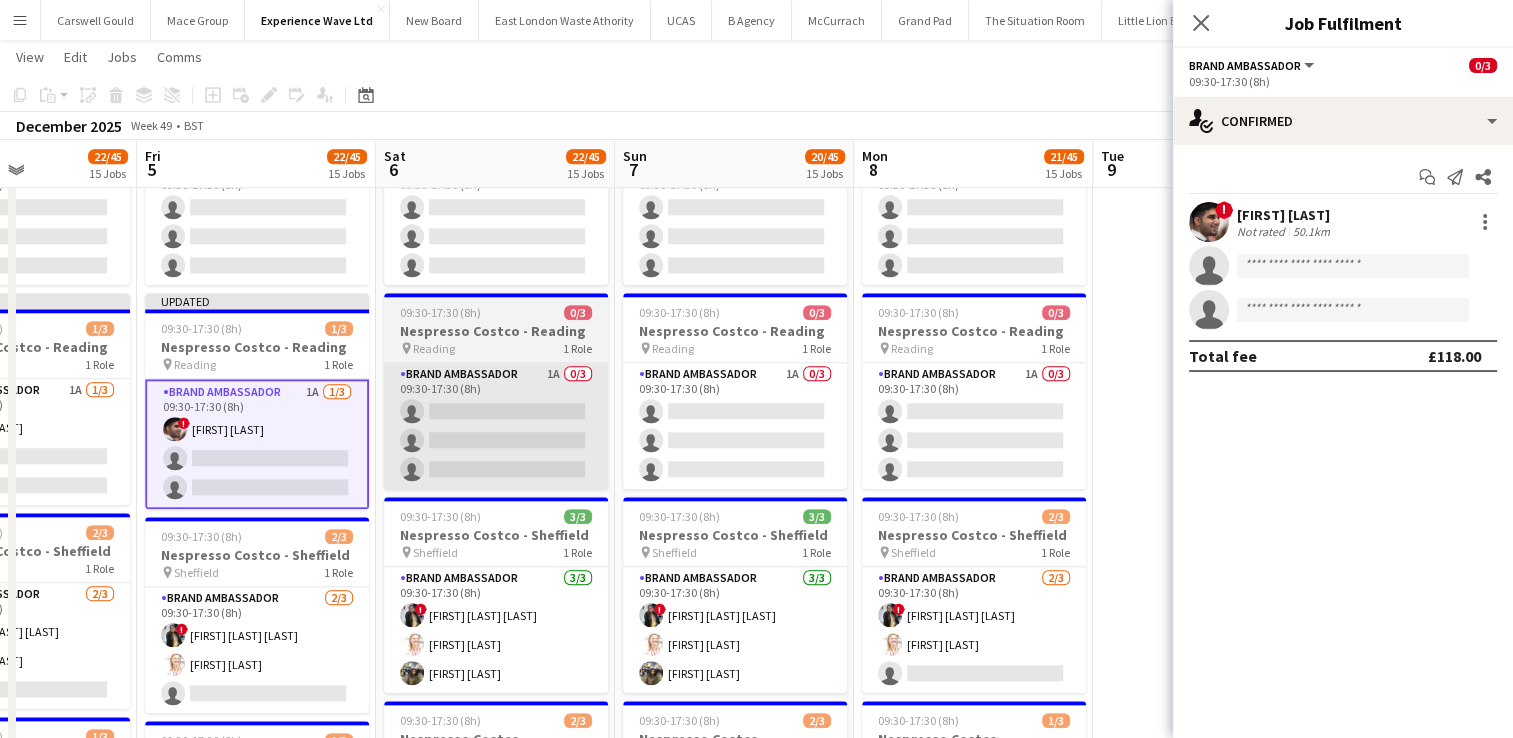 scroll, scrollTop: 0, scrollLeft: 820, axis: horizontal 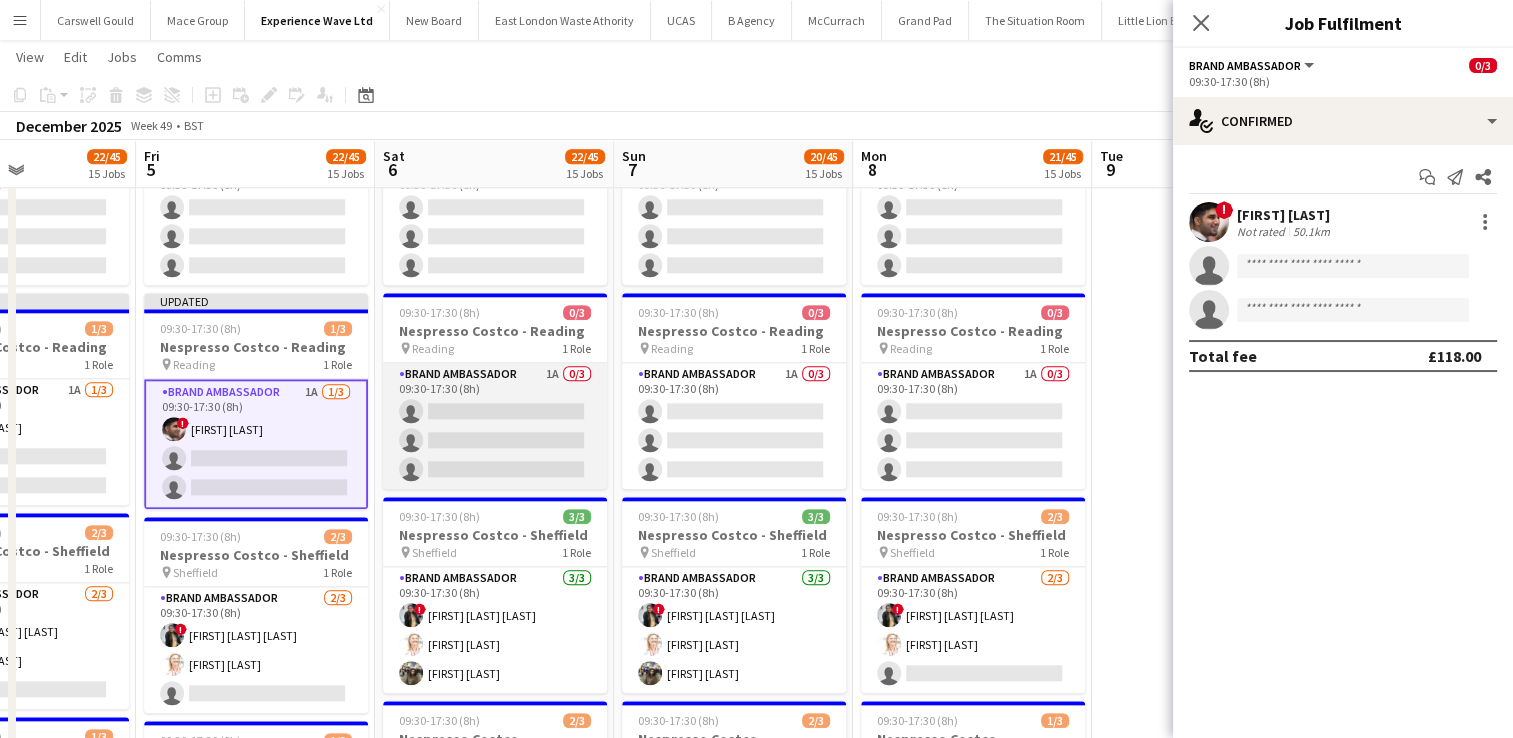 click on "Brand Ambassador   1A   0/3   09:30-17:30 (8h)
single-neutral-actions
single-neutral-actions
single-neutral-actions" at bounding box center (495, 426) 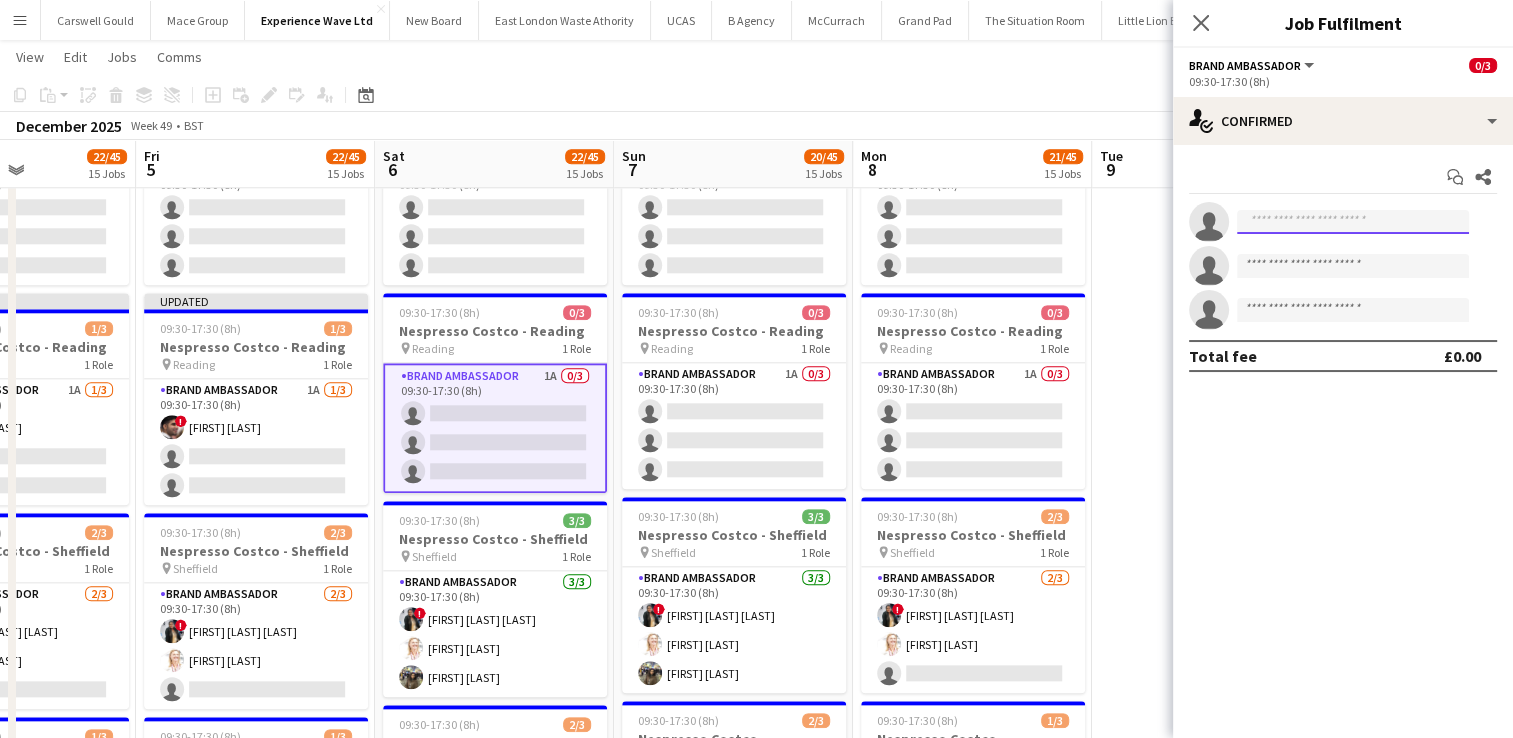 click at bounding box center (1353, 222) 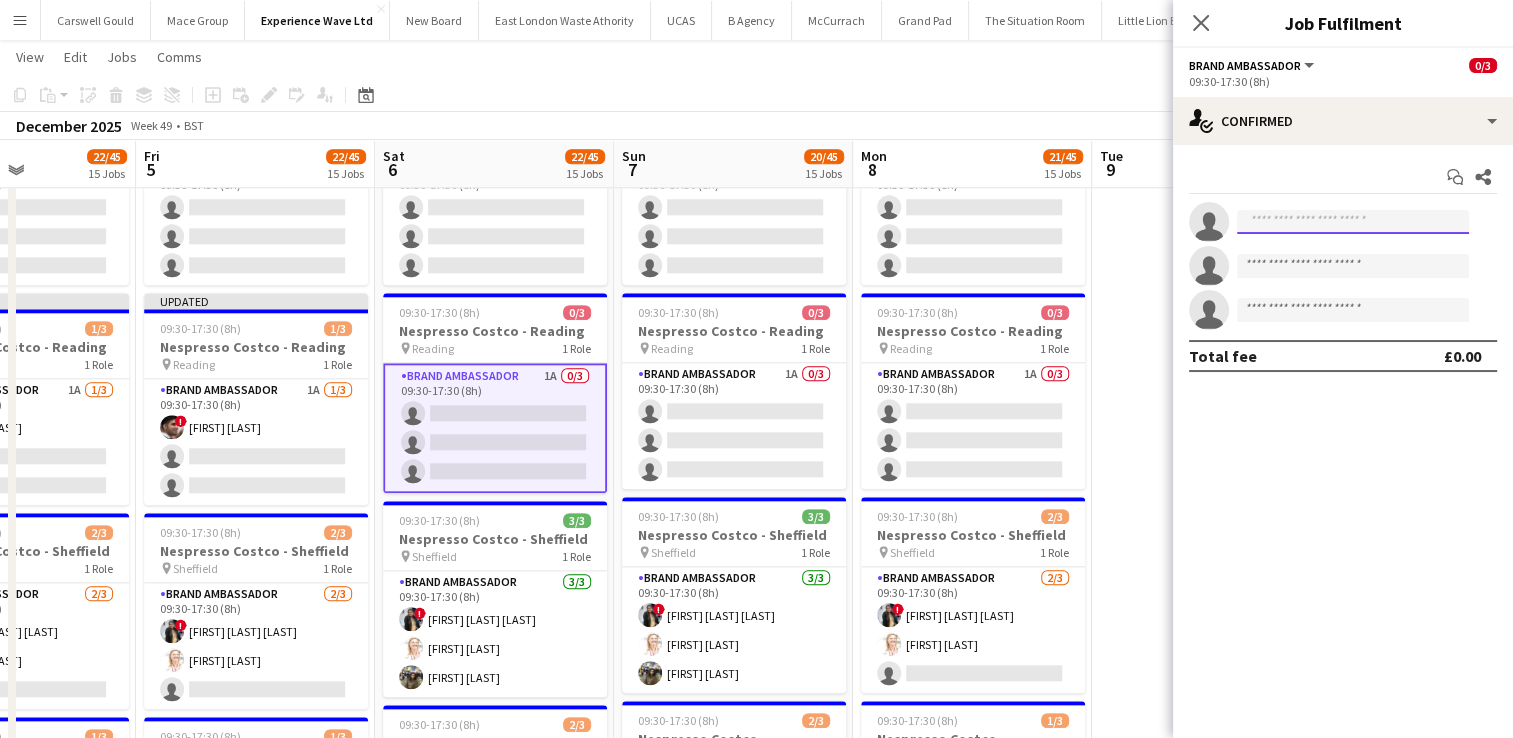 paste on "***" 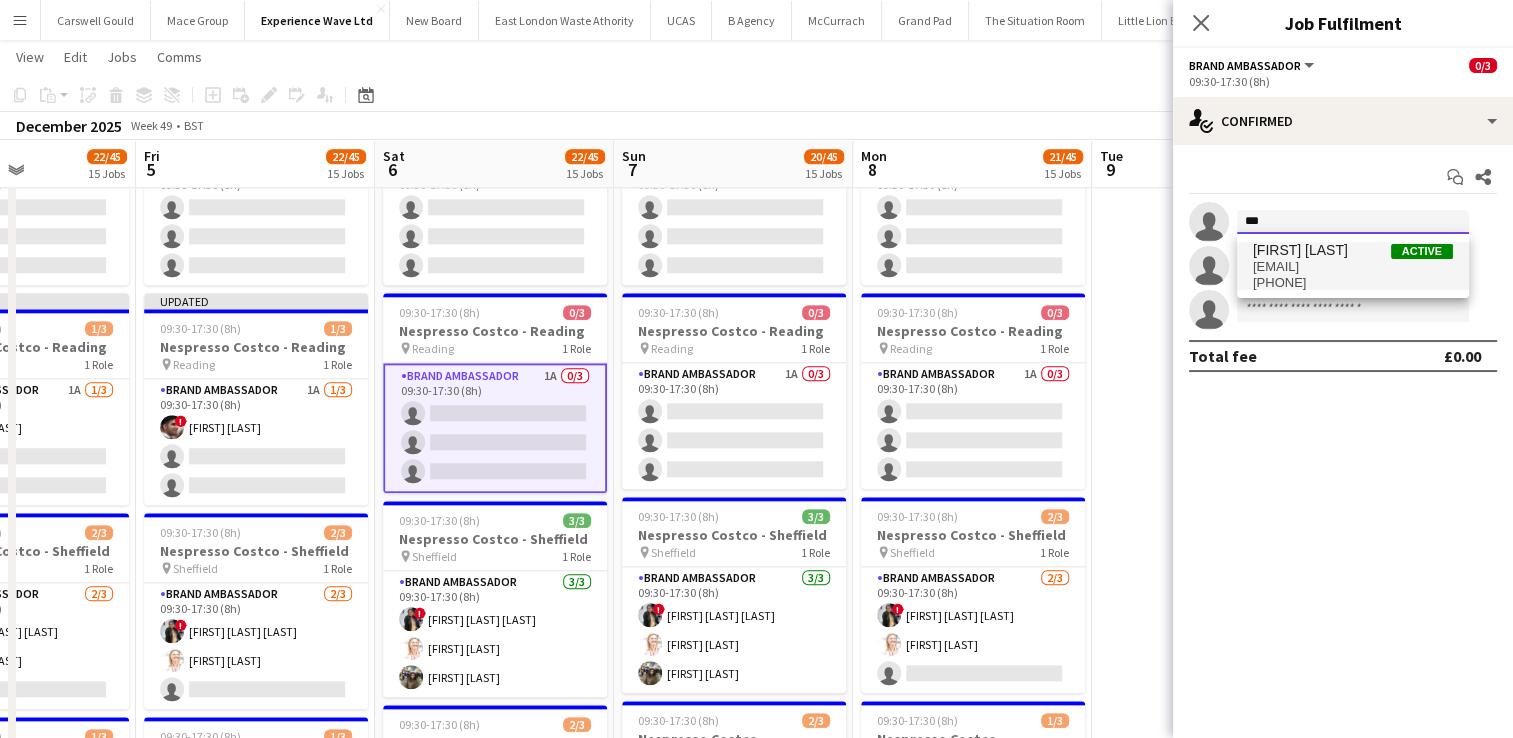 type on "***" 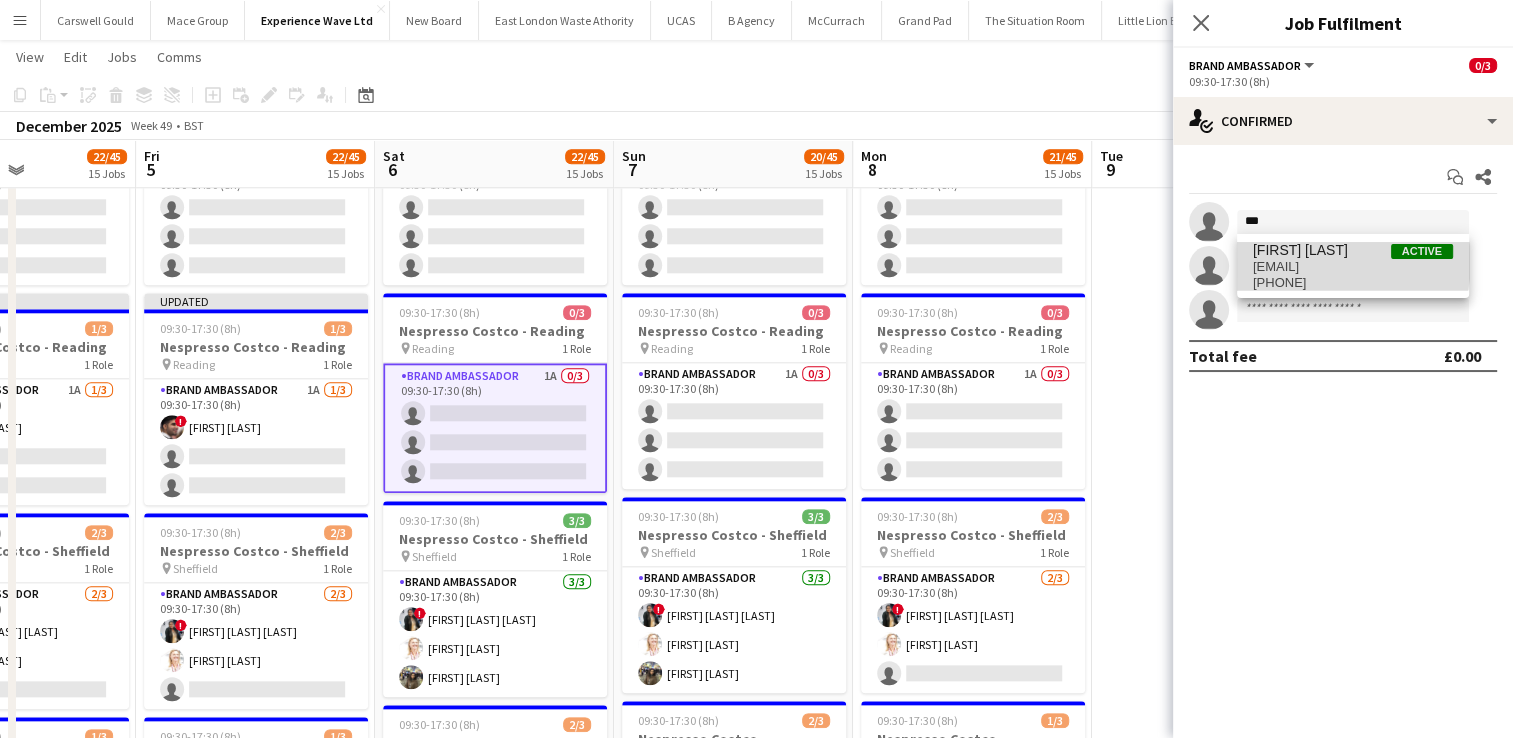 click on "[EMAIL]" at bounding box center (1353, 267) 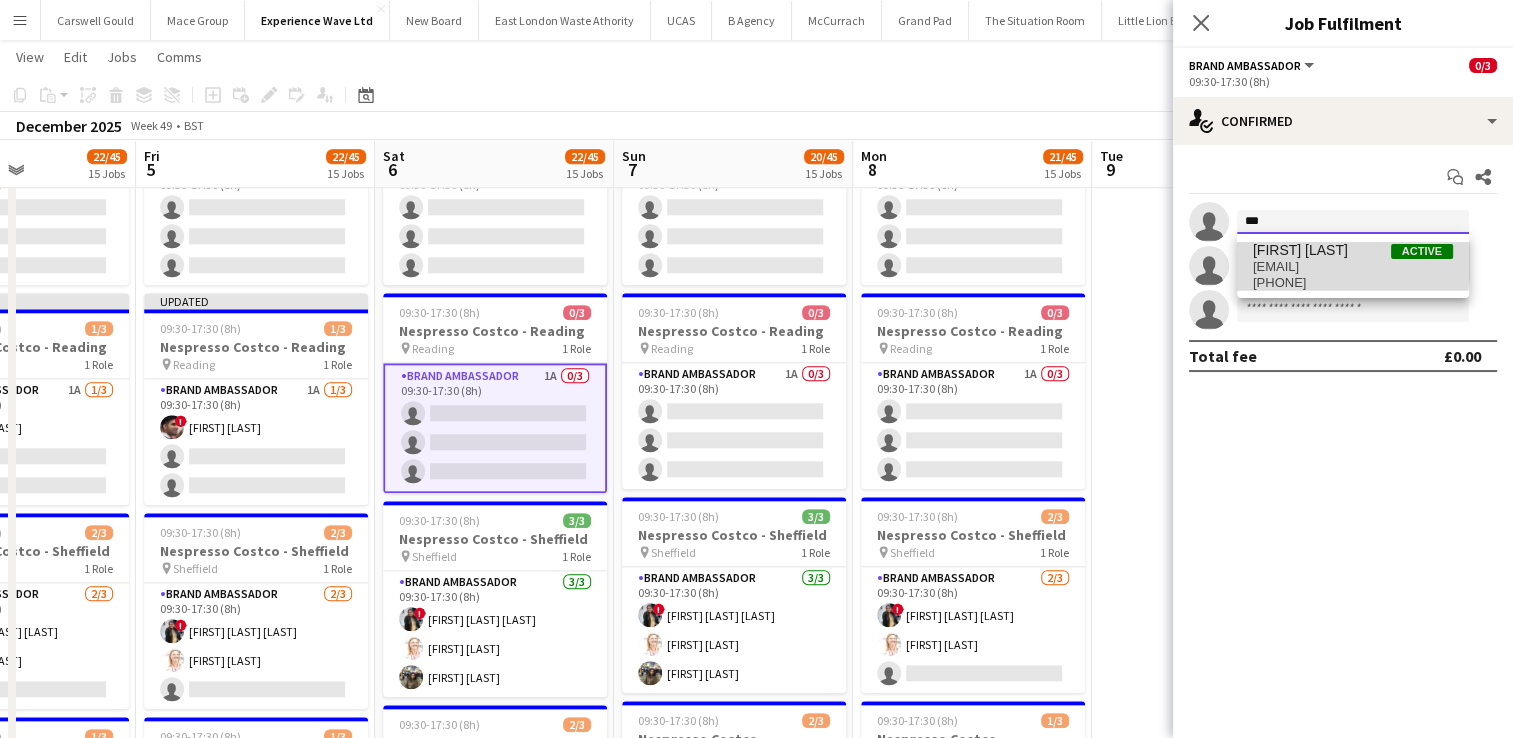 type 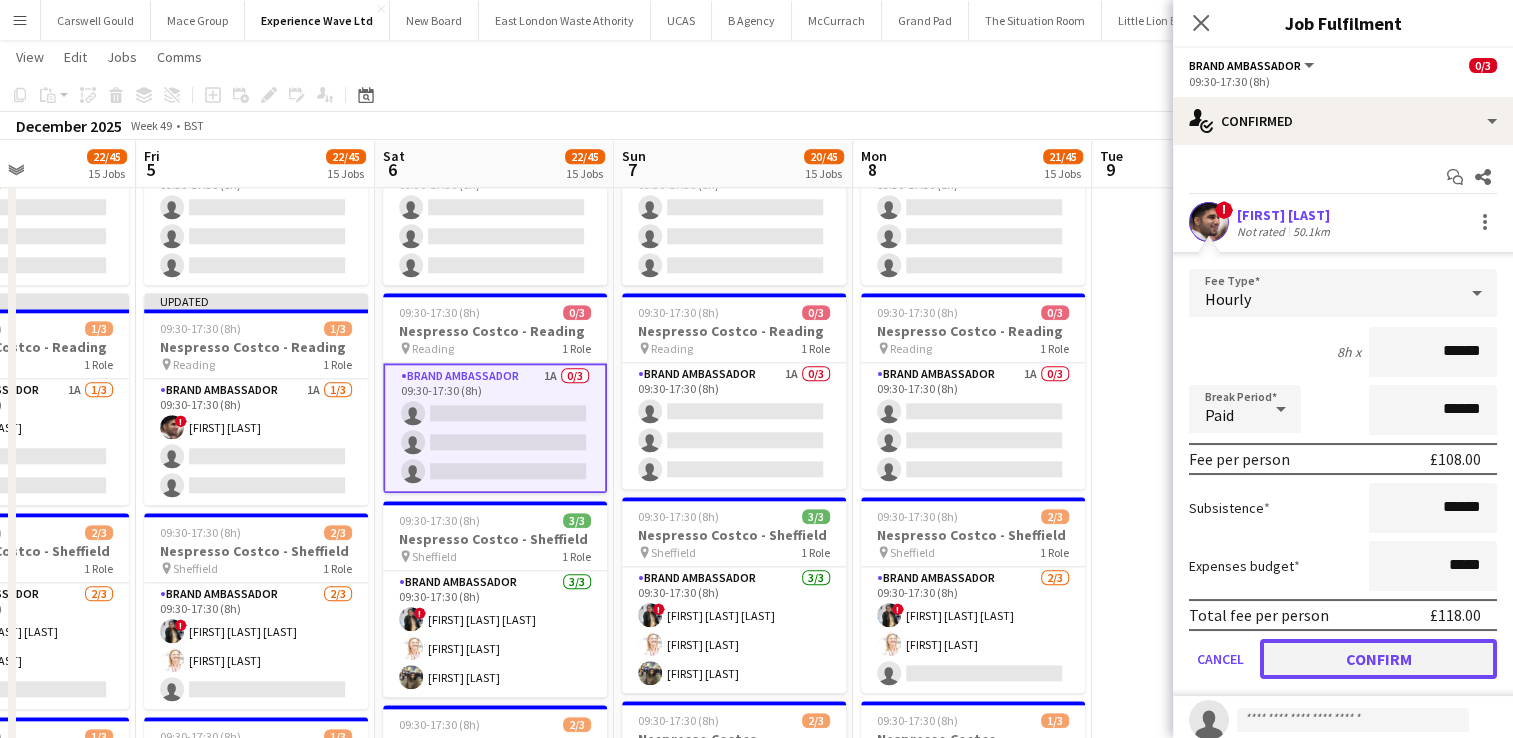 click on "Confirm" at bounding box center [1378, 659] 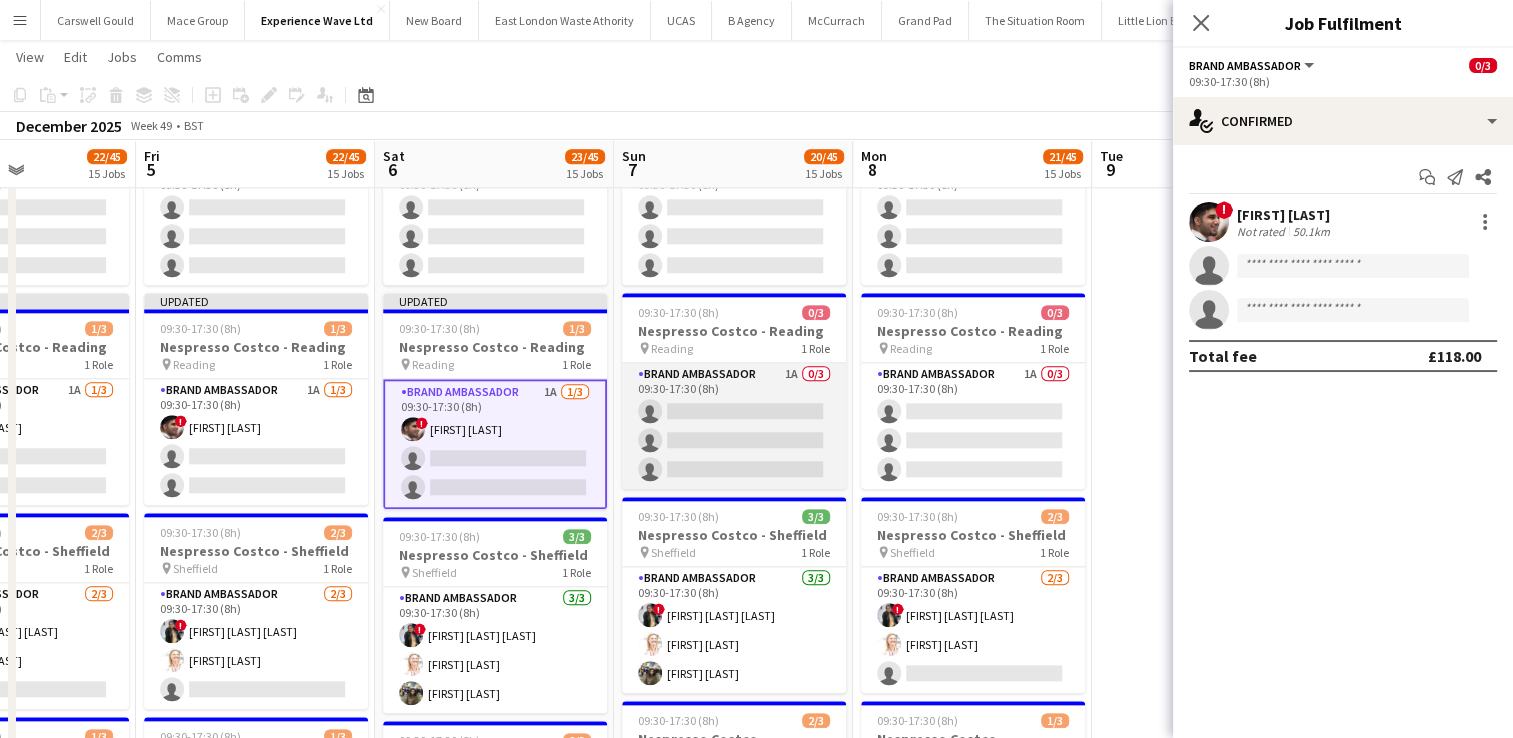 click on "Brand Ambassador   1A   0/3   09:30-17:30 (8h)
single-neutral-actions
single-neutral-actions
single-neutral-actions" at bounding box center (734, 426) 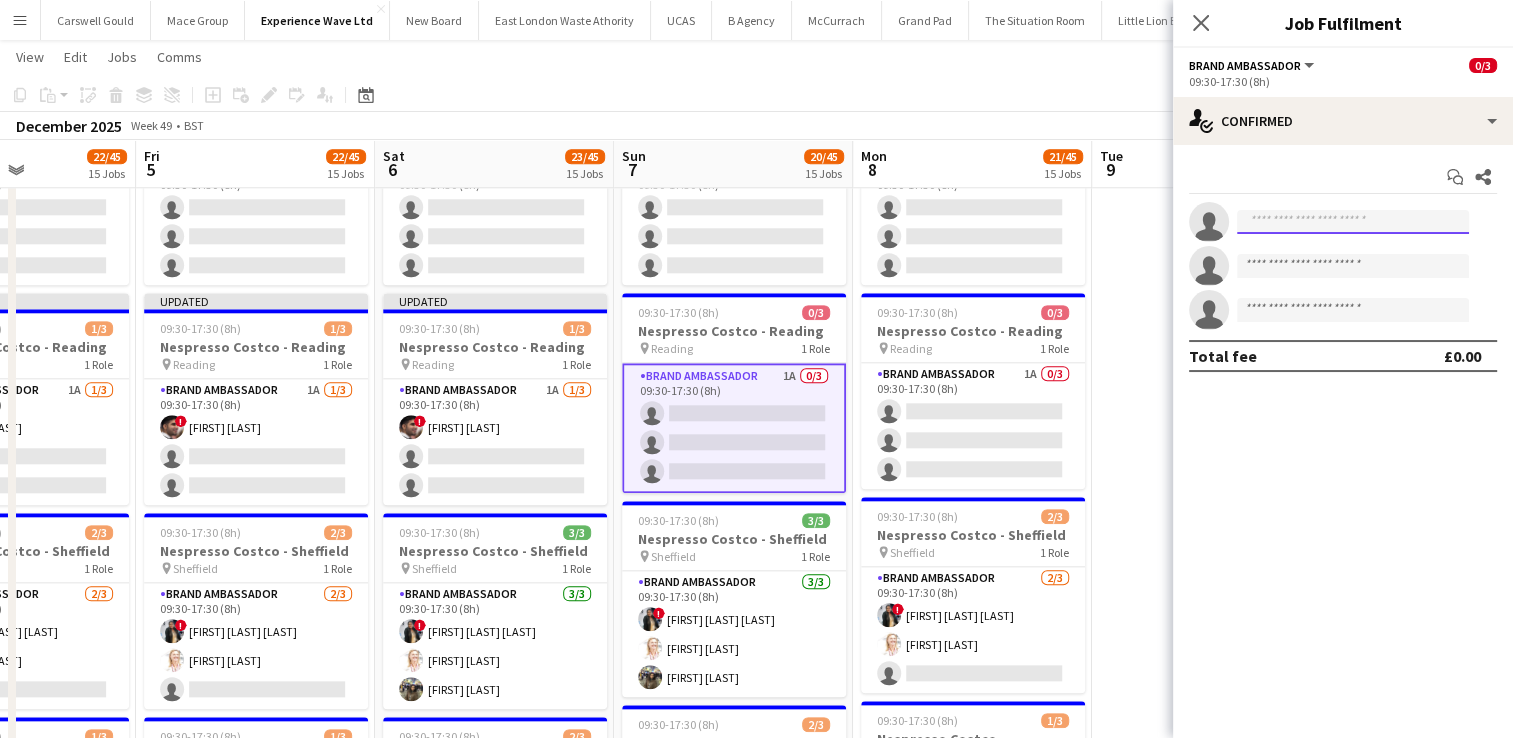 click at bounding box center (1353, 222) 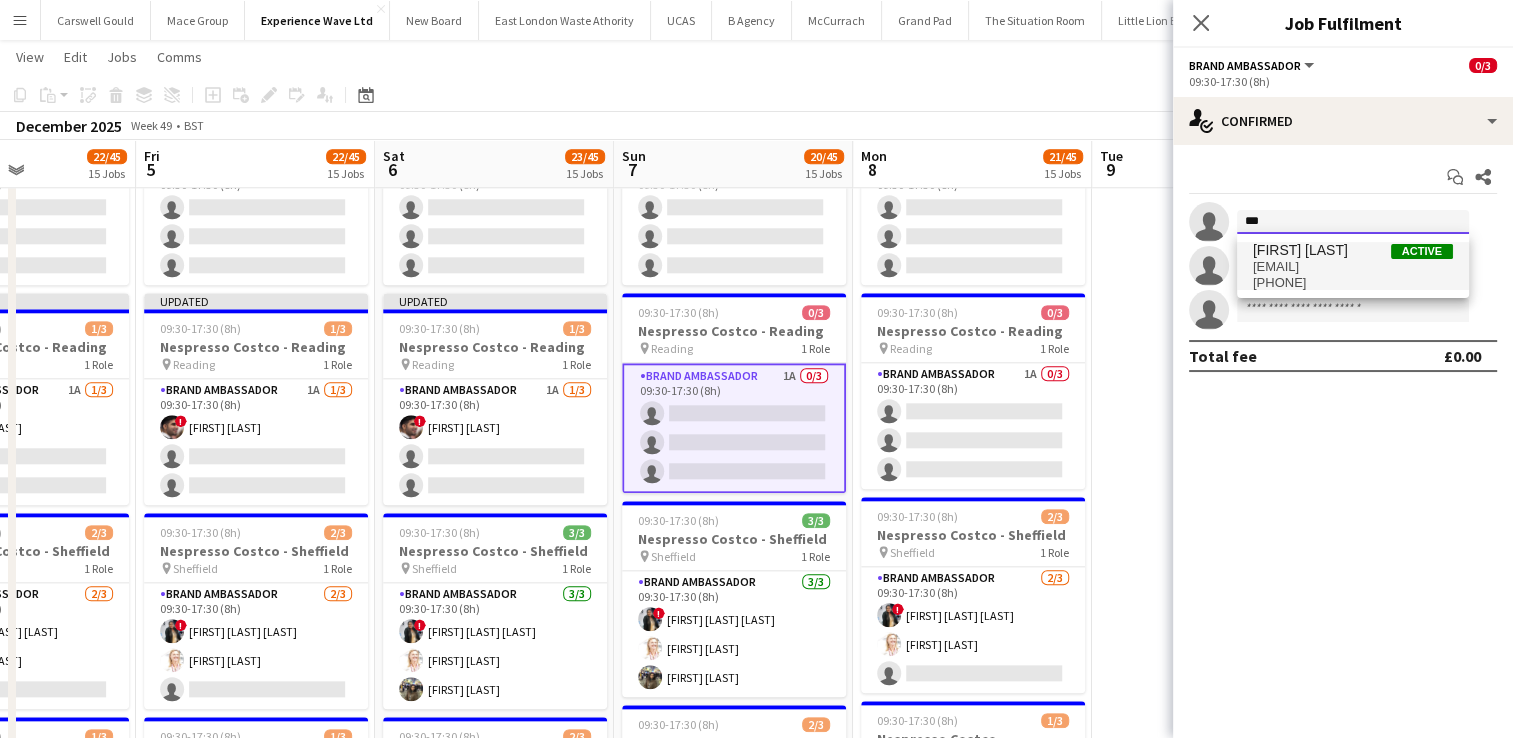 type on "***" 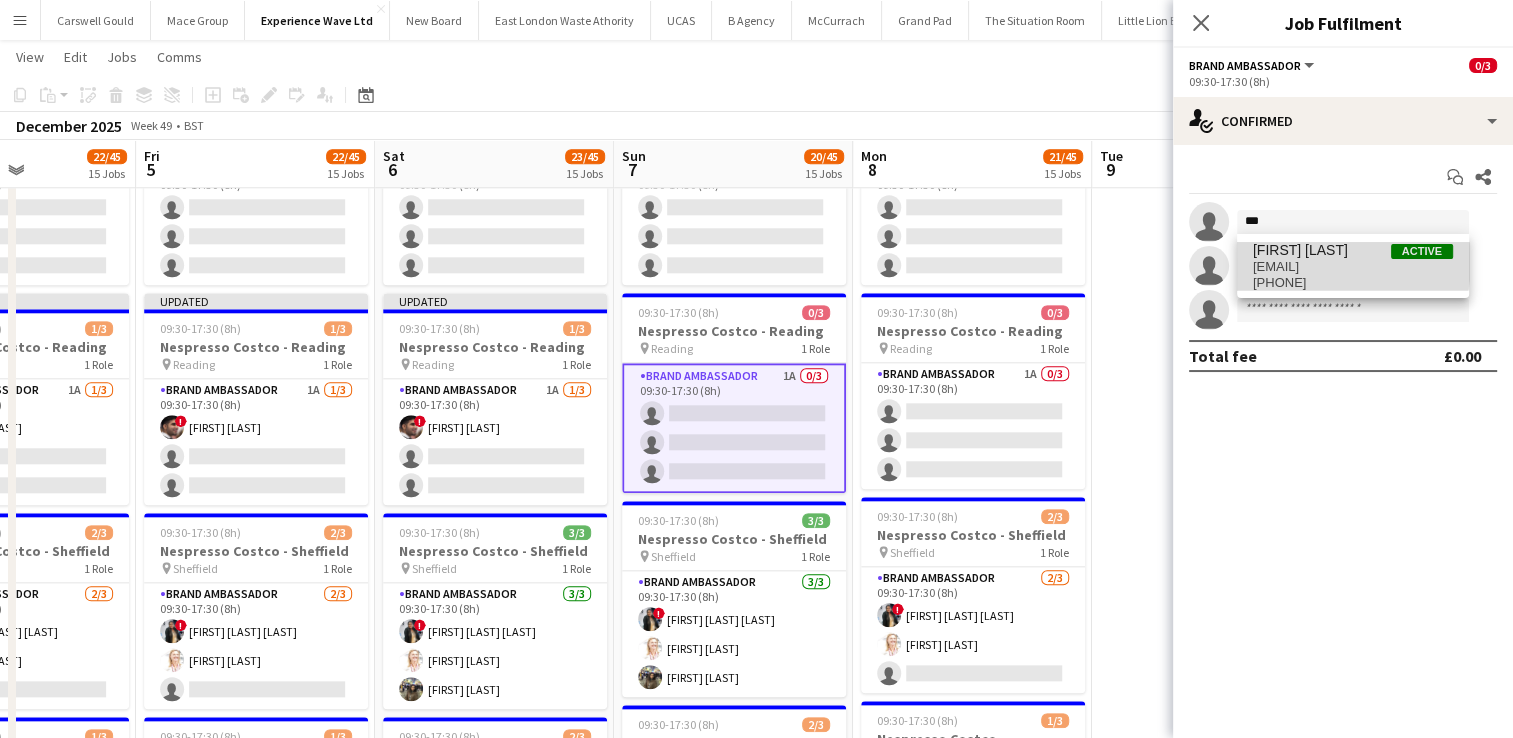 click on "[EMAIL]" at bounding box center [1353, 267] 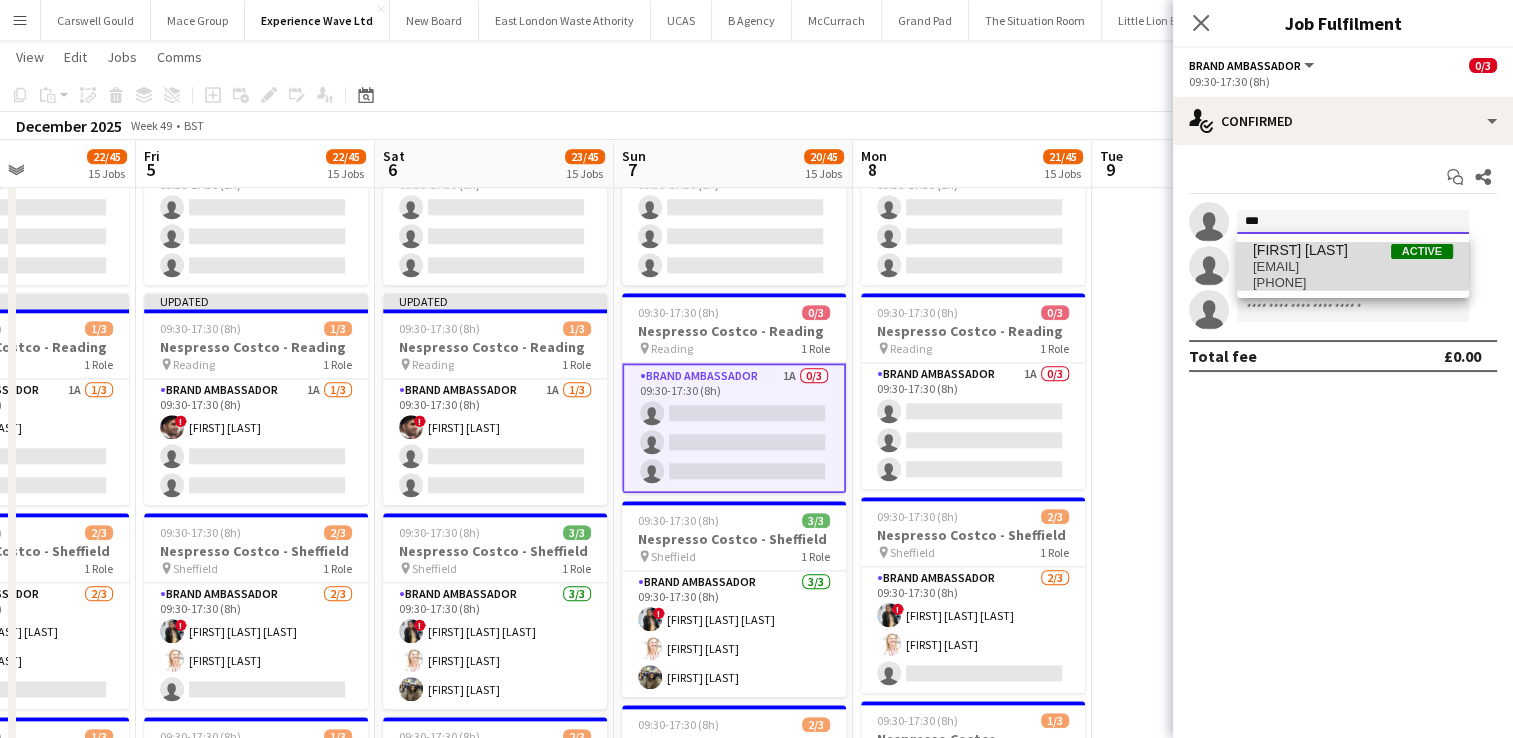type 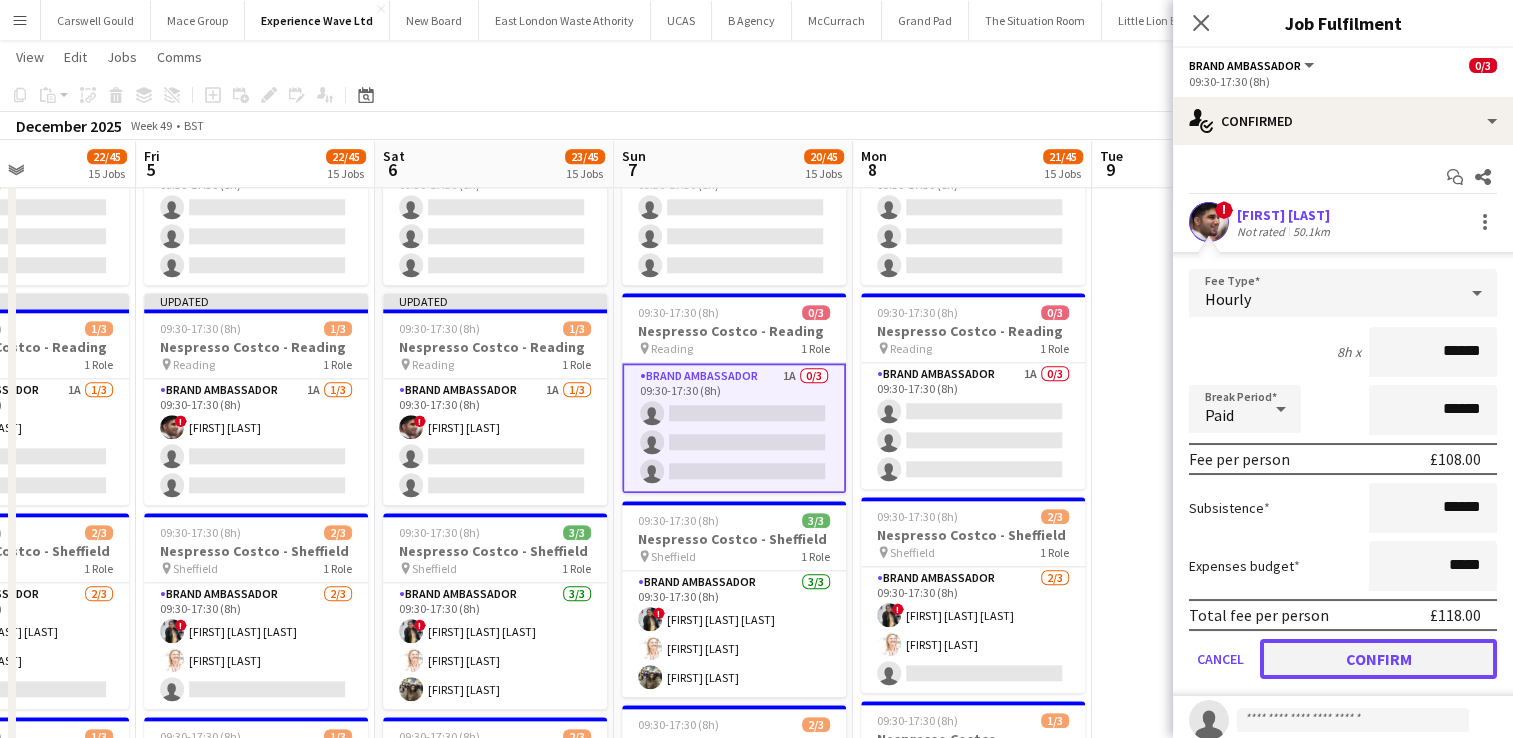 click on "Confirm" at bounding box center (1378, 659) 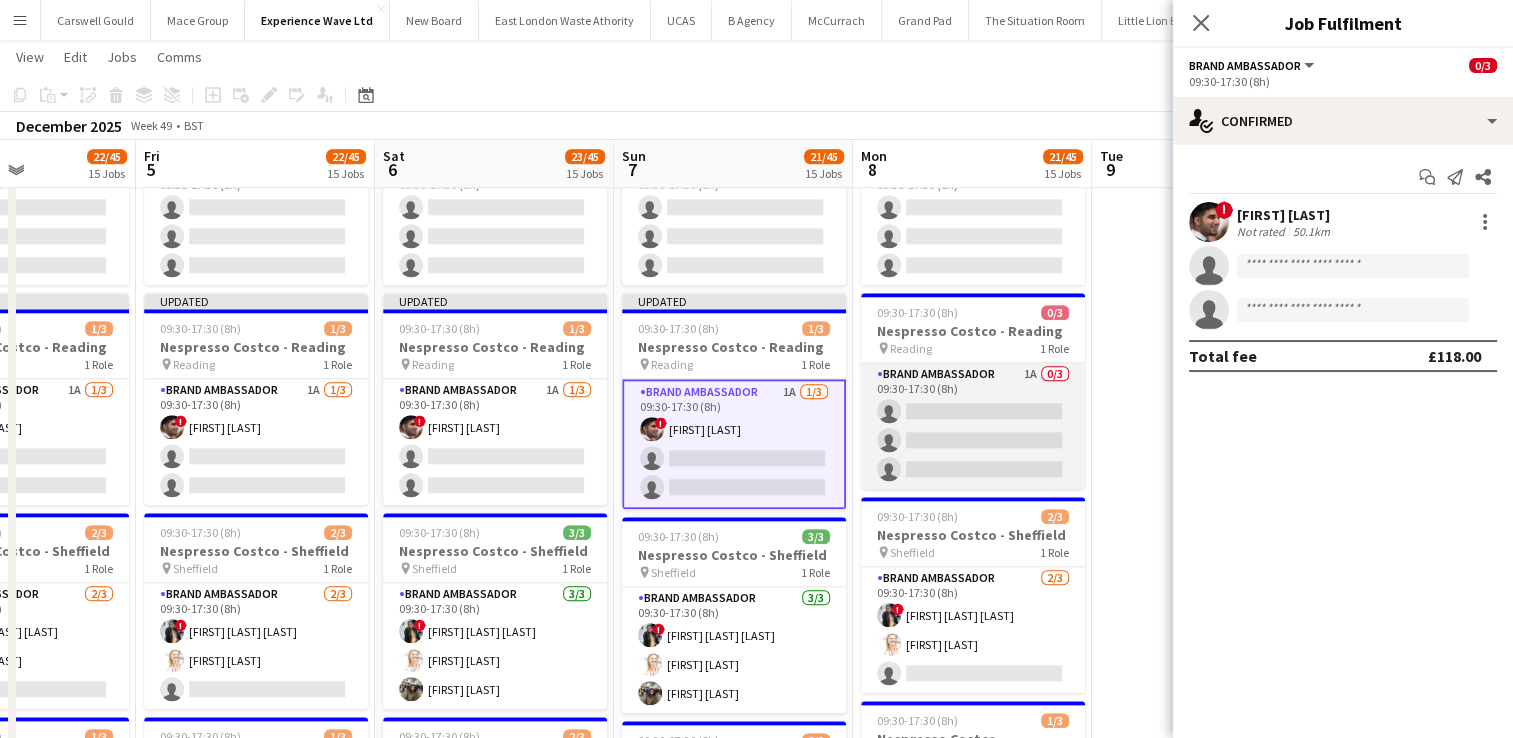 click on "Brand Ambassador   1A   0/3   09:30-17:30 (8h)
single-neutral-actions
single-neutral-actions
single-neutral-actions" at bounding box center [973, 426] 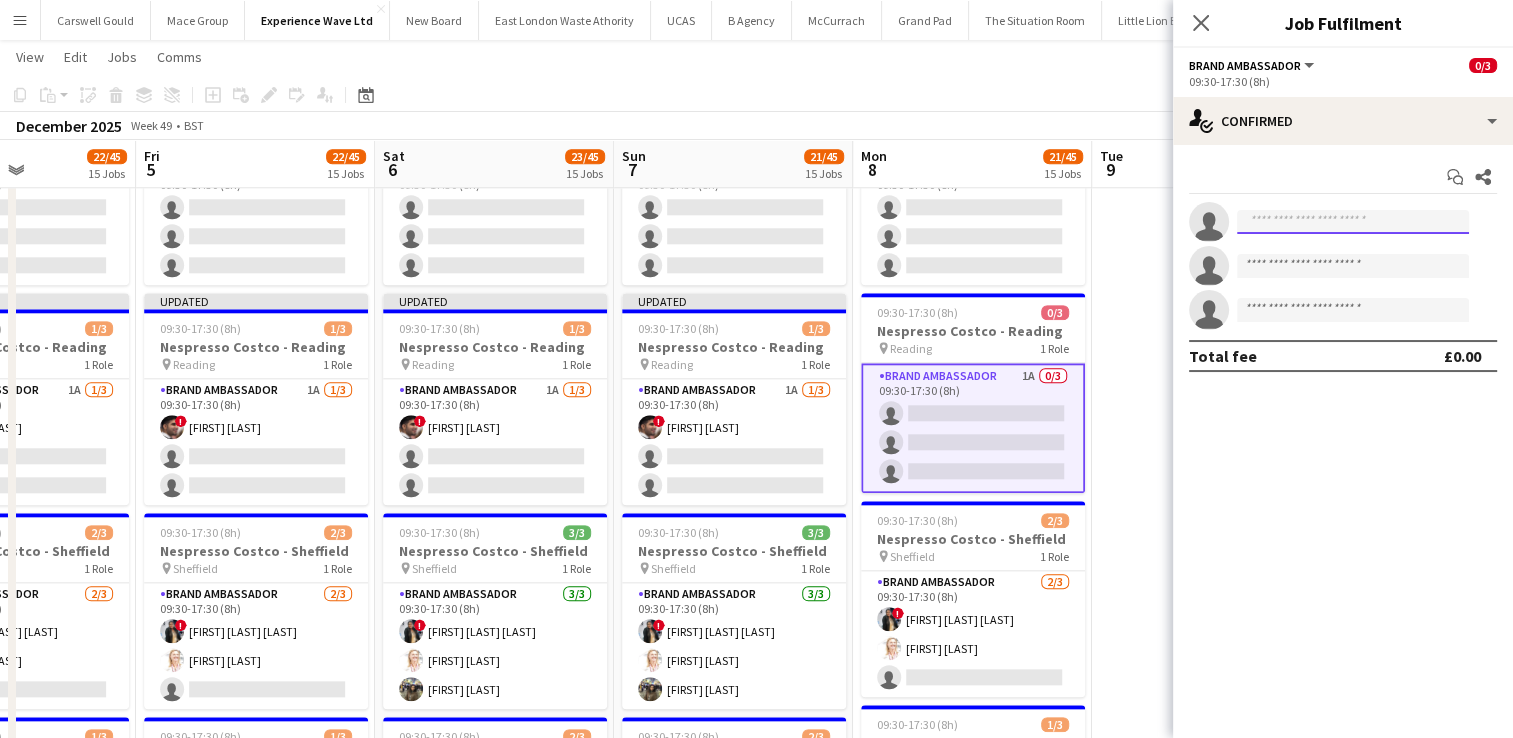 click at bounding box center (1353, 222) 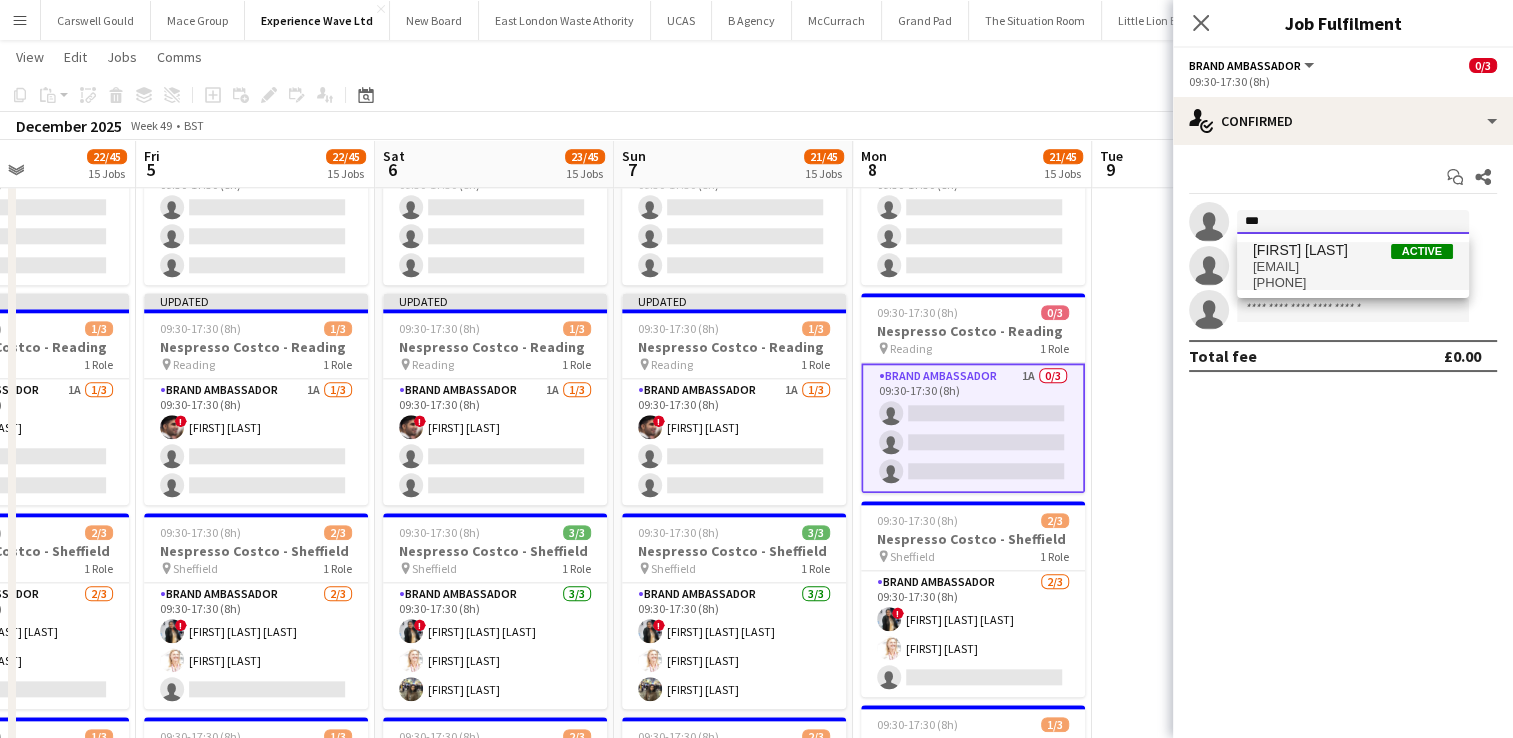 type on "***" 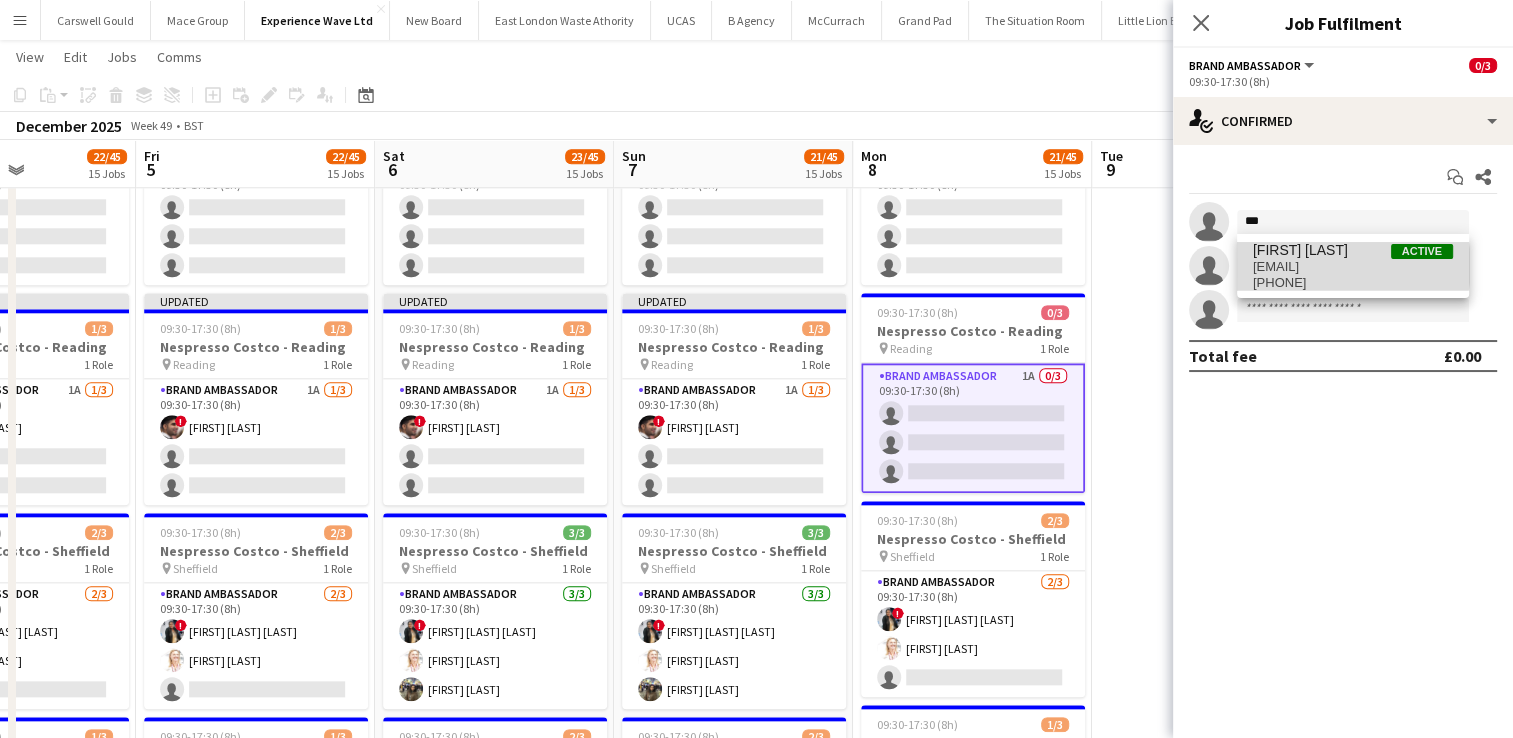click on "[EMAIL]" at bounding box center [1353, 267] 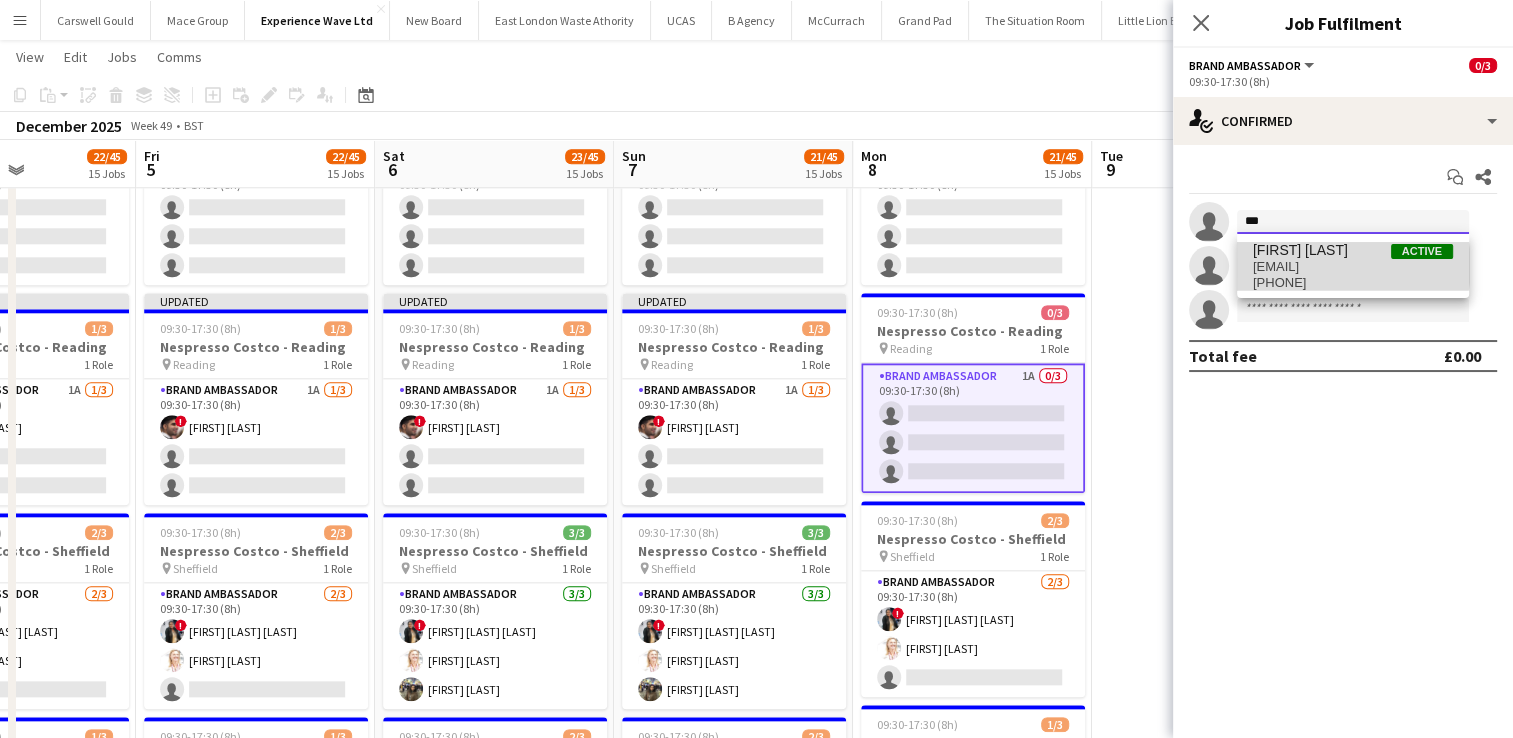 type 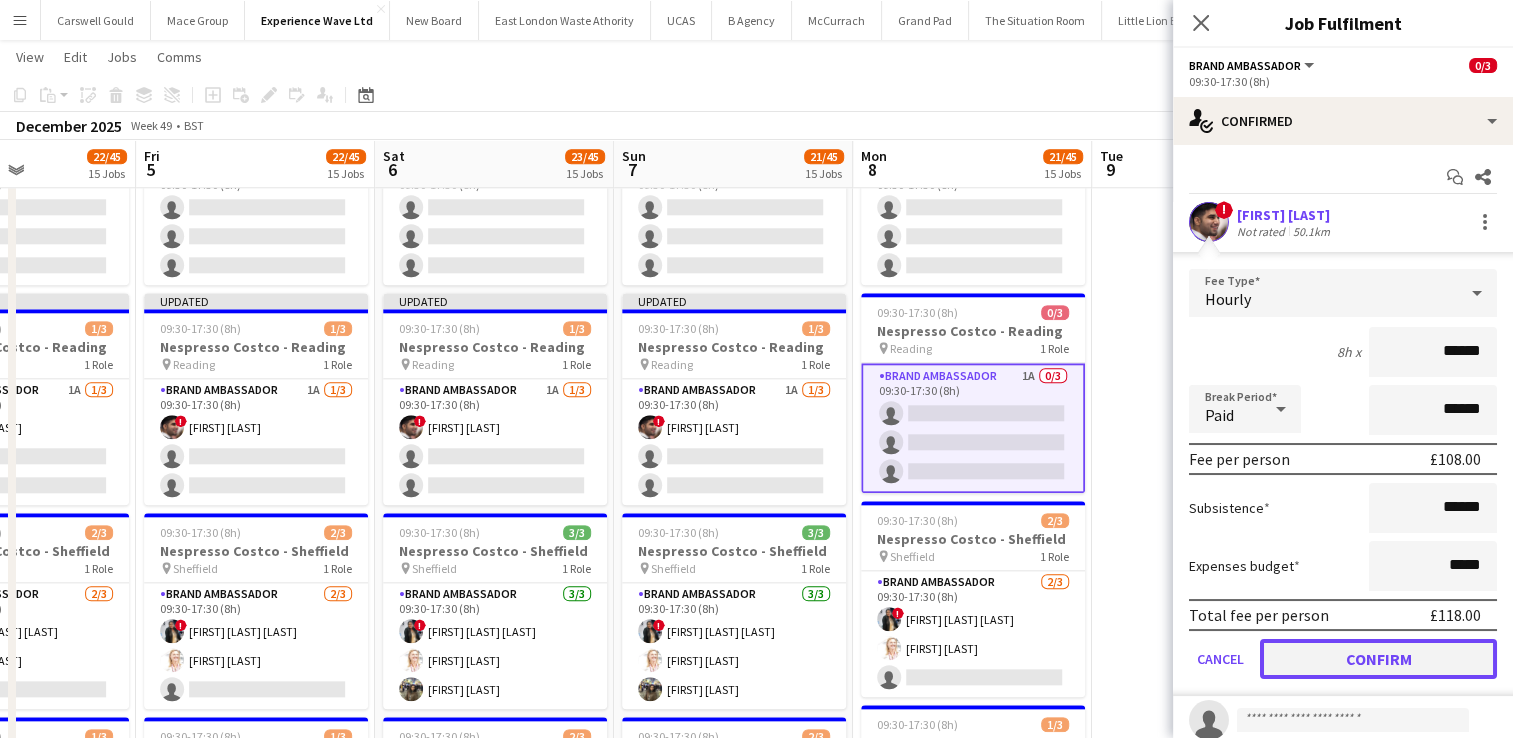 click on "Confirm" at bounding box center [1378, 659] 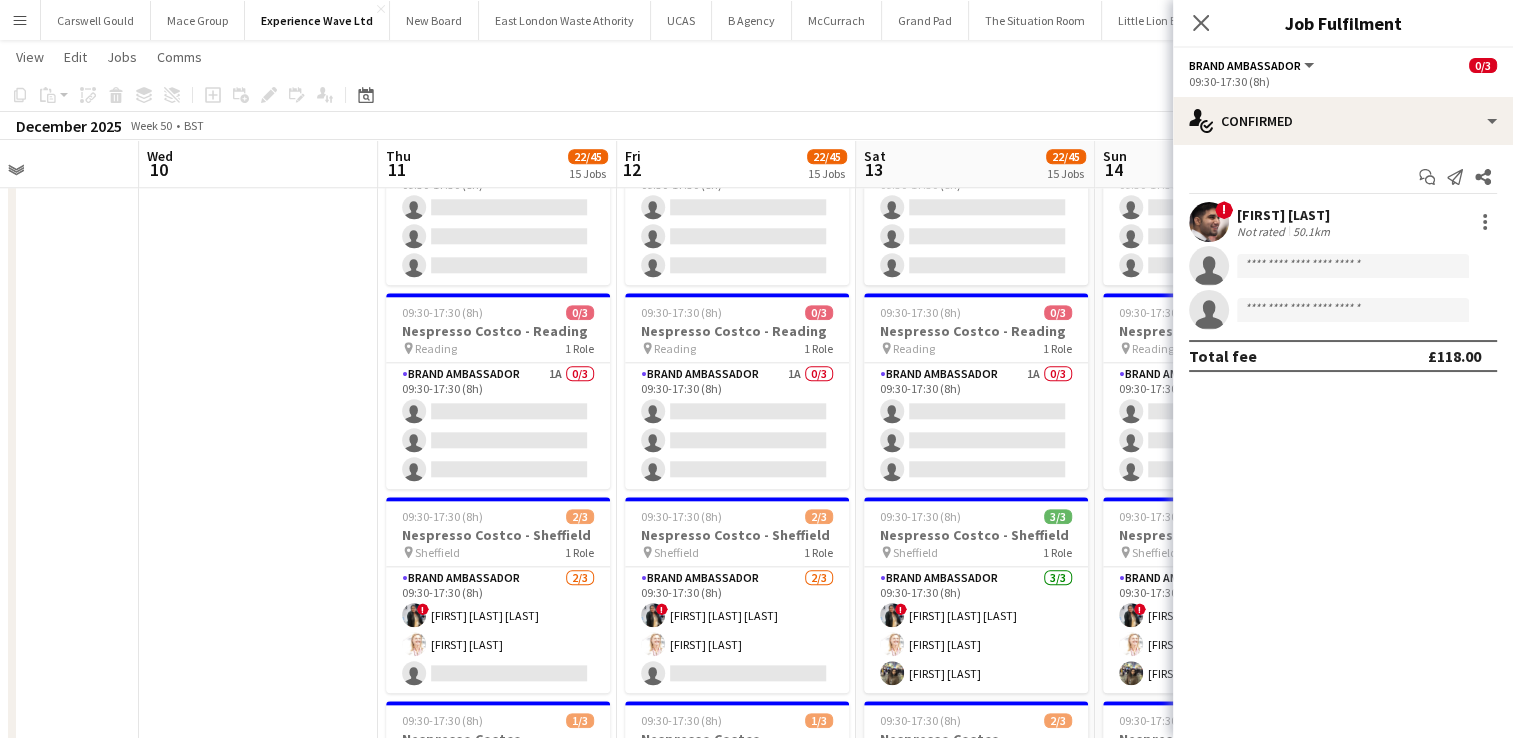 scroll, scrollTop: 0, scrollLeft: 823, axis: horizontal 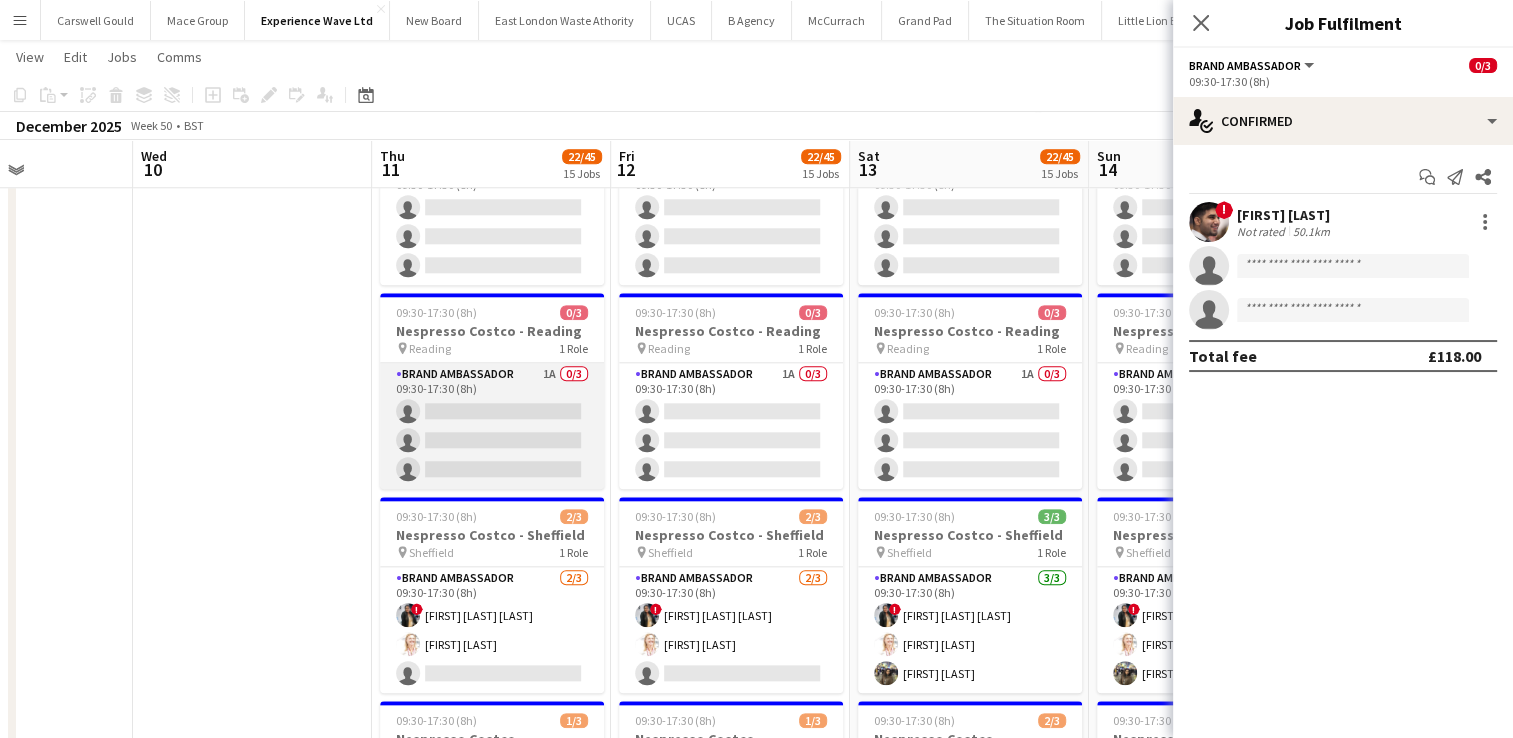 click on "Brand Ambassador   1A   0/3   09:30-17:30 (8h)
single-neutral-actions
single-neutral-actions
single-neutral-actions" at bounding box center [492, 426] 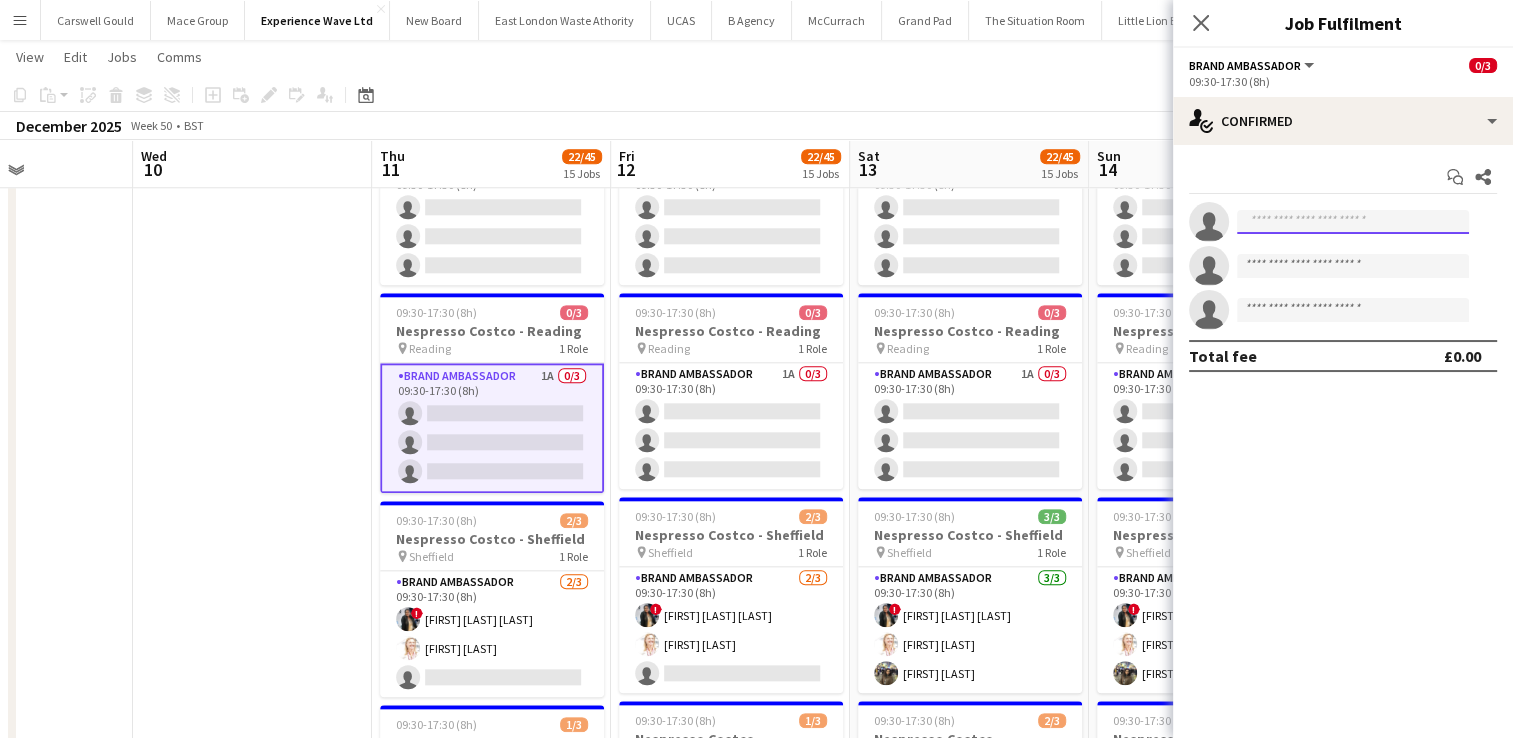 click at bounding box center [1353, 222] 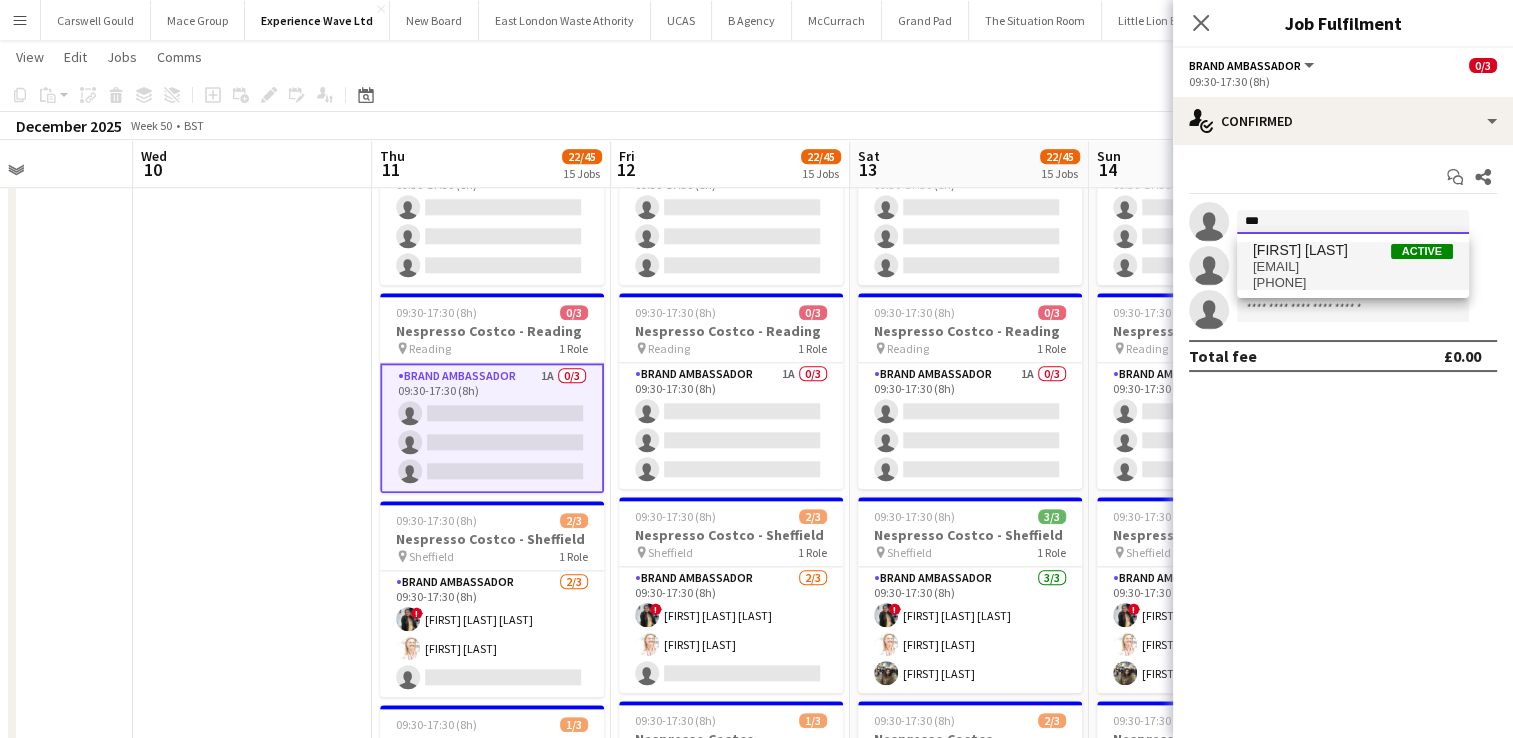 type on "***" 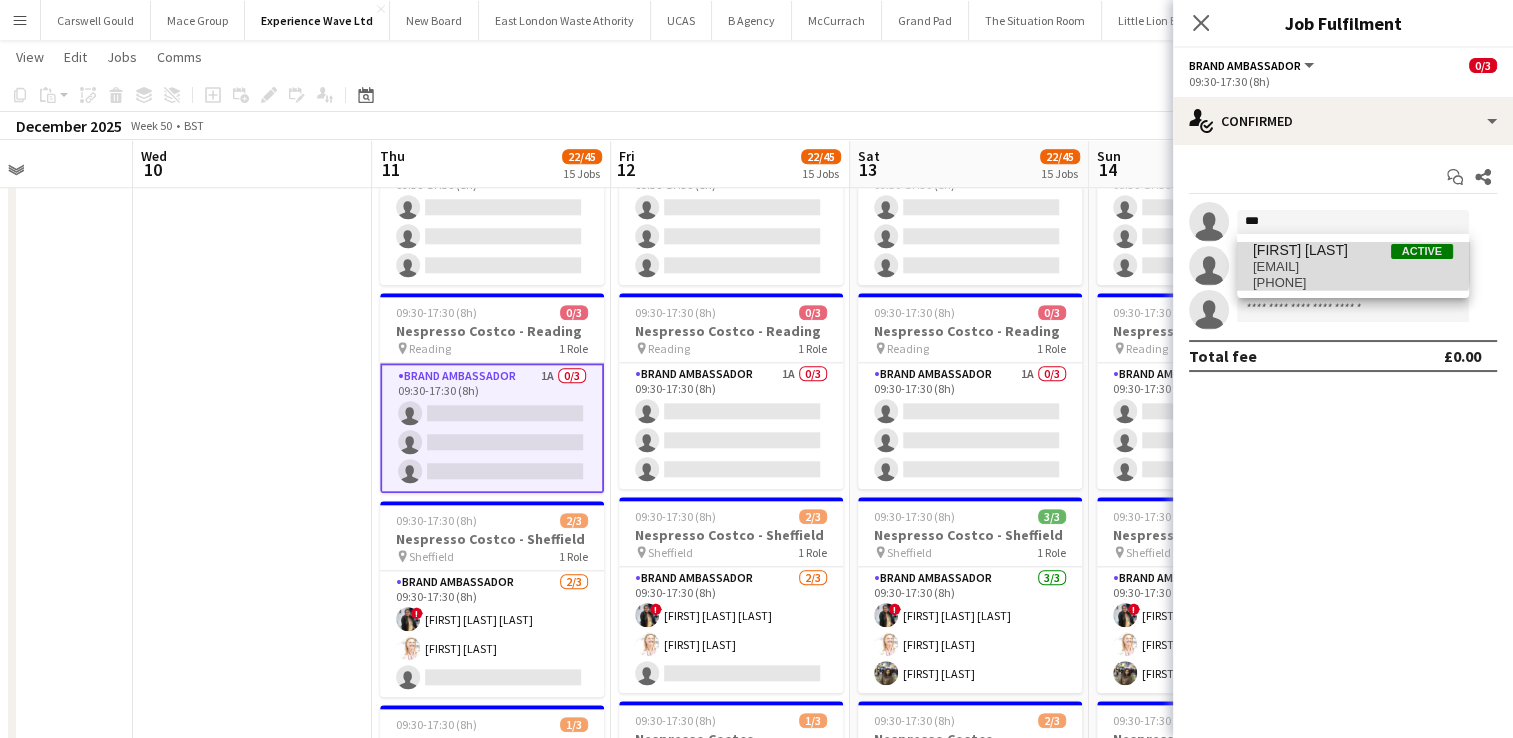 click on "[EMAIL]" at bounding box center (1353, 267) 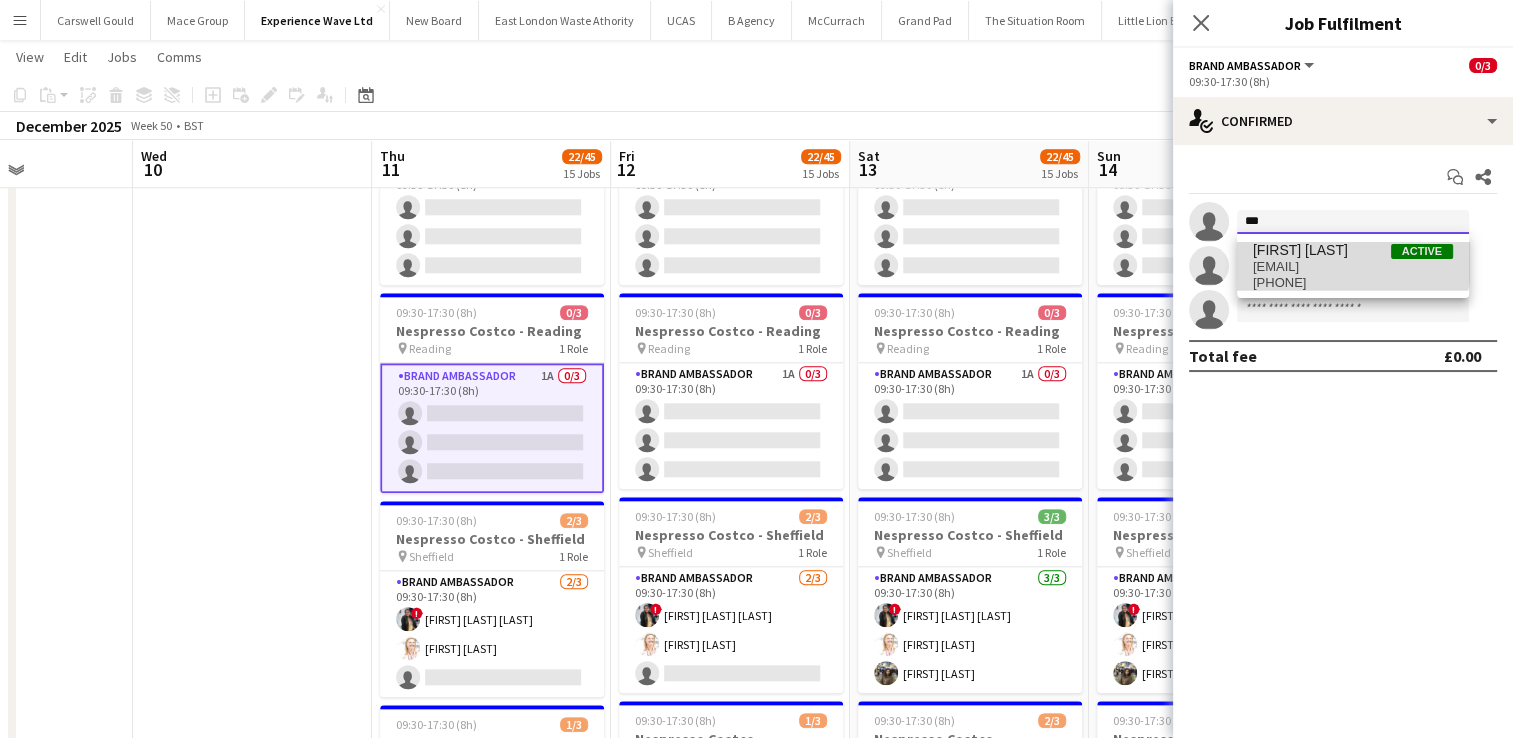 type 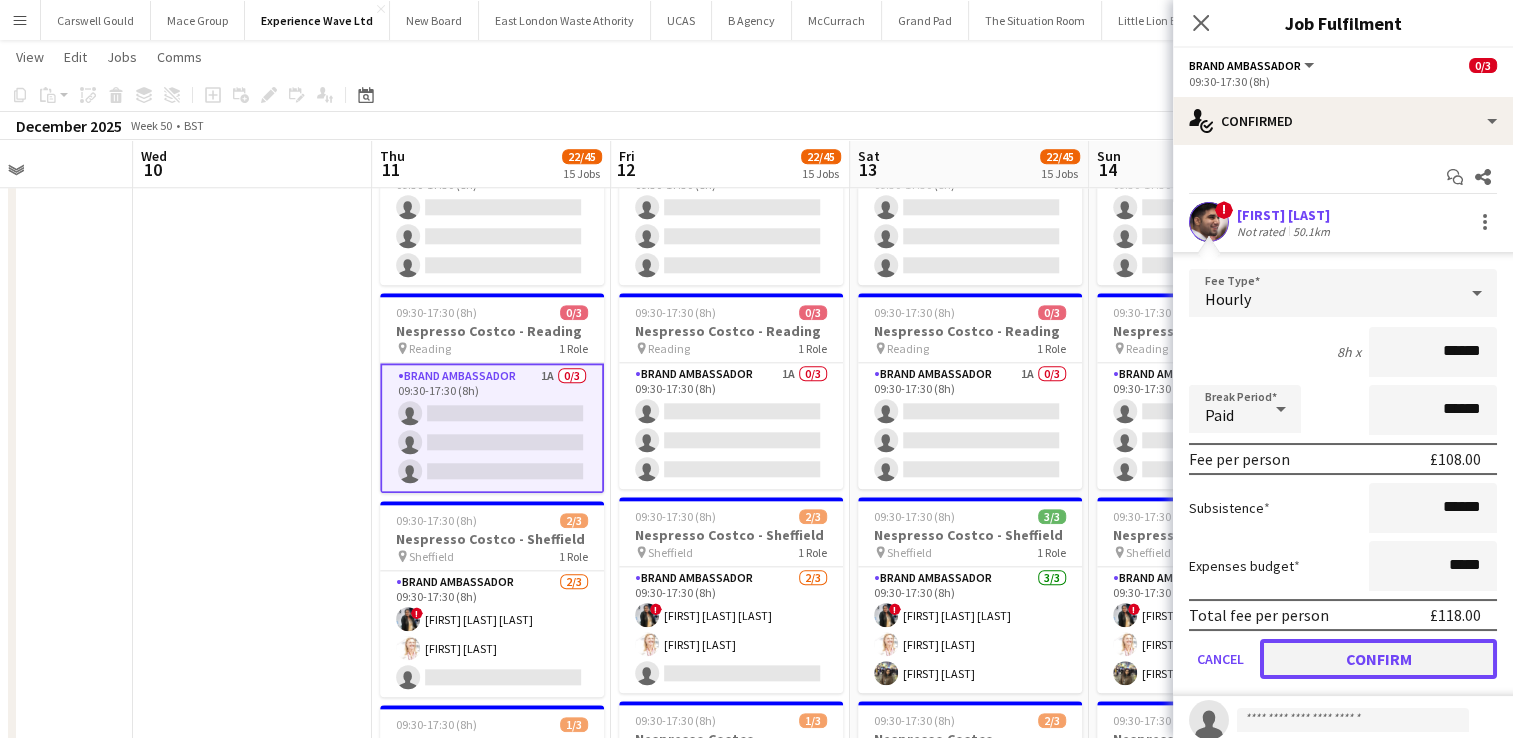 click on "Confirm" at bounding box center (1378, 659) 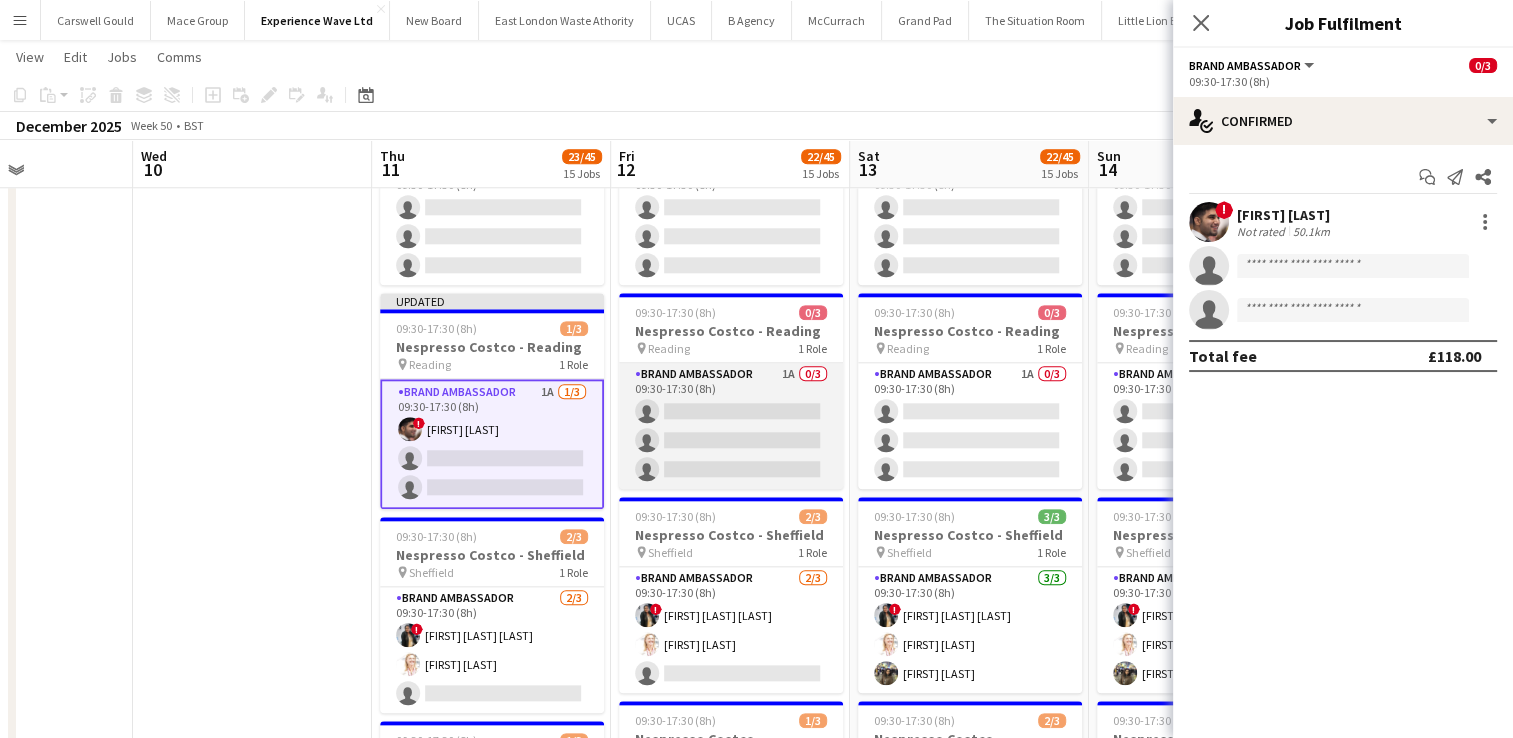 click on "Brand Ambassador   1A   0/3   09:30-17:30 (8h)
single-neutral-actions
single-neutral-actions
single-neutral-actions" at bounding box center [731, 426] 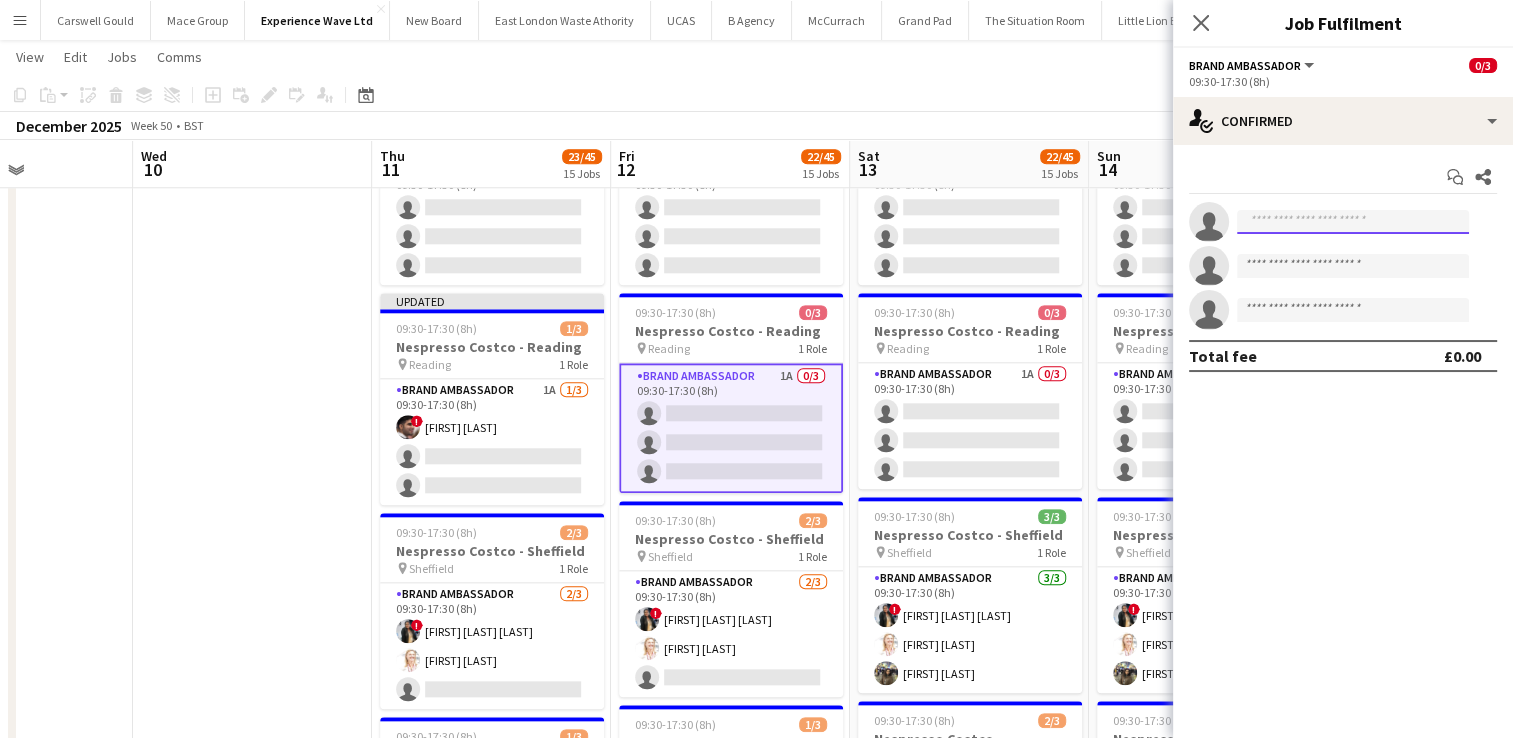 click at bounding box center [1353, 222] 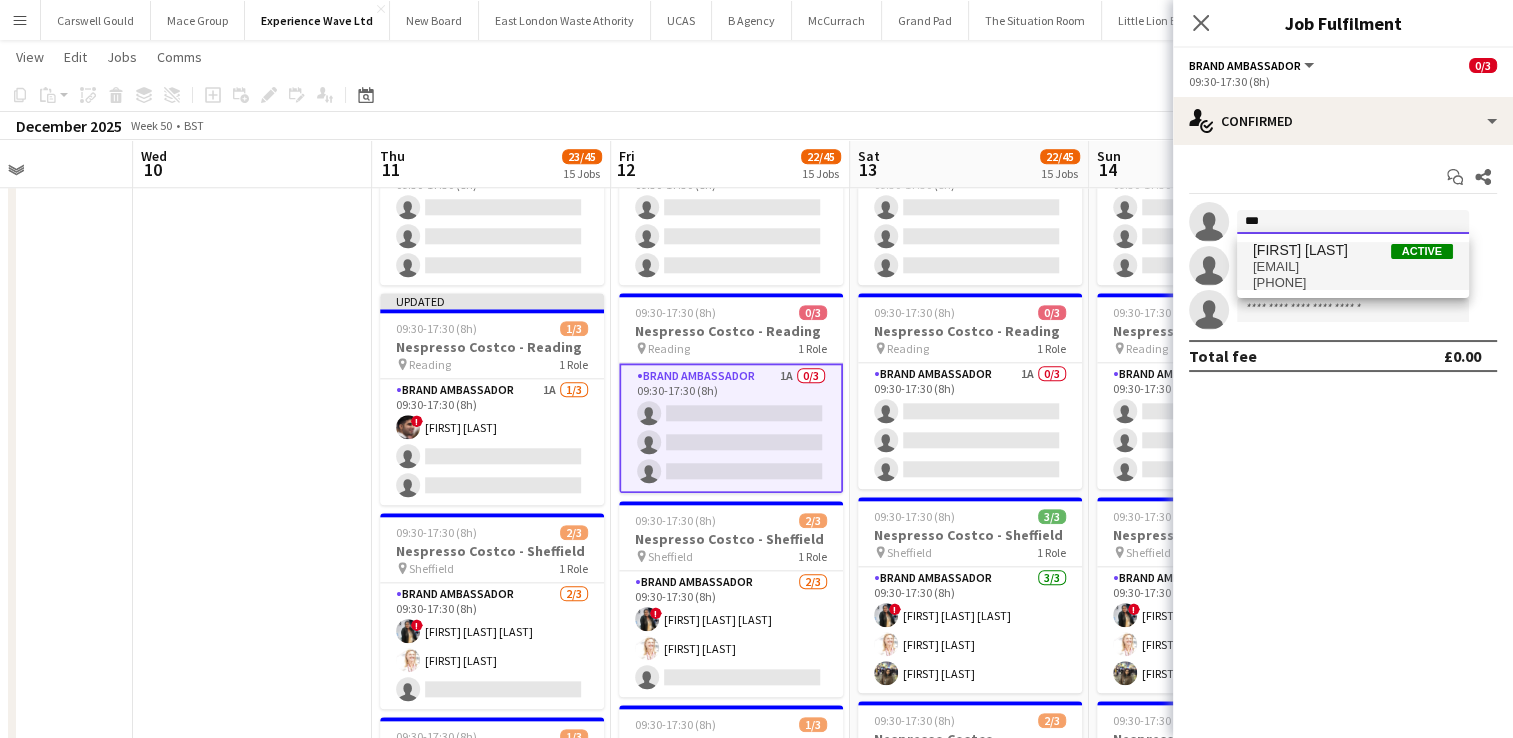 type on "***" 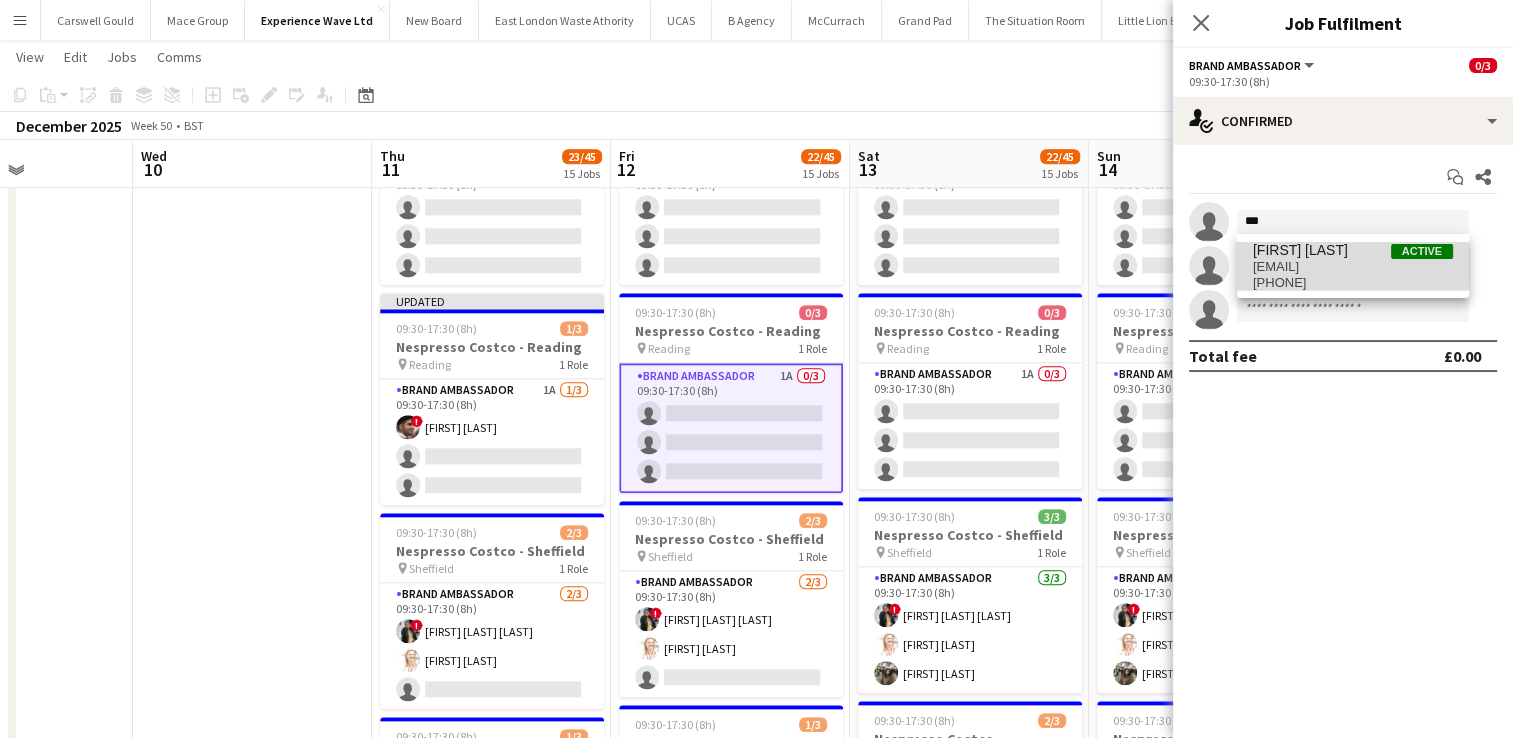click on "[EMAIL]" at bounding box center [1353, 267] 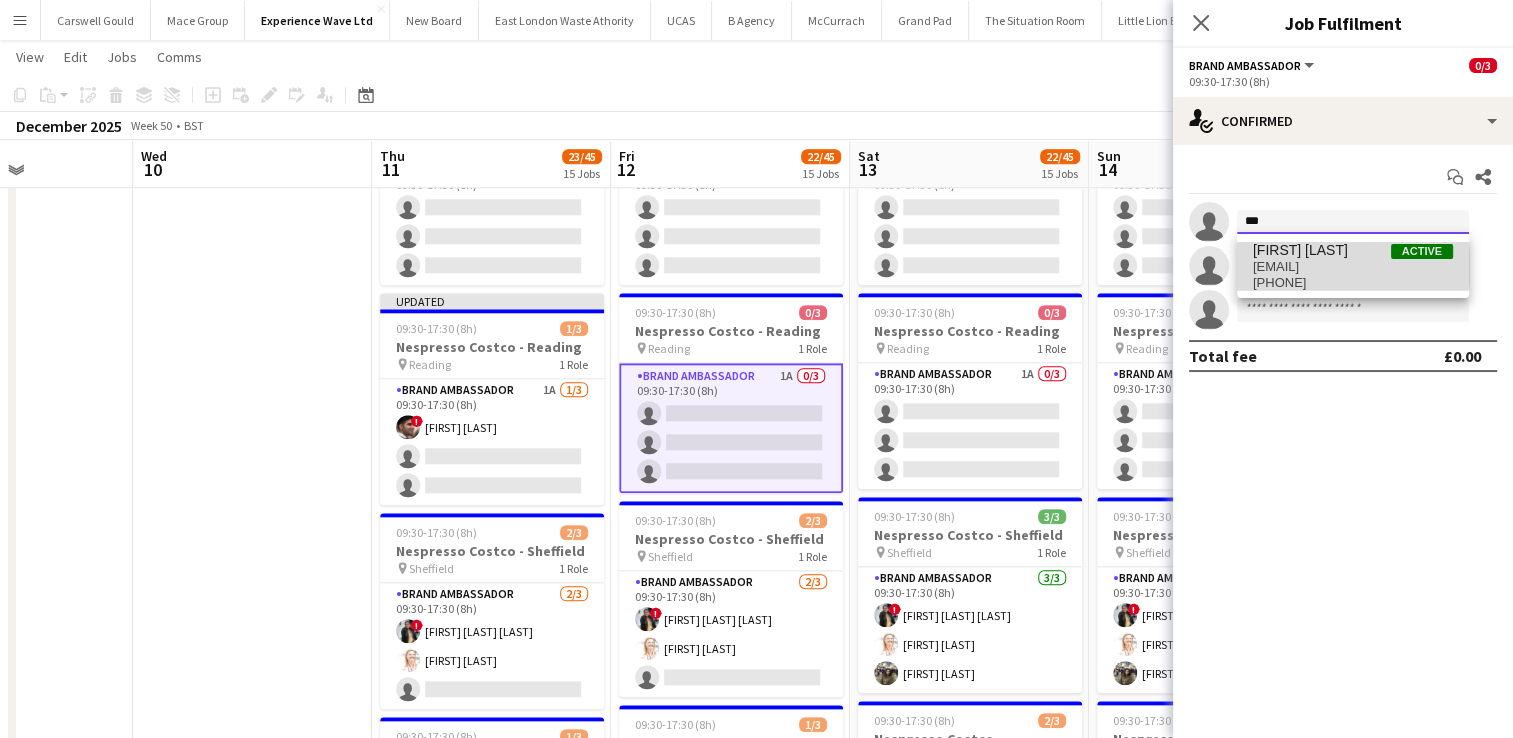 type 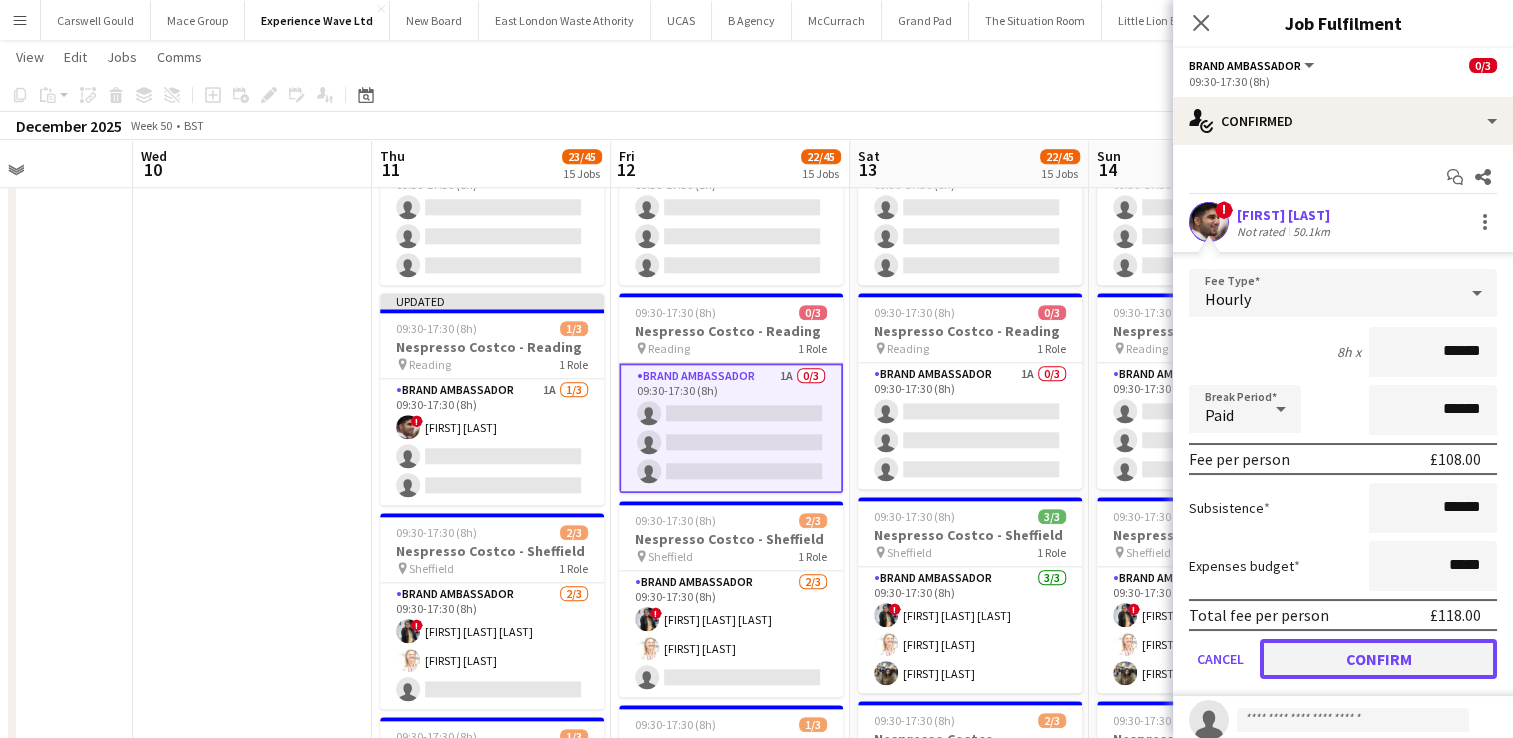 click on "Confirm" at bounding box center [1378, 659] 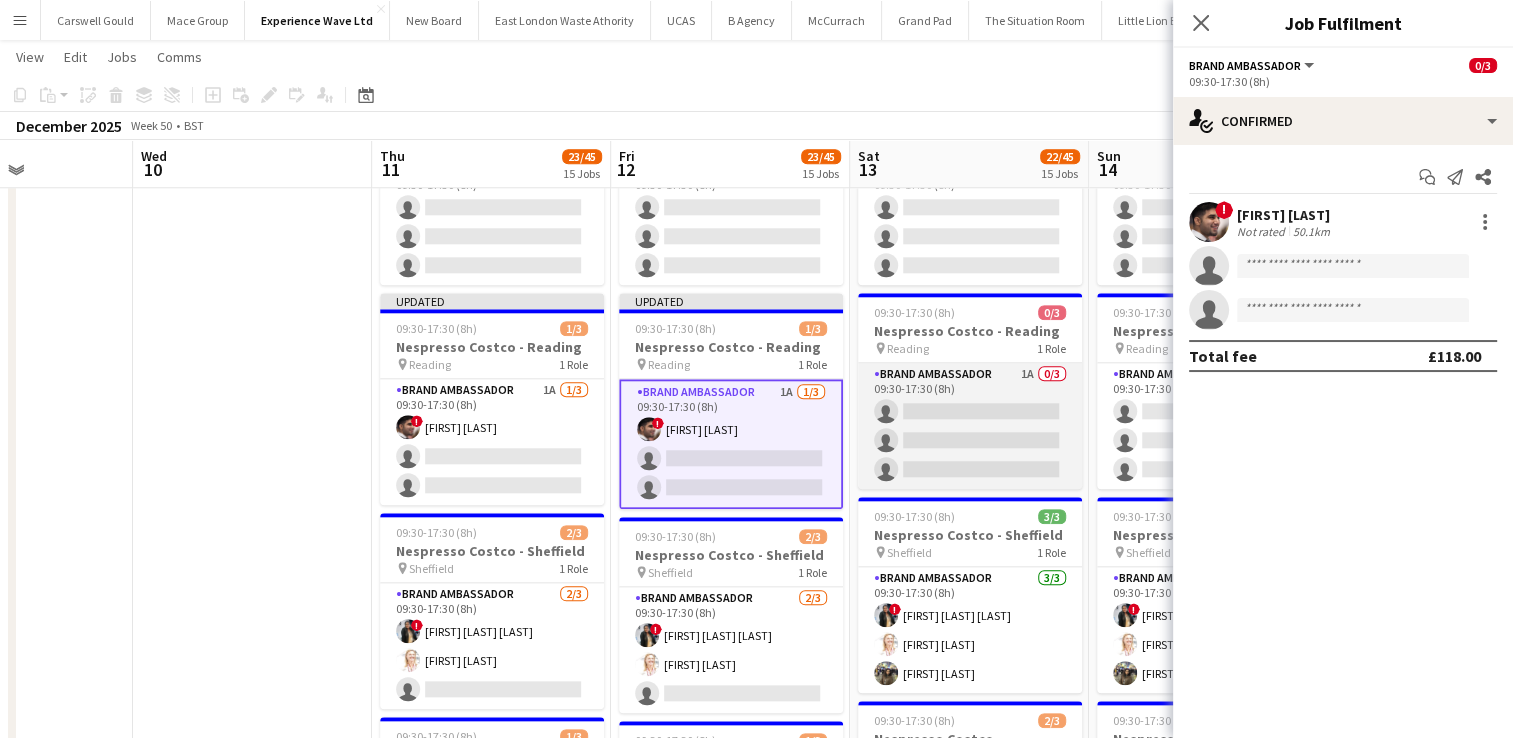 click on "Brand Ambassador   1A   0/3   09:30-17:30 (8h)
single-neutral-actions
single-neutral-actions
single-neutral-actions" at bounding box center (970, 426) 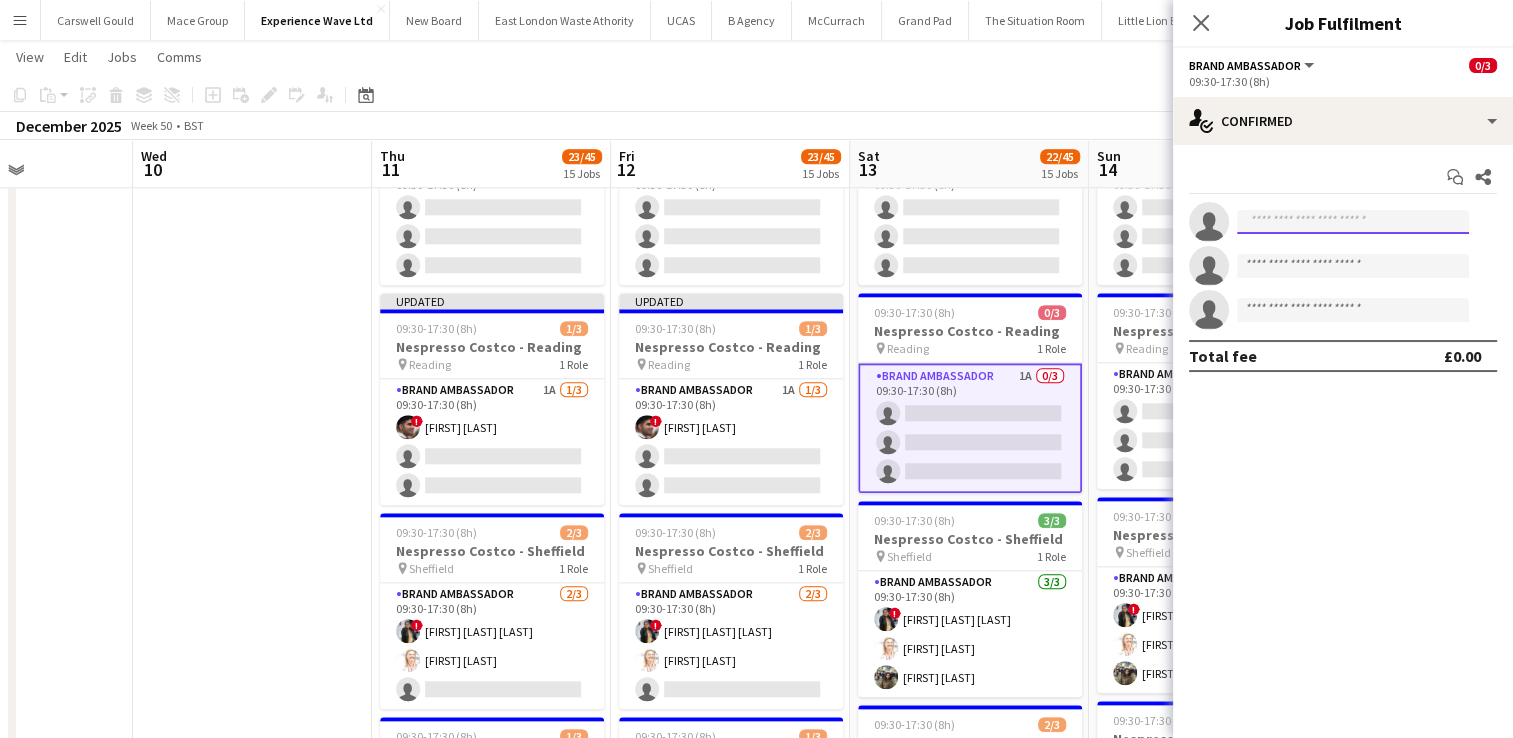 click at bounding box center (1353, 222) 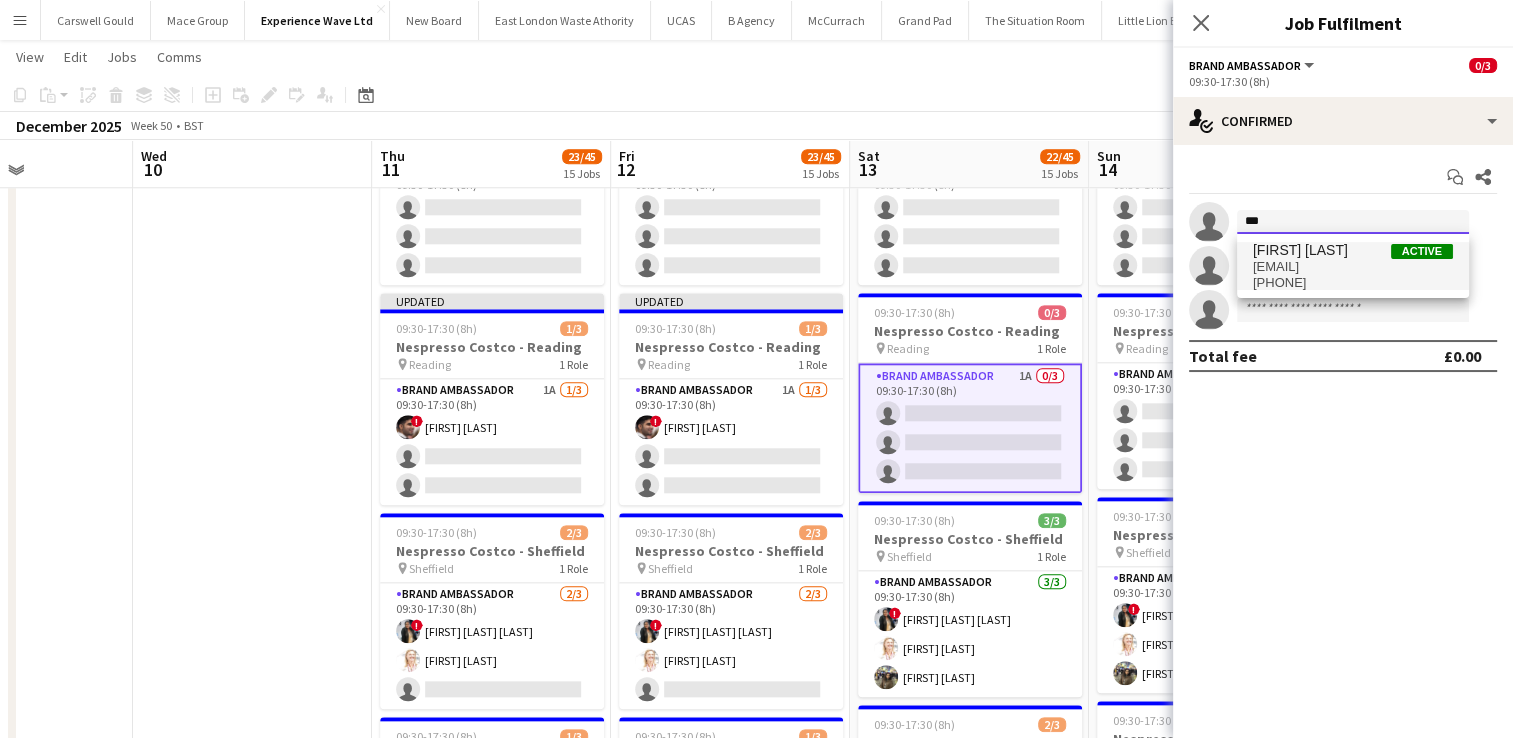 type on "***" 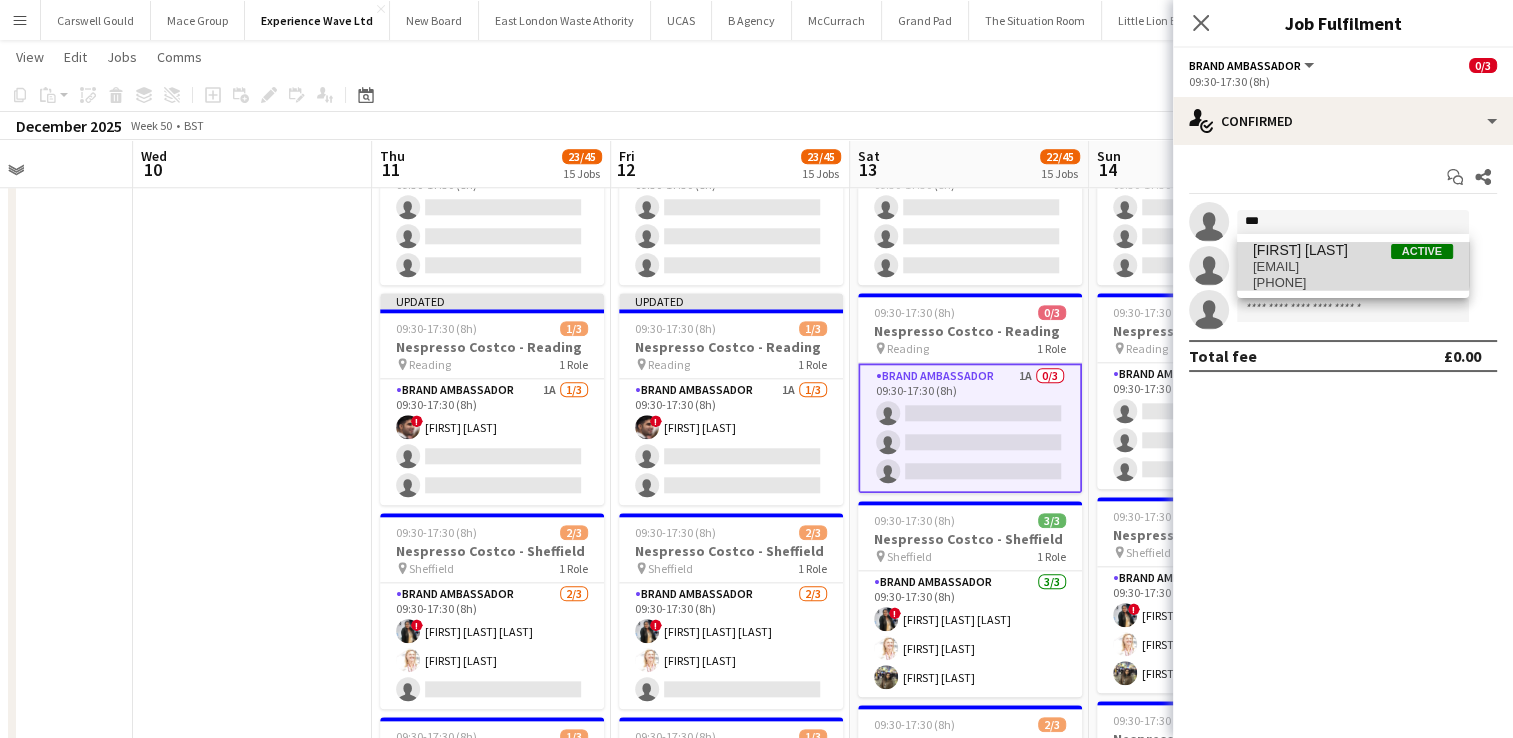 click on "[FIRST] [LAST]  Active" at bounding box center (1353, 250) 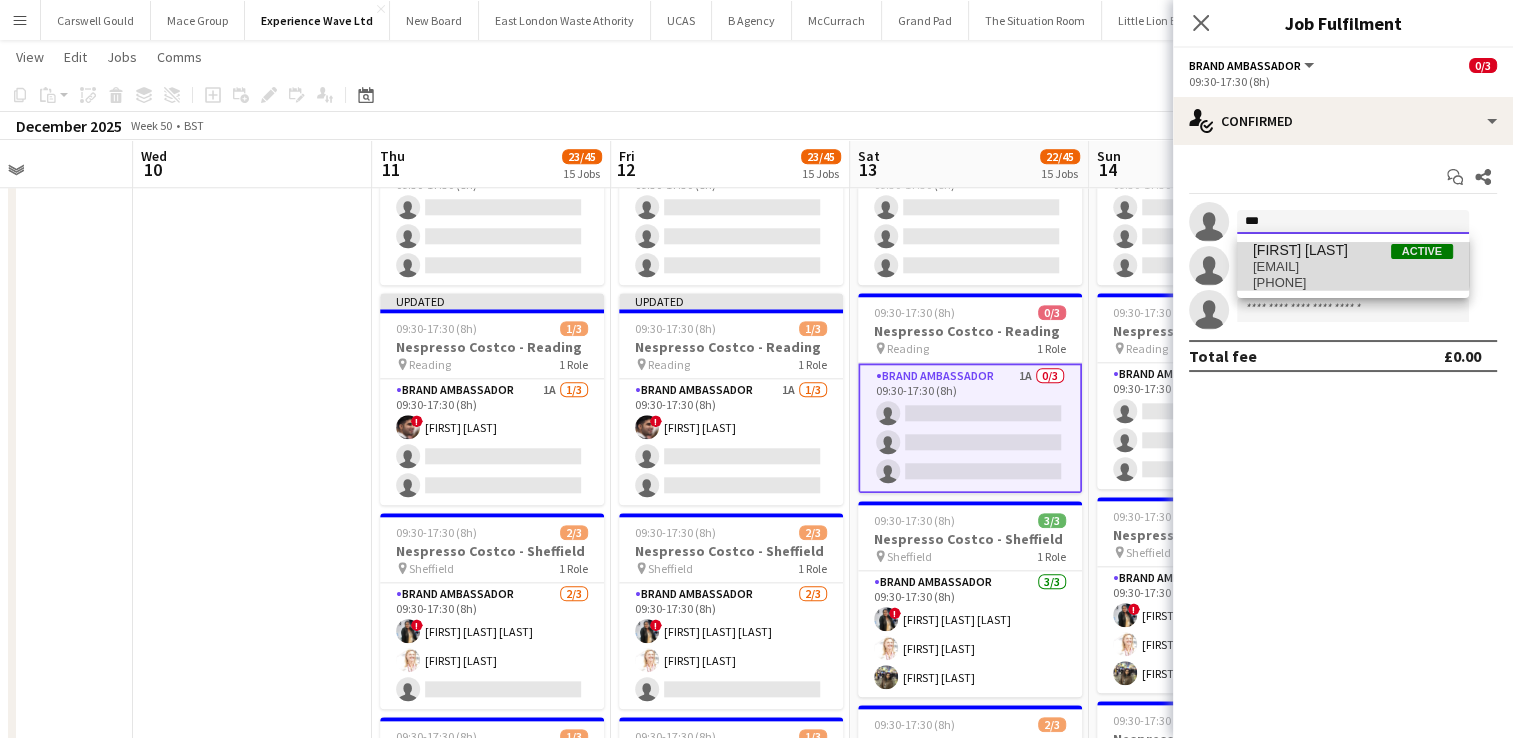 type 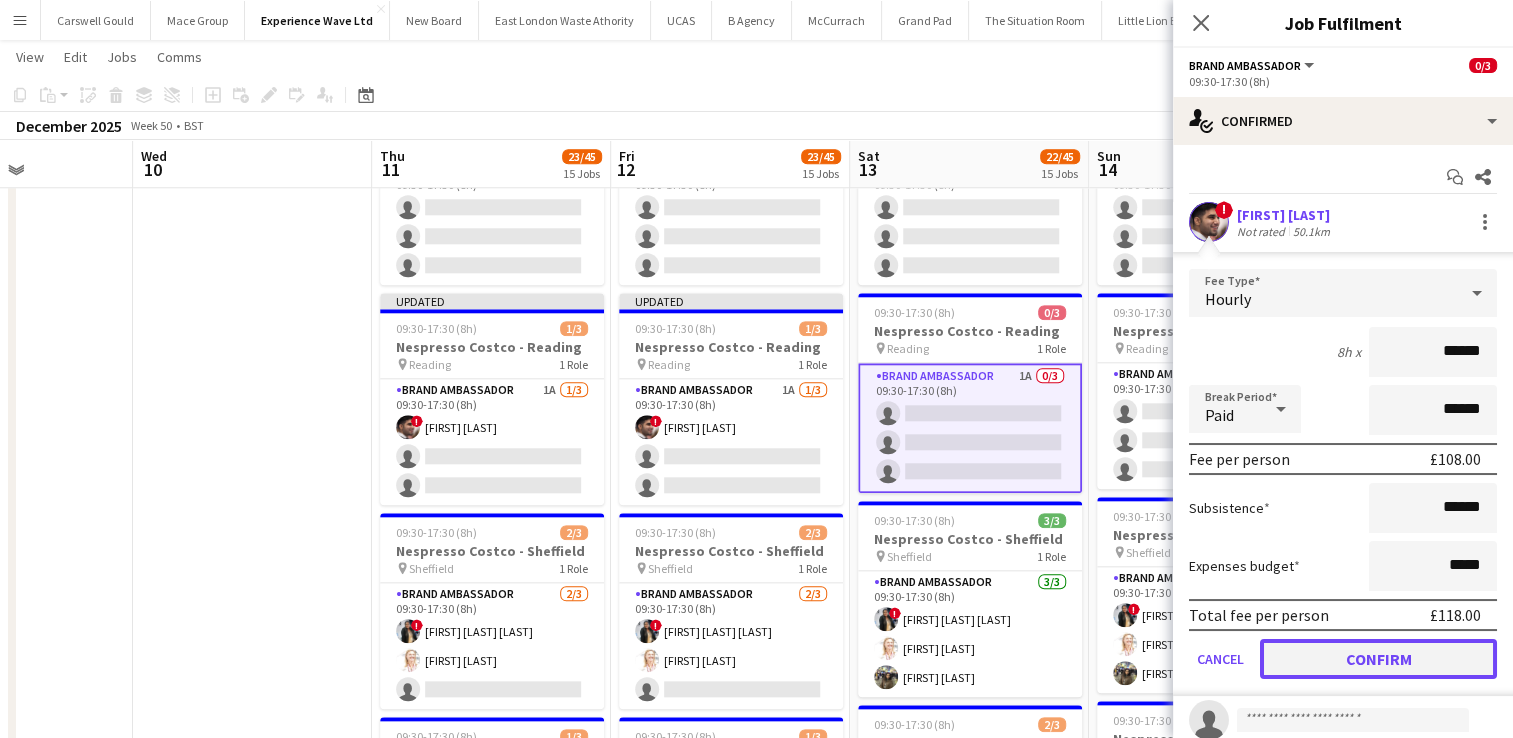 click on "Confirm" at bounding box center [1378, 659] 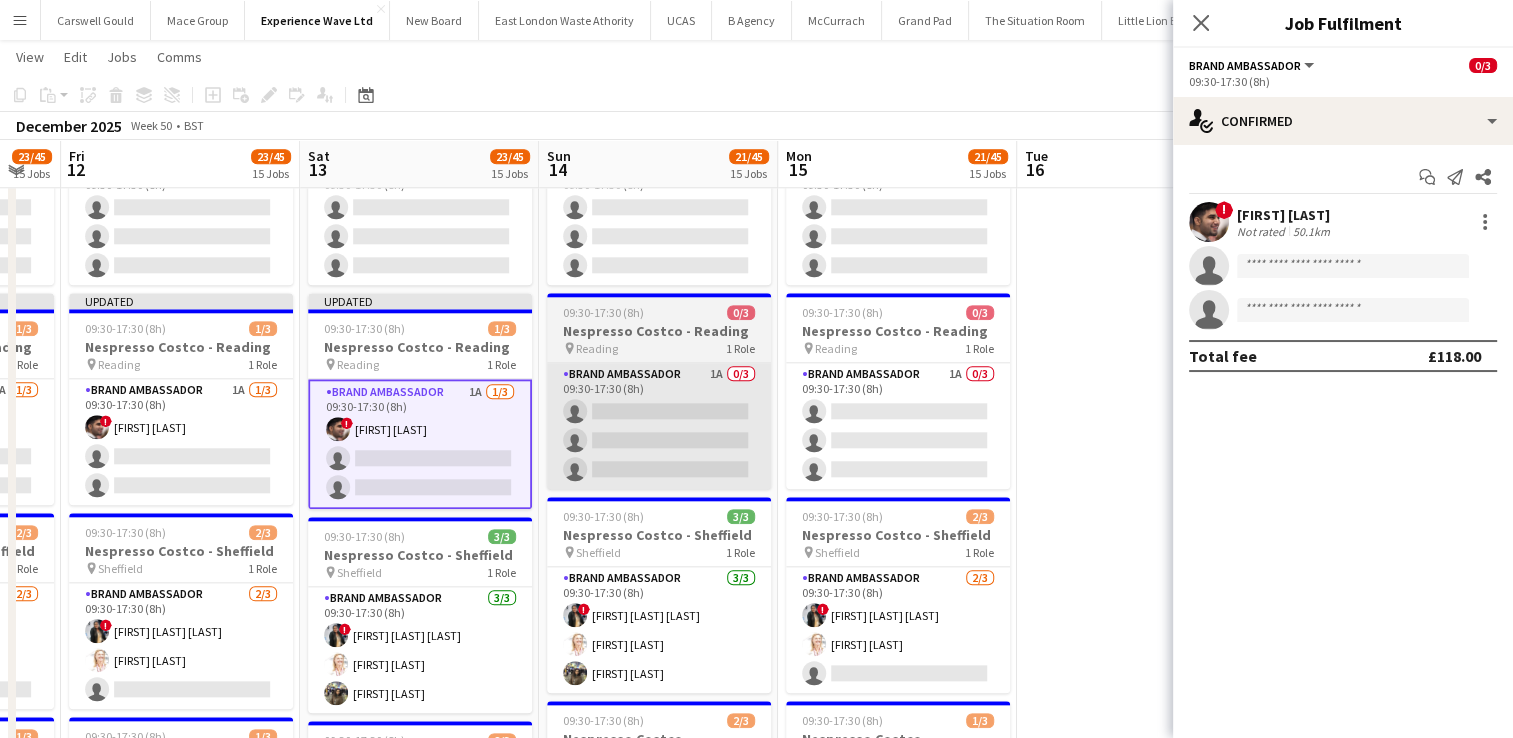 scroll, scrollTop: 0, scrollLeft: 904, axis: horizontal 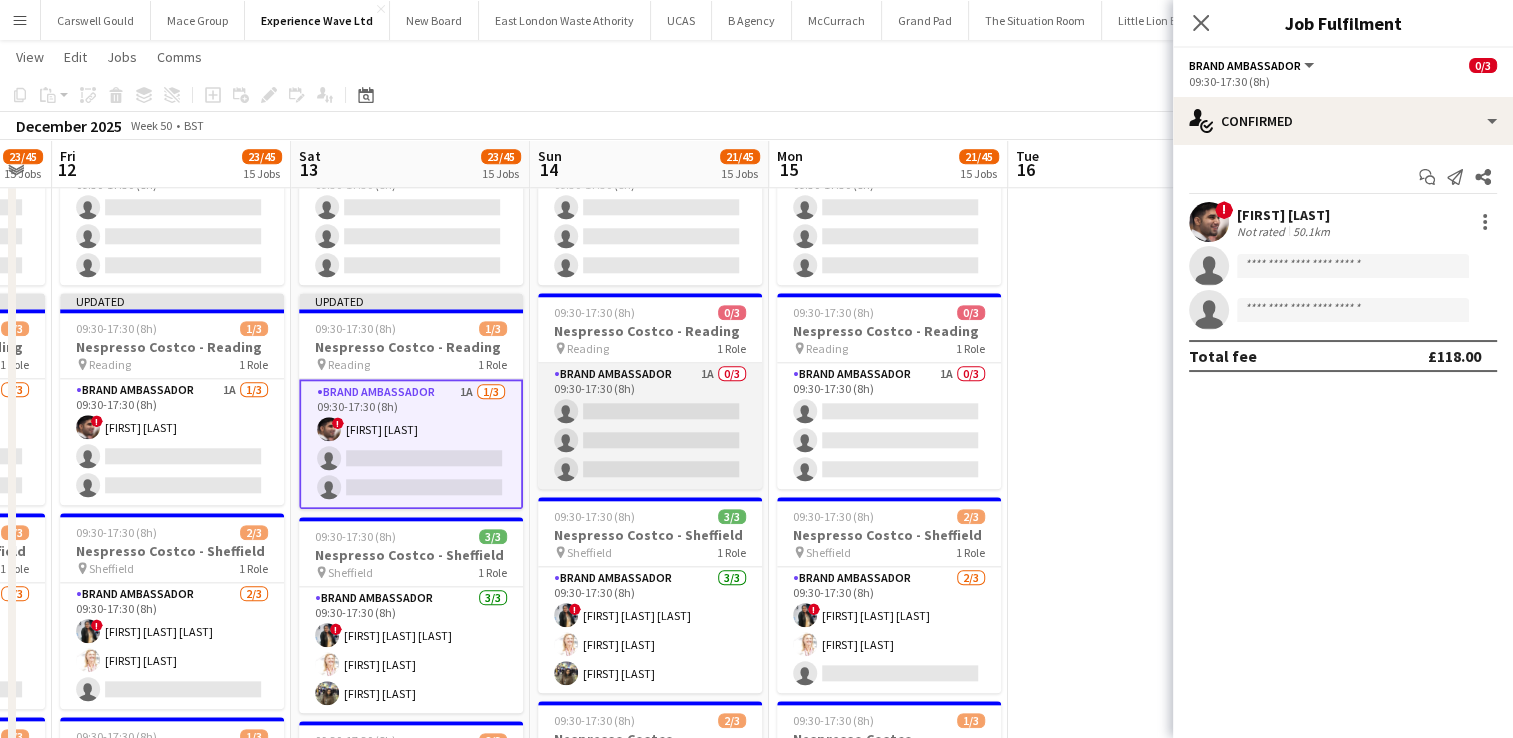 click on "Brand Ambassador   1A   0/3   09:30-17:30 (8h)
single-neutral-actions
single-neutral-actions
single-neutral-actions" at bounding box center (650, 426) 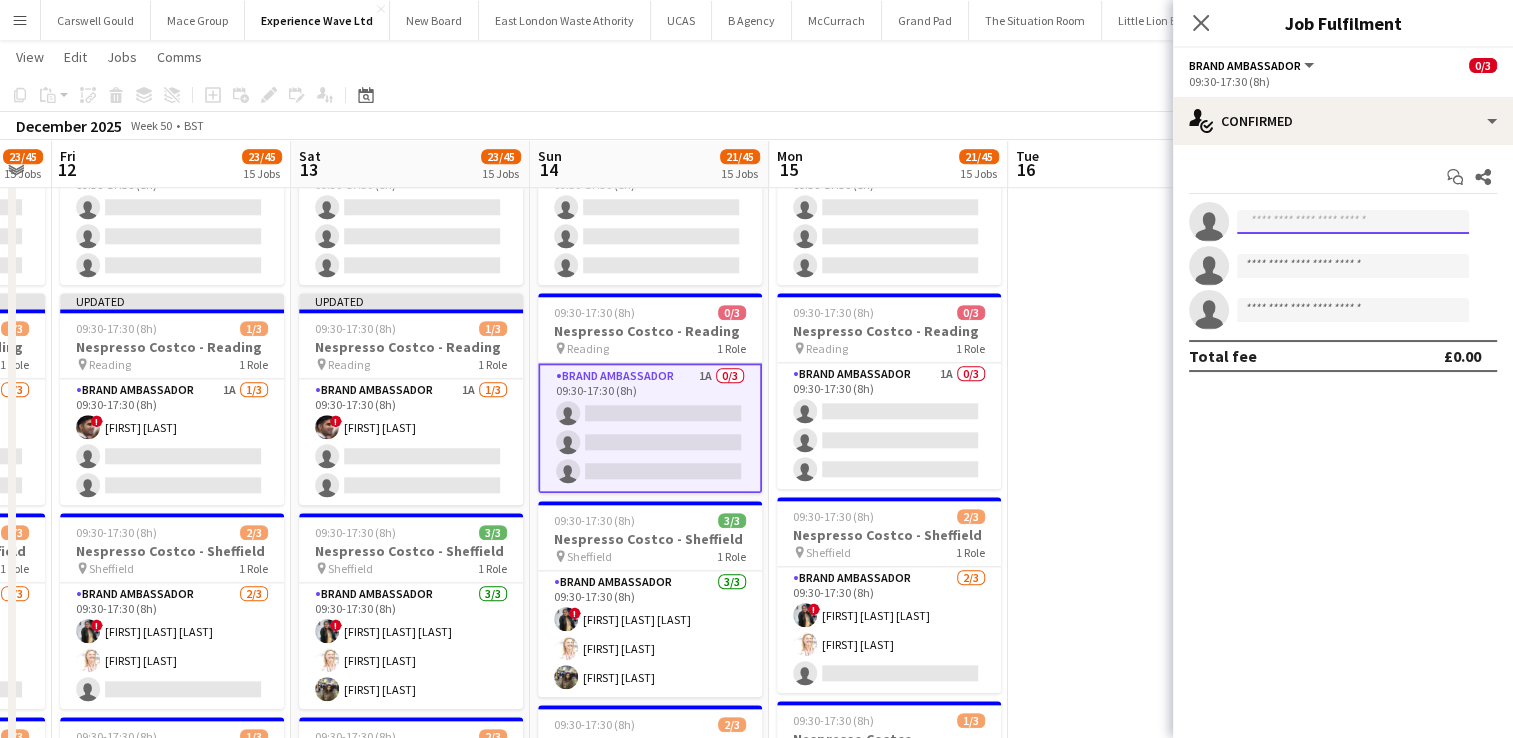 click at bounding box center [1353, 222] 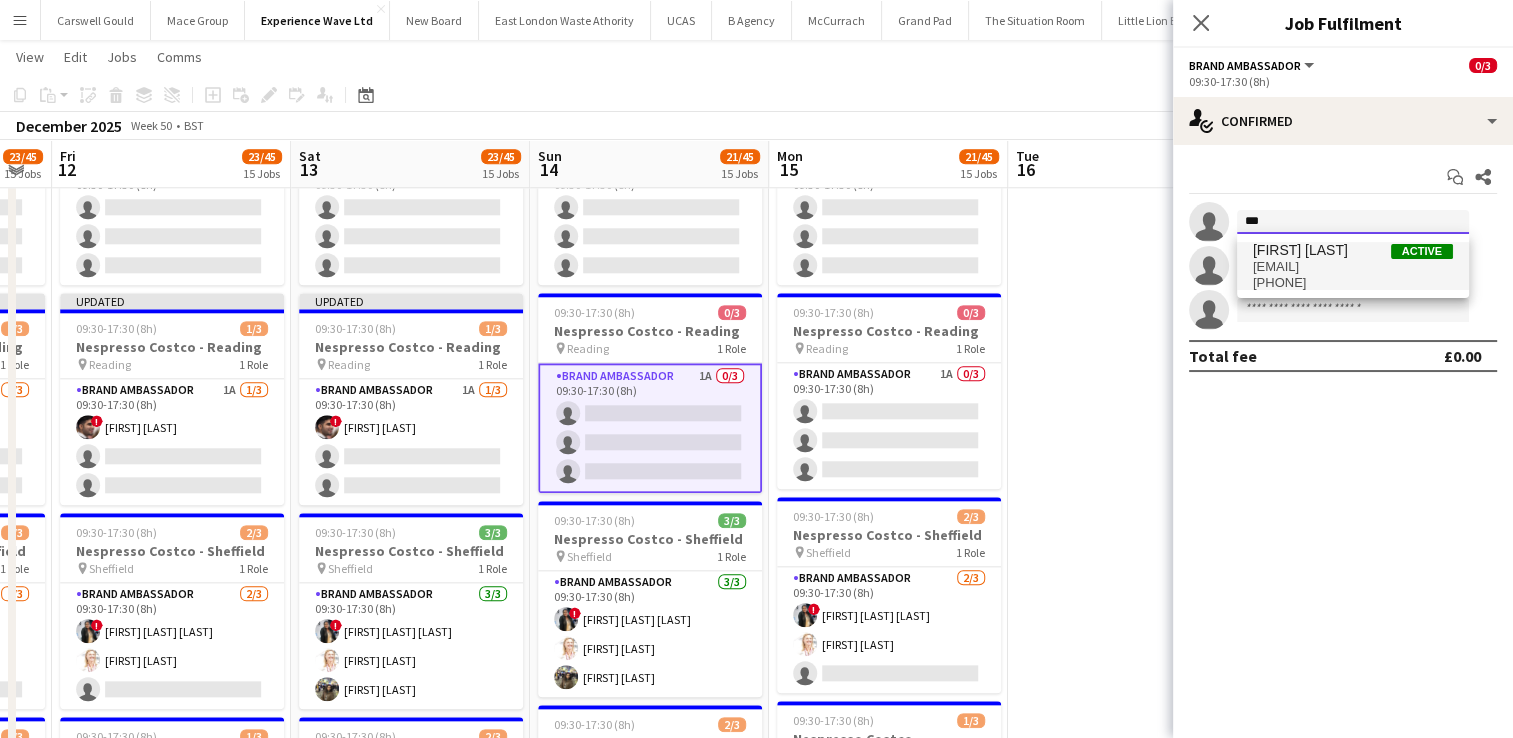 type on "***" 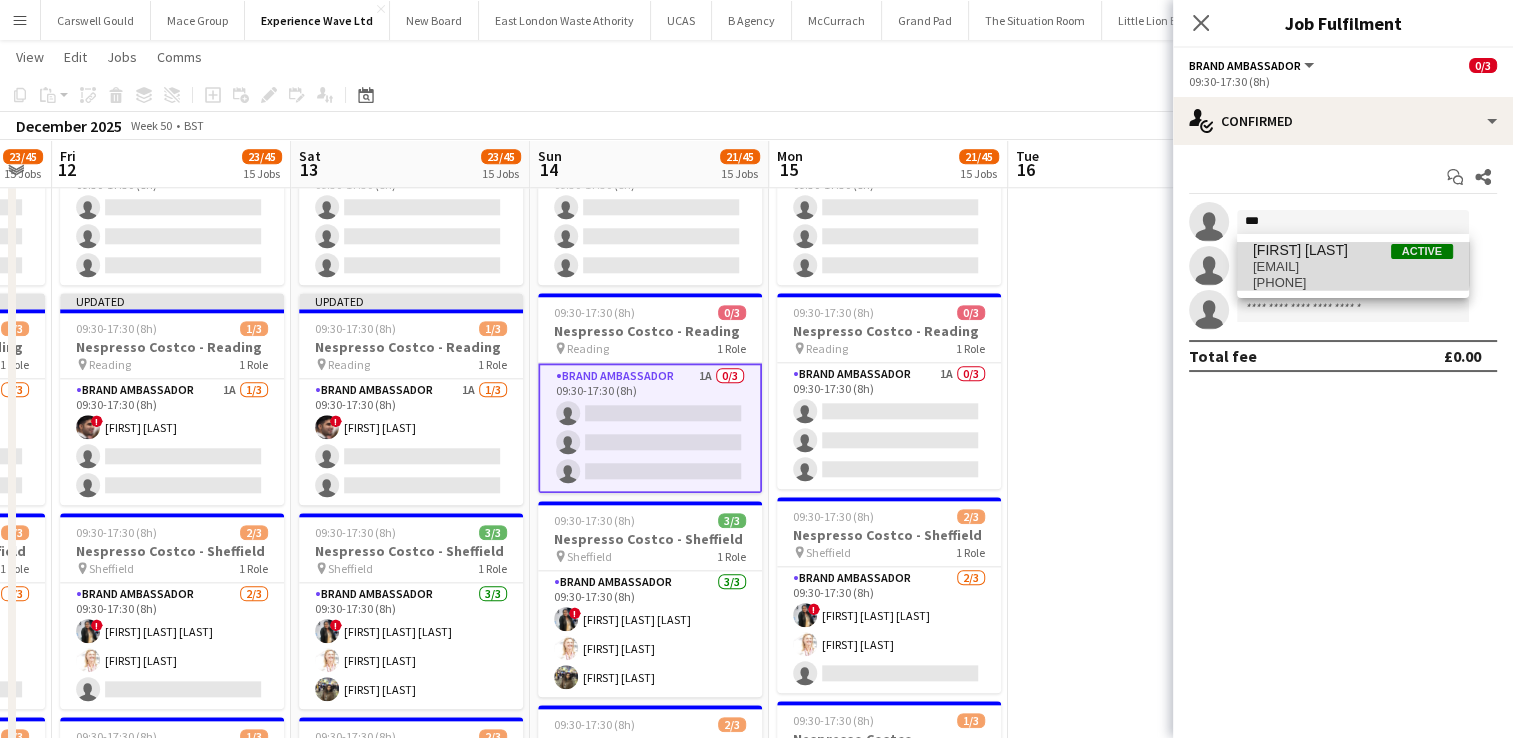 click on "[FIRST] [LAST]" at bounding box center [1300, 250] 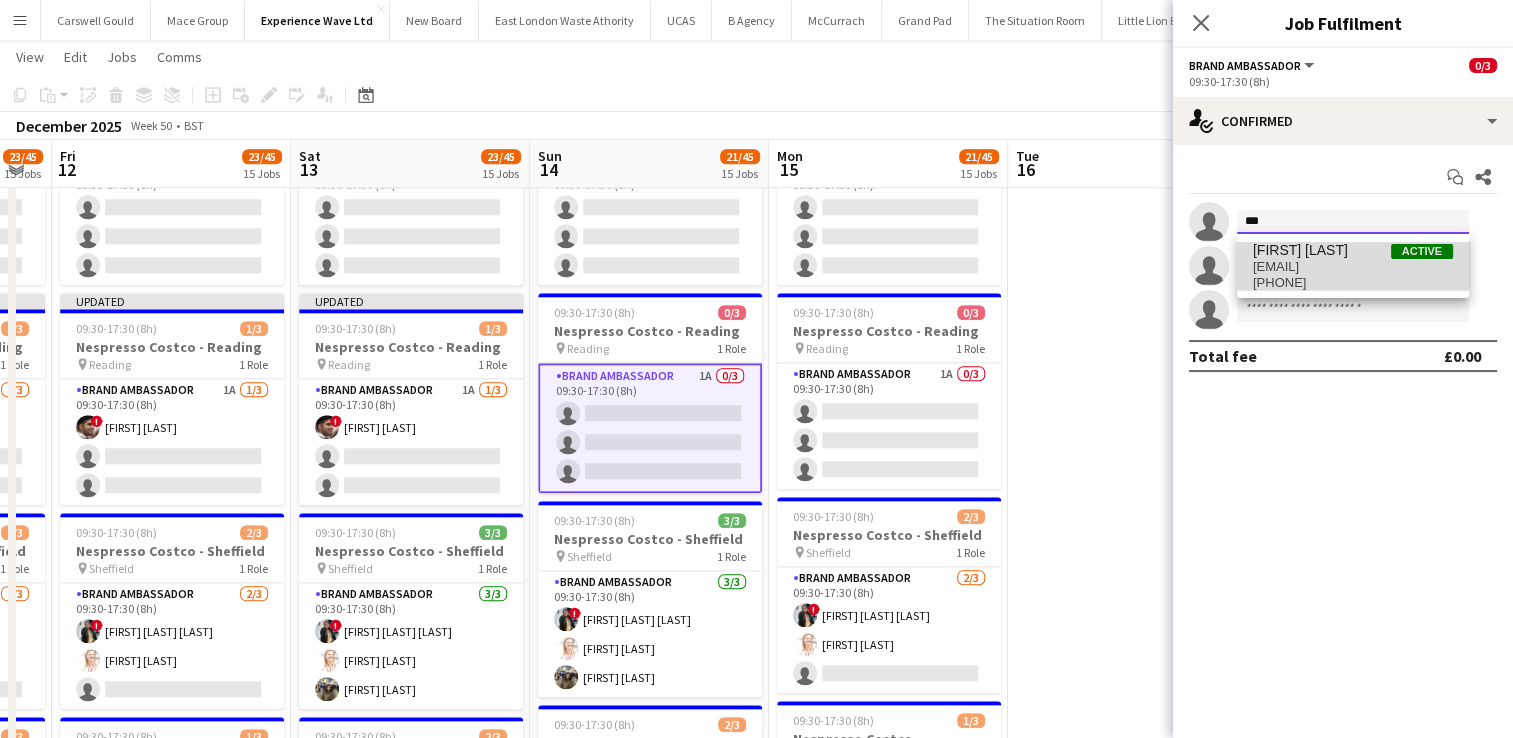 type 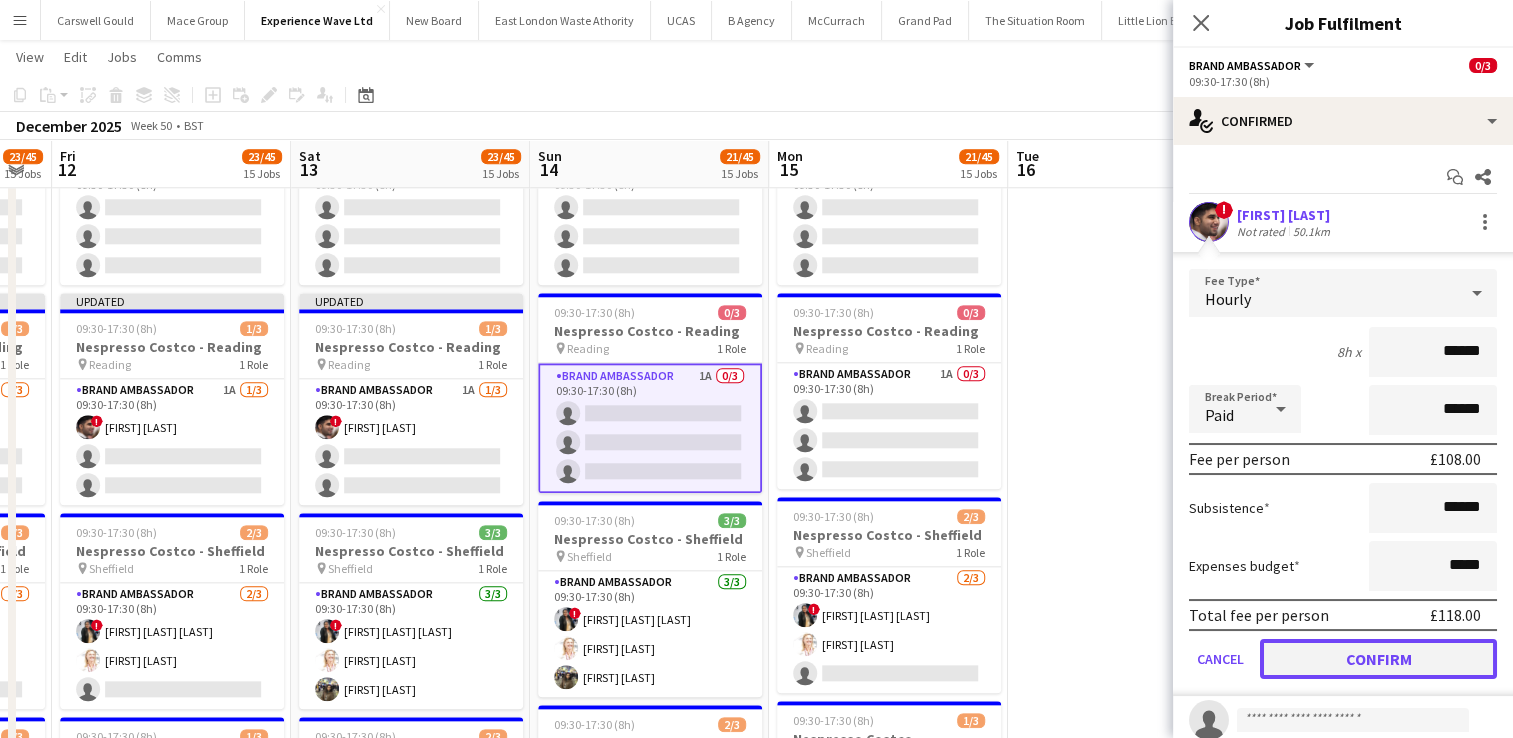 click on "Confirm" at bounding box center (1378, 659) 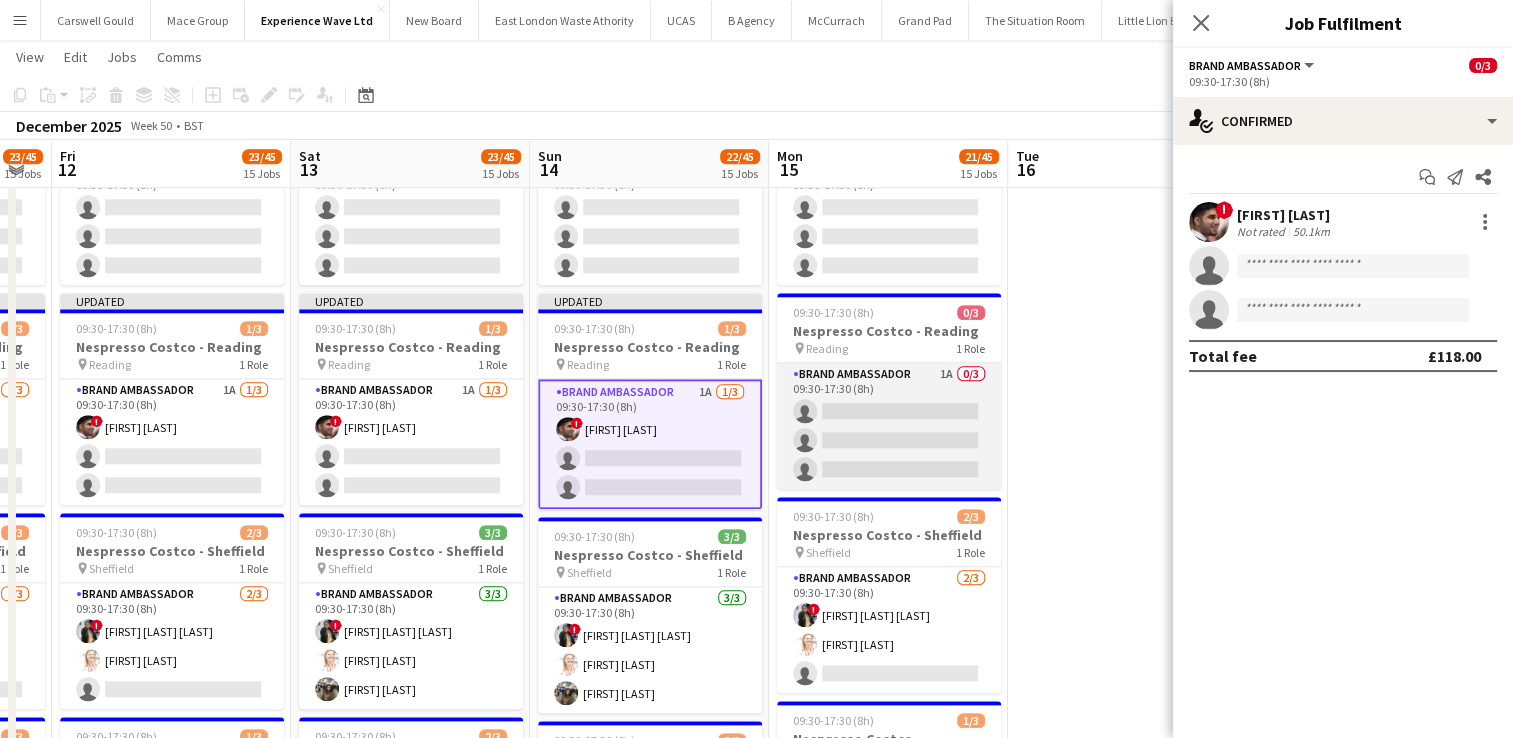click on "Brand Ambassador   1A   0/3   09:30-17:30 (8h)
single-neutral-actions
single-neutral-actions
single-neutral-actions" at bounding box center [889, 426] 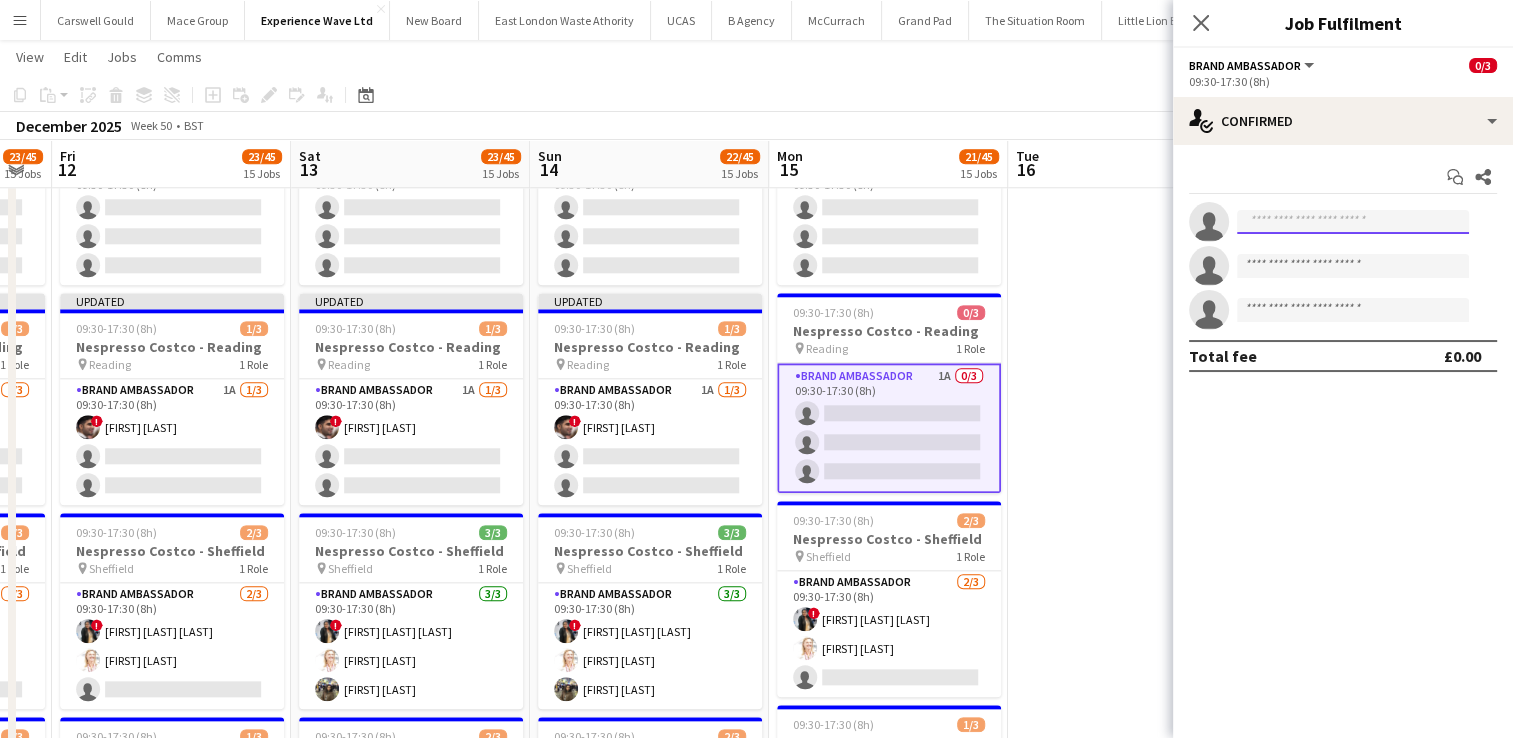 click at bounding box center [1353, 222] 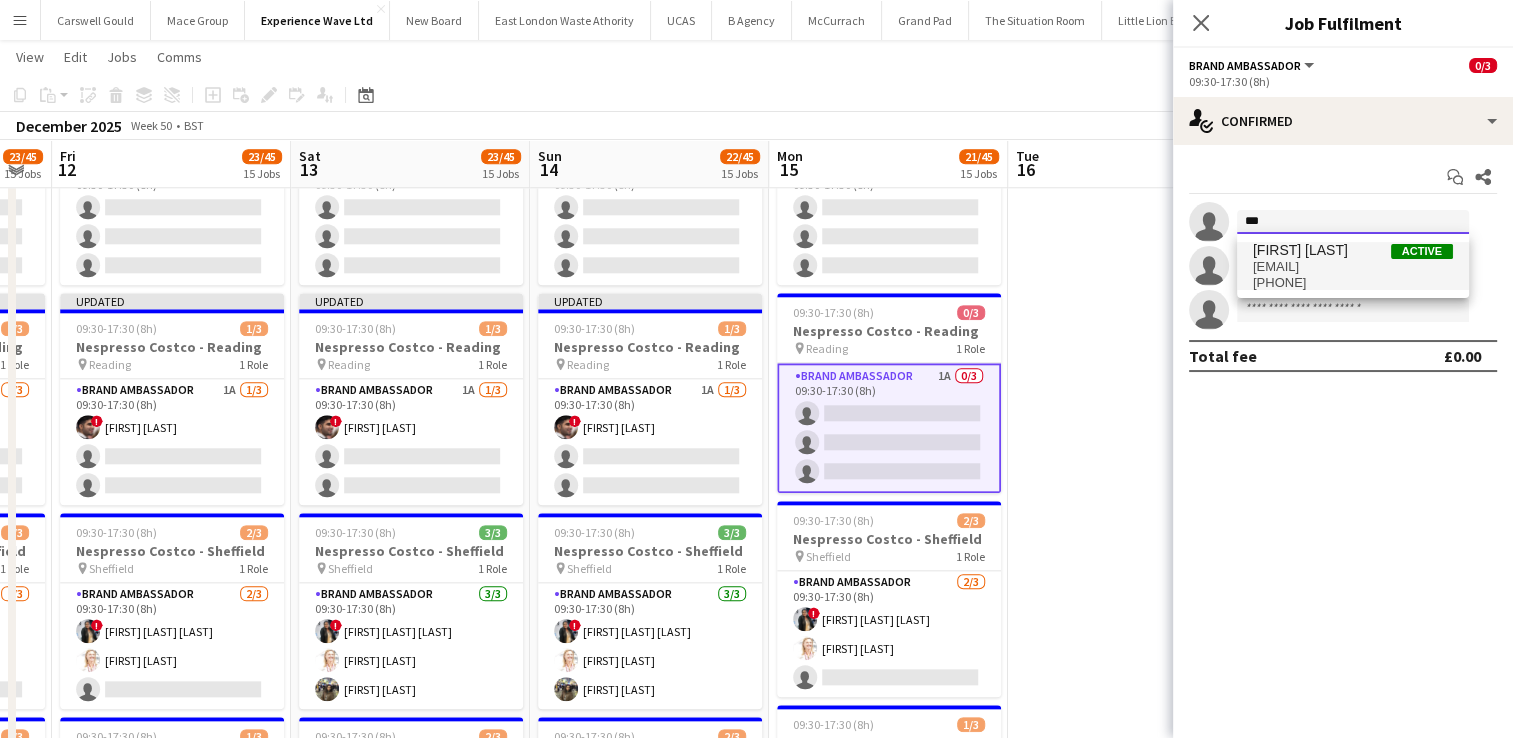 type on "***" 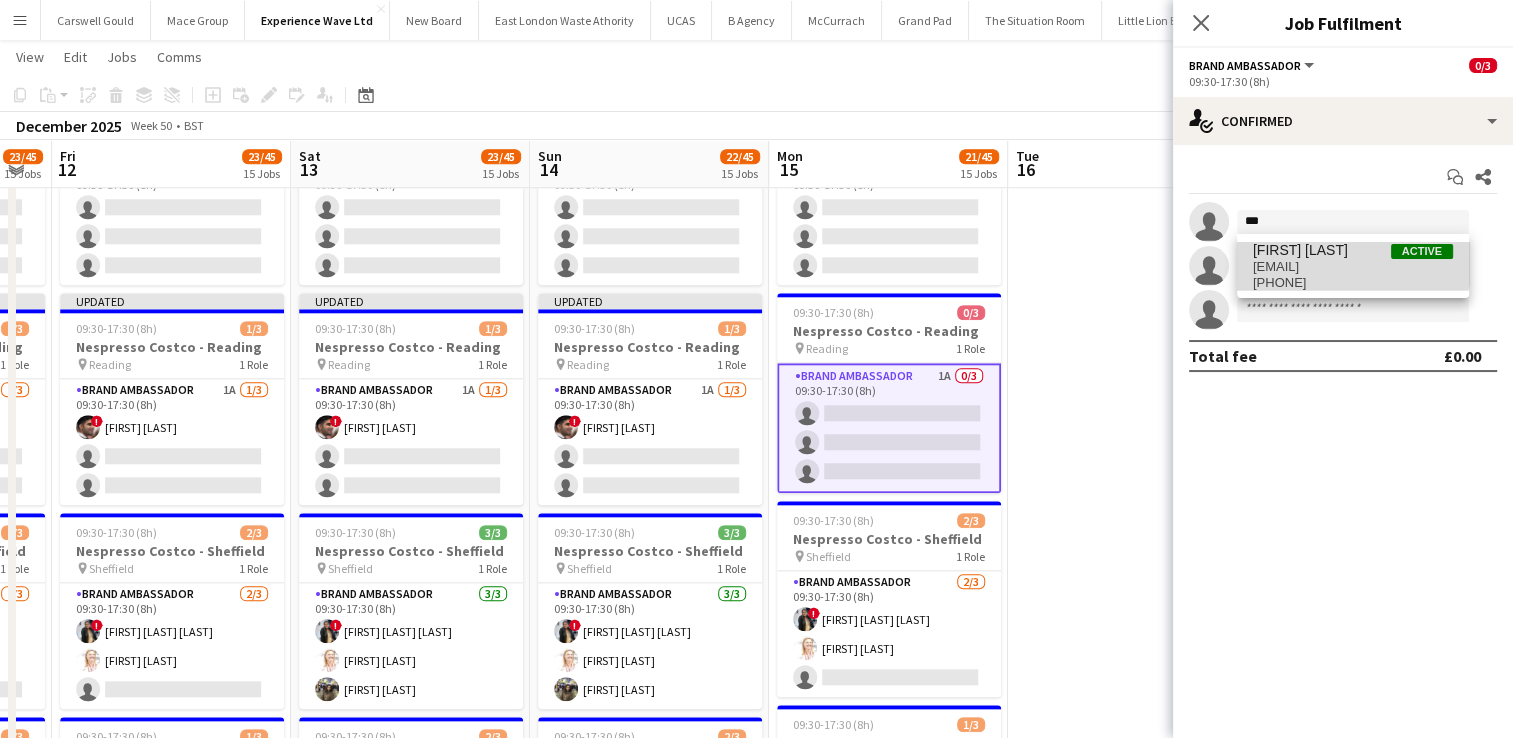 click on "[FIRST] [LAST]  Active" at bounding box center (1353, 250) 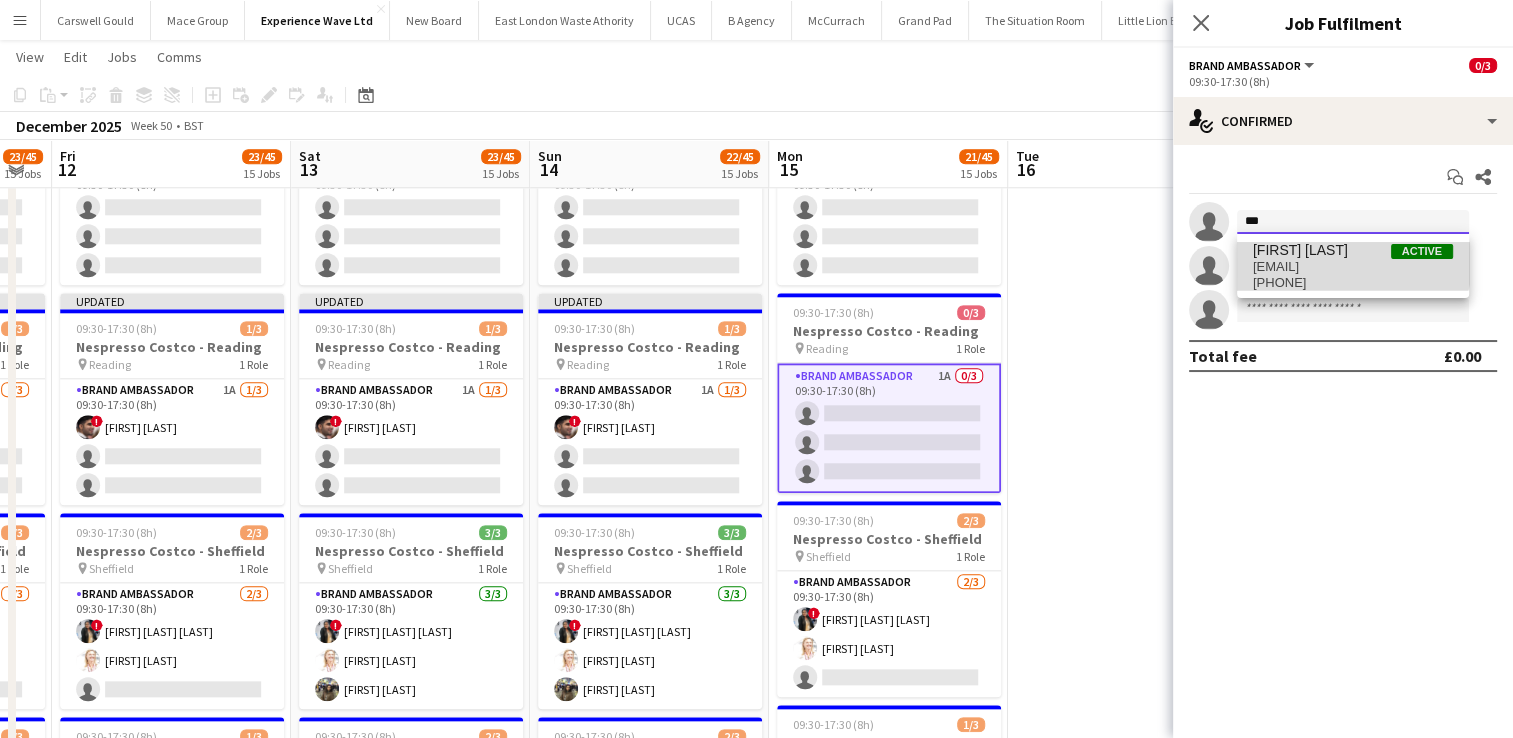 type 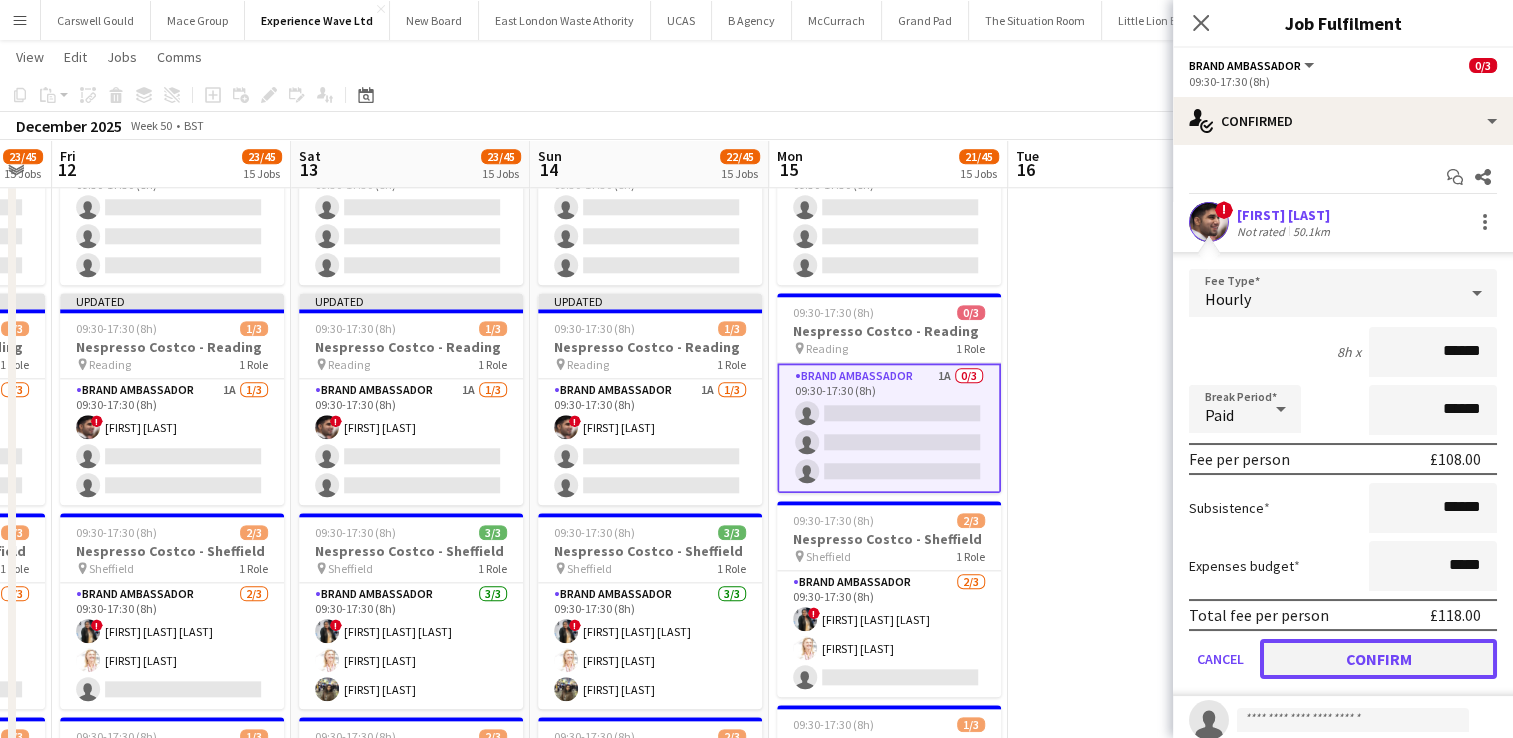 click on "Confirm" at bounding box center (1378, 659) 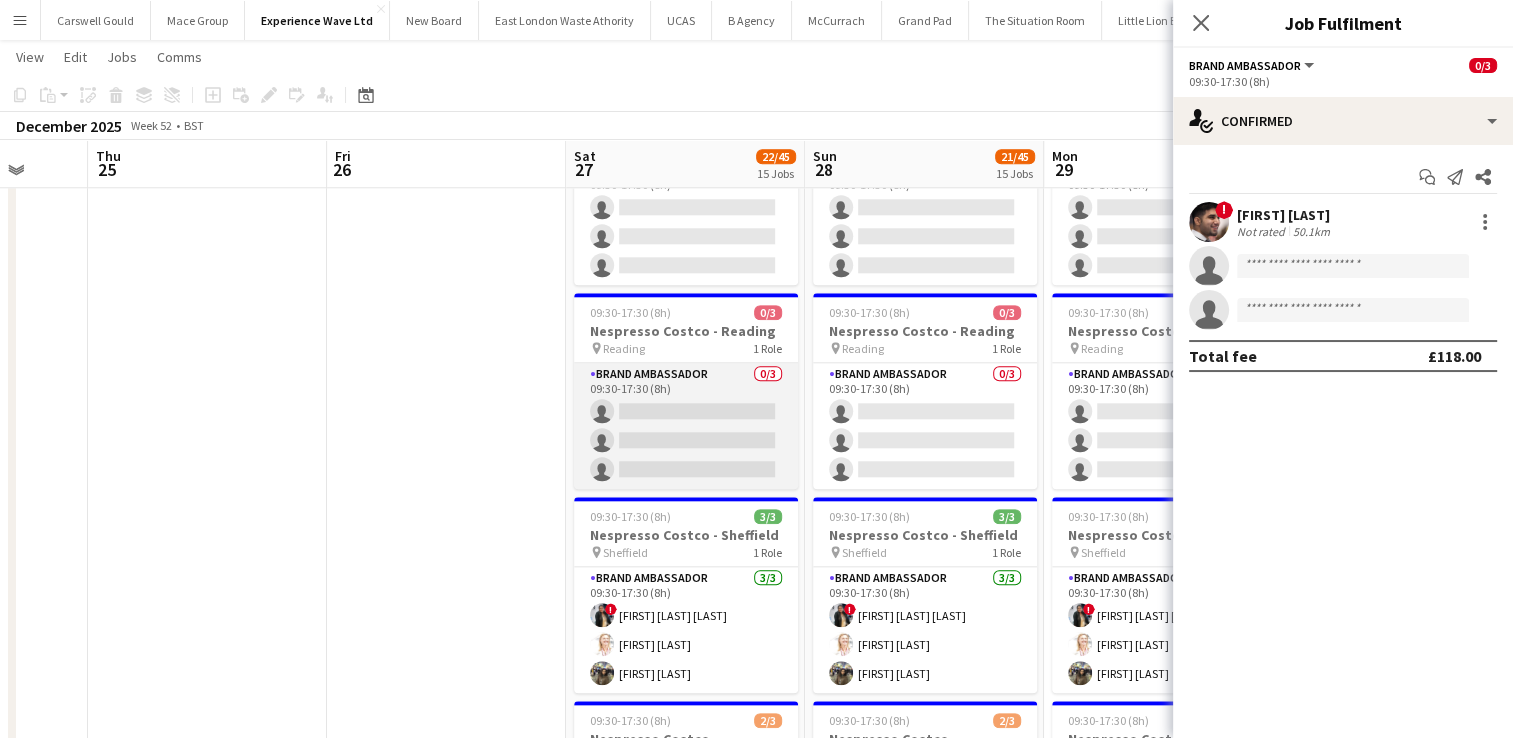 scroll, scrollTop: 0, scrollLeft: 630, axis: horizontal 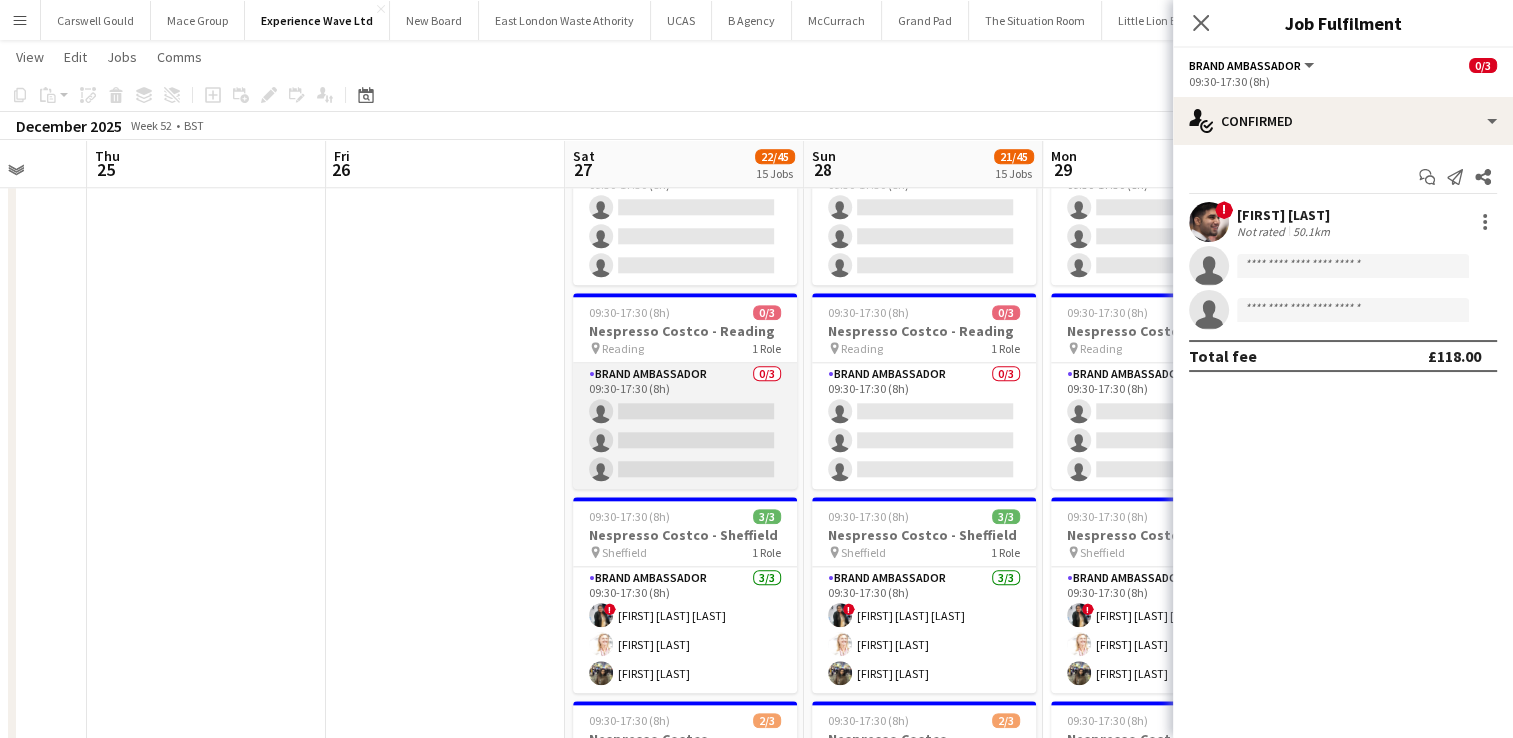 click on "Brand Ambassador   0/3   09:30-17:30 (8h)
single-neutral-actions
single-neutral-actions
single-neutral-actions" at bounding box center (685, 426) 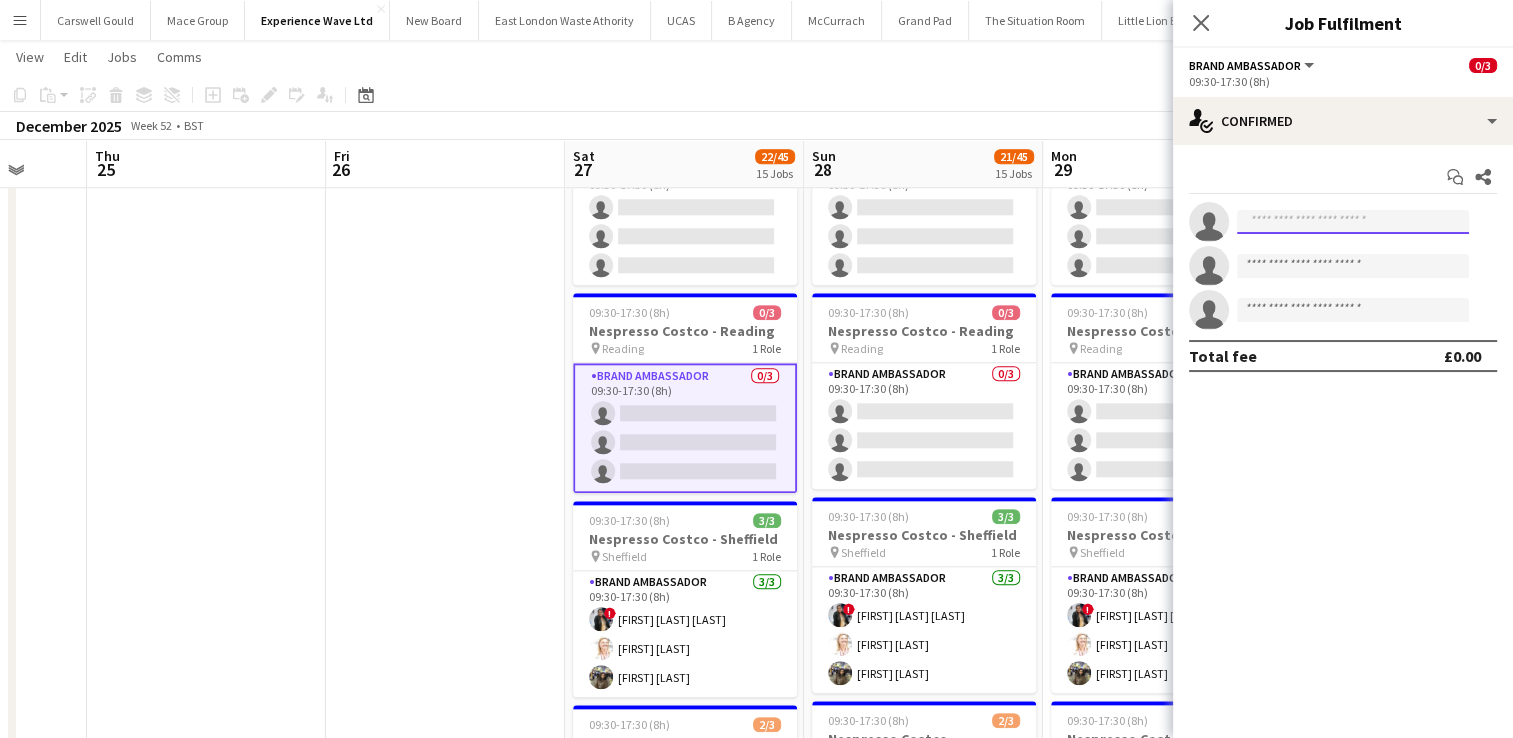 click at bounding box center [1353, 222] 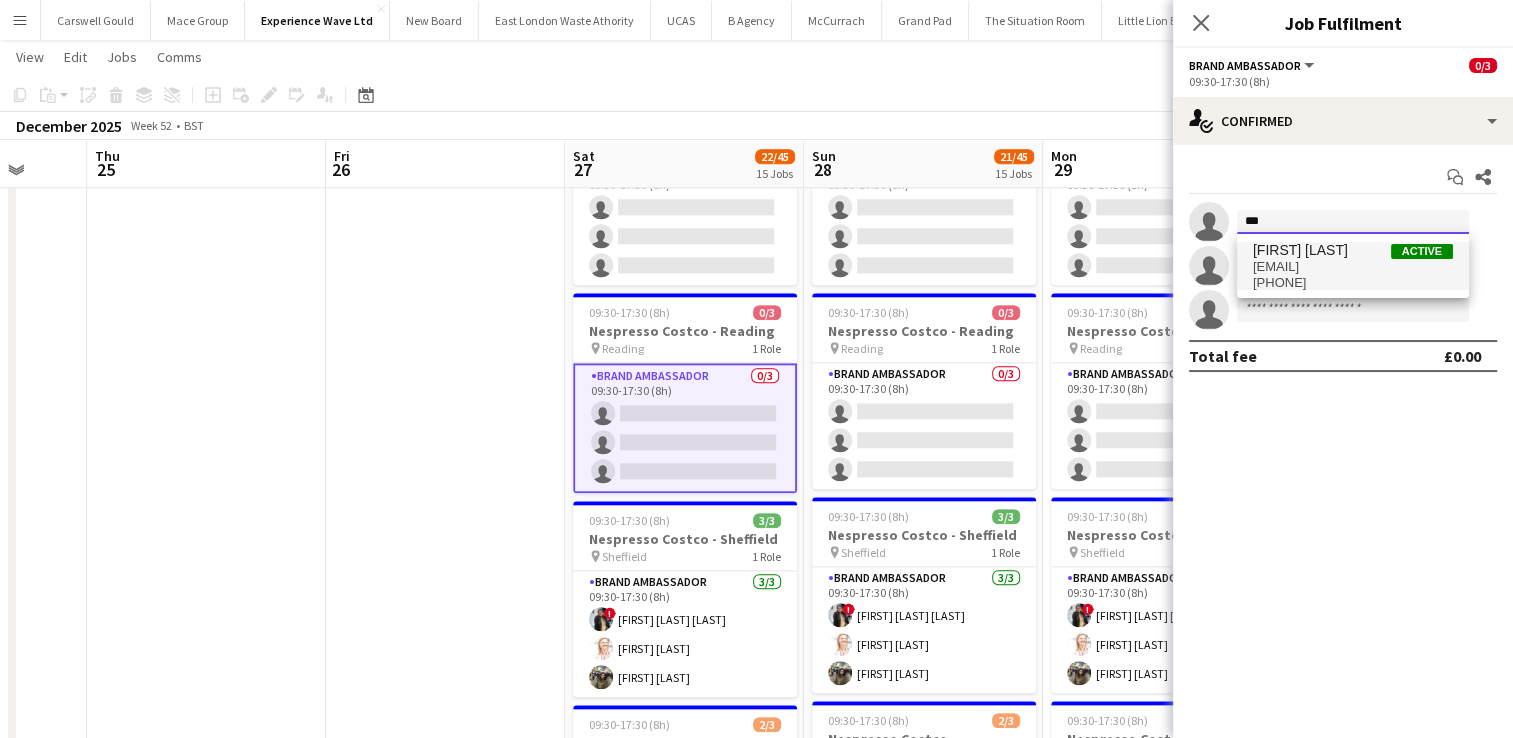 type on "***" 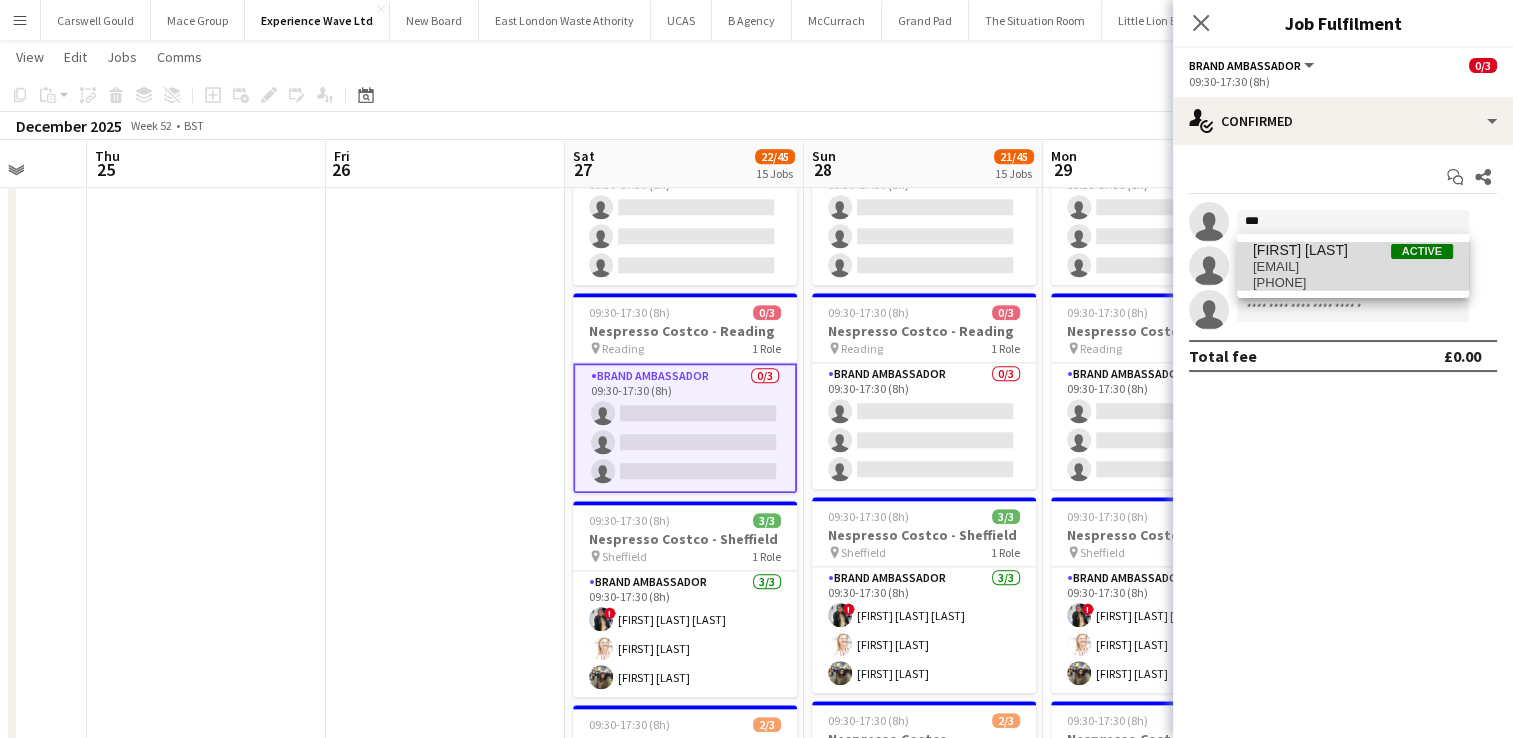 click on "[FIRST] [LAST]  Active" at bounding box center (1353, 250) 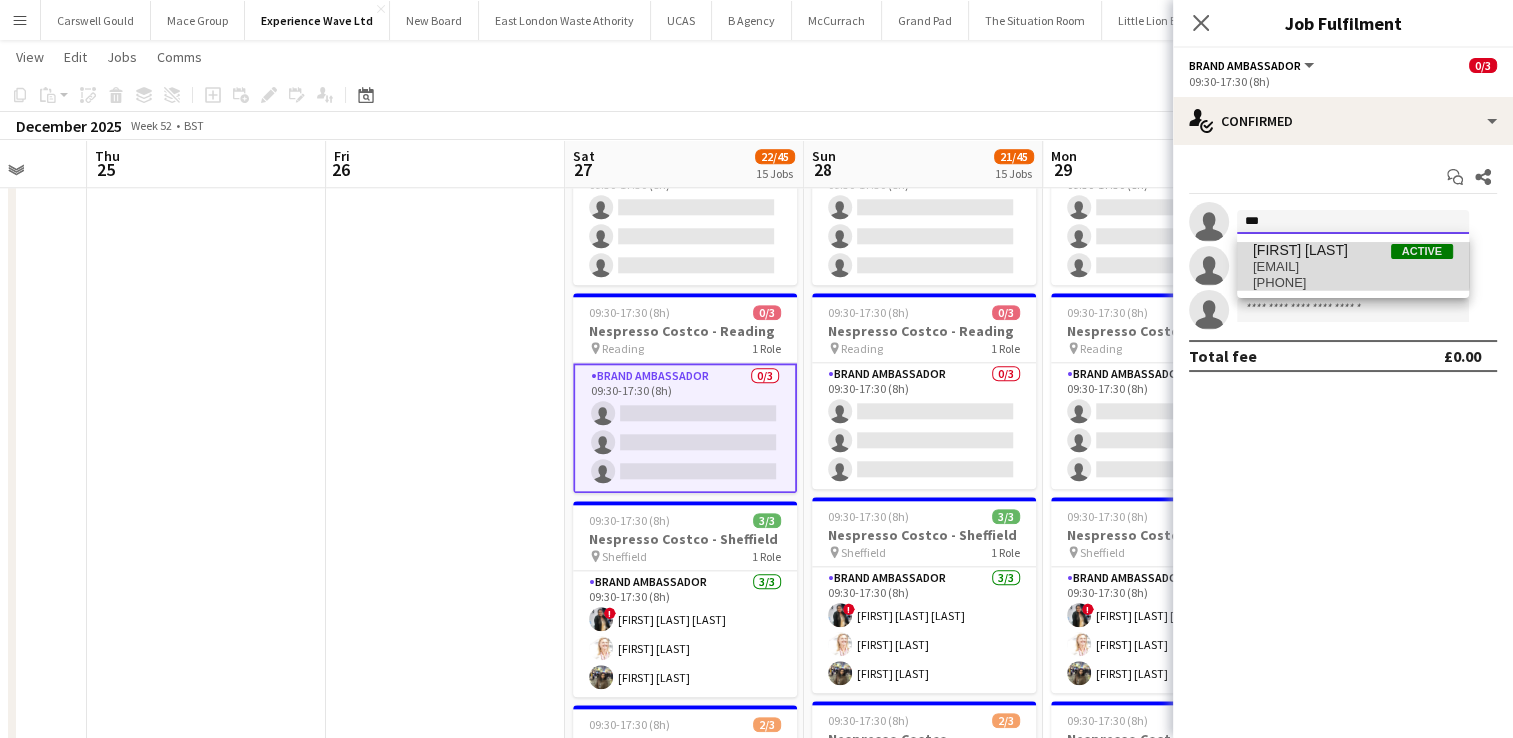 type 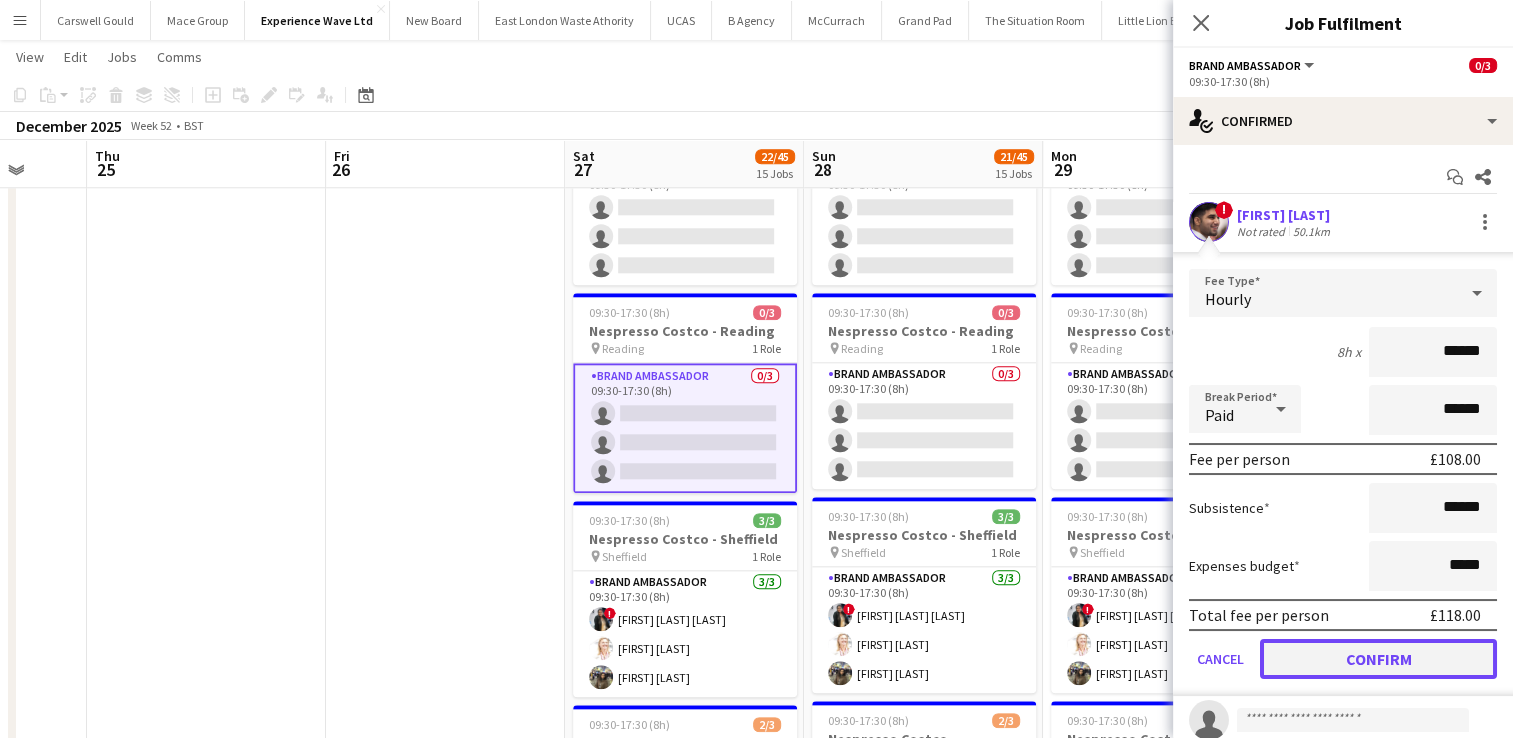 click on "Confirm" at bounding box center [1378, 659] 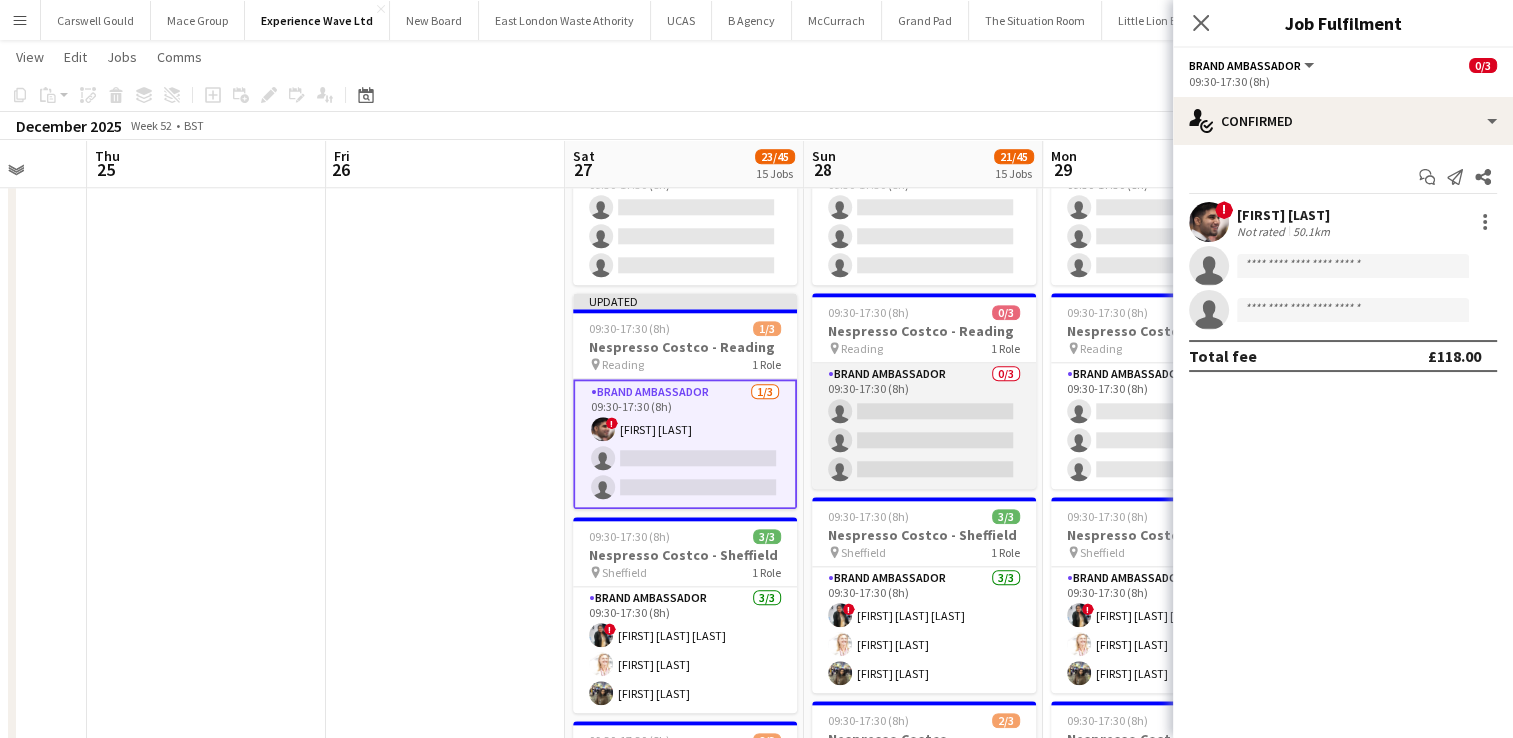 click on "Brand Ambassador   0/3   09:30-17:30 (8h)
single-neutral-actions
single-neutral-actions
single-neutral-actions" at bounding box center [924, 426] 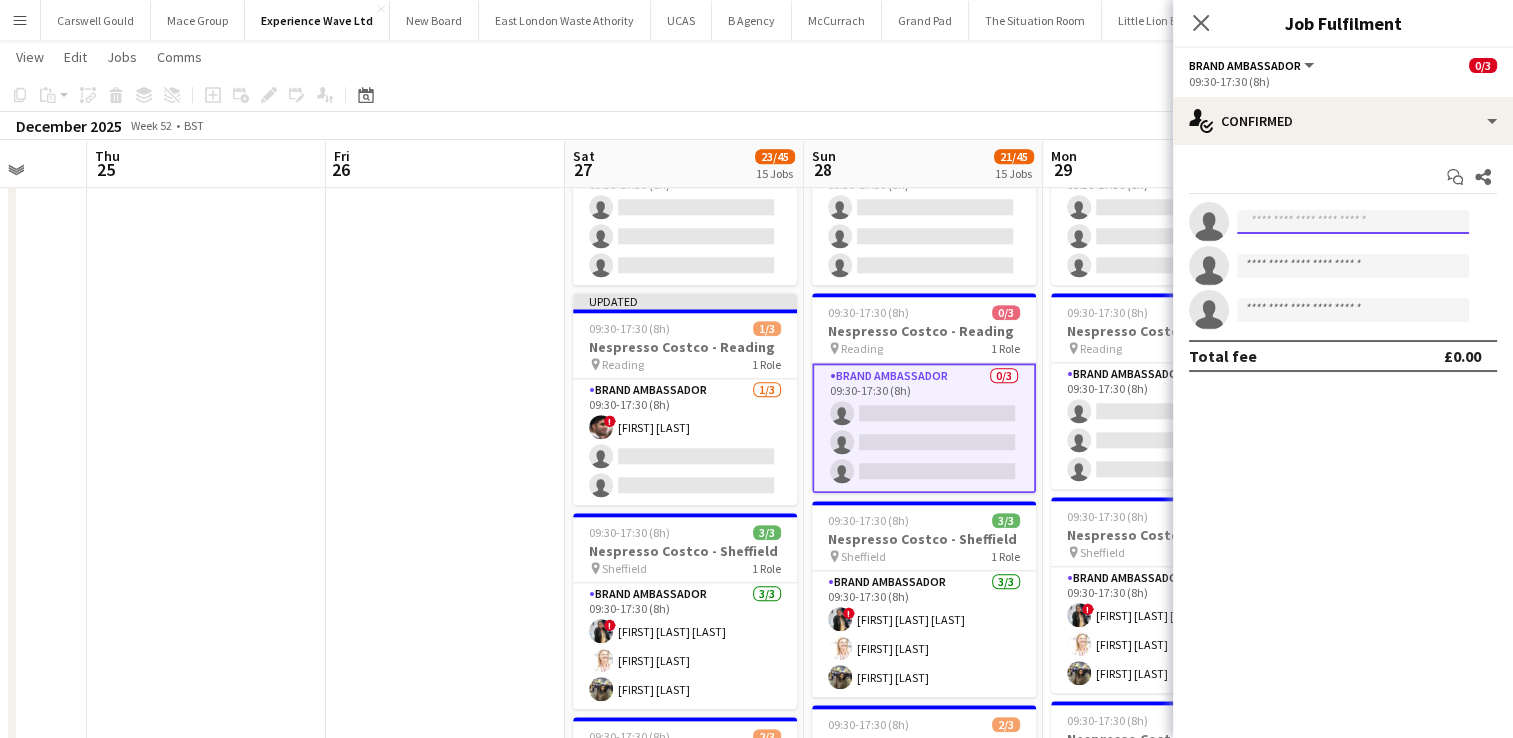 click at bounding box center [1353, 222] 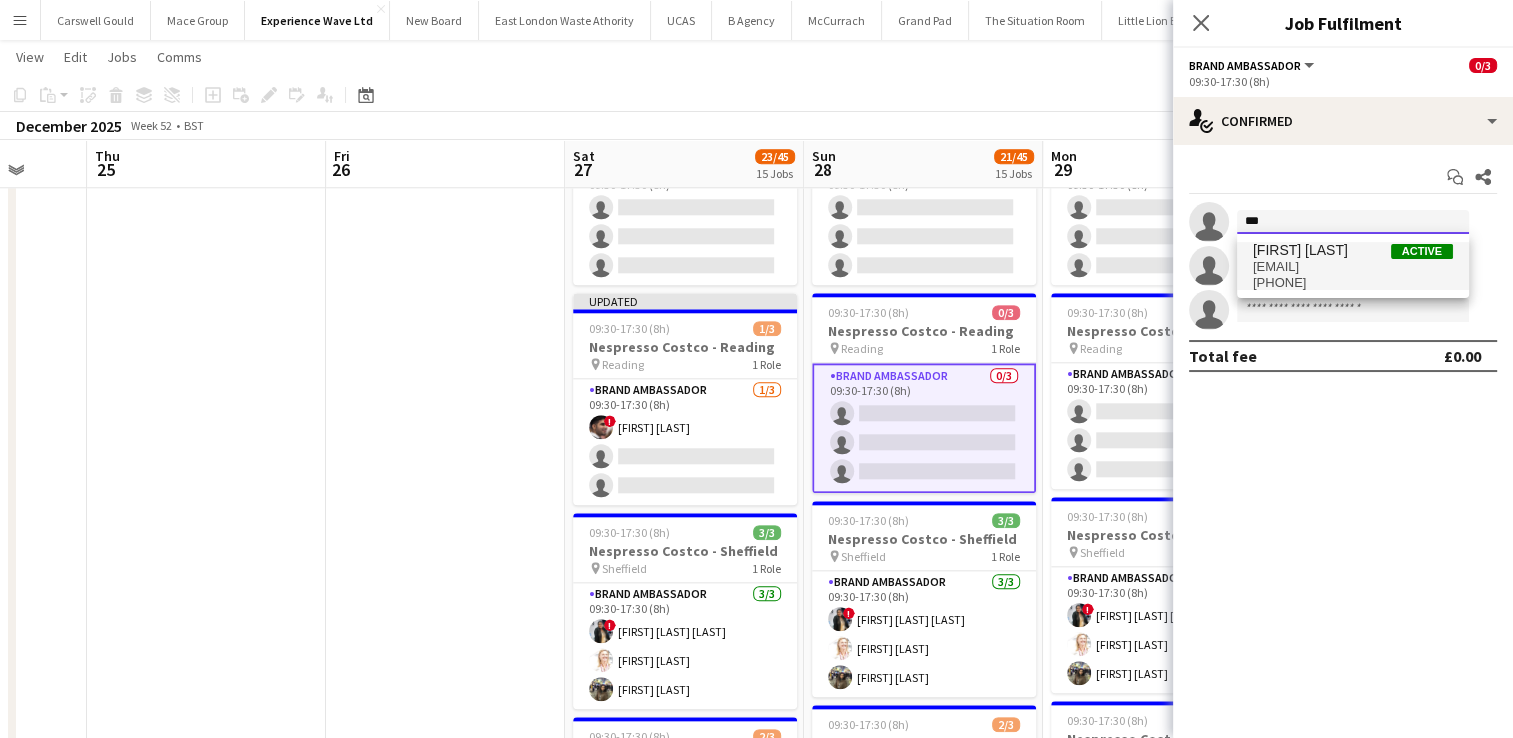 type on "***" 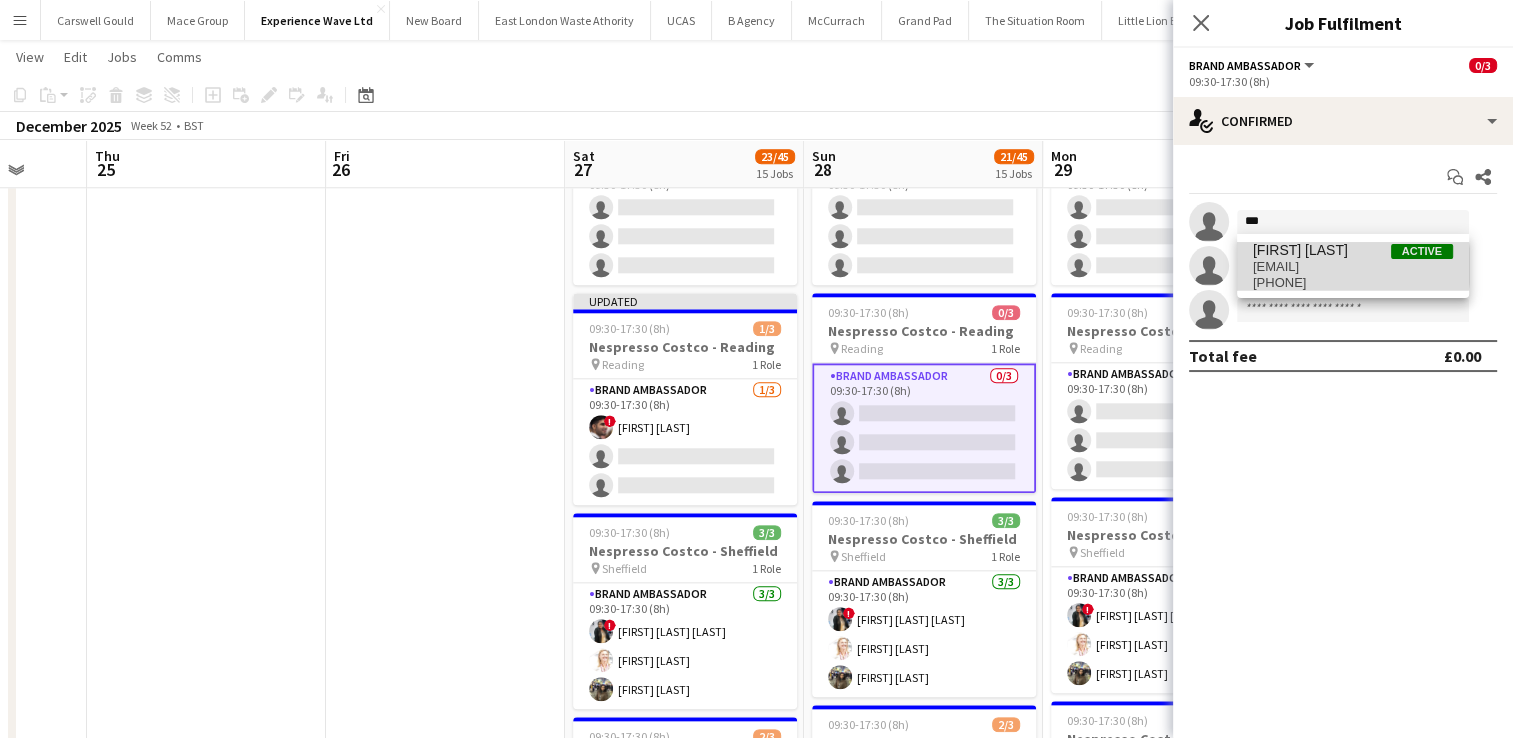 click on "[EMAIL]" at bounding box center (1353, 267) 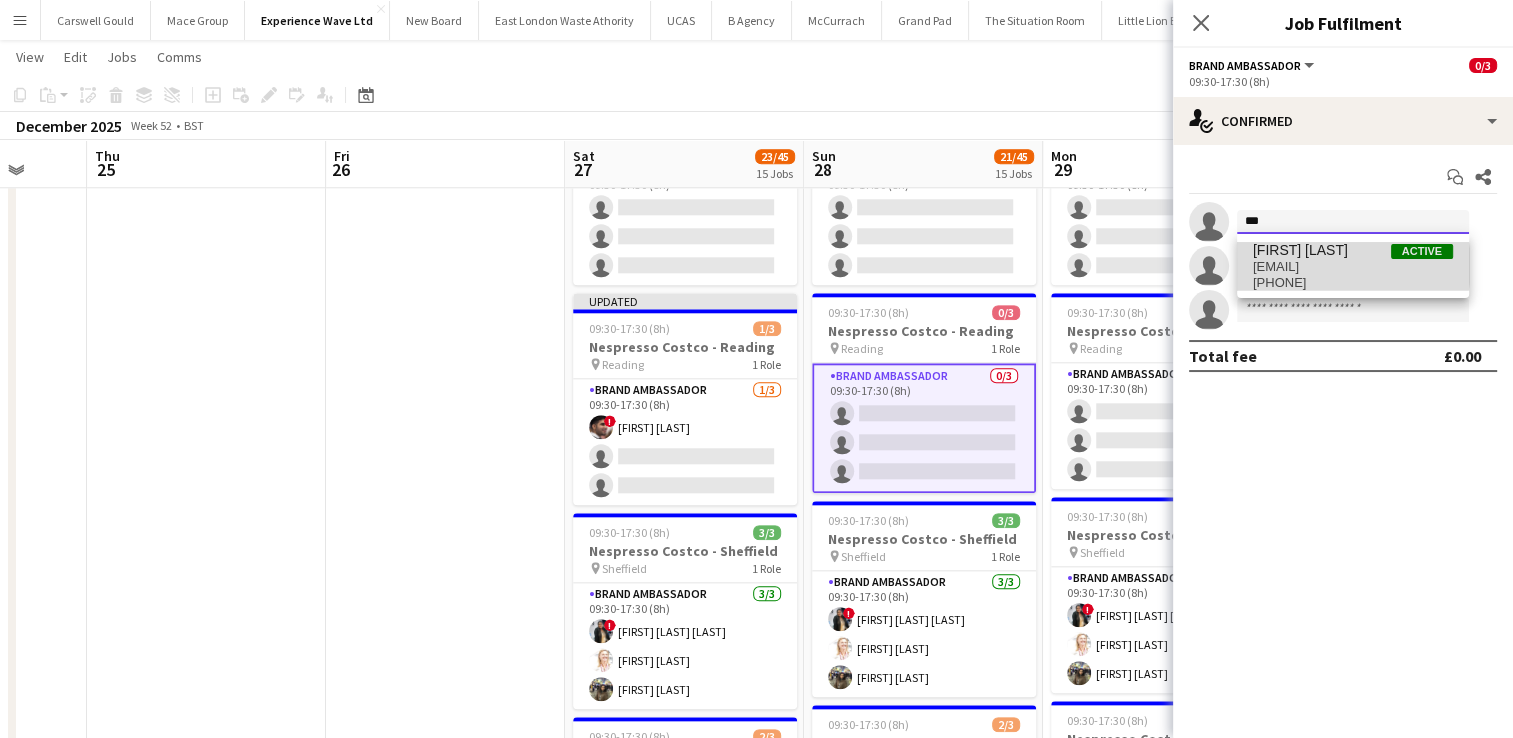 type 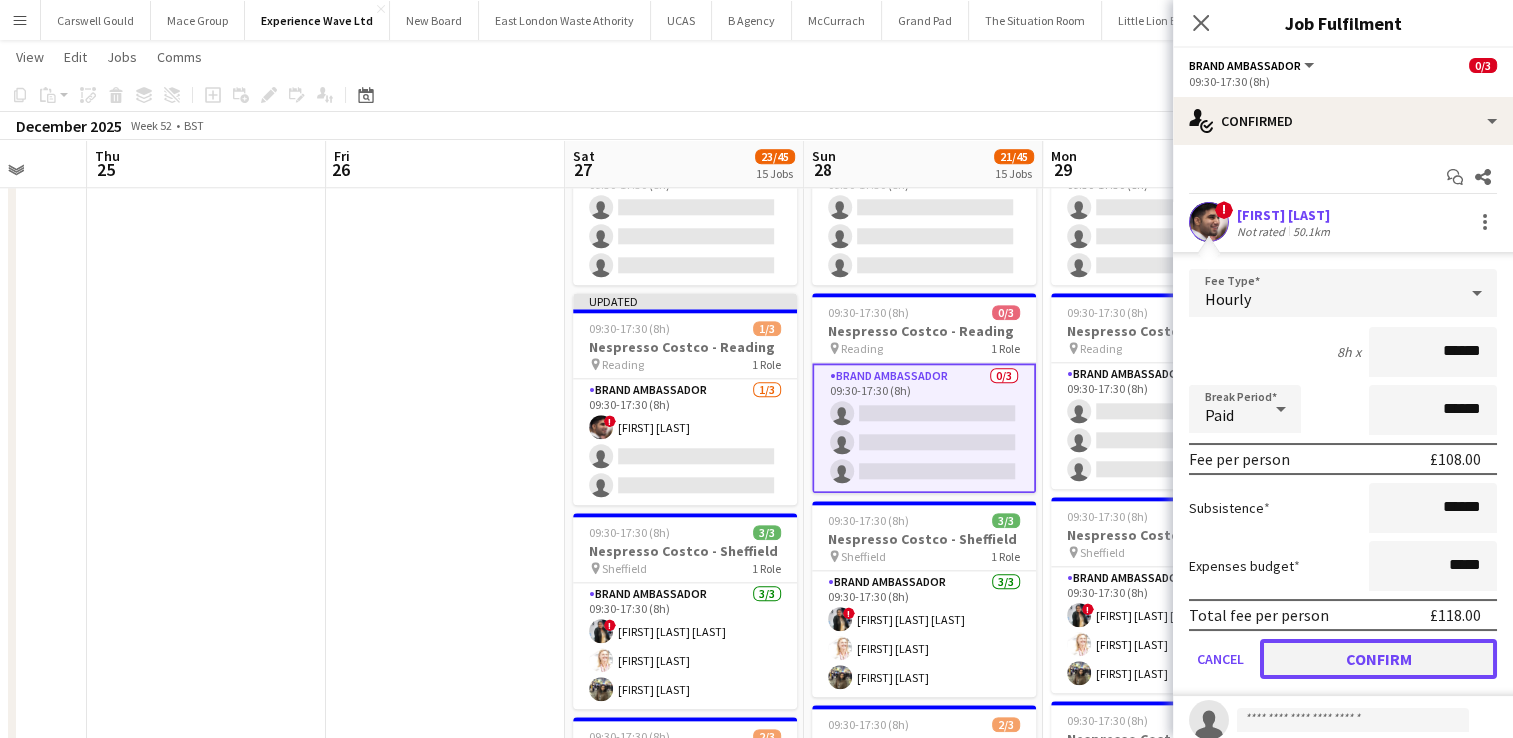 click on "Confirm" at bounding box center [1378, 659] 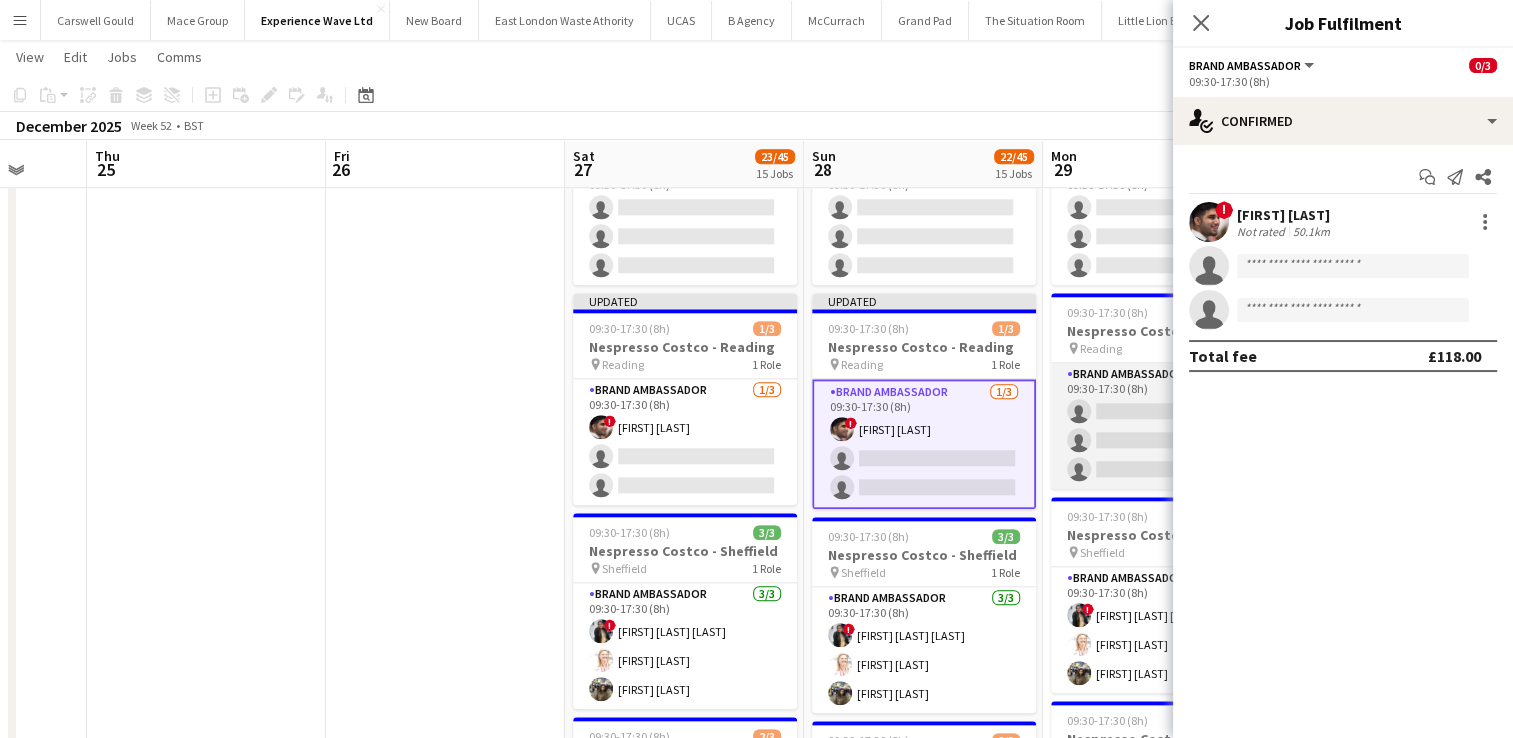click on "Brand Ambassador   0/3   09:30-17:30 (8h)
single-neutral-actions
single-neutral-actions
single-neutral-actions" at bounding box center [1163, 426] 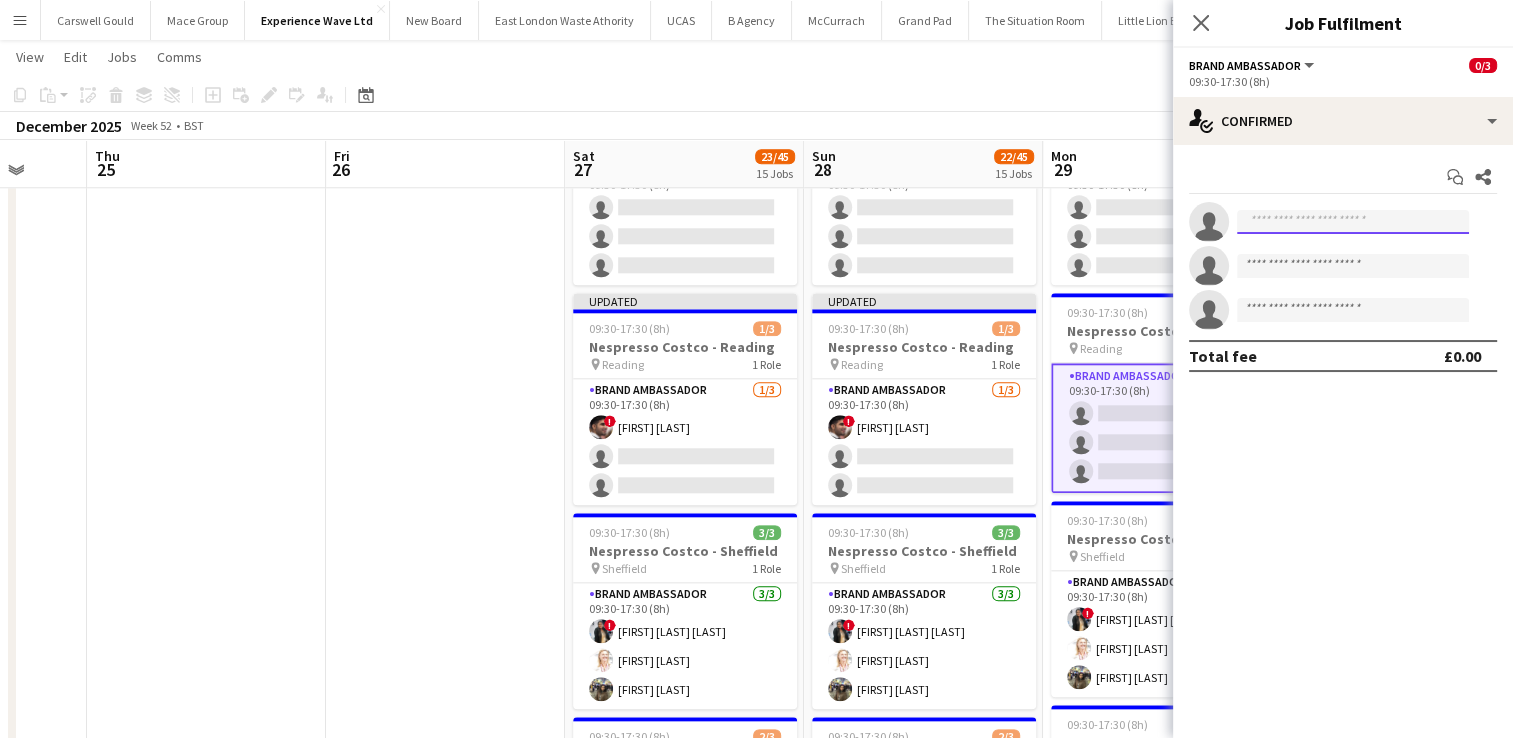click at bounding box center [1353, 222] 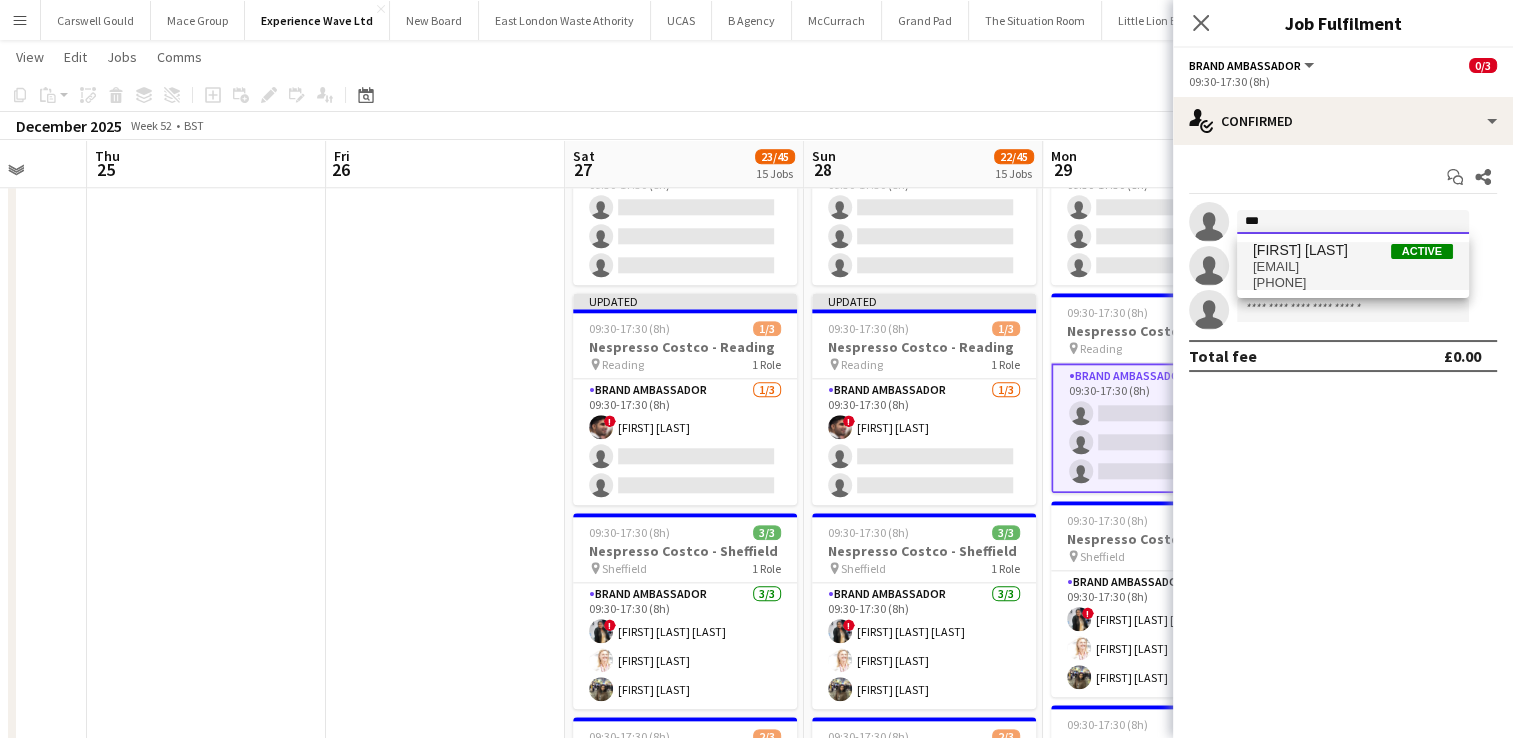 type on "***" 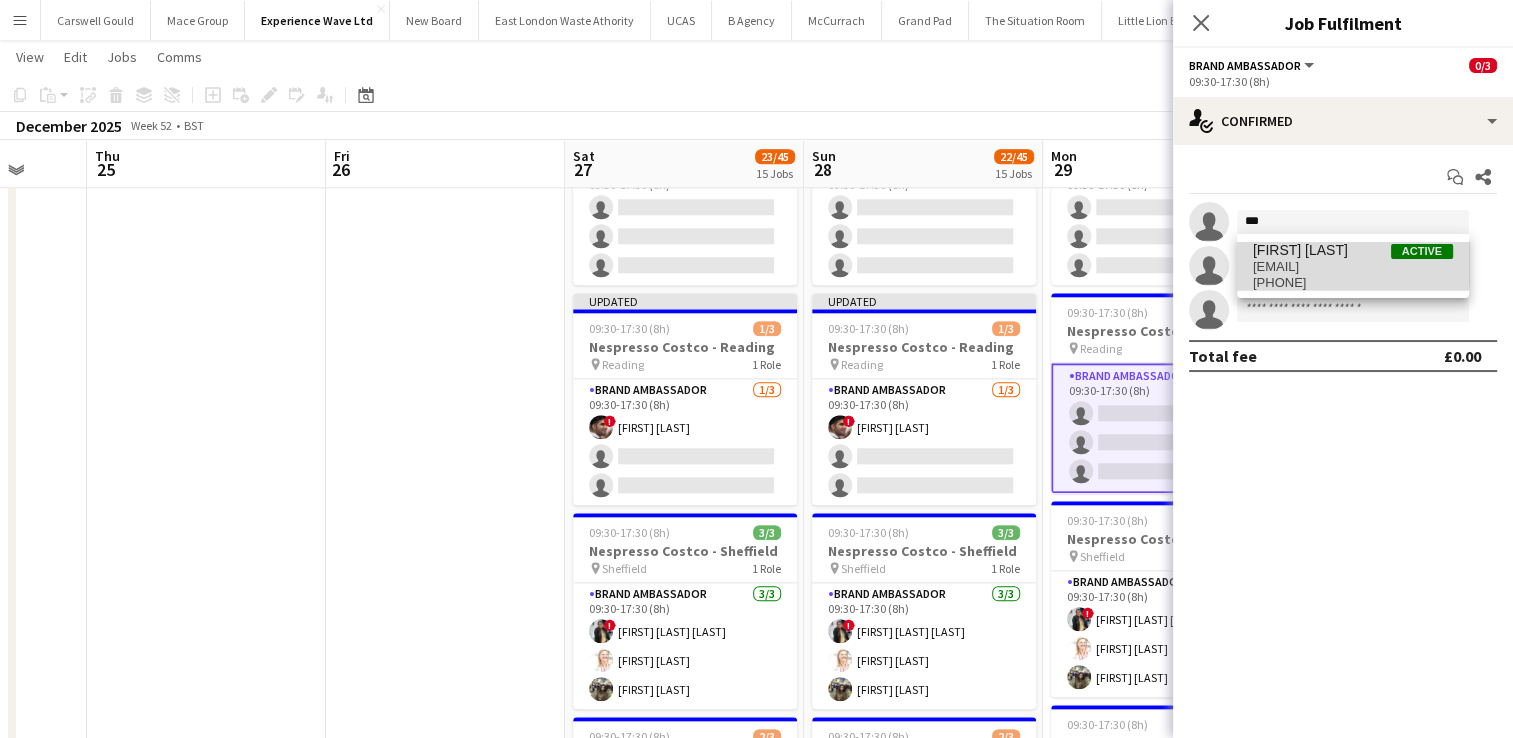 click on "[EMAIL]" at bounding box center [1353, 267] 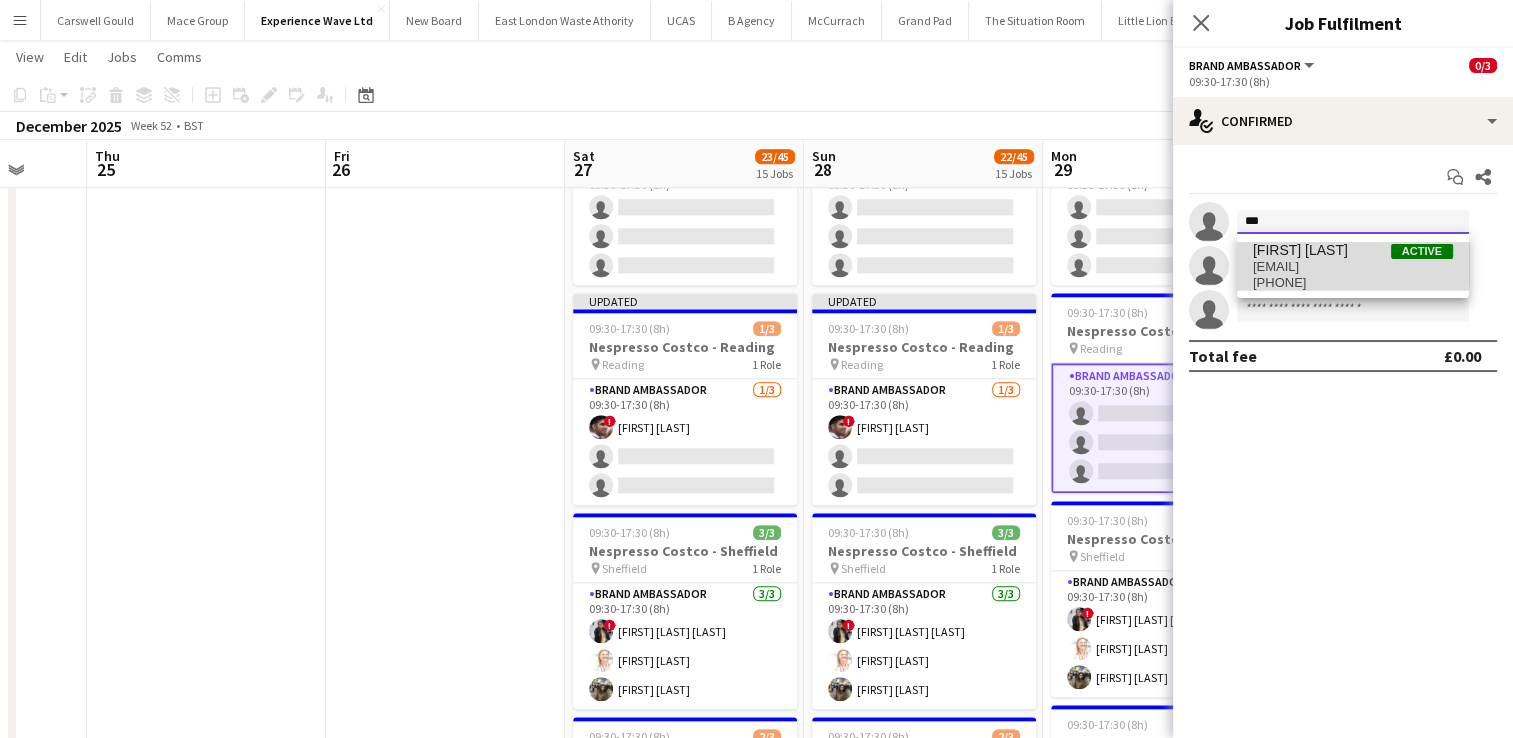 type 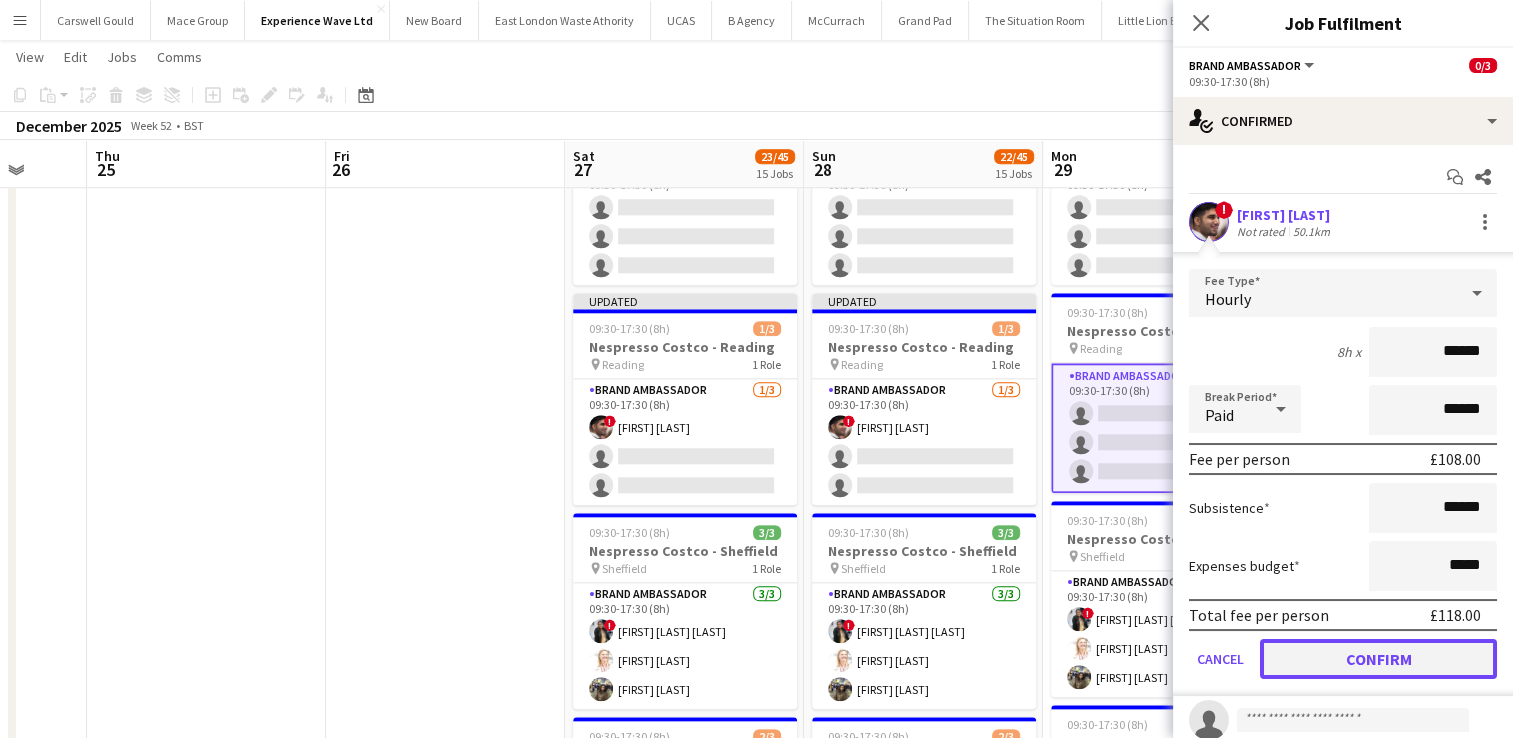 click on "Confirm" at bounding box center (1378, 659) 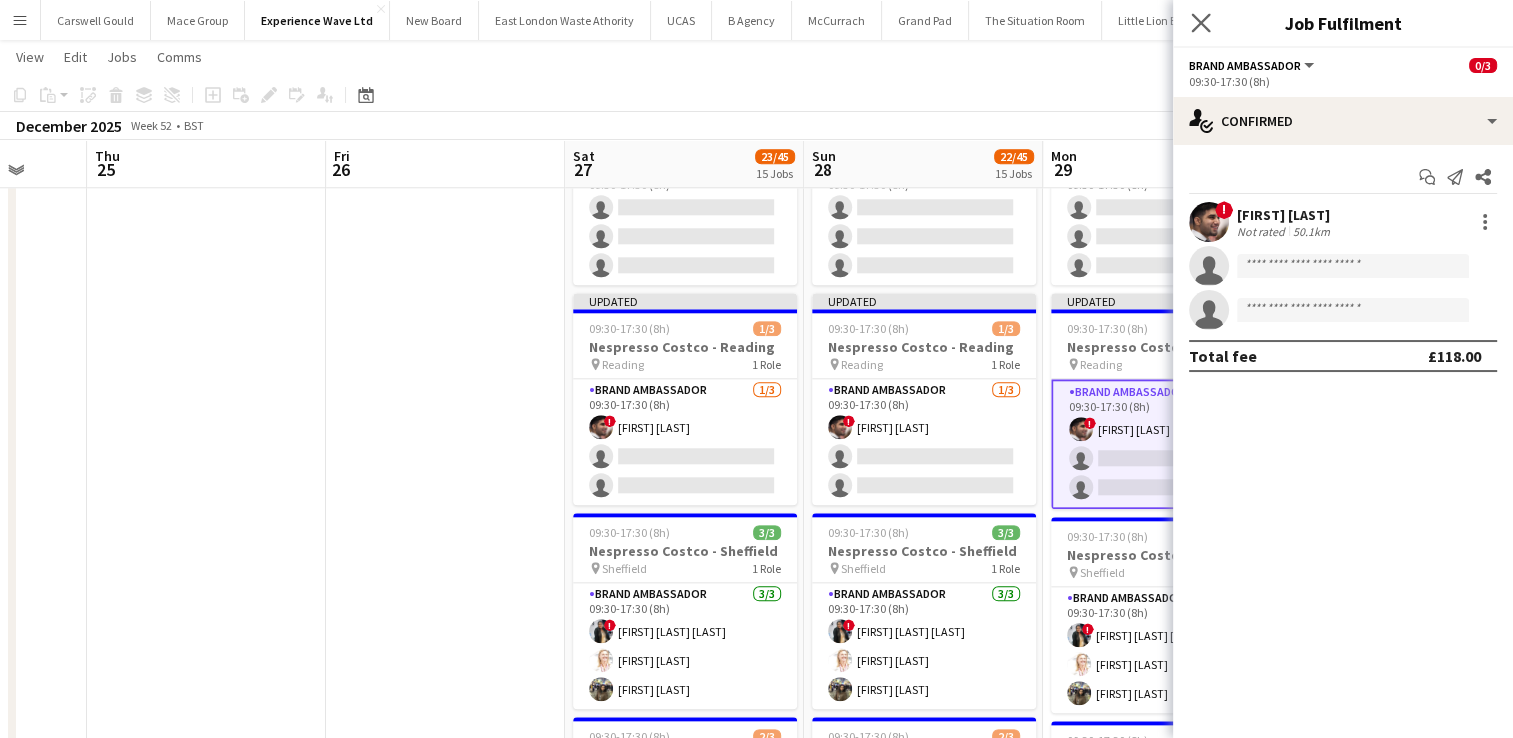 click on "Close pop-in" 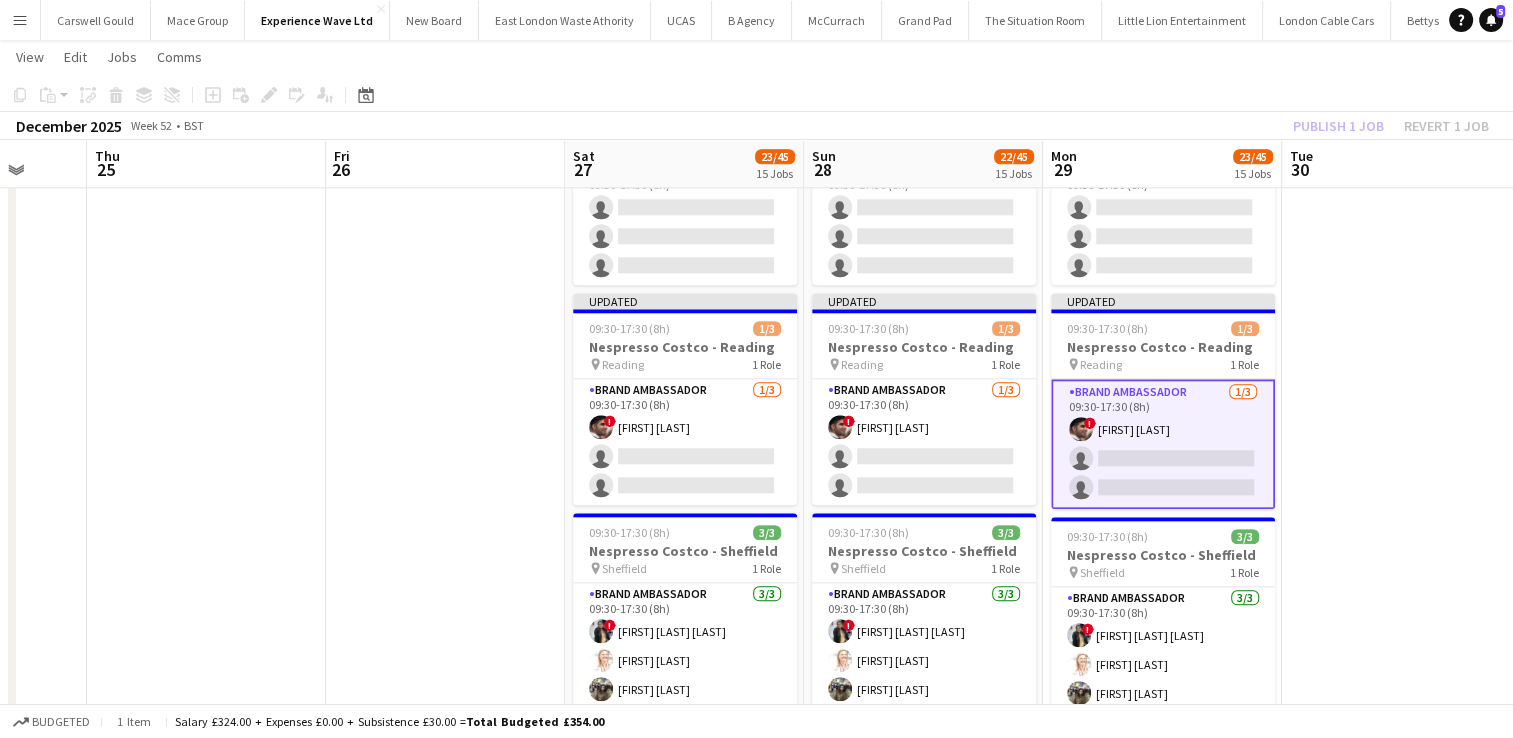 click on "Publish 1 job   Revert 1 job" 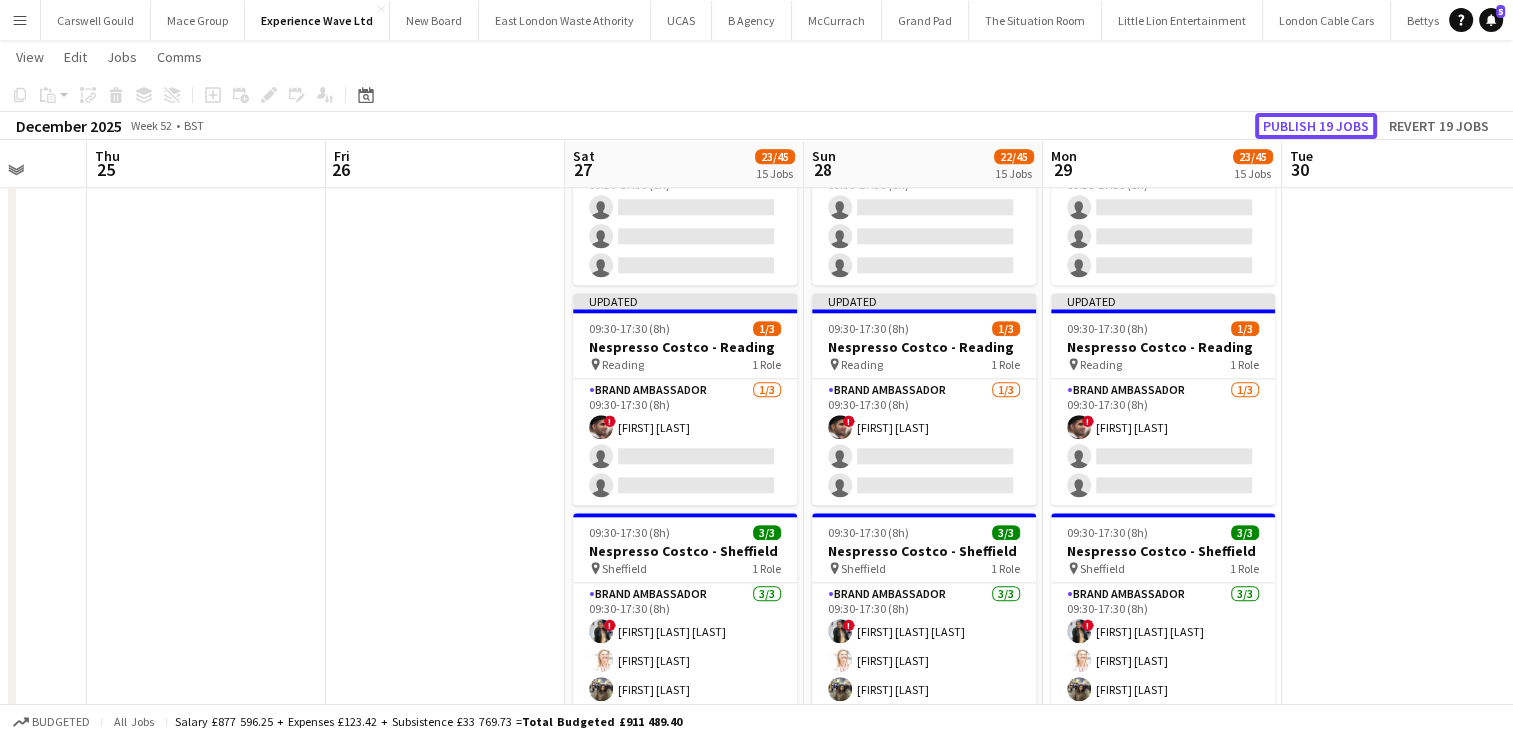 click on "Publish 19 jobs" 